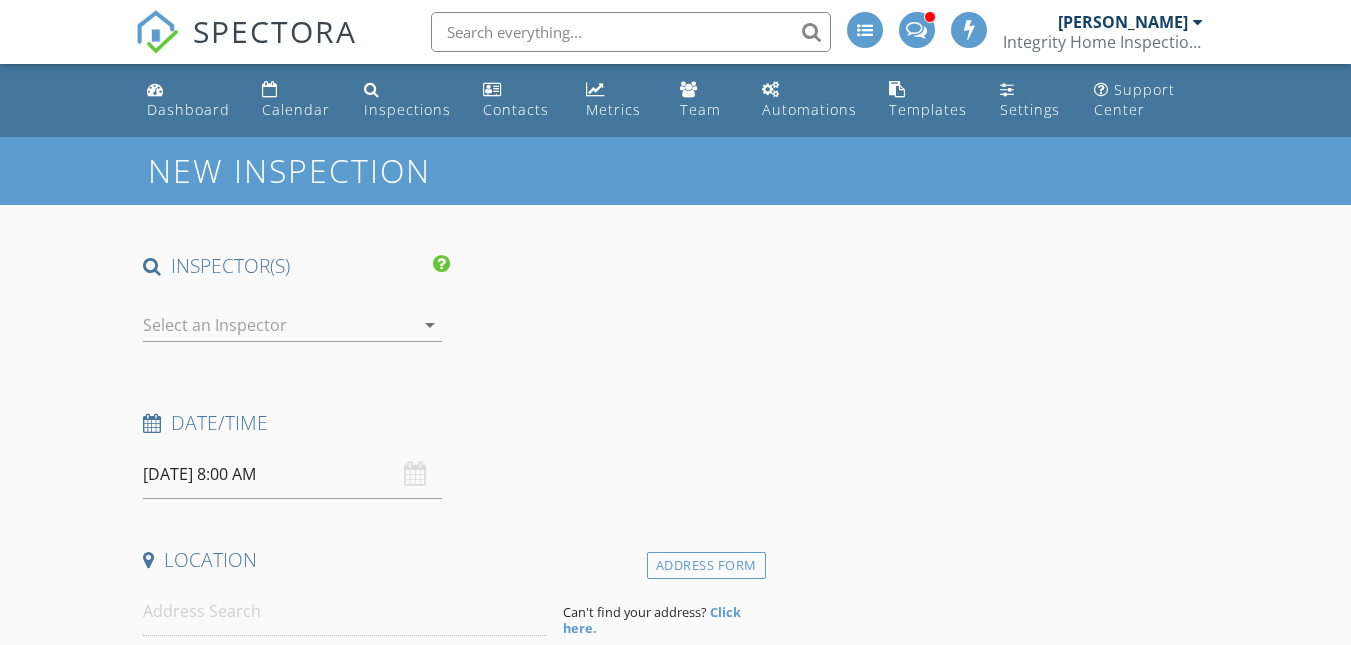 scroll, scrollTop: 0, scrollLeft: 0, axis: both 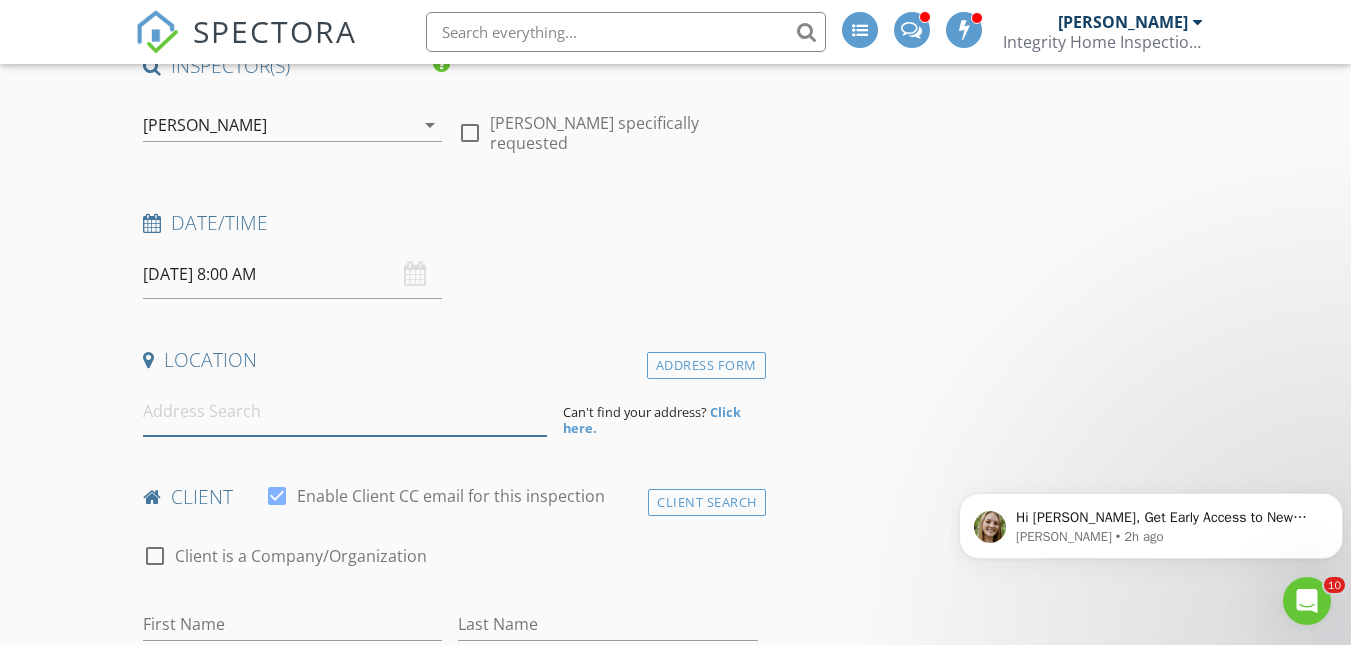 click at bounding box center (345, 411) 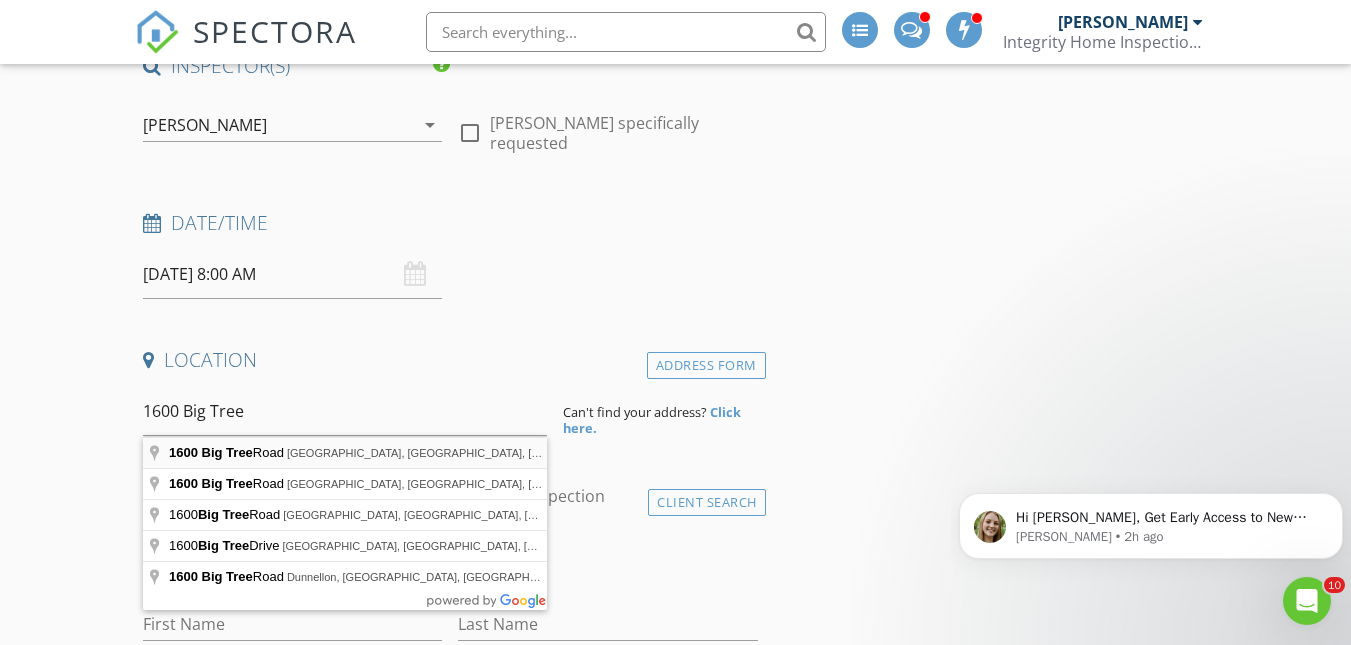 type on "1600 Big Tree Road, Daytona Beach, FL, USA" 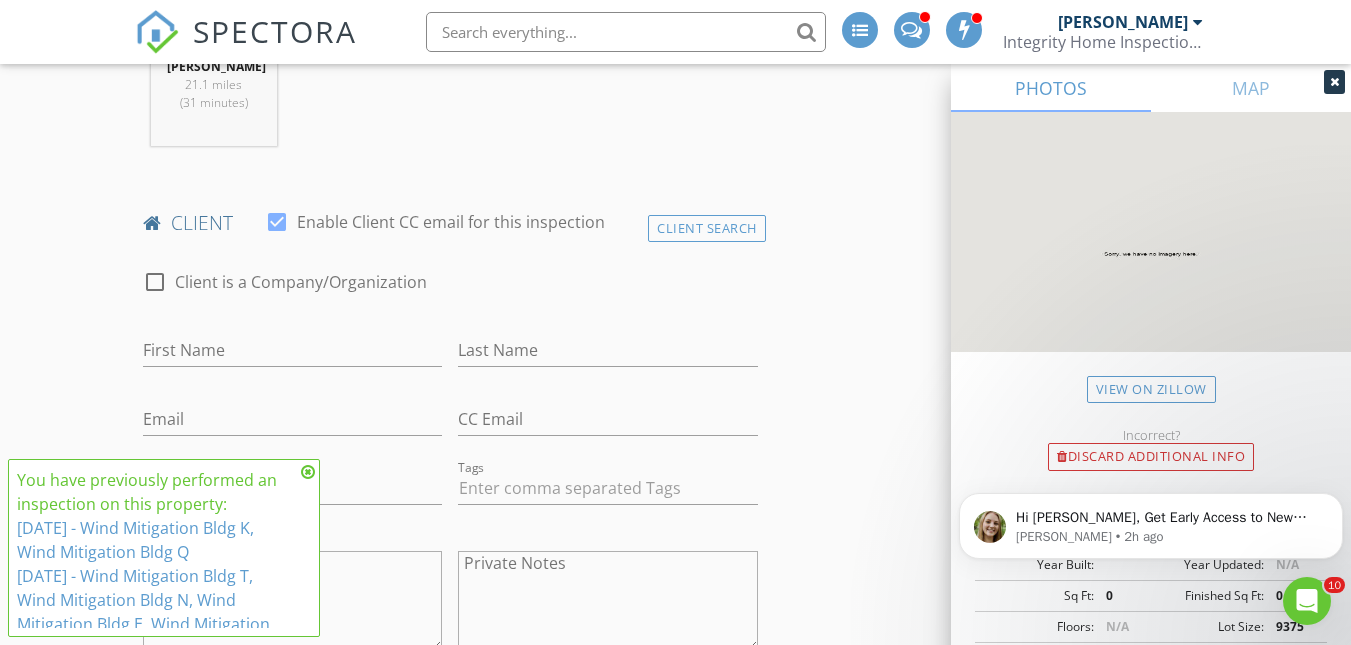scroll, scrollTop: 900, scrollLeft: 0, axis: vertical 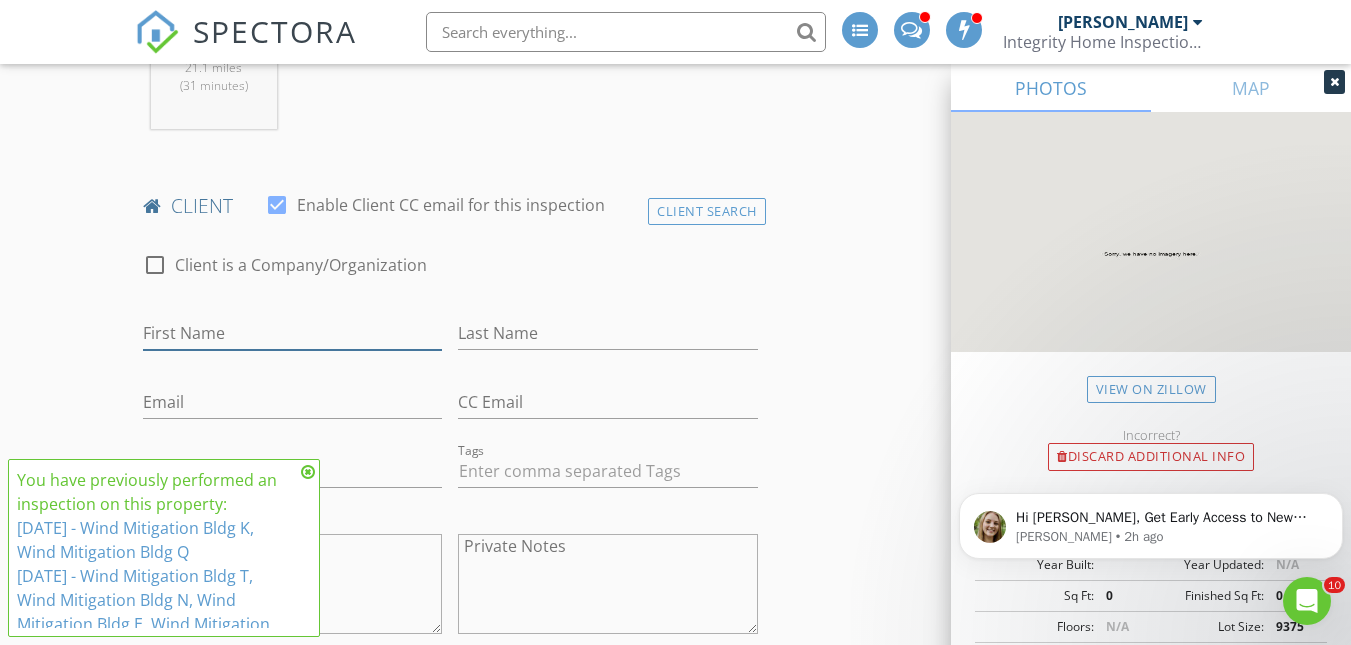 click on "First Name" at bounding box center [292, 333] 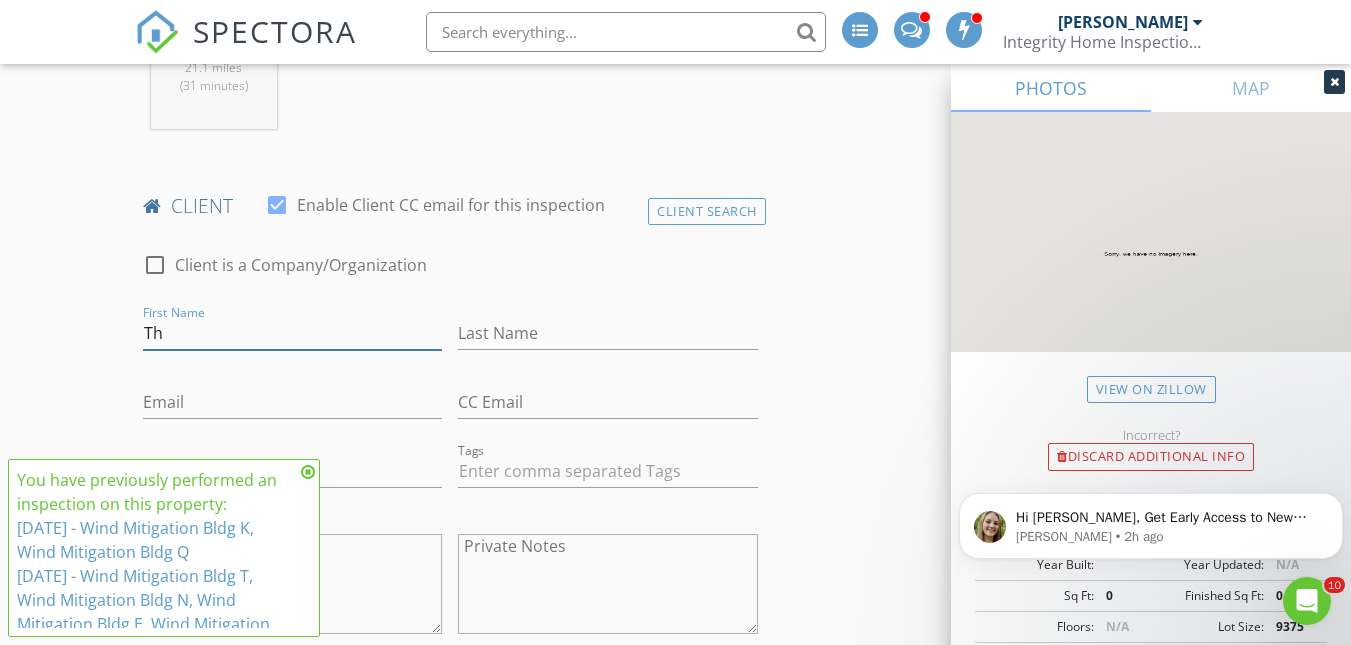 type on "T" 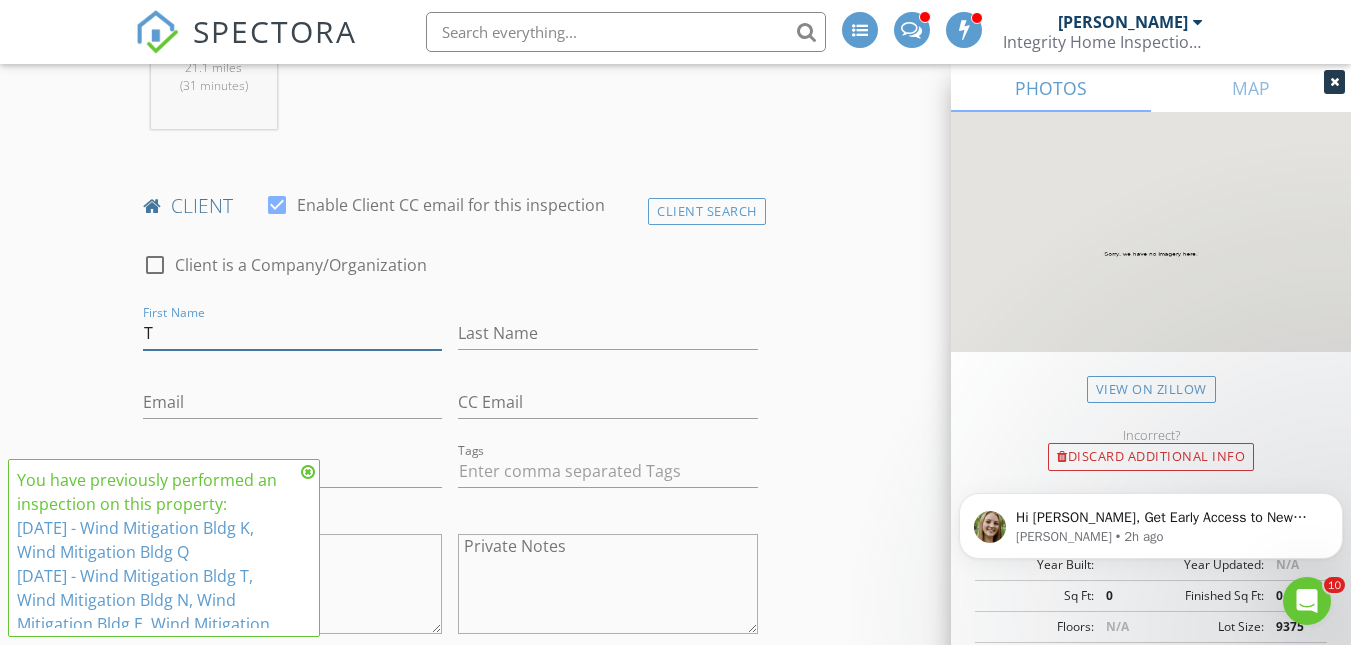 type 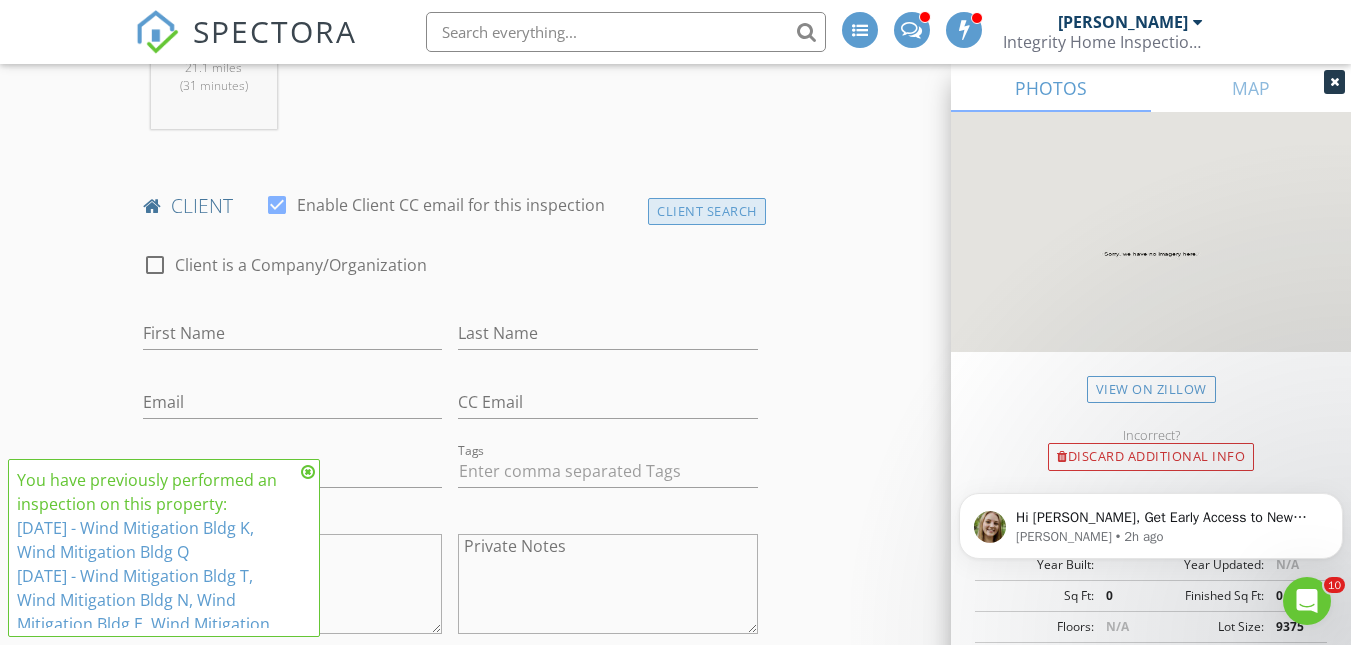 click on "Client Search" at bounding box center [707, 211] 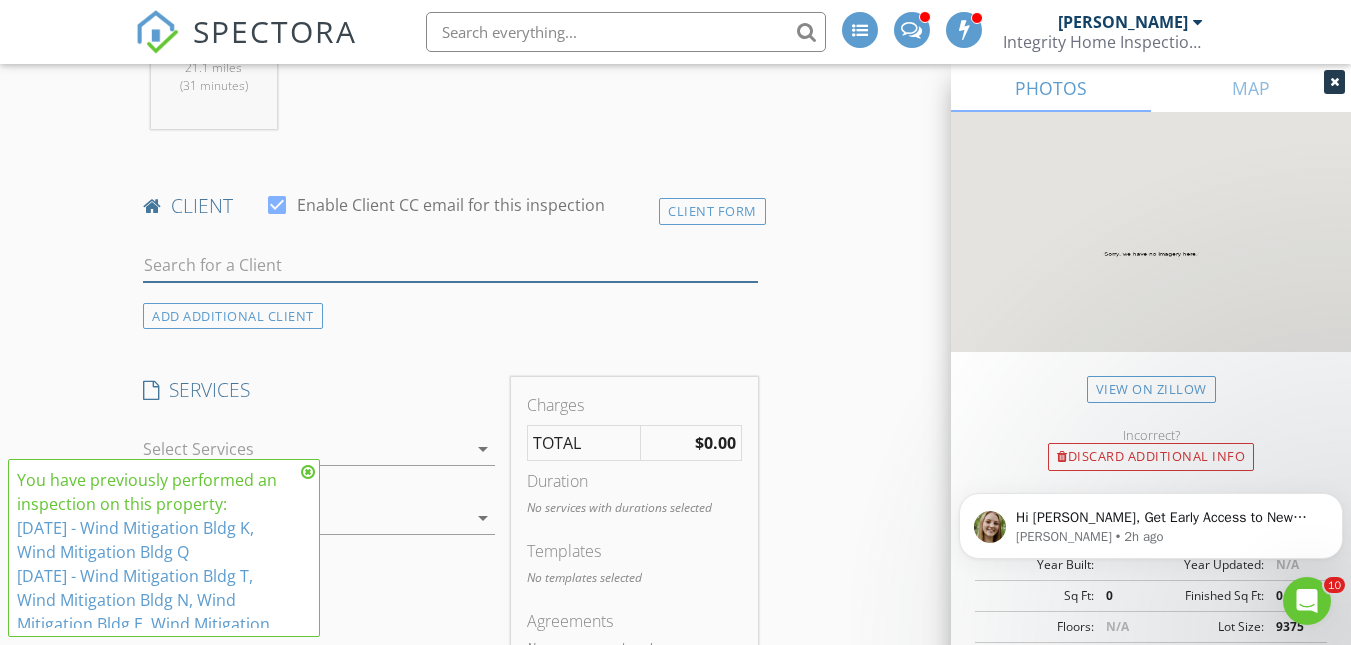 click at bounding box center [450, 265] 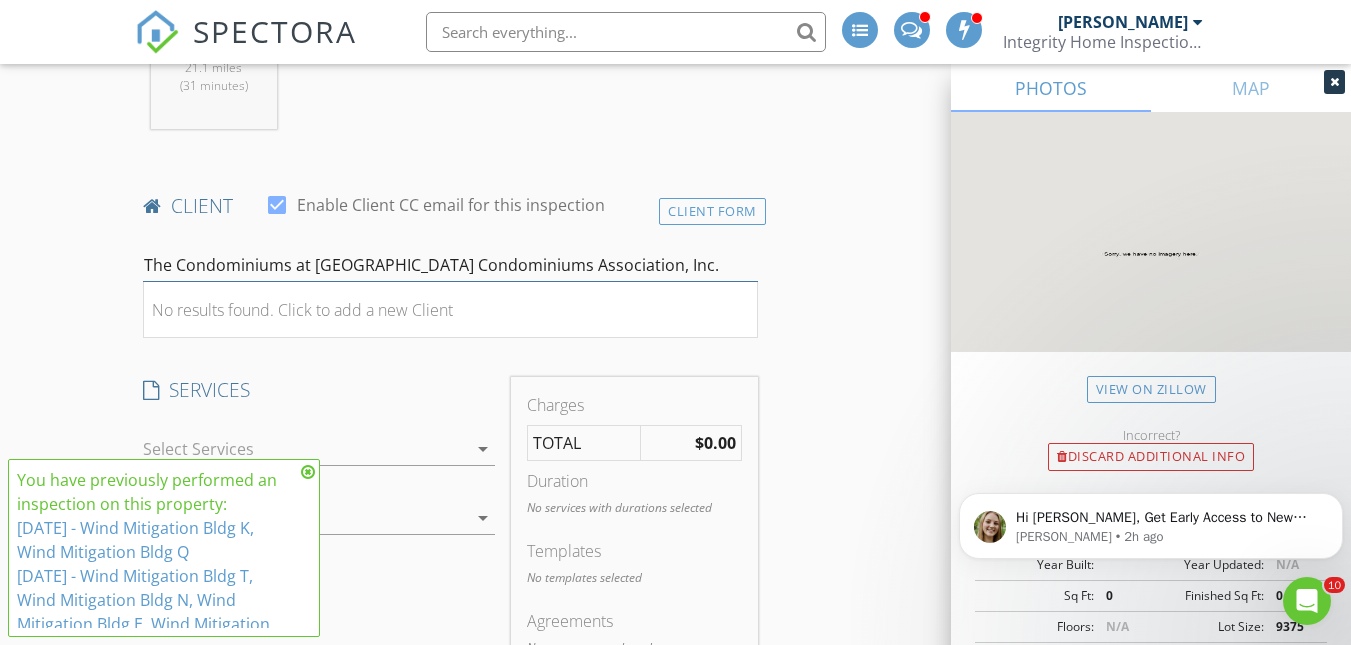 click on "The Condominiums at [GEOGRAPHIC_DATA] Condominiums Association, Inc." at bounding box center [450, 265] 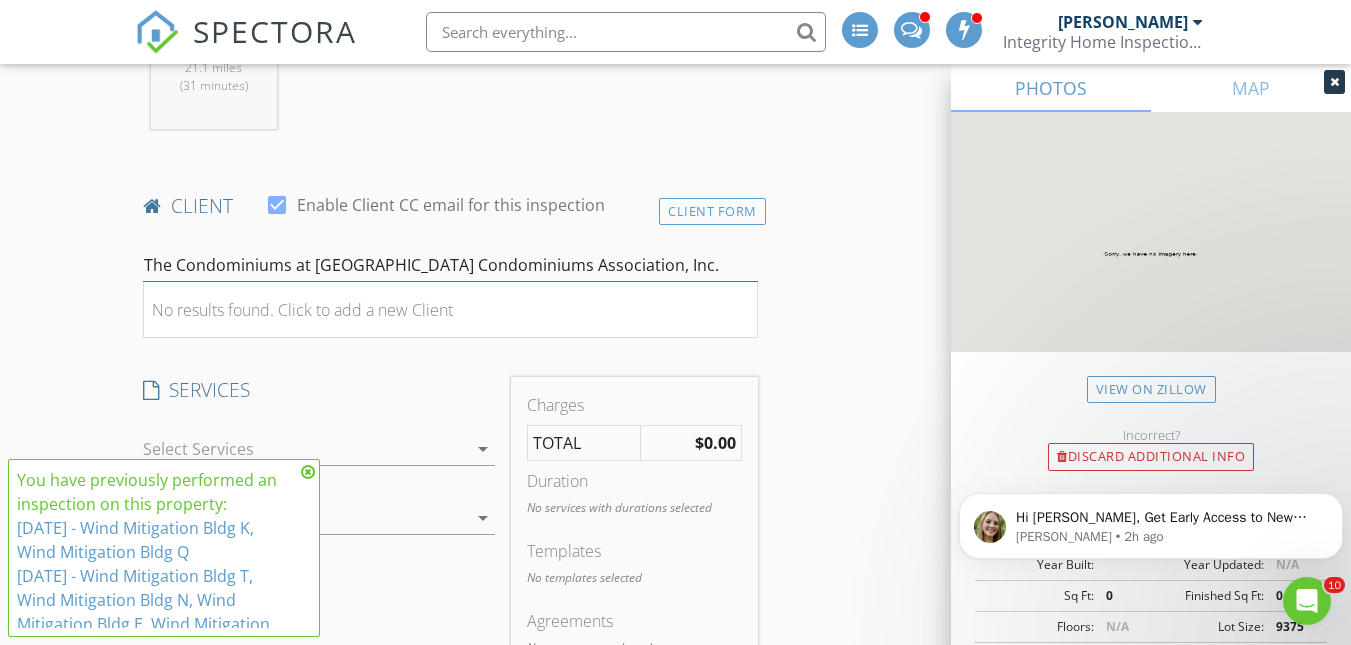 type on "The Condominiums at [GEOGRAPHIC_DATA] Condominiums Association, Inc." 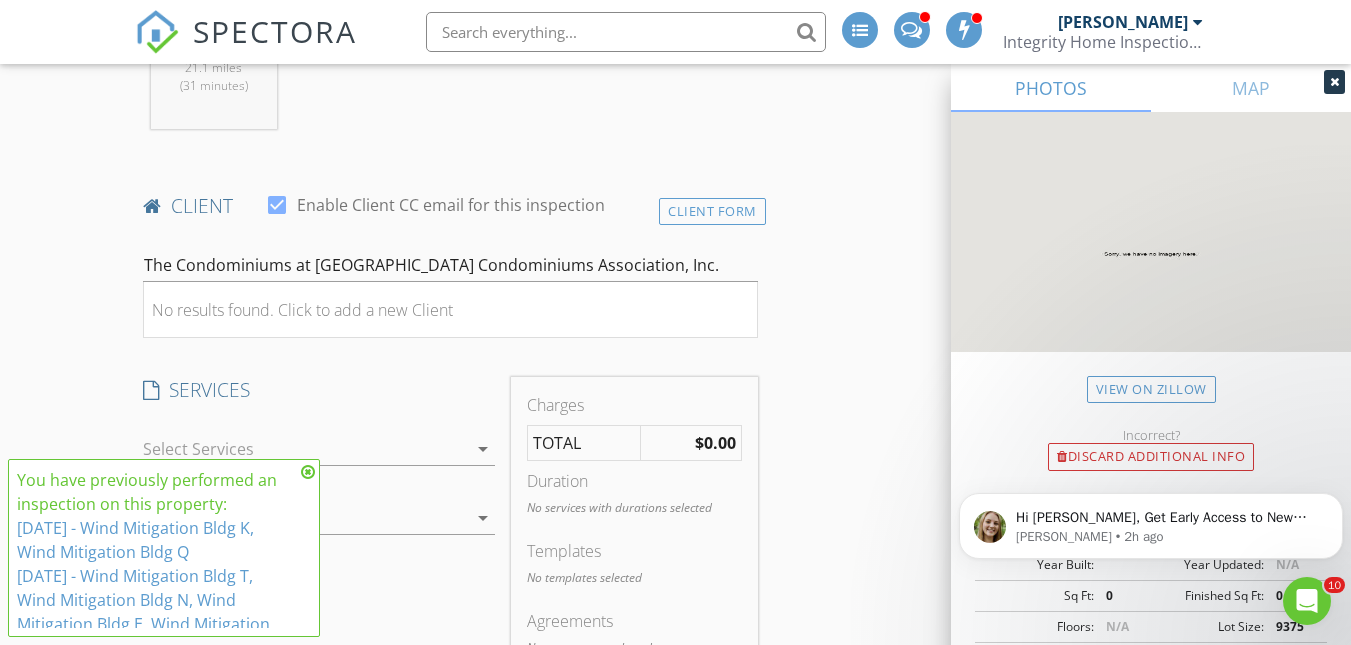 click on "INSPECTOR(S)
check_box   Watt Ramsey   PRIMARY   check_box_outline_blank   Albert Gonzalez     Watt Ramsey arrow_drop_down   check_box_outline_blank Watt Ramsey specifically requested
Date/Time
07/15/2025 8:00 AM
Location
Address Search       Address 1600 Big Tree Rd   Unit   City Daytona Beach   State FL   Zip 32119   County Volusia     Square Feet 0   Year Built   Foundation arrow_drop_down     Watt Ramsey     21.1 miles     (31 minutes)
client
check_box Enable Client CC email for this inspection   Client Form   The Condominiums at Georgetown Lake Condominiums Association, Inc.
No results found. Click to add a new
Client
ADD ADDITIONAL client
SERVICES
check_box_outline_blank     check_box_outline_blank" at bounding box center [675, 1102] 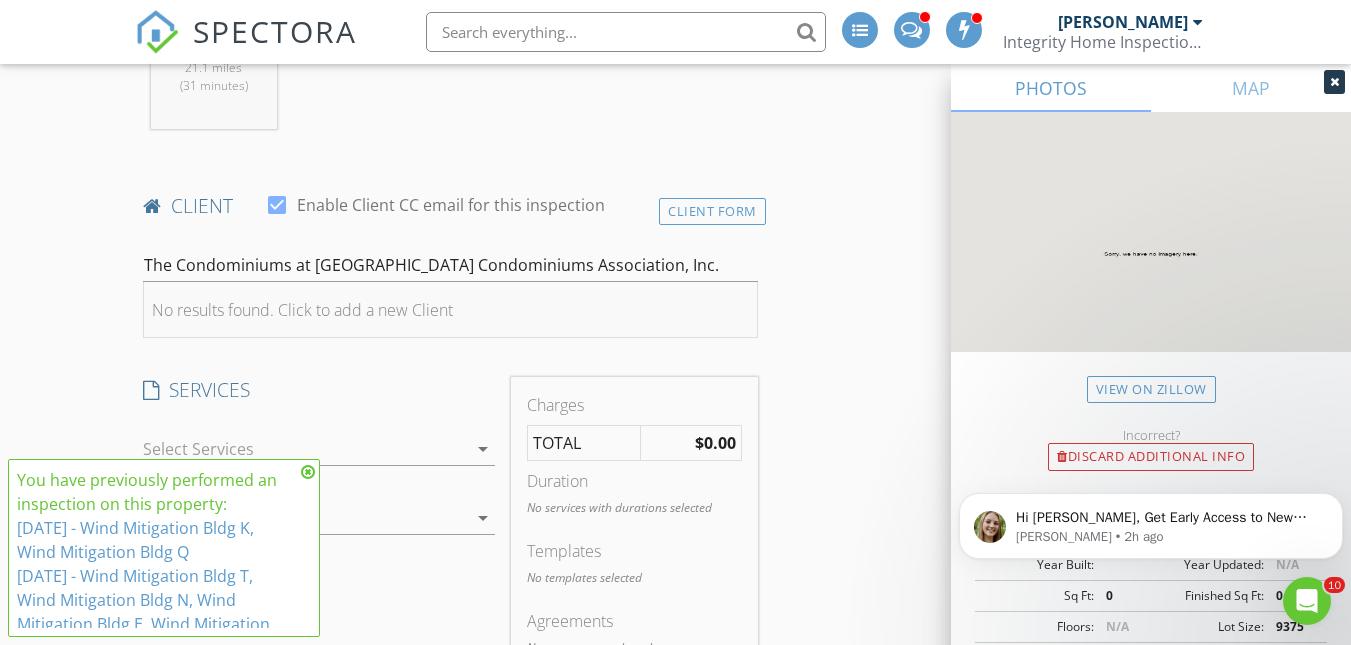 click on "No results found. Click to add a new
Client" at bounding box center [302, 310] 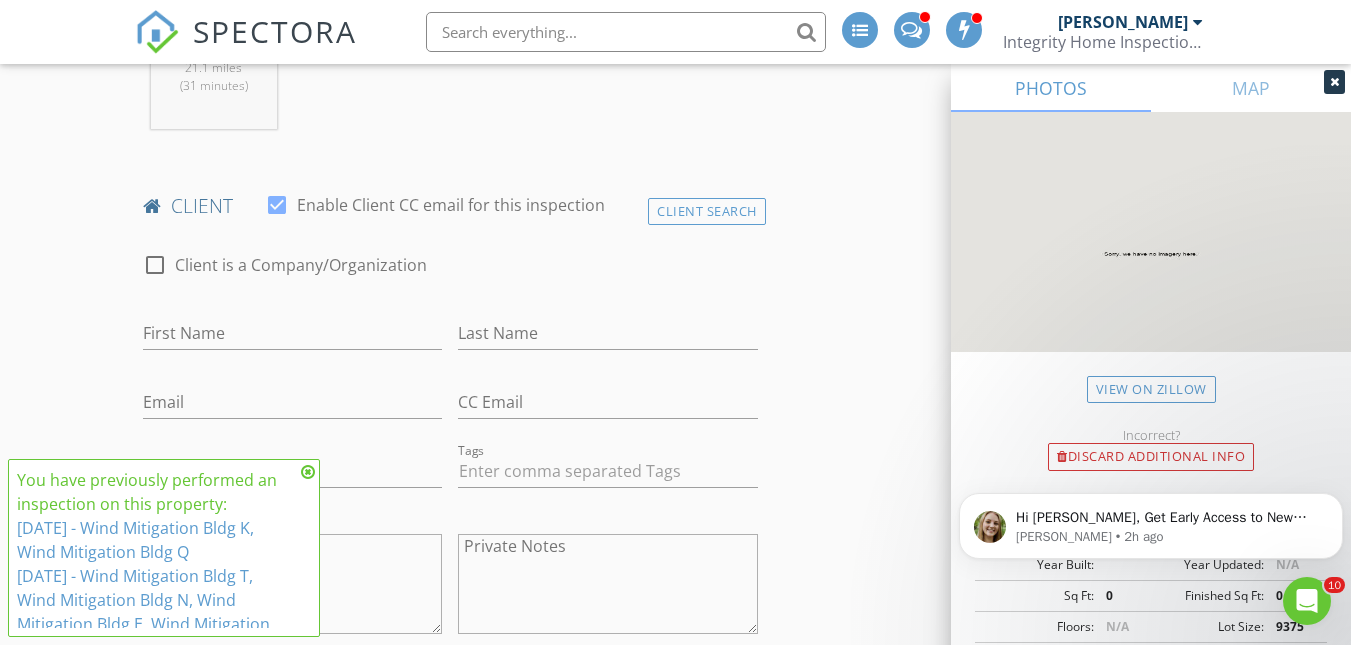drag, startPoint x: 719, startPoint y: 214, endPoint x: 415, endPoint y: 300, distance: 315.93036 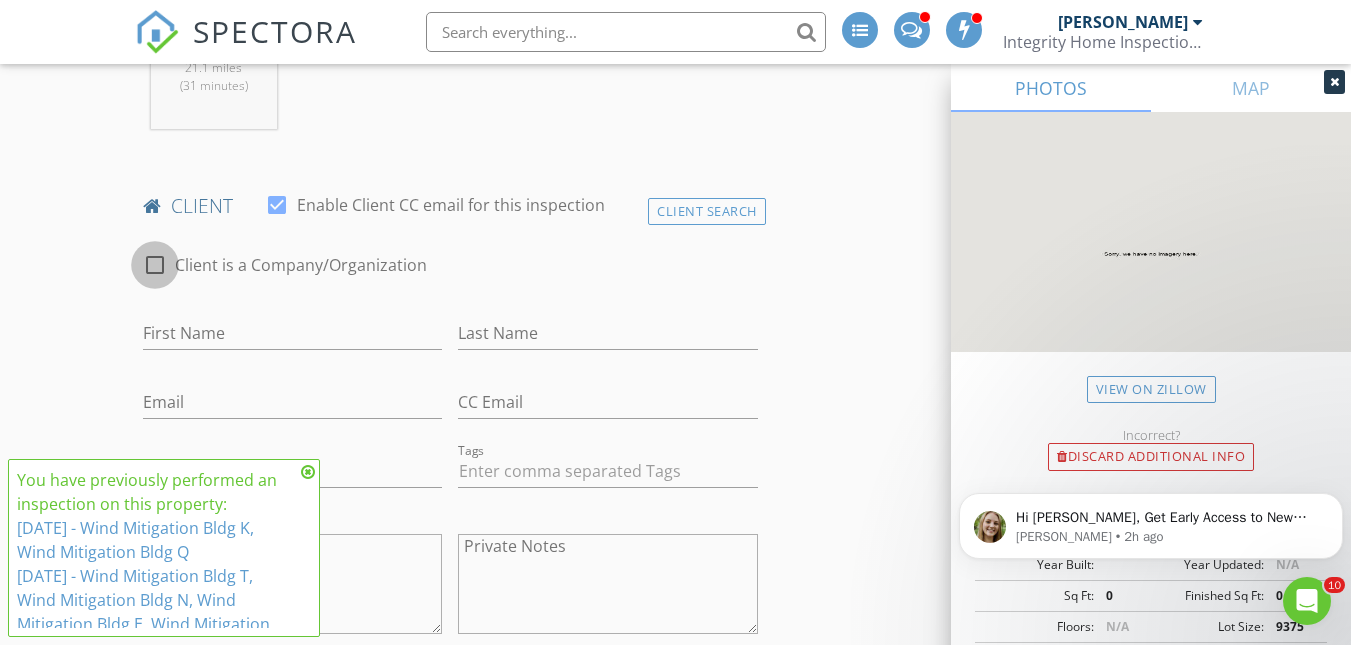 click at bounding box center (155, 265) 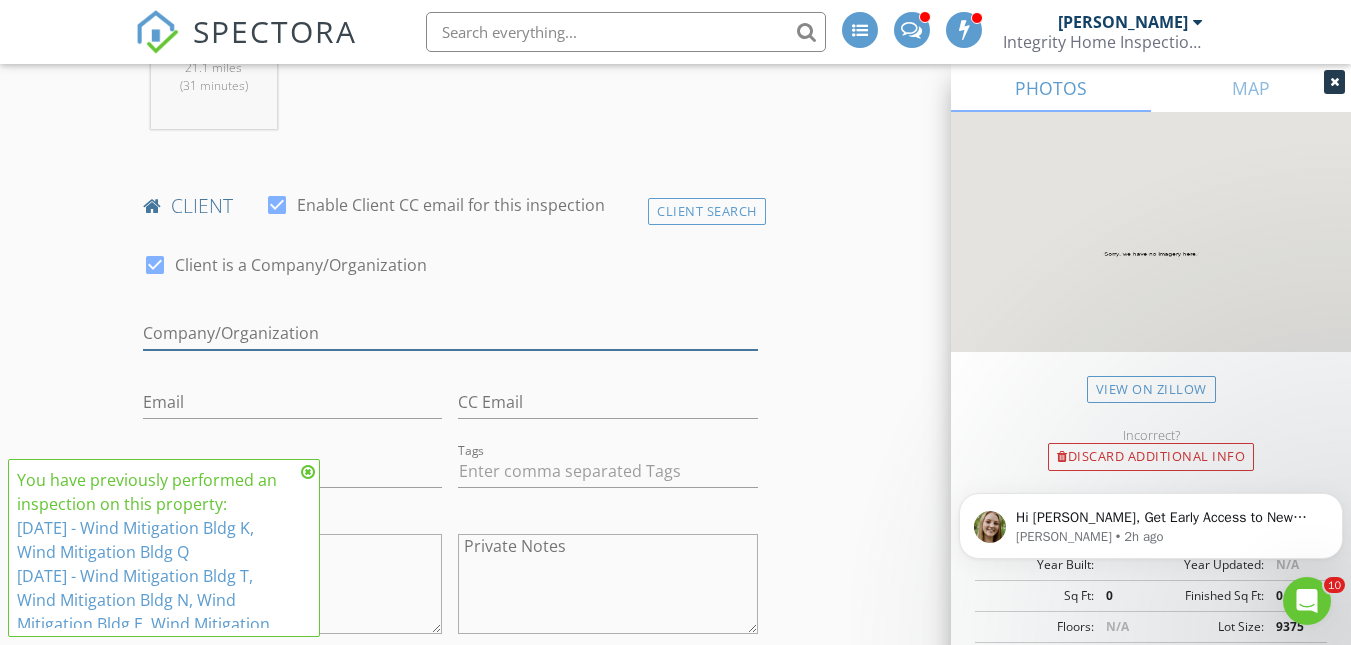 click on "Enable Client CC email for this inspection" at bounding box center (450, 333) 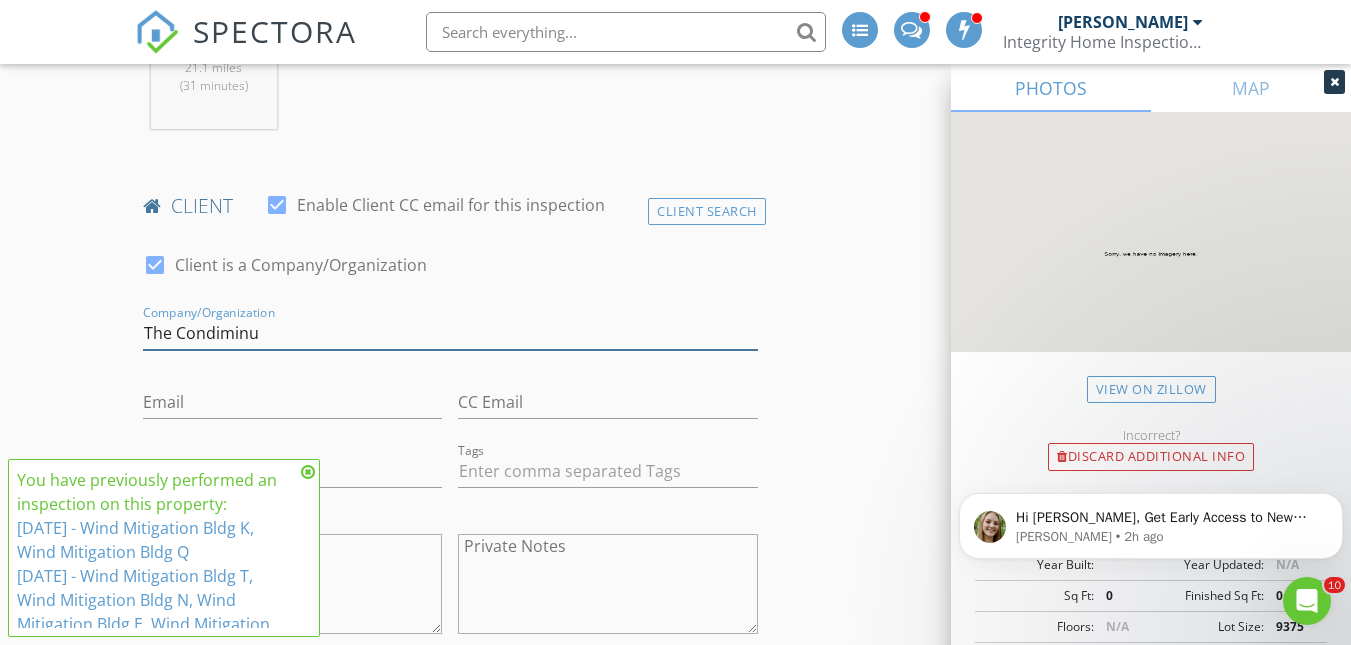type on "The Condiminu" 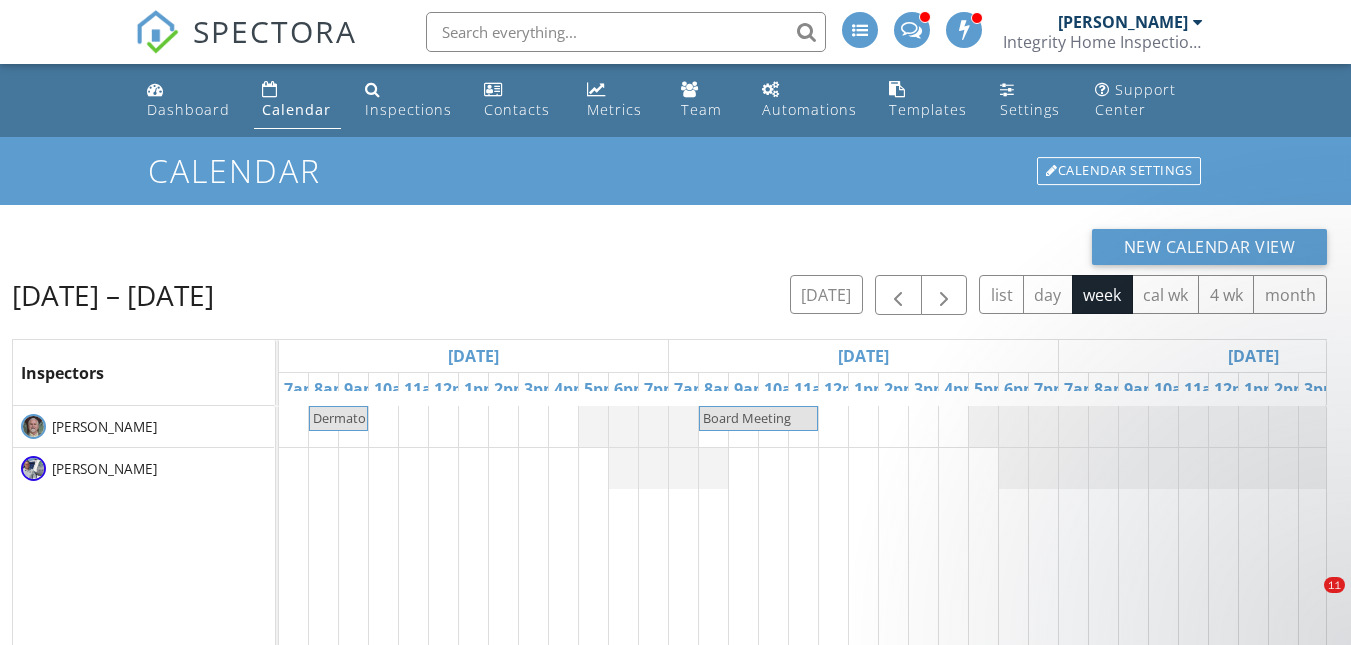 scroll, scrollTop: 0, scrollLeft: 0, axis: both 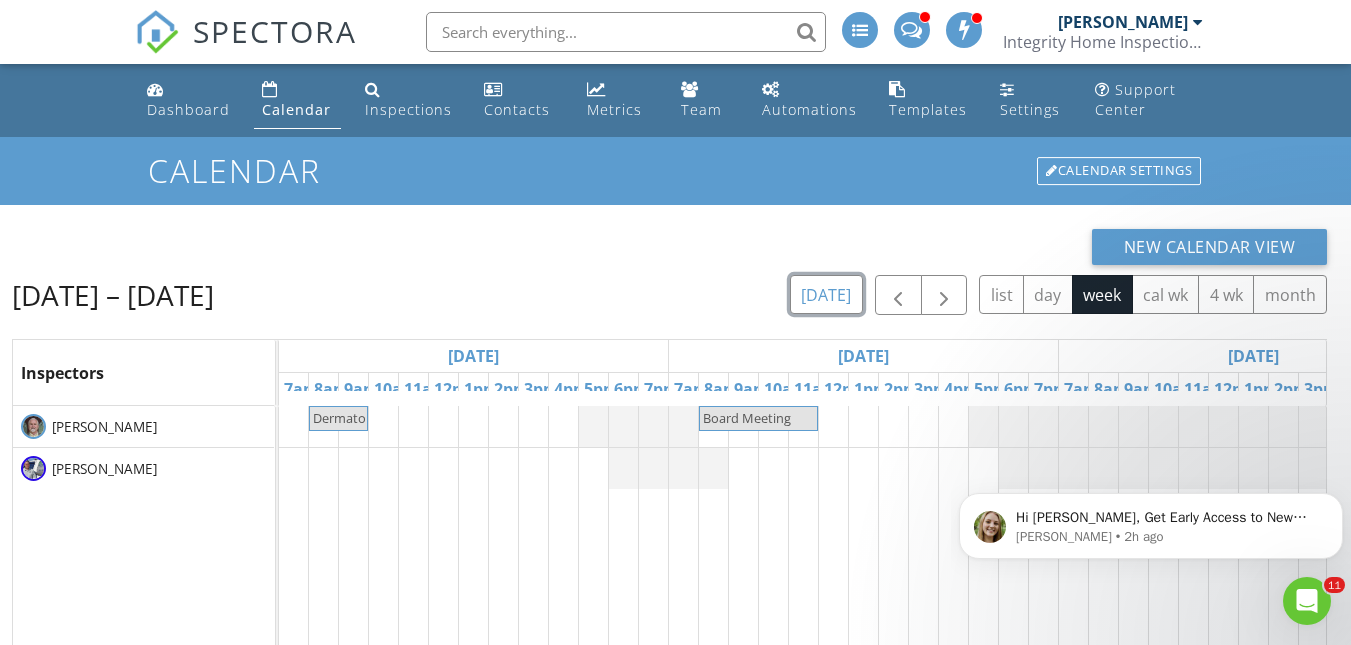click on "today" at bounding box center (826, 294) 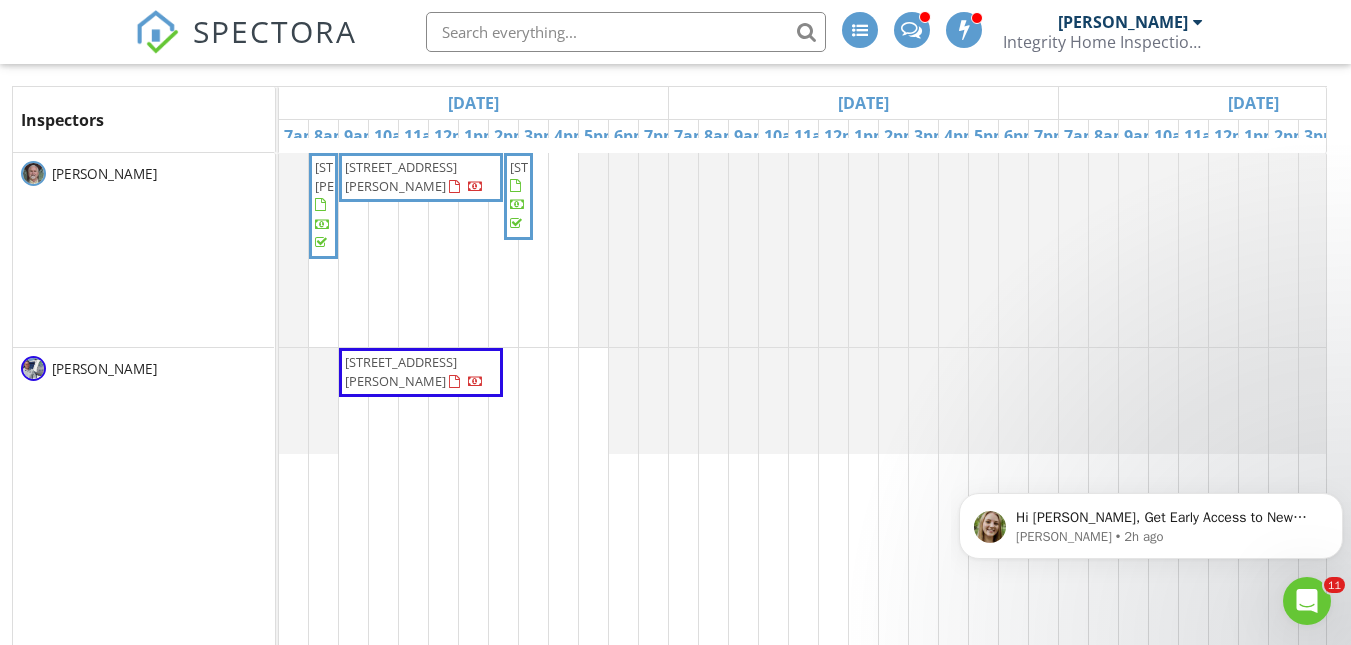 drag, startPoint x: 1355, startPoint y: 352, endPoint x: 35, endPoint y: 97, distance: 1344.405 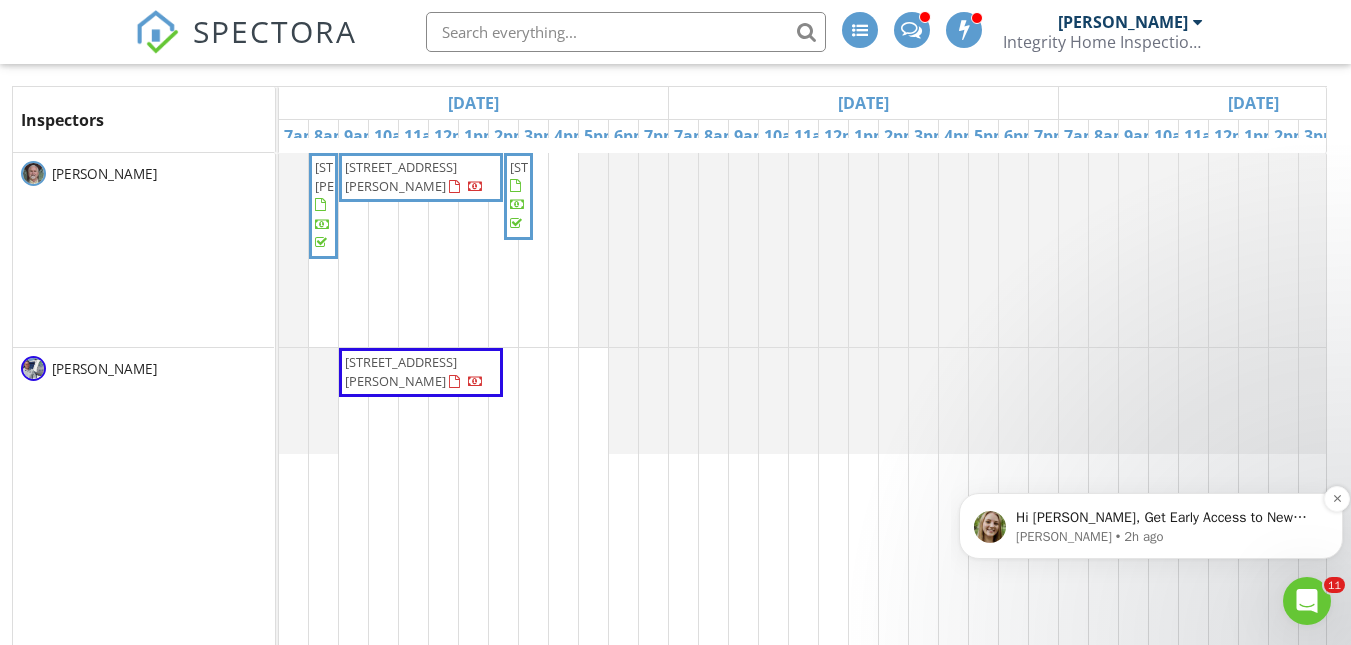 scroll, scrollTop: 256, scrollLeft: 0, axis: vertical 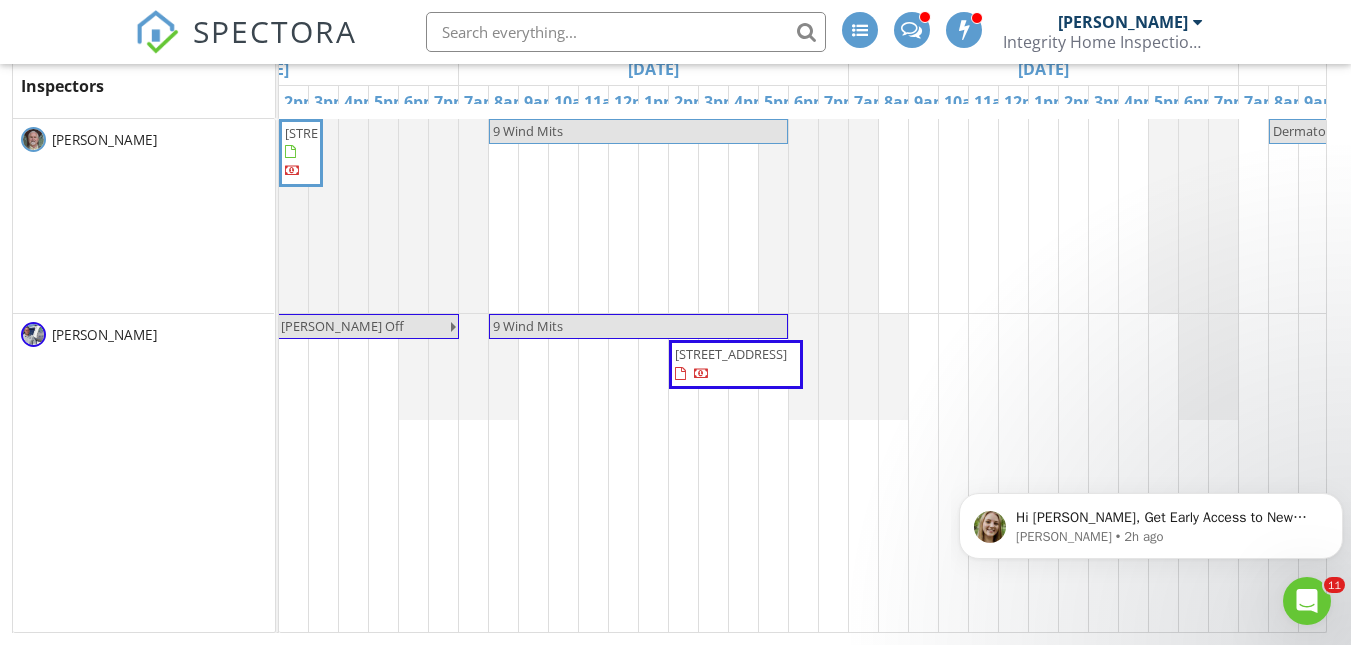 click on "299 McGregor Rd, DeLand 32720
1920 S Palmetto Ave, Sanford 32773
510 Alexander Ave, Deltona 32725
409 E Plymouth Ave, DeLand 32724
404 Grand Rondo E, Crescent City 32112
115 E Grace St, DeLand 32724" at bounding box center [264, 375] 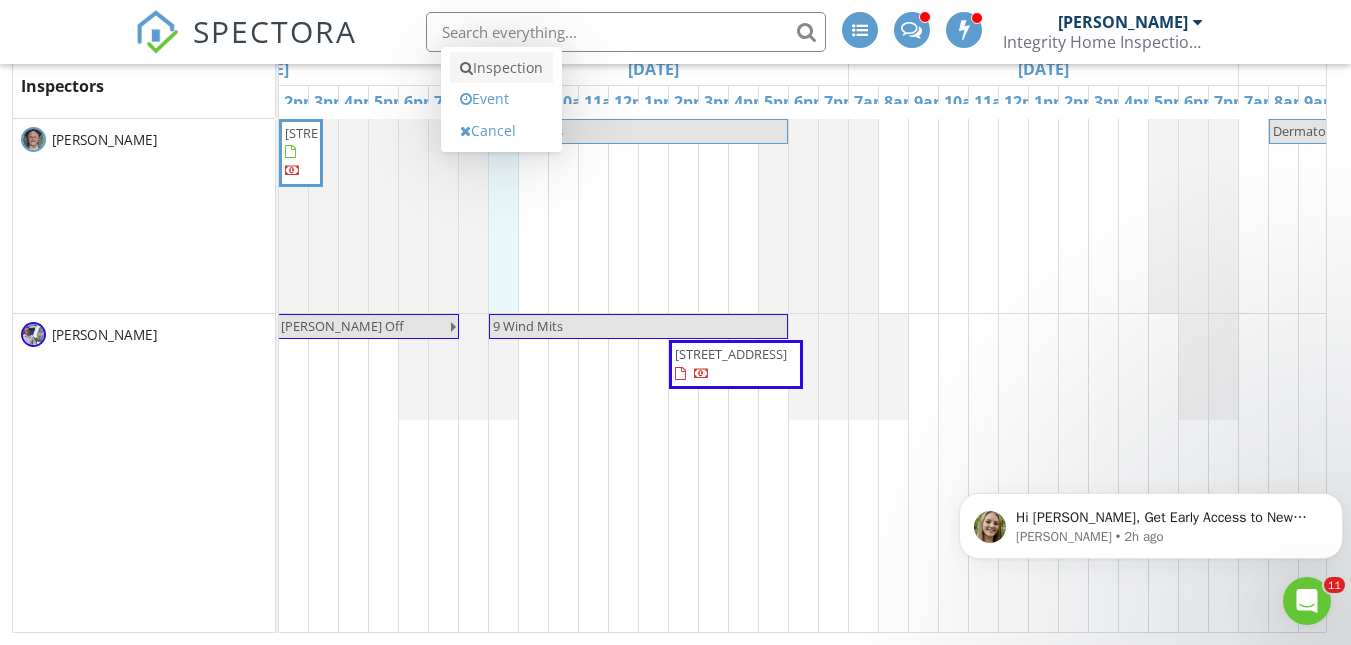 click on "Inspection" at bounding box center (501, 68) 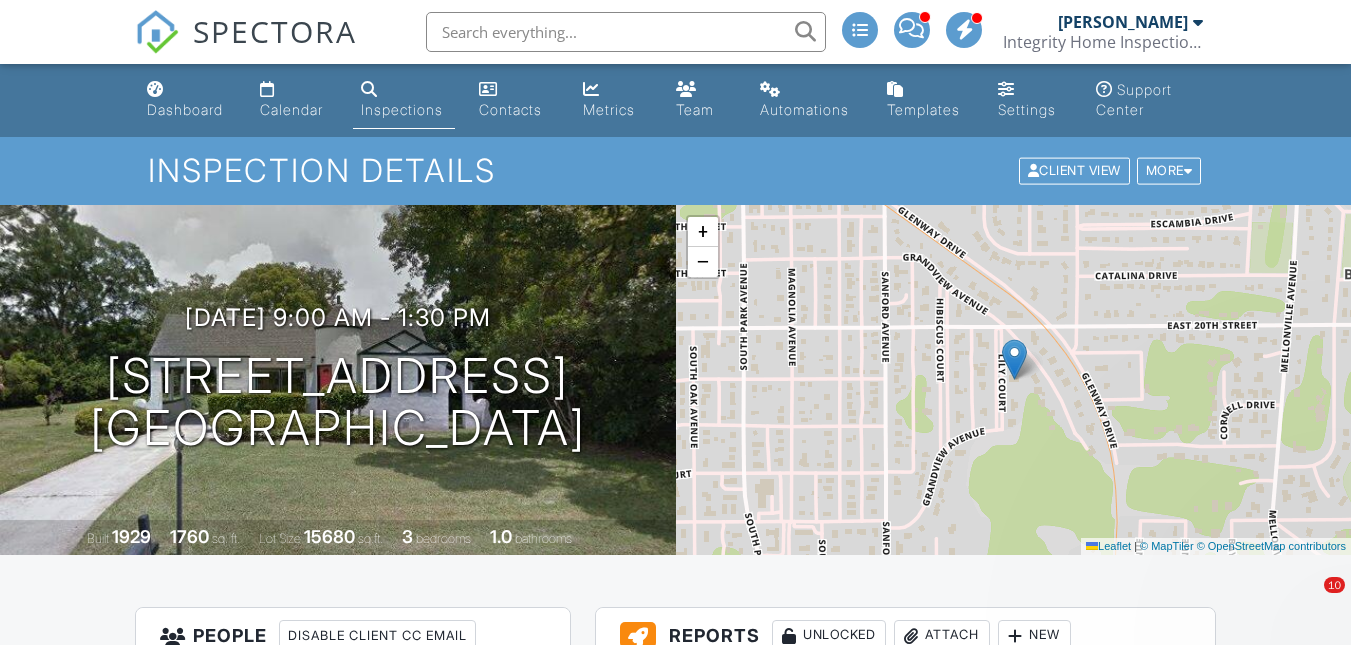 scroll, scrollTop: 0, scrollLeft: 0, axis: both 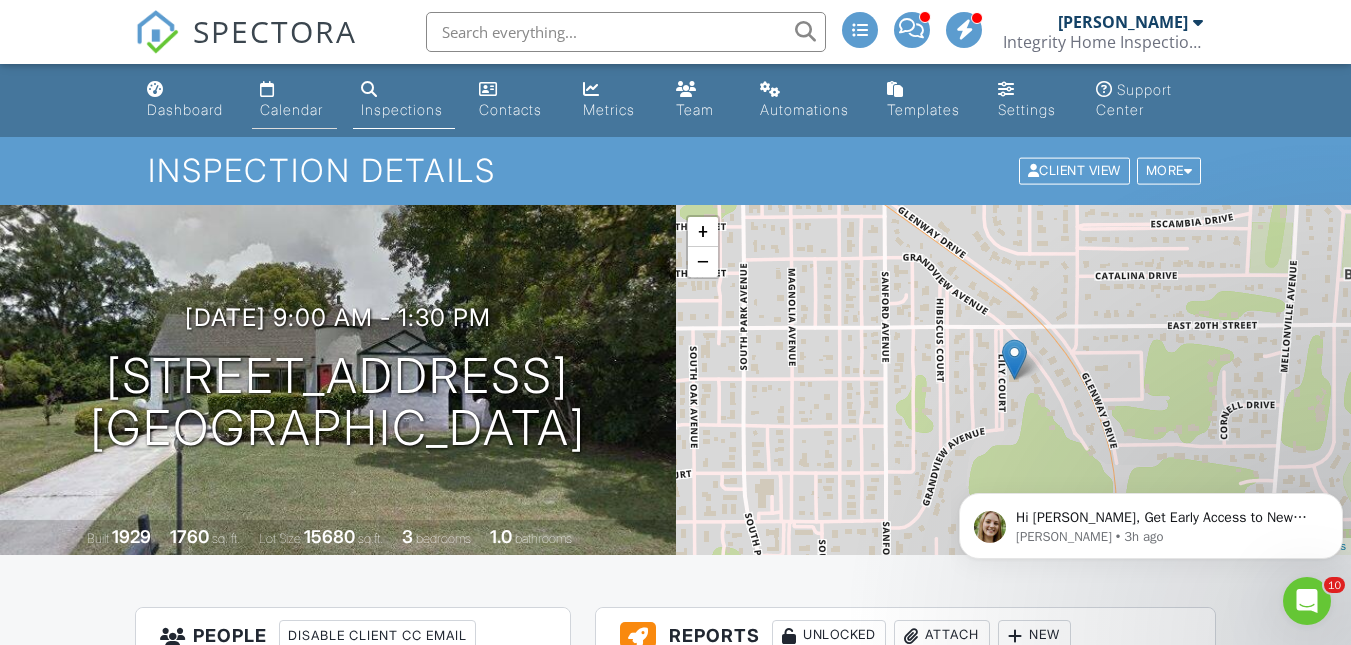 click at bounding box center (267, 89) 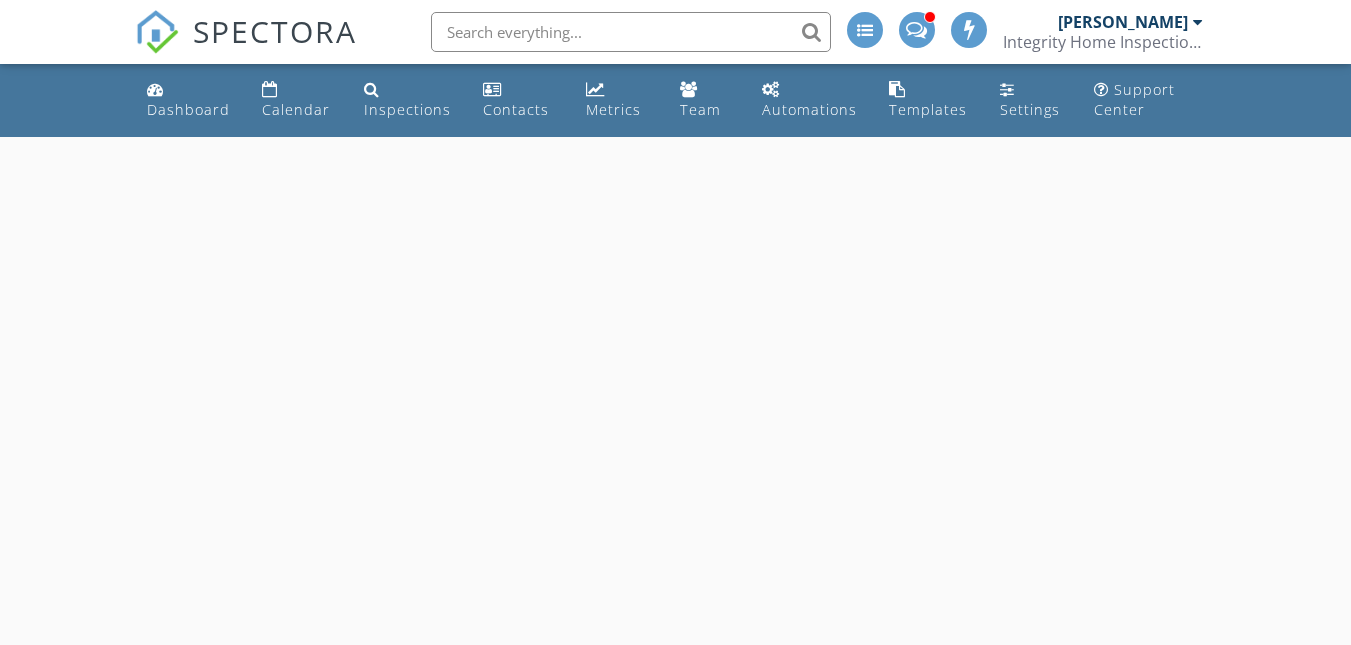 scroll, scrollTop: 0, scrollLeft: 0, axis: both 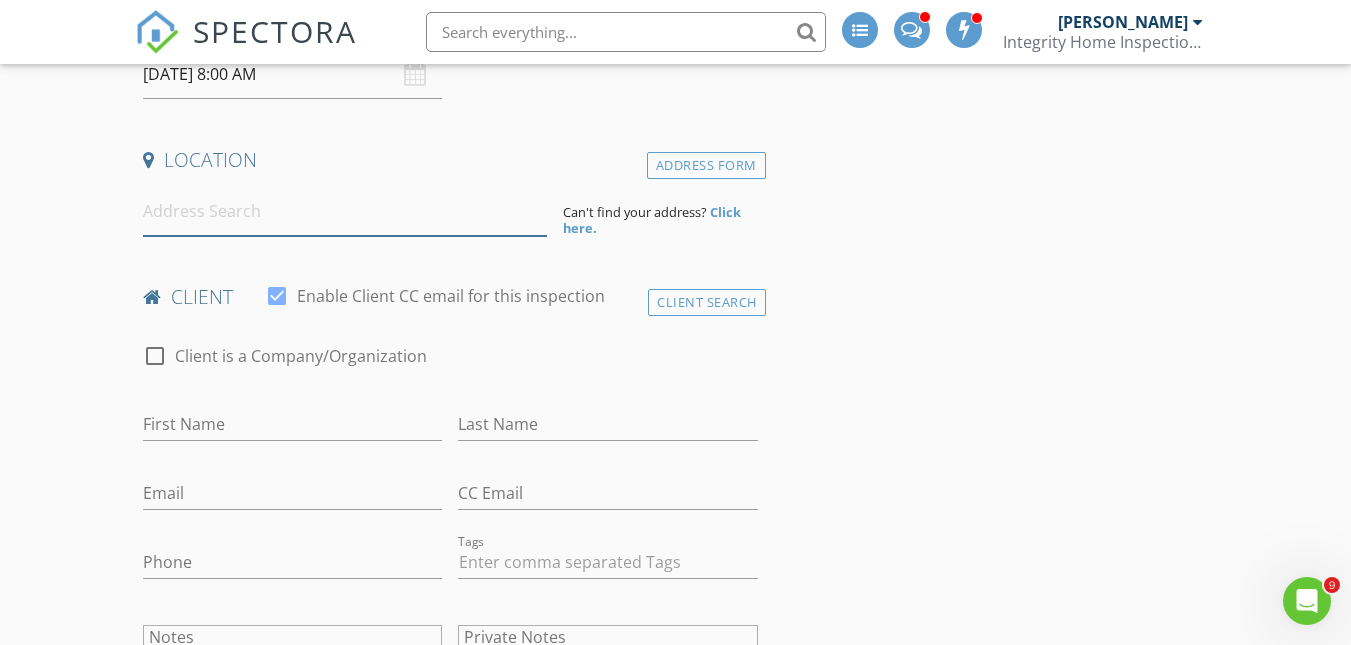 click at bounding box center (345, 211) 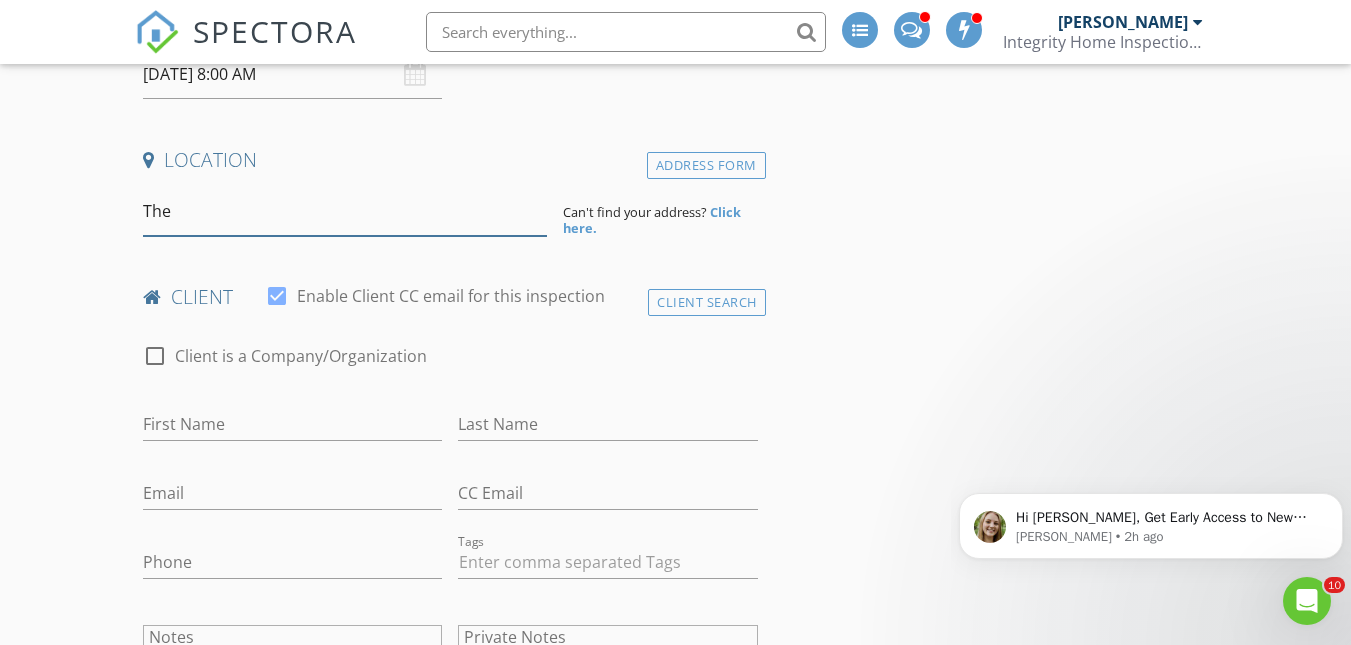 scroll, scrollTop: 0, scrollLeft: 0, axis: both 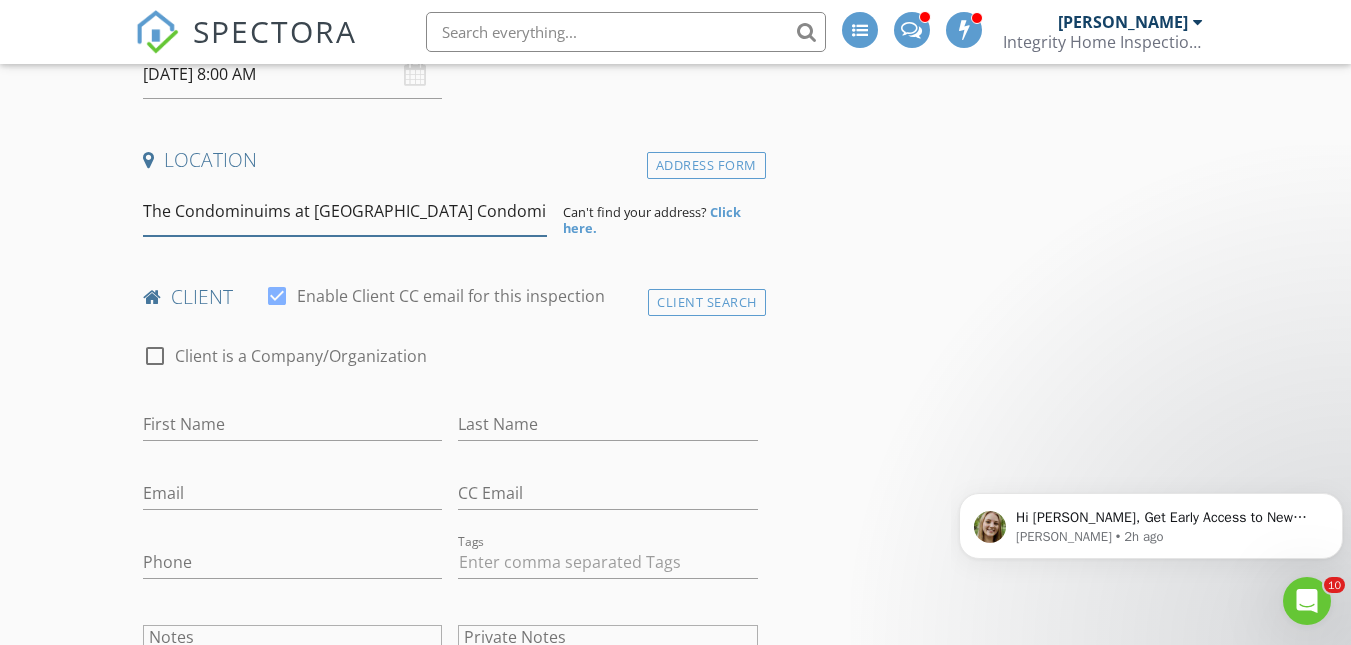 drag, startPoint x: 332, startPoint y: 218, endPoint x: 110, endPoint y: 209, distance: 222.18236 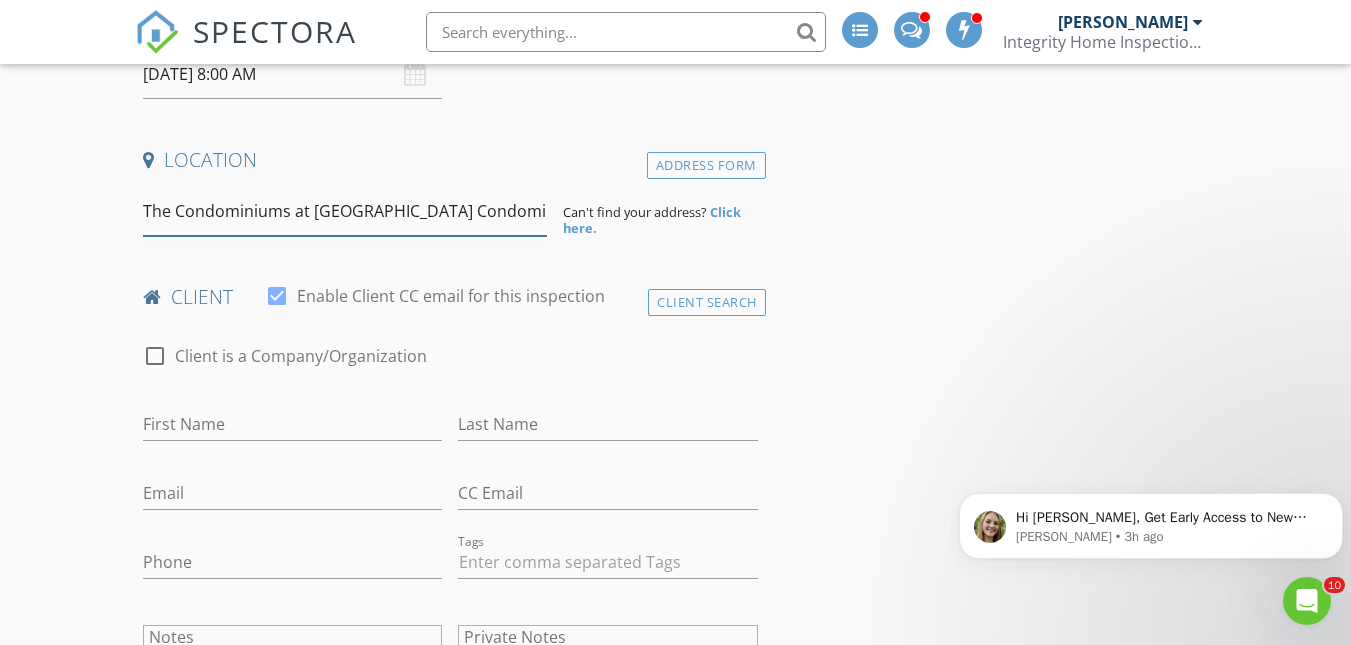 scroll, scrollTop: 0, scrollLeft: 137, axis: horizontal 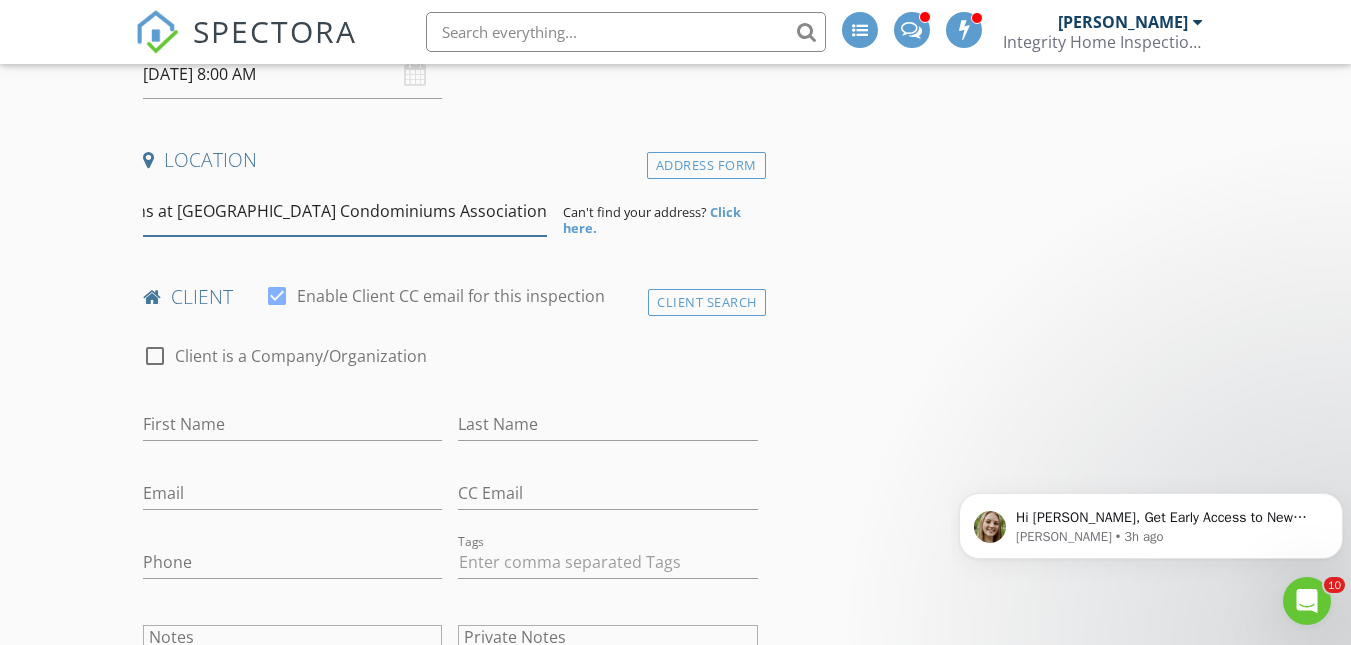 drag, startPoint x: 442, startPoint y: 208, endPoint x: 569, endPoint y: 214, distance: 127.141655 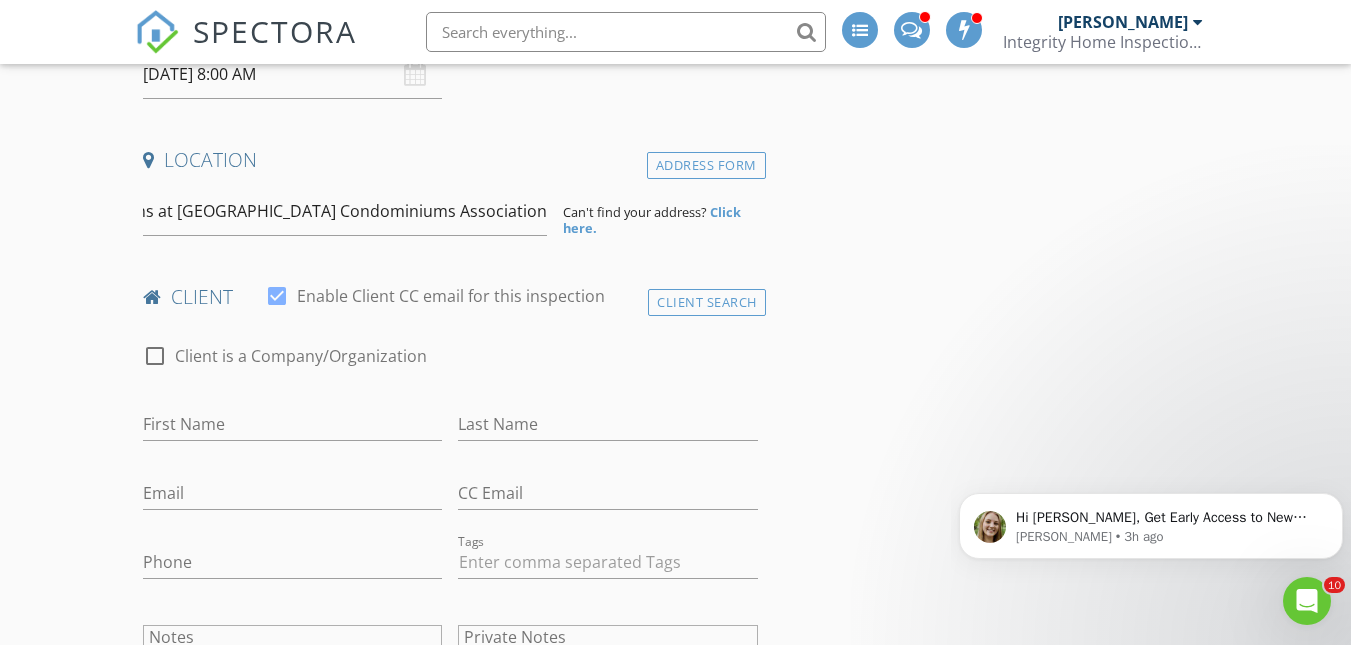 click on "INSPECTOR(S)
check_box   Watt Ramsey   PRIMARY   check_box_outline_blank   Albert Gonzalez     Watt Ramsey arrow_drop_down   check_box_outline_blank Watt Ramsey specifically requested
Date/Time
07/15/2025 8:00 AM
Location
Address Form   The Condominiums at Georgetown Lake Condominiums Association, Inc.     Can't find your address?   Click here.
client
check_box Enable Client CC email for this inspection   Client Search     check_box_outline_blank Client is a Company/Organization     First Name   Last Name   Email   CC Email   Phone         Tags         Notes   Private Notes
ADD ADDITIONAL client
SERVICES
check_box_outline_blank   Home inspection with 4-point and Wind Mitigation   check_box_outline_blank   Home Inspection and 4-point   check_box_outline_blank" at bounding box center (450, 1520) 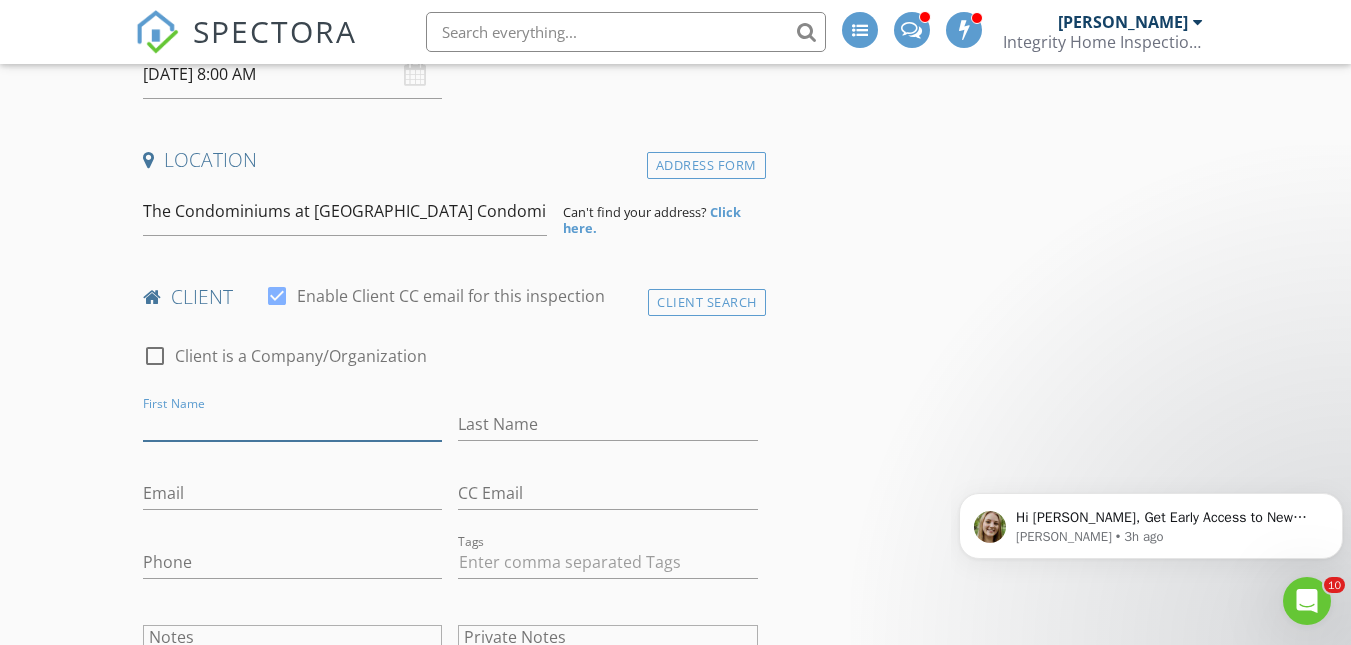 click on "First Name" at bounding box center (292, 424) 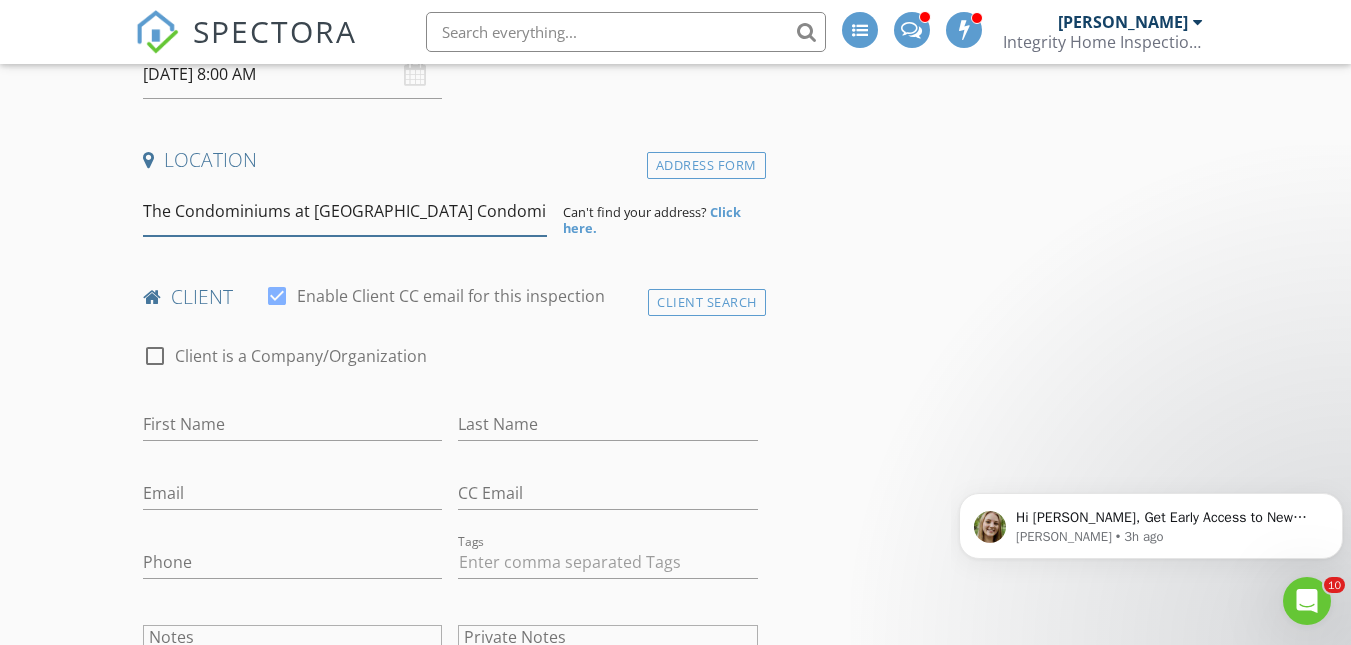 scroll, scrollTop: 0, scrollLeft: 137, axis: horizontal 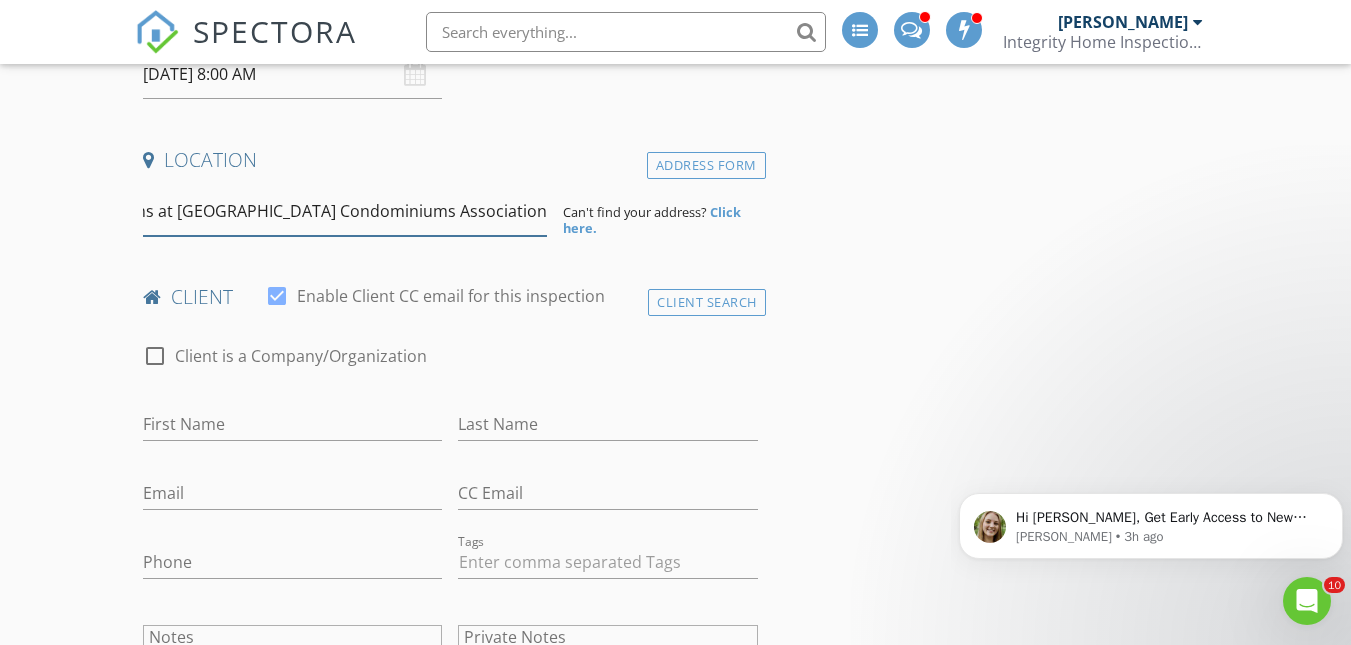 drag, startPoint x: 144, startPoint y: 208, endPoint x: 691, endPoint y: 211, distance: 547.00824 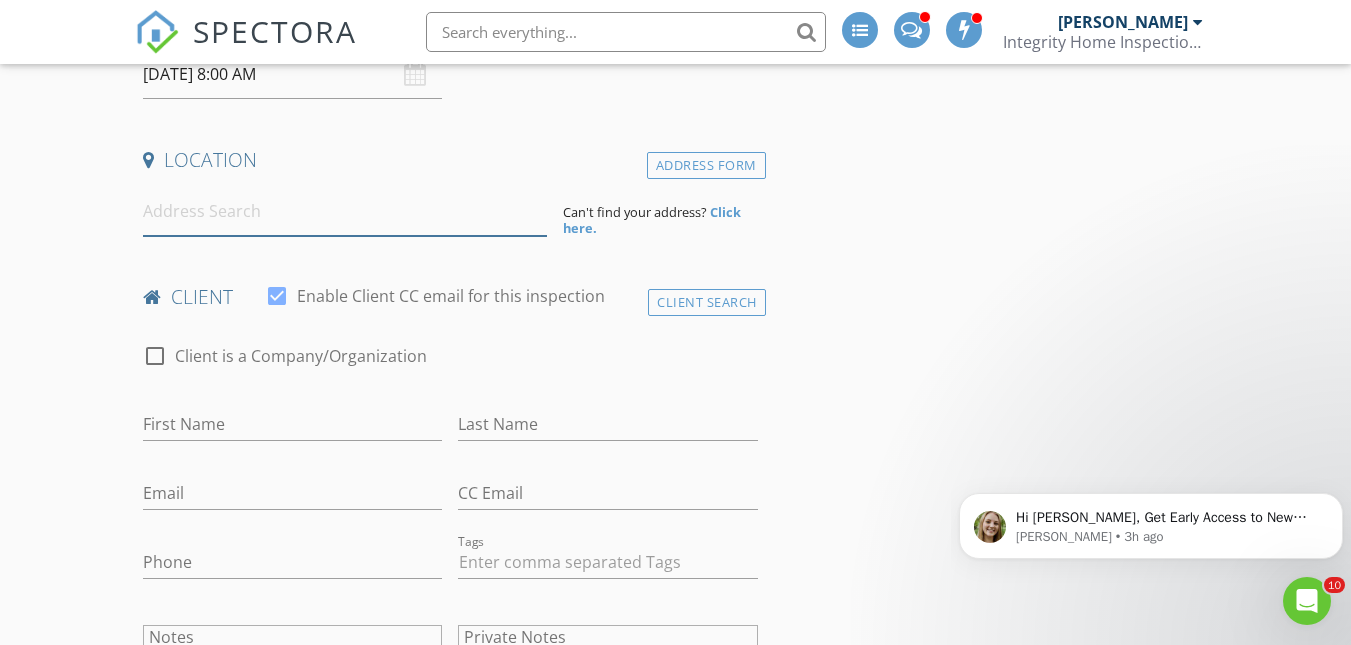 scroll, scrollTop: 0, scrollLeft: 0, axis: both 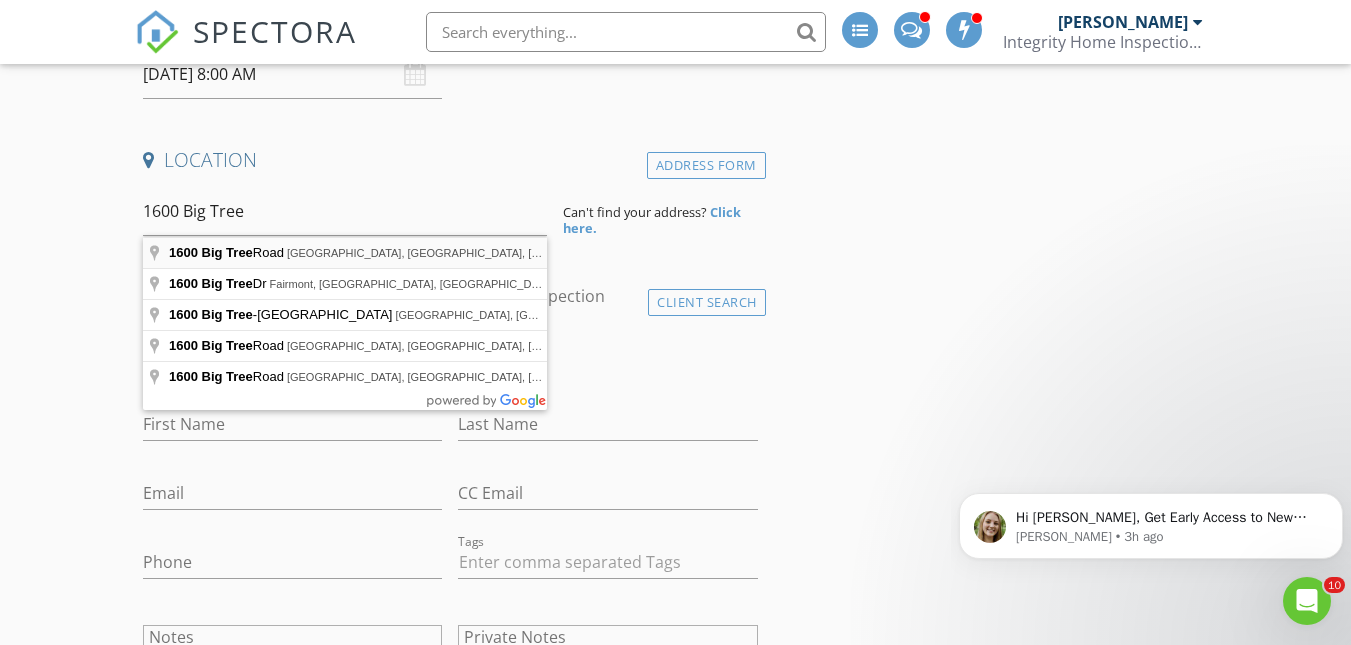 type on "1600 Big Tree Road, Daytona Beach, FL, USA" 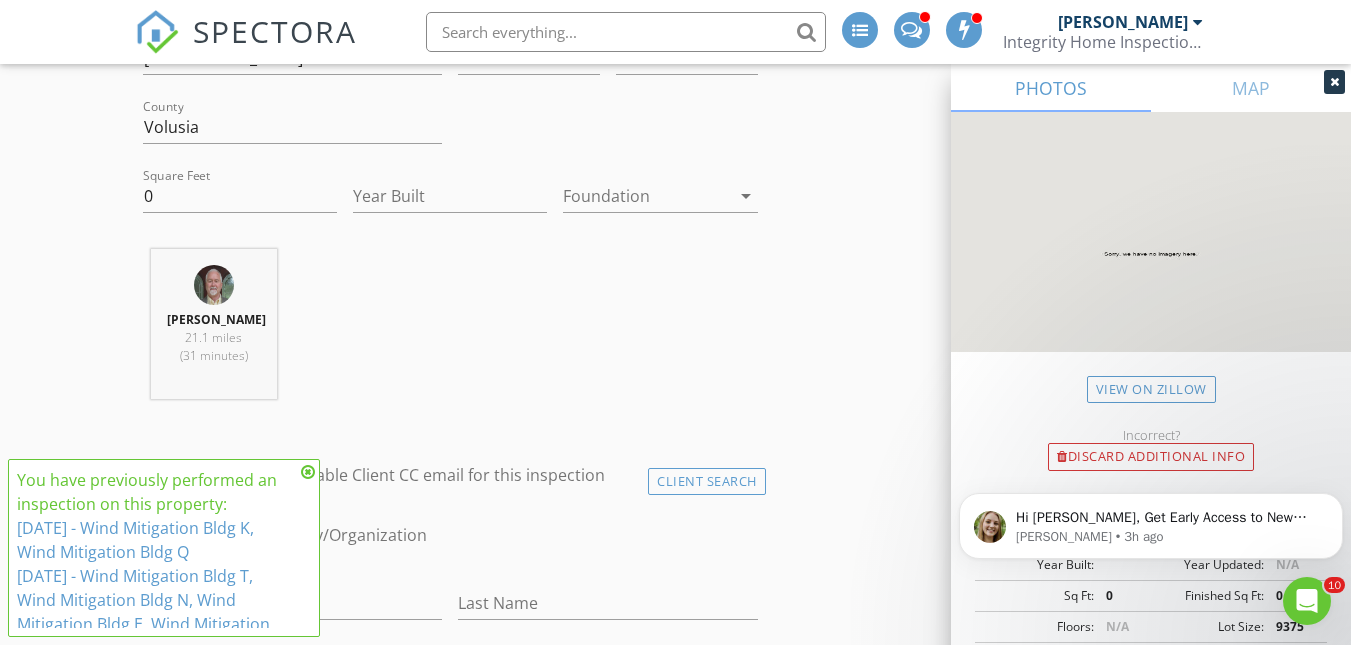 scroll, scrollTop: 700, scrollLeft: 0, axis: vertical 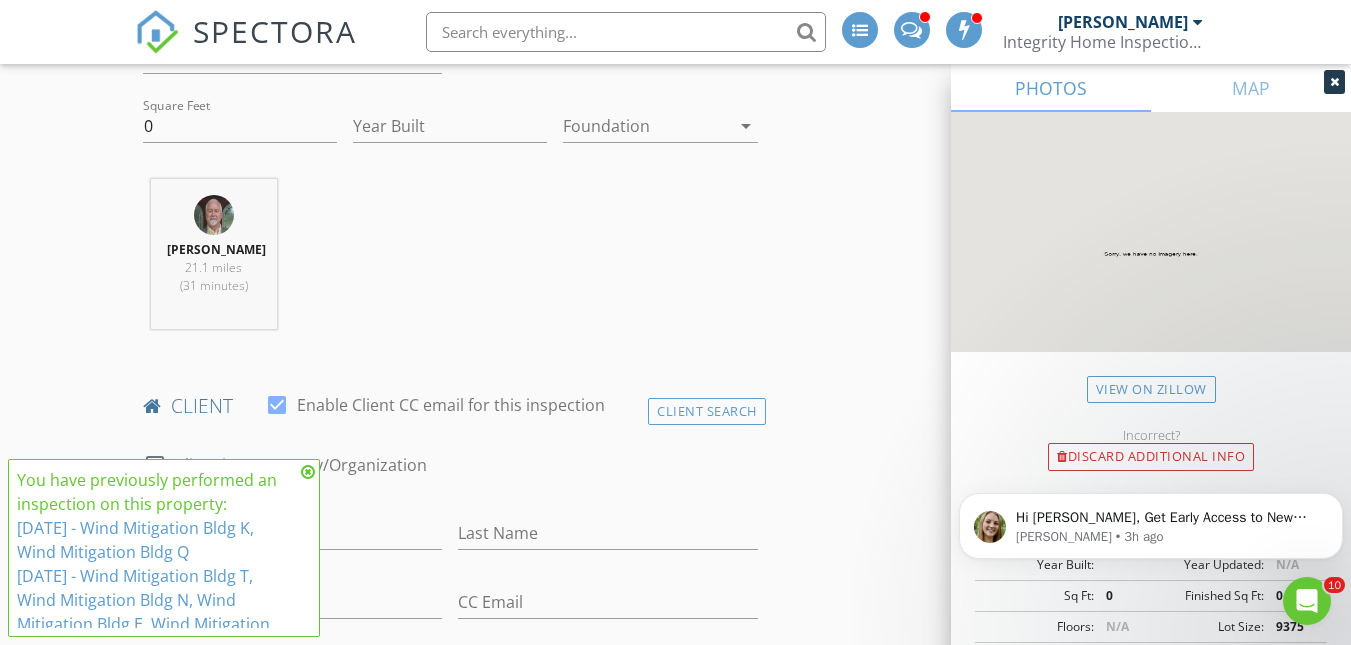 click at bounding box center (308, 472) 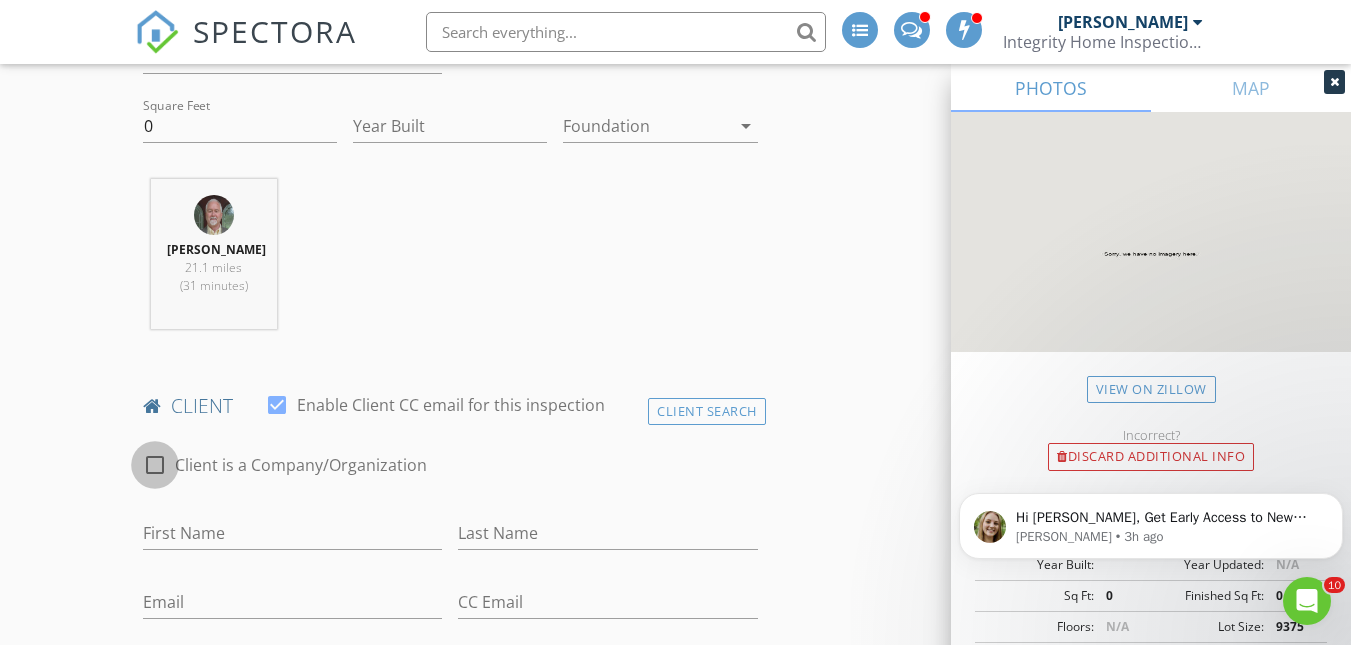 click at bounding box center (155, 465) 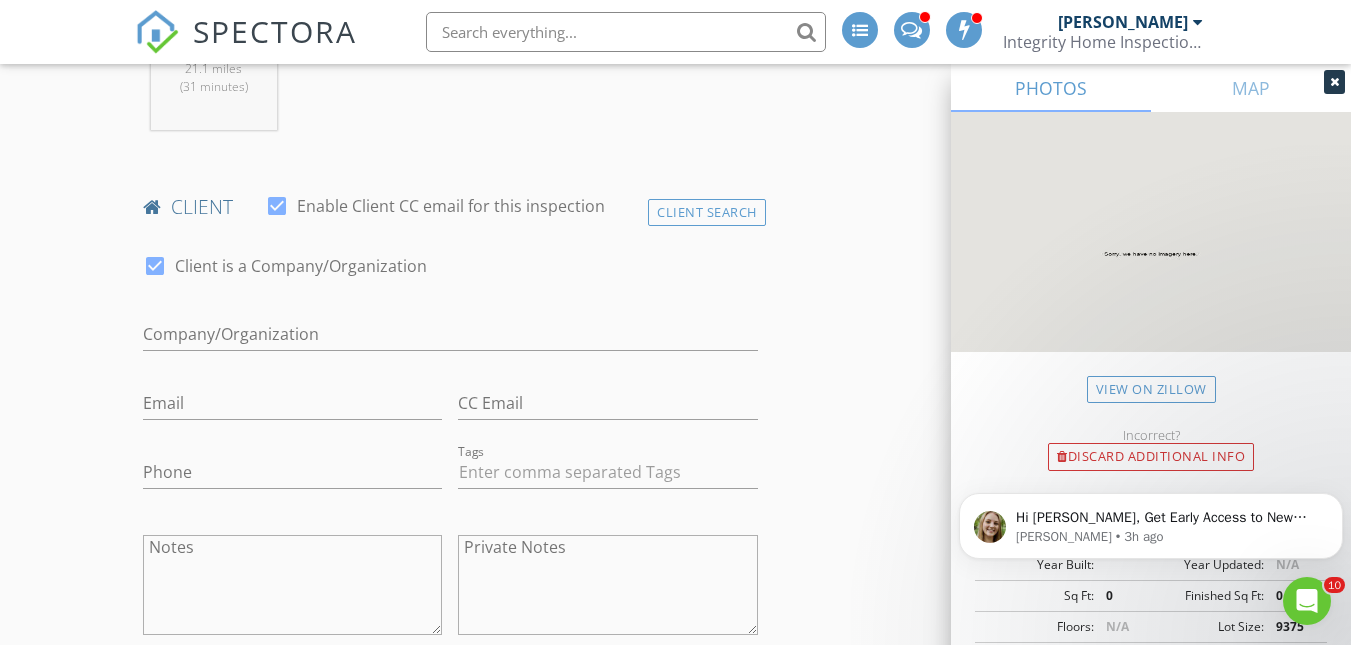 scroll, scrollTop: 900, scrollLeft: 0, axis: vertical 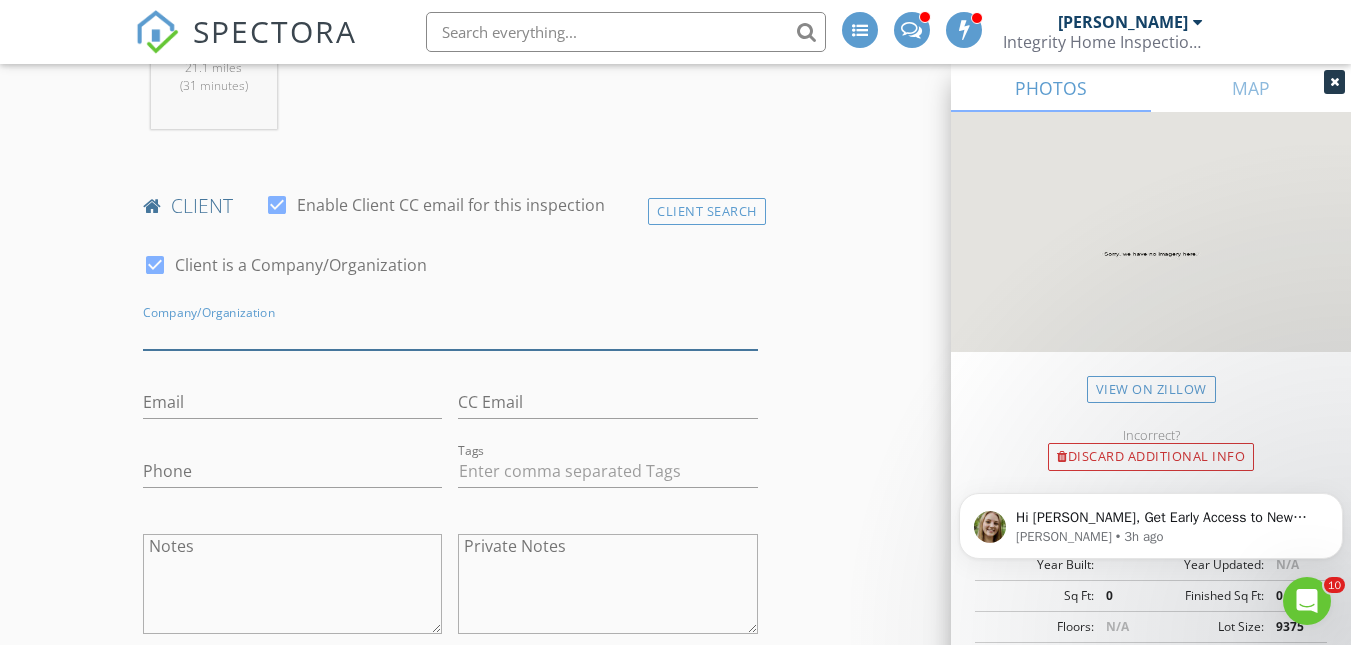 click on "Enable Client CC email for this inspection" at bounding box center [450, 333] 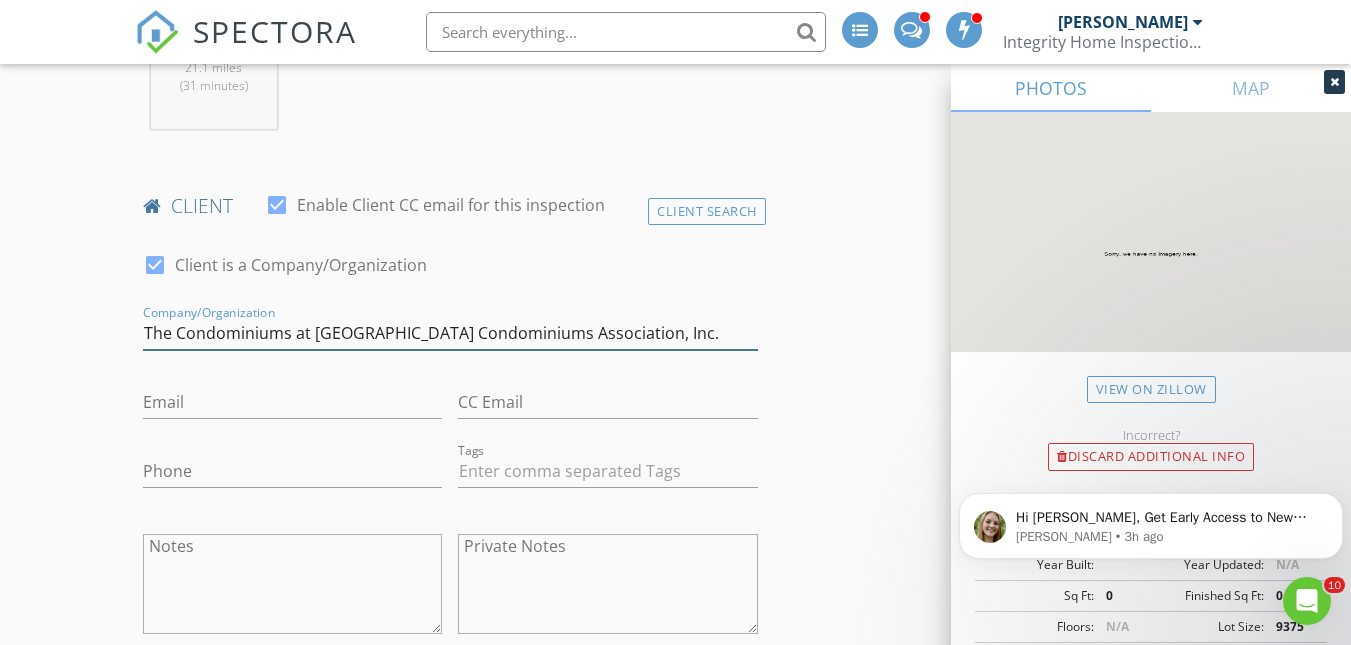 type on "The Condominiums at [GEOGRAPHIC_DATA] Condominiums Association, Inc." 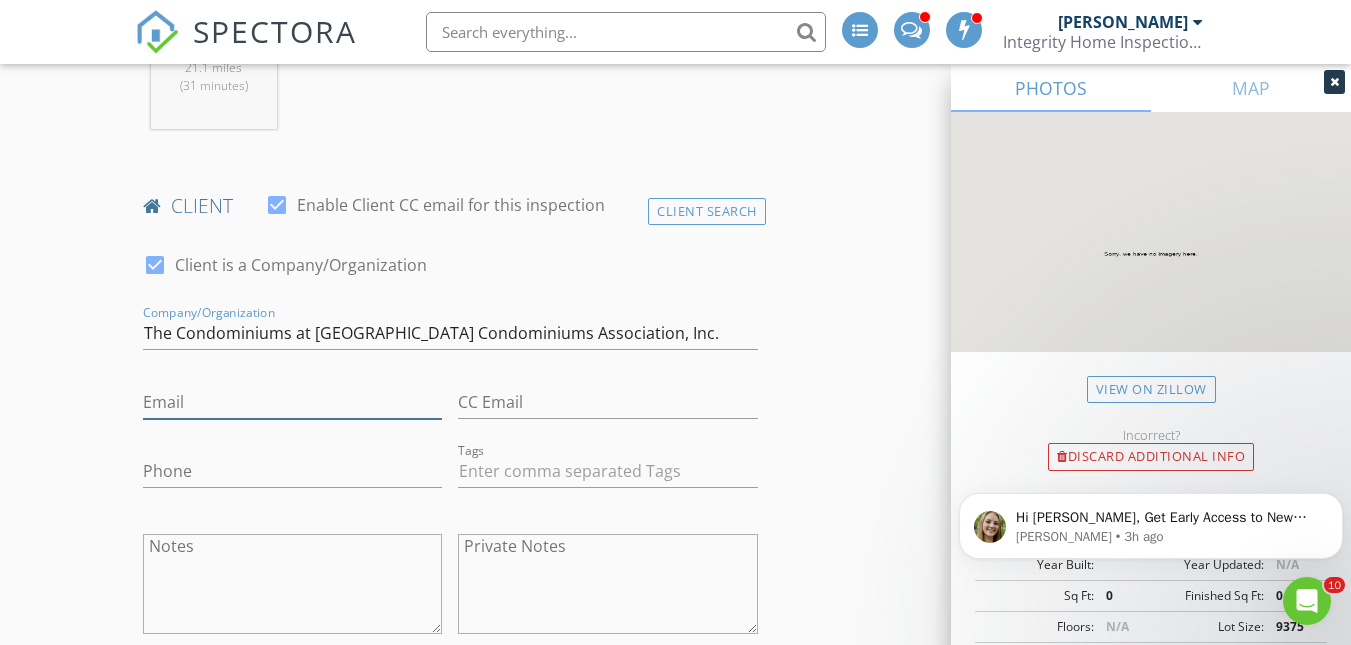 click on "Email" at bounding box center [292, 402] 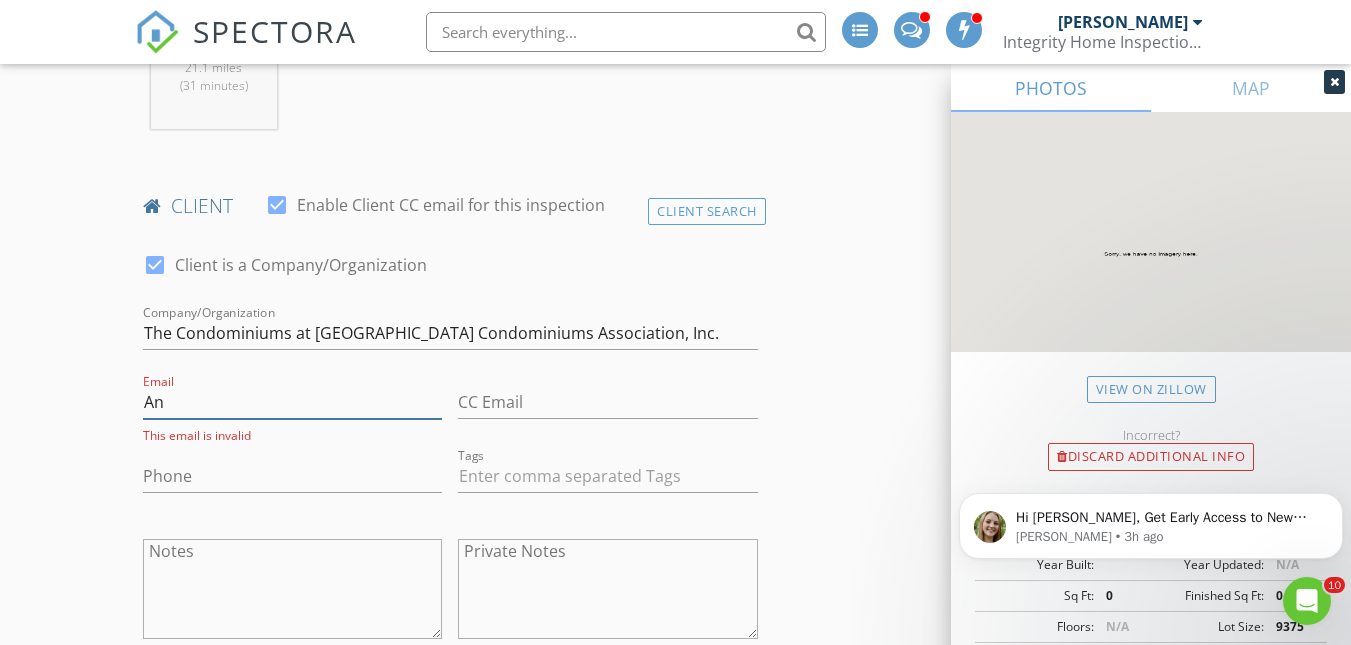 type on "A" 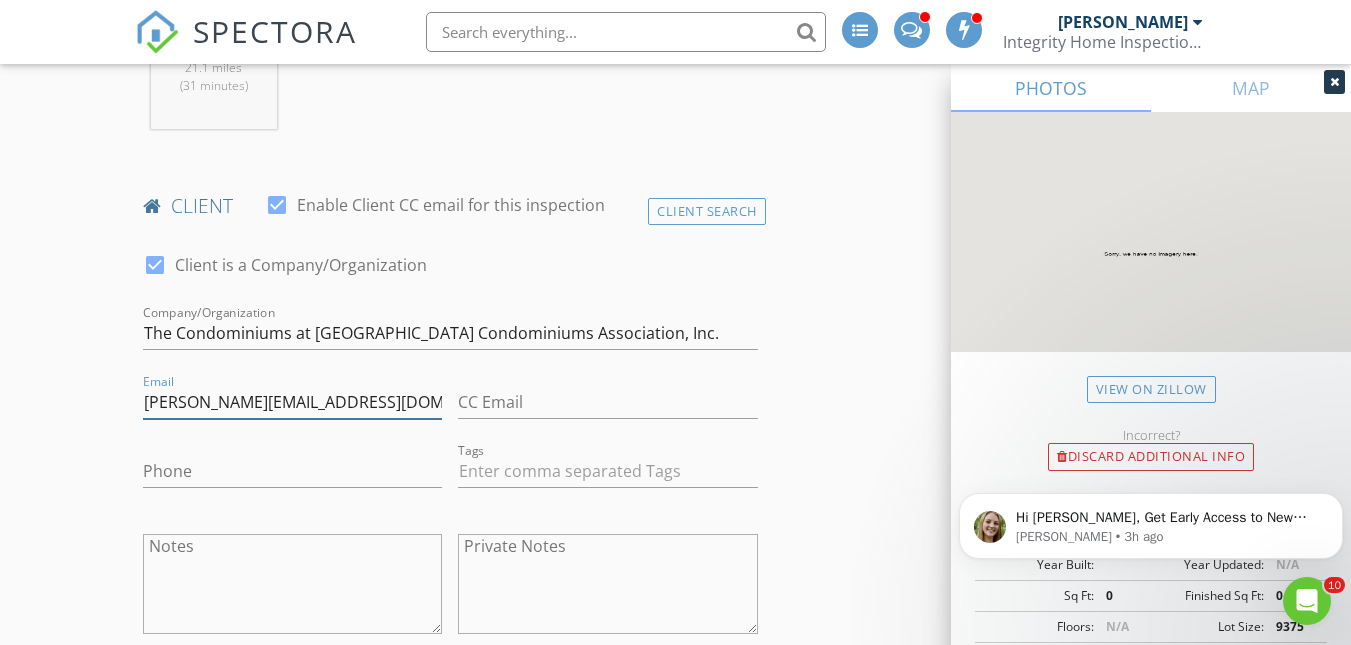 type on "[PERSON_NAME][EMAIL_ADDRESS][DOMAIN_NAME]" 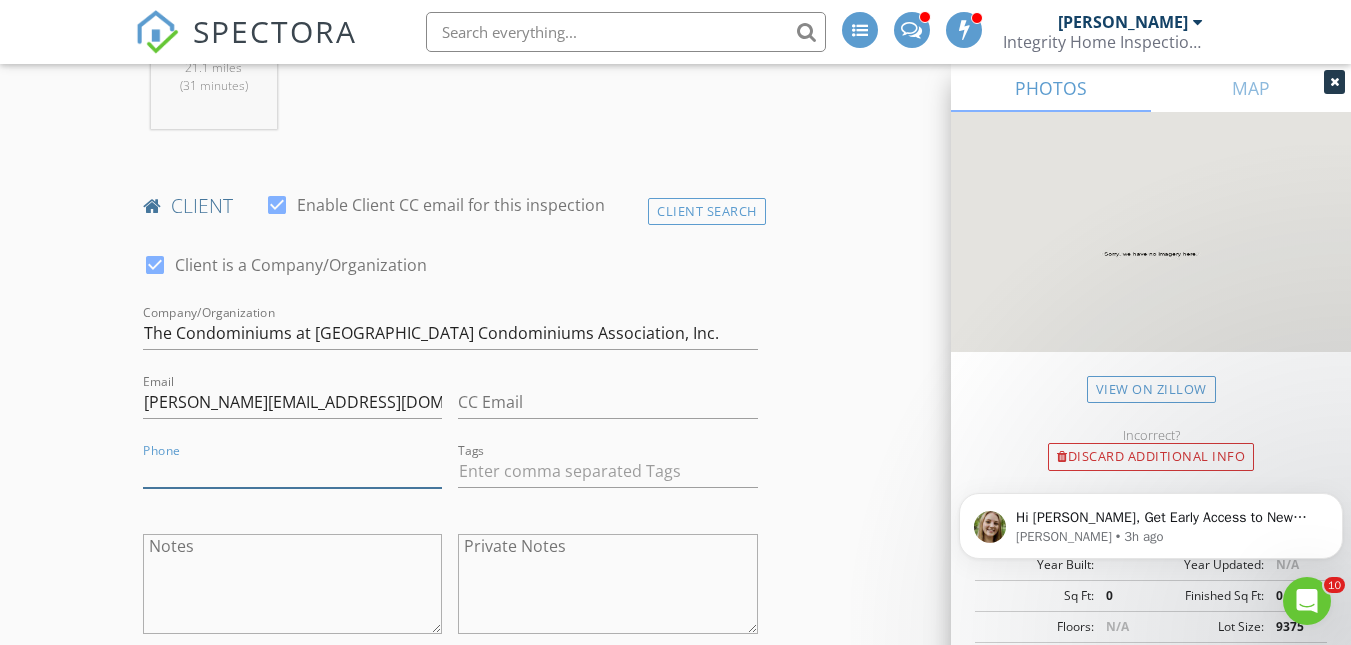 click on "Phone" at bounding box center (292, 471) 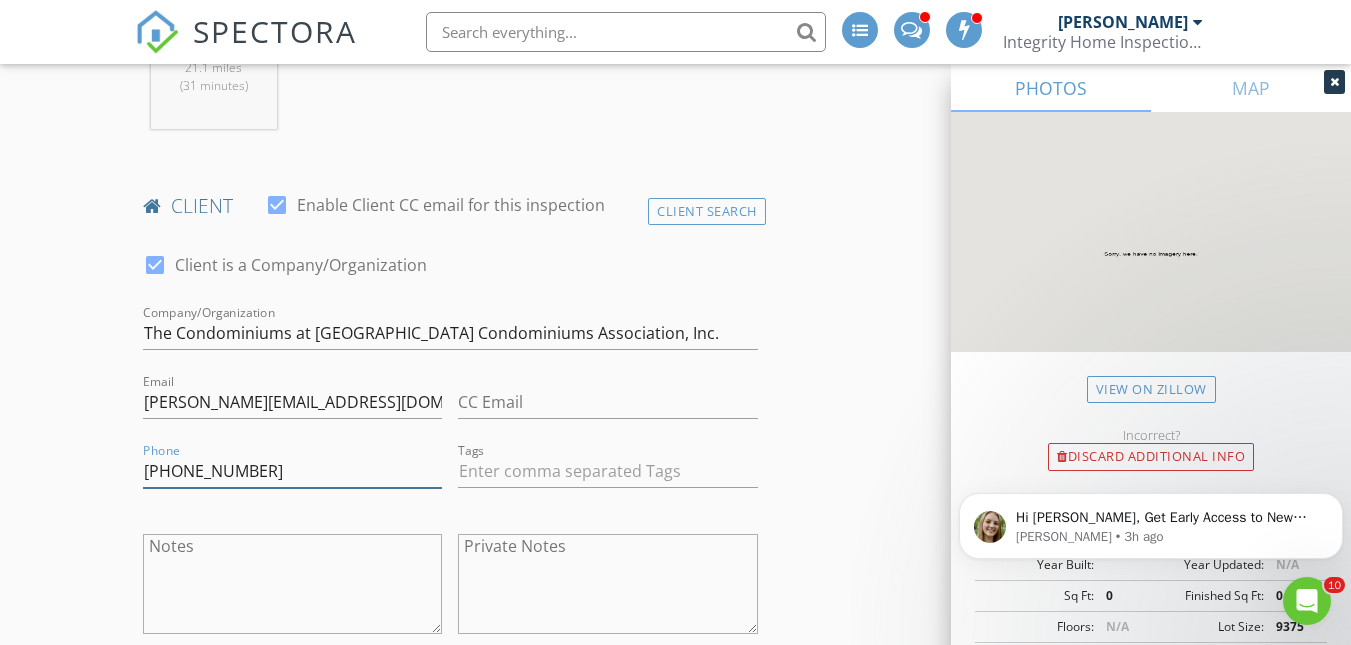 type on "[PHONE_NUMBER]" 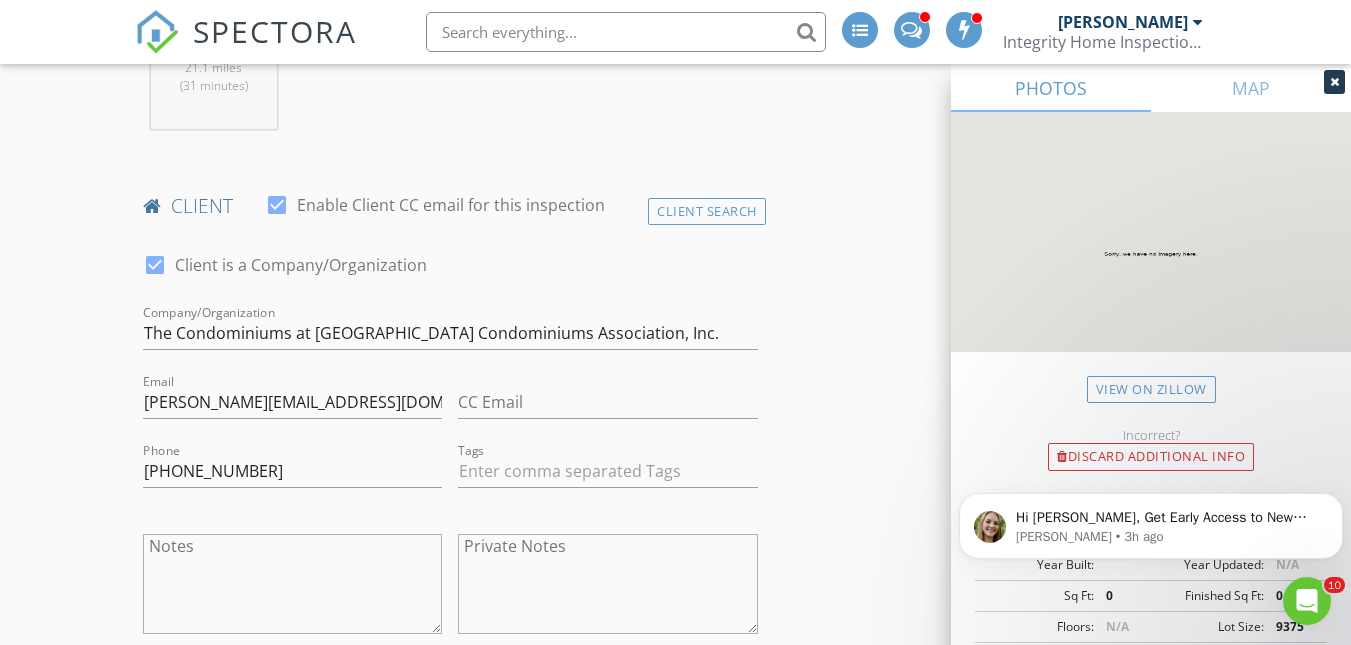 click on "New Inspection
INSPECTOR(S)
check_box   Watt Ramsey   PRIMARY   check_box_outline_blank   Albert Gonzalez     Watt Ramsey arrow_drop_down   check_box_outline_blank Watt Ramsey specifically requested
Date/Time
07/15/2025 8:00 AM
Location
Address Search       Address 1600 Big Tree Rd   Unit   City Daytona Beach   State FL   Zip 32119   County Volusia     Square Feet 0   Year Built   Foundation arrow_drop_down     Watt Ramsey     21.1 miles     (31 minutes)
client
check_box Enable Client CC email for this inspection   Client Search     check_box Client is a Company/Organization   Company/Organization The Condominiums at Georgetown Lake Condominiums Association, Inc.       Email anne@gtlakecondos.com   CC Email   Phone 386-385-6119         Tags         Notes   Private Notes
ADD ADDITIONAL client" at bounding box center (675, 1249) 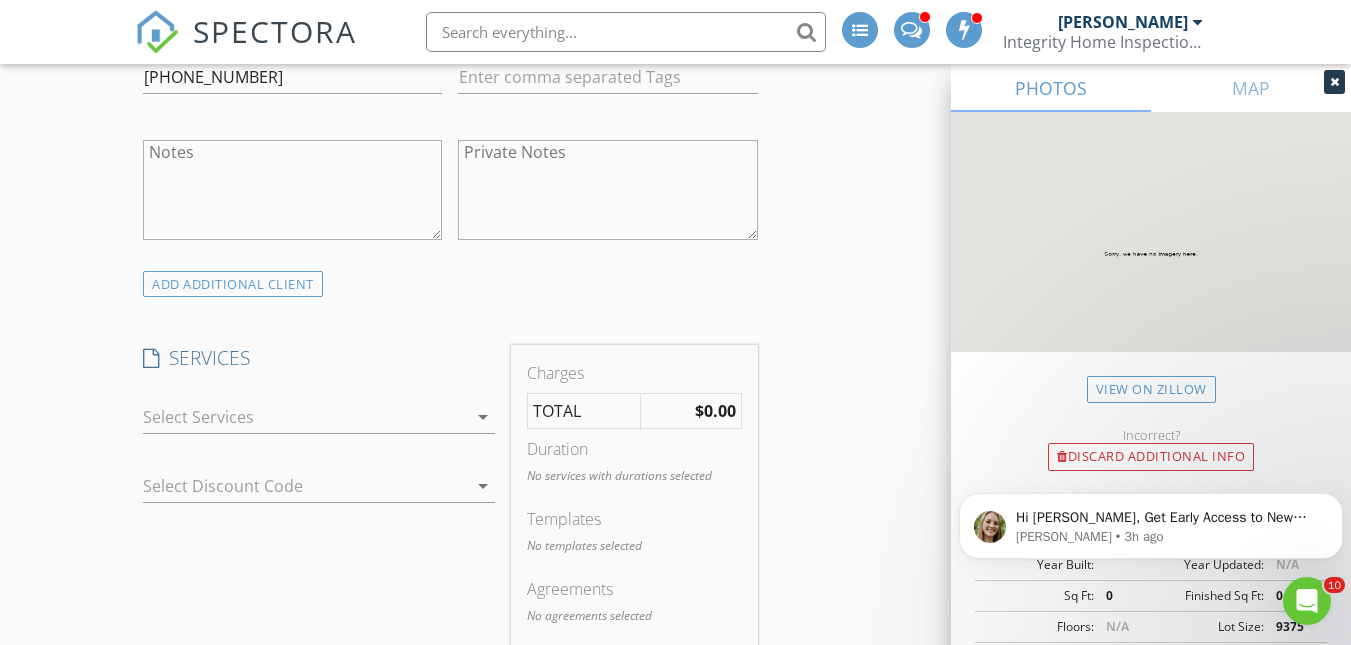 scroll, scrollTop: 1300, scrollLeft: 0, axis: vertical 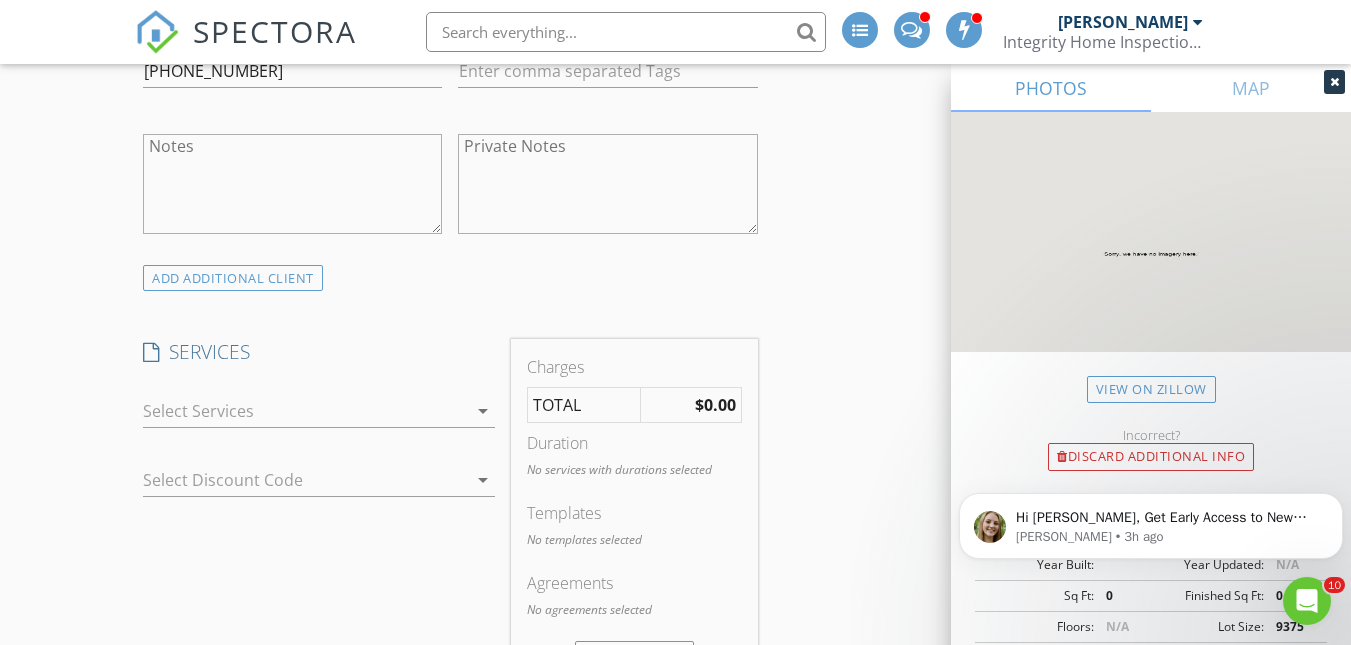 click on "arrow_drop_down" at bounding box center [483, 411] 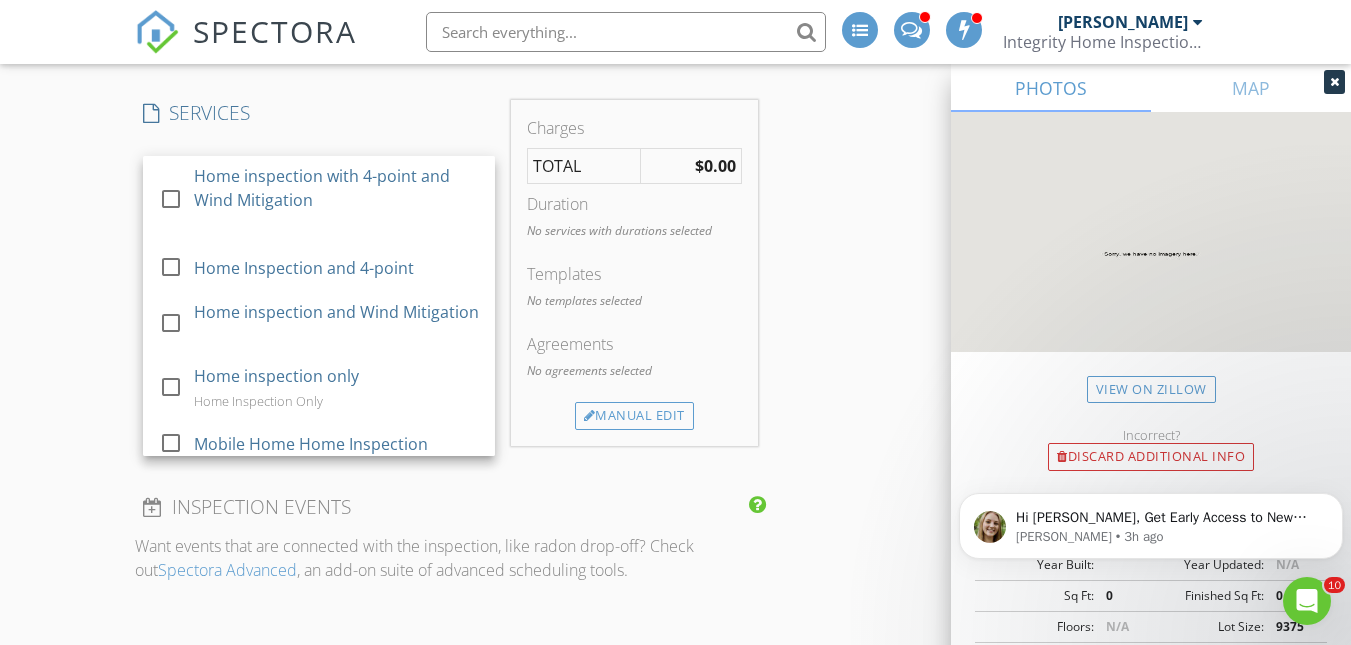 scroll, scrollTop: 1600, scrollLeft: 0, axis: vertical 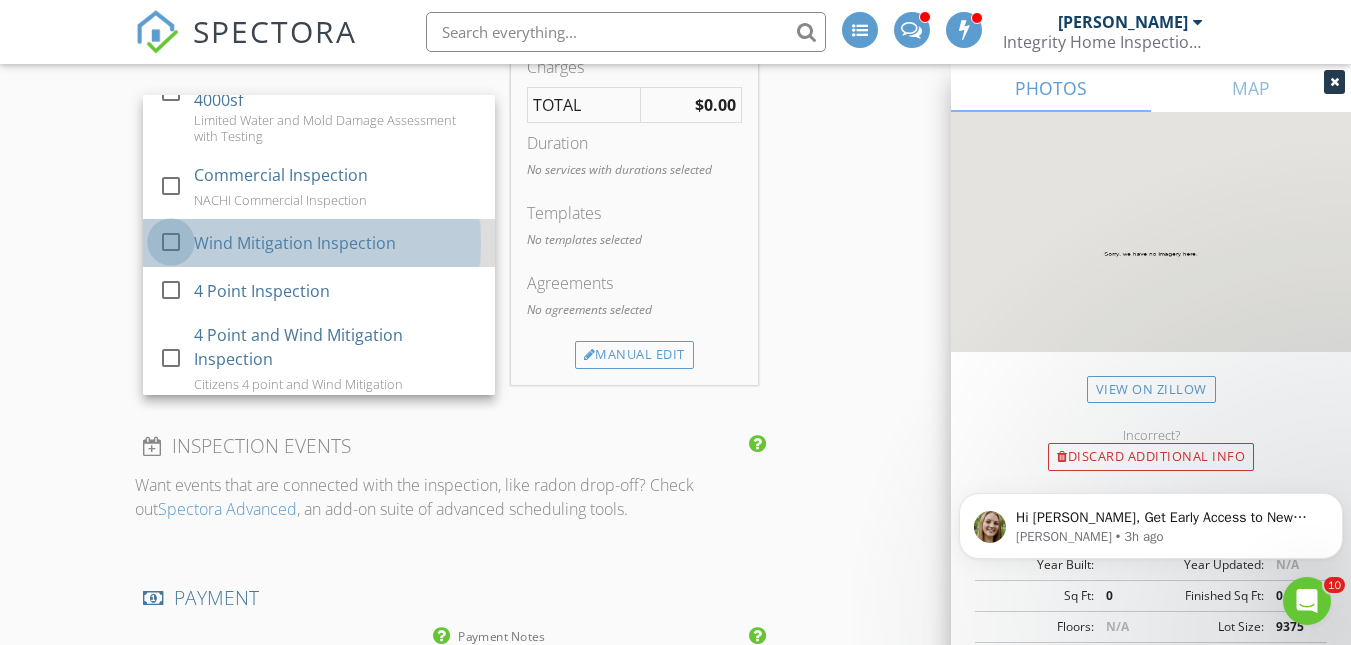 click at bounding box center (171, 242) 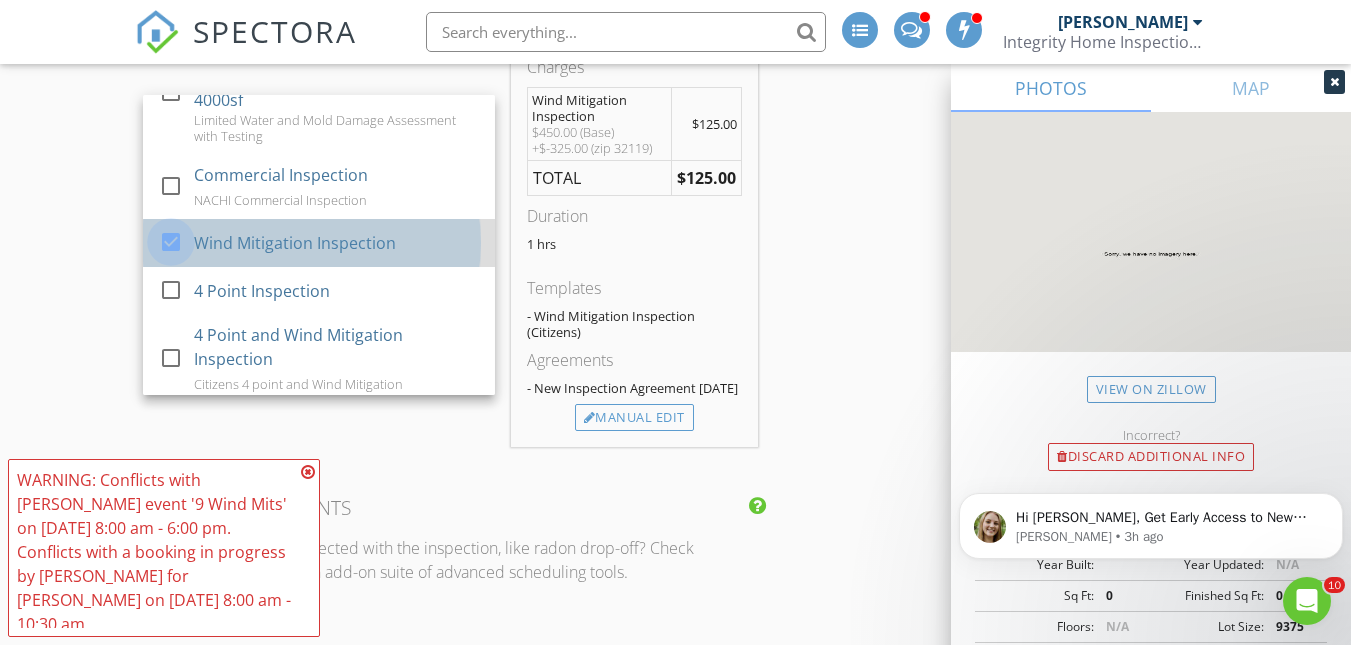 click at bounding box center (171, 242) 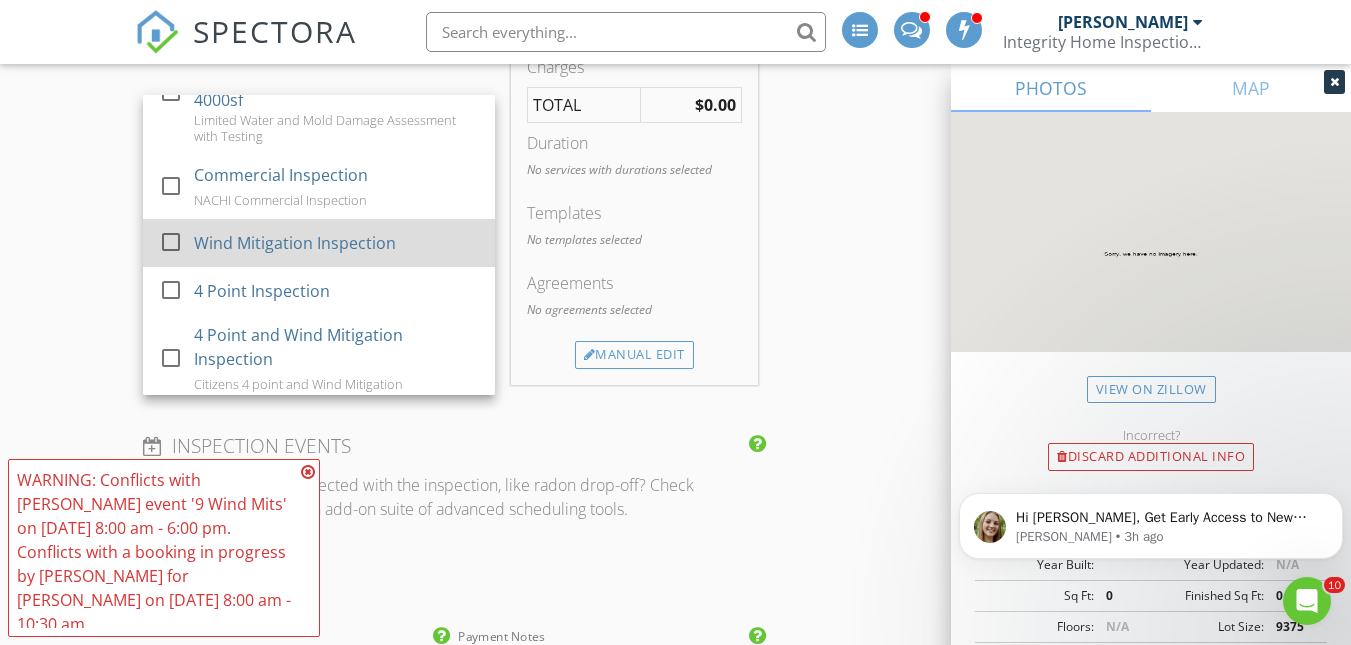 click at bounding box center (171, 242) 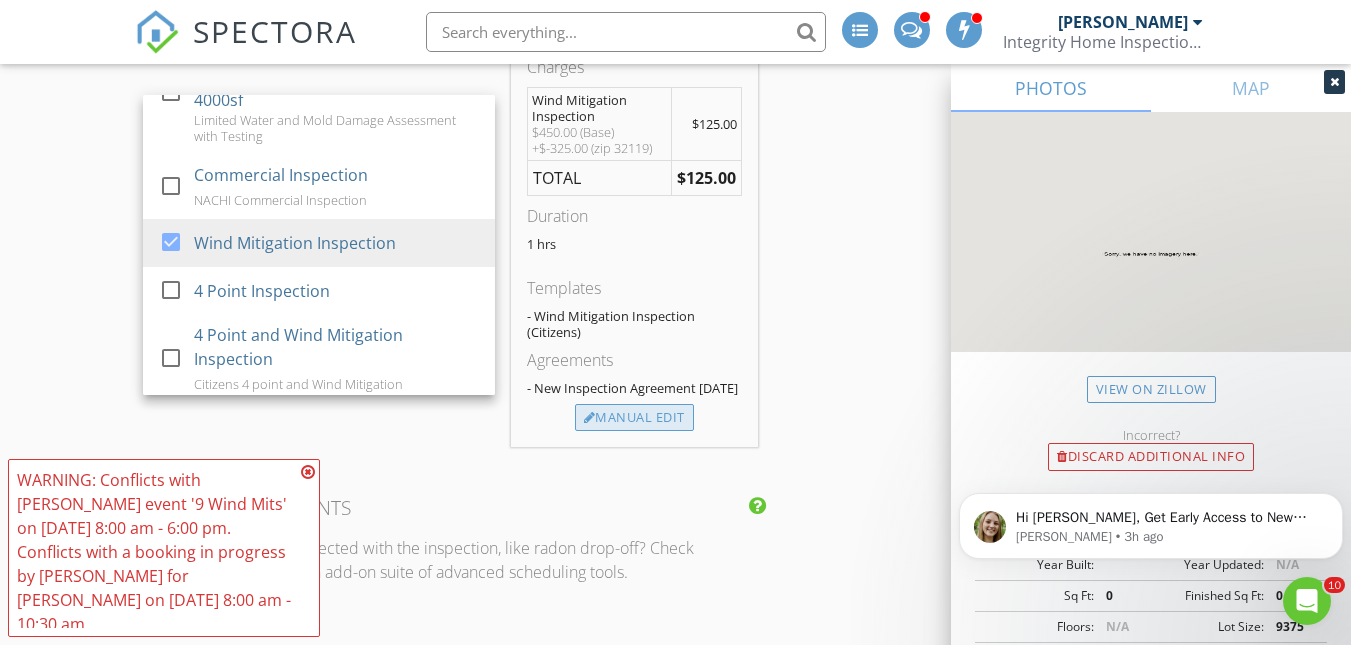 click on "Manual Edit" at bounding box center (634, 418) 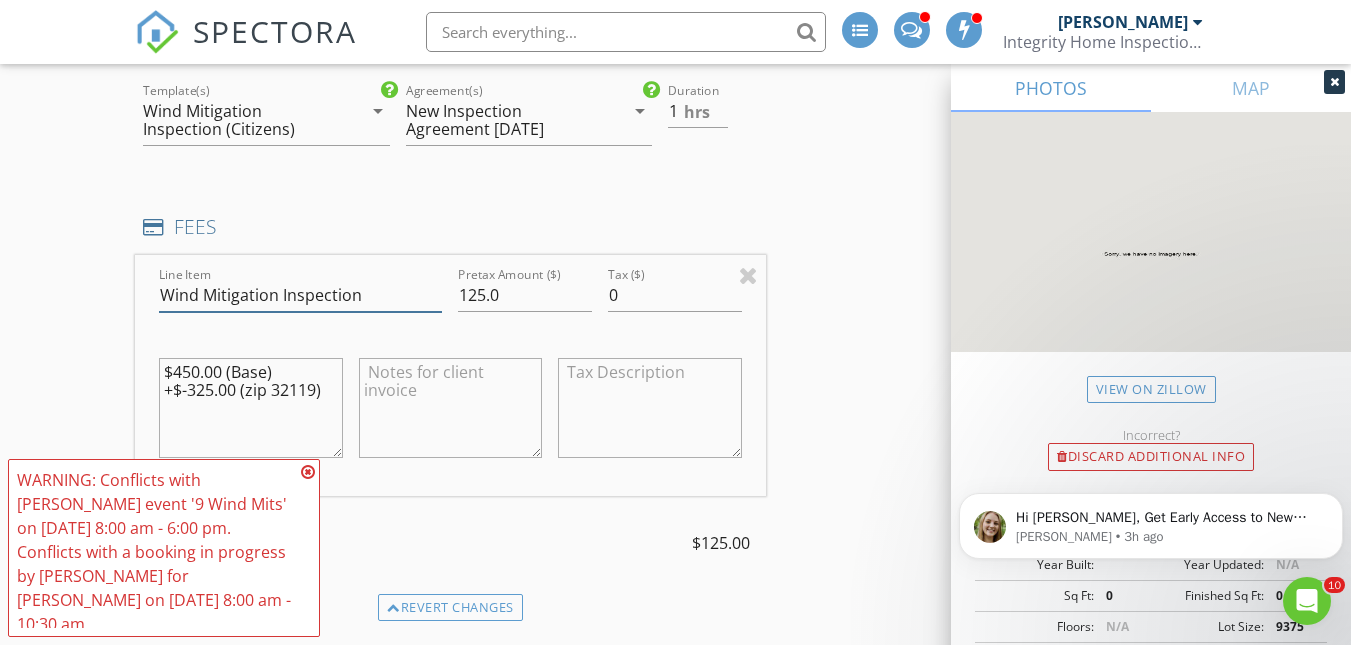 click on "Wind Mitigation Inspection" at bounding box center (300, 295) 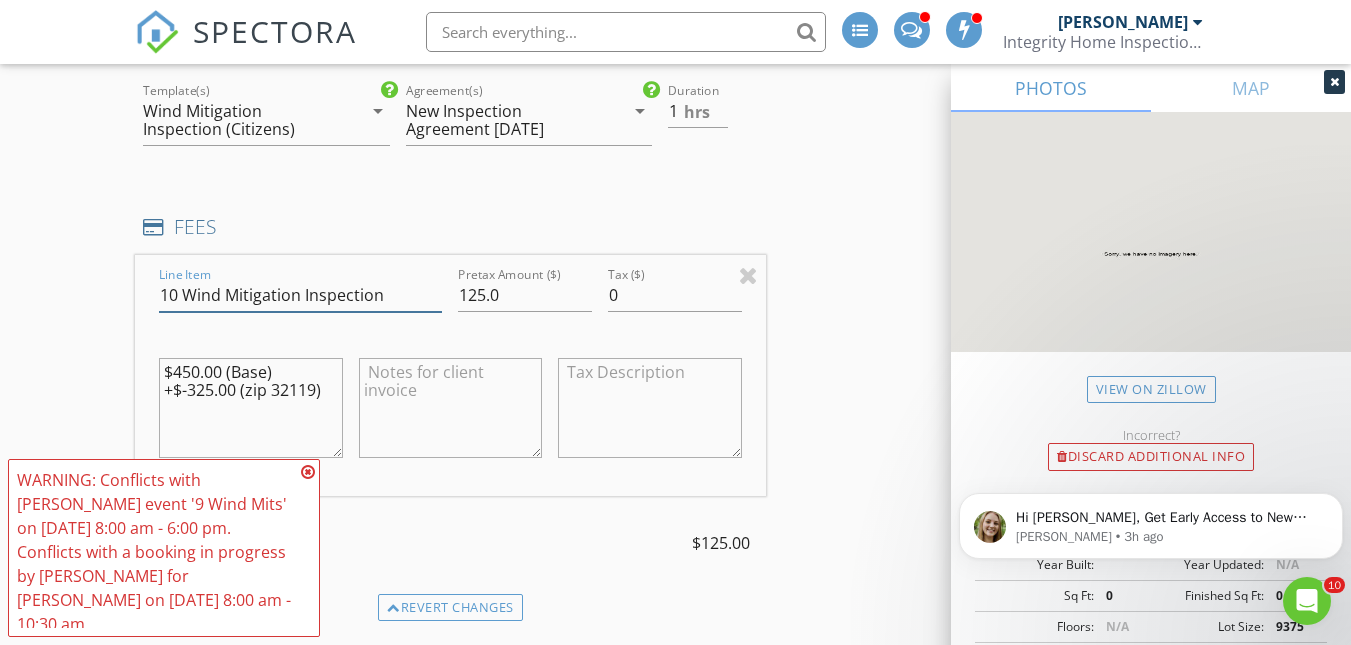 click on "10 Wind Mitigation Inspection" at bounding box center (300, 295) 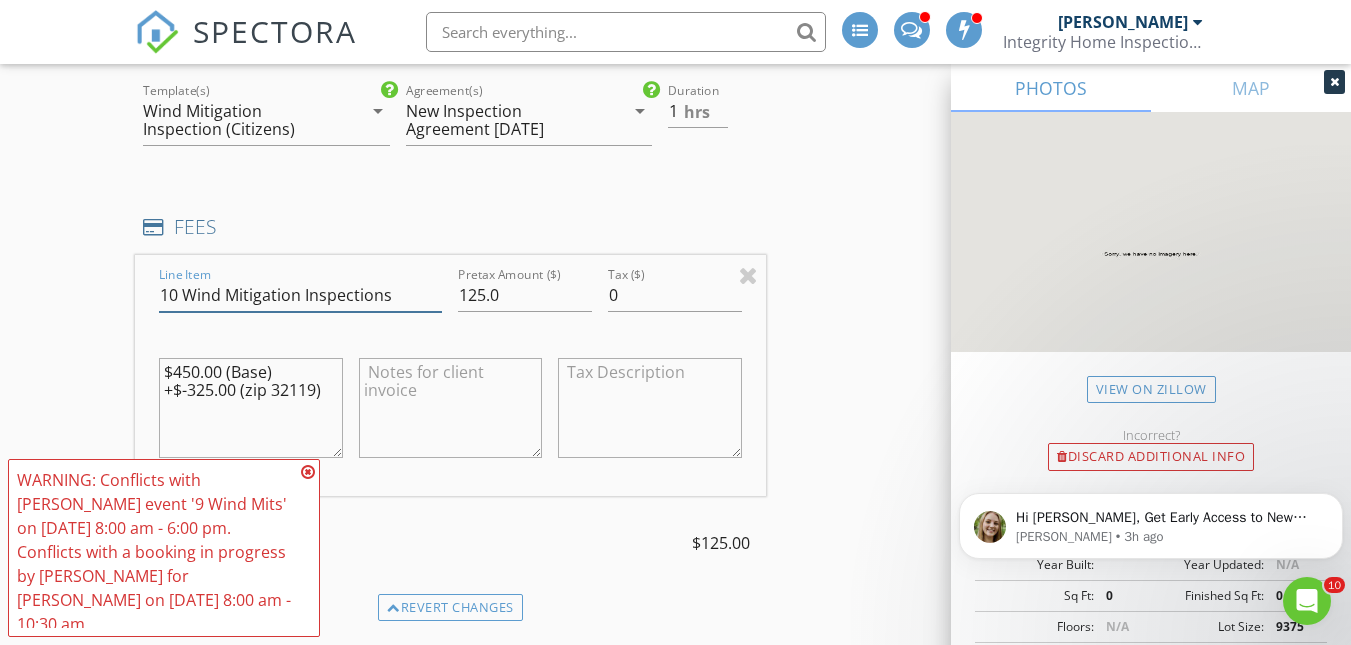 type on "10 Wind Mitigation Inspections" 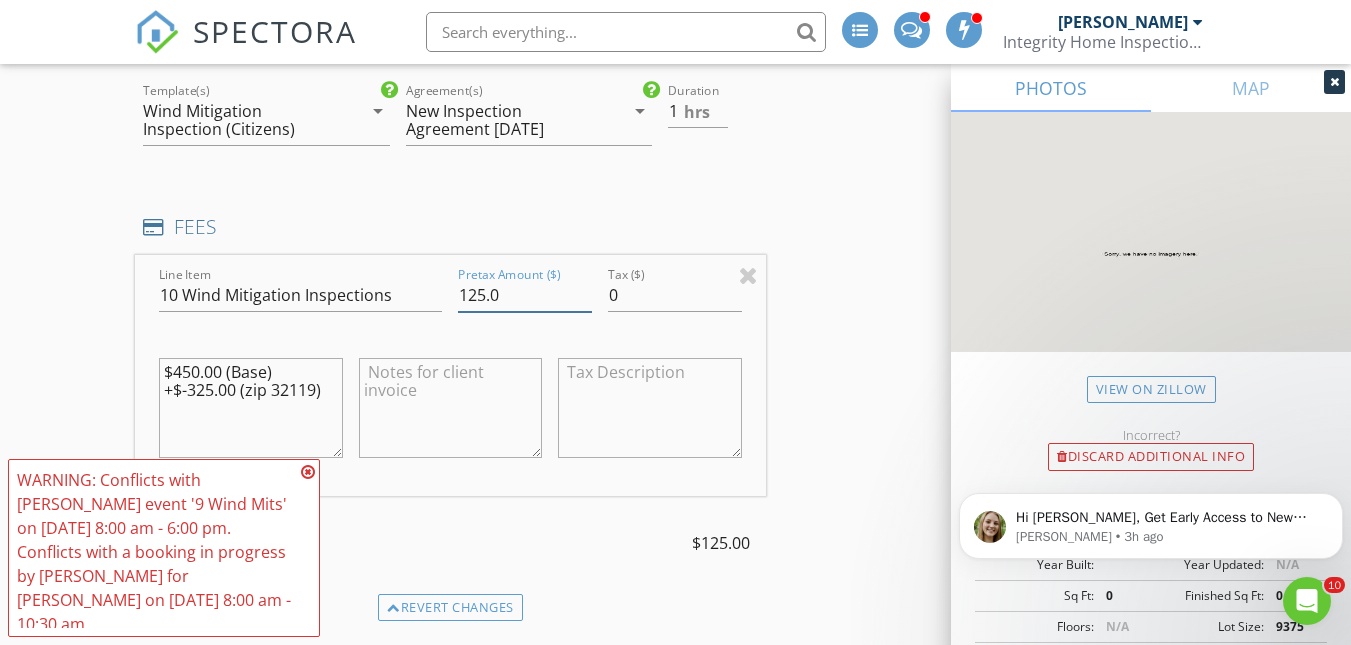 drag, startPoint x: 460, startPoint y: 294, endPoint x: 505, endPoint y: 294, distance: 45 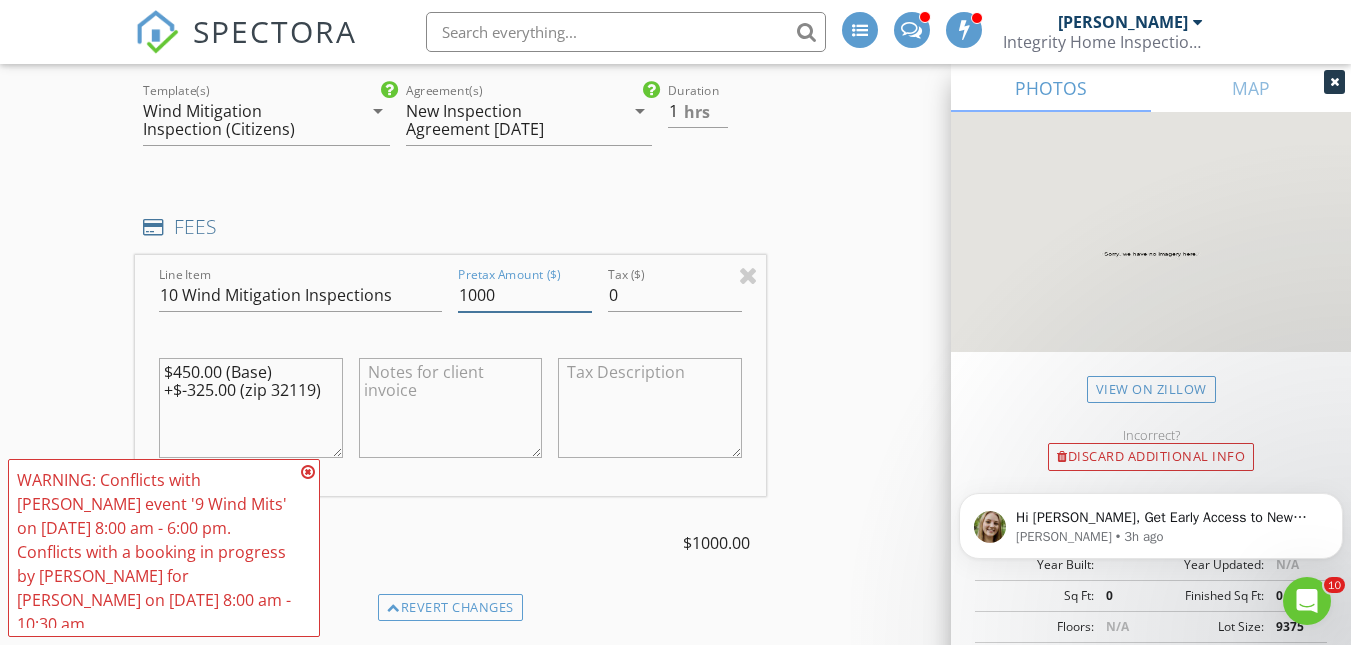 type on "1000" 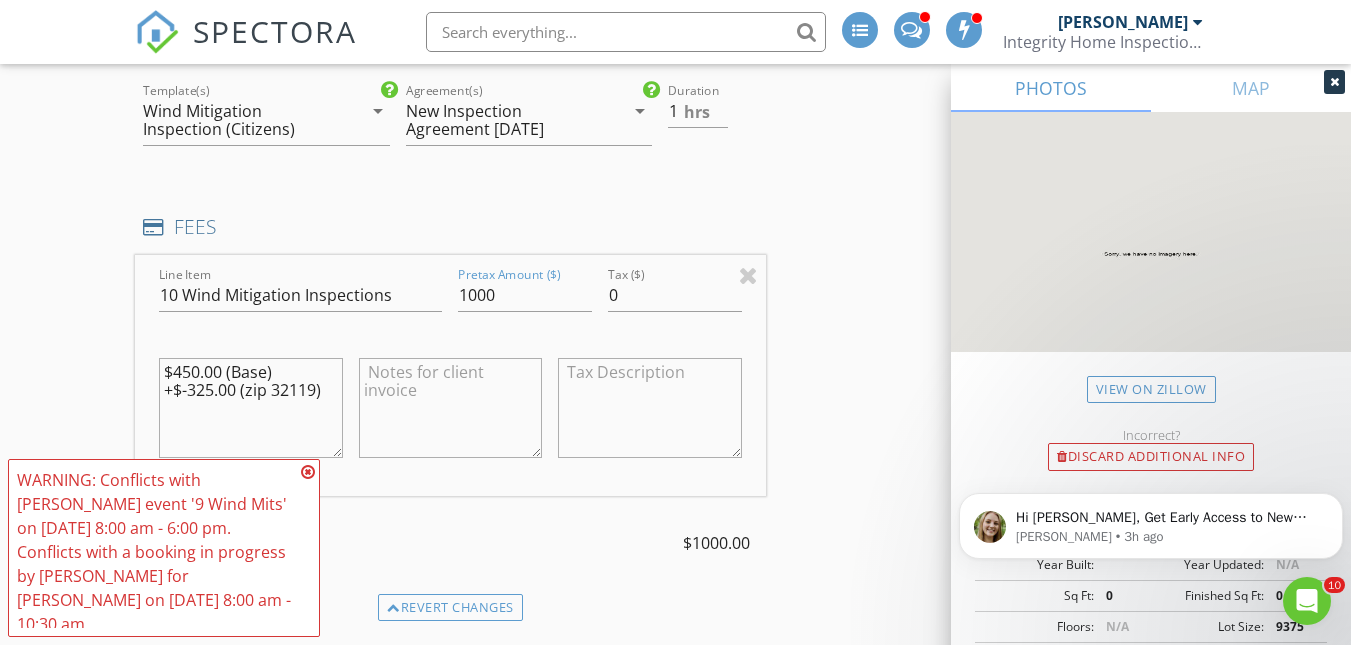 click on "TOTAL:   $1000.00" at bounding box center (450, 543) 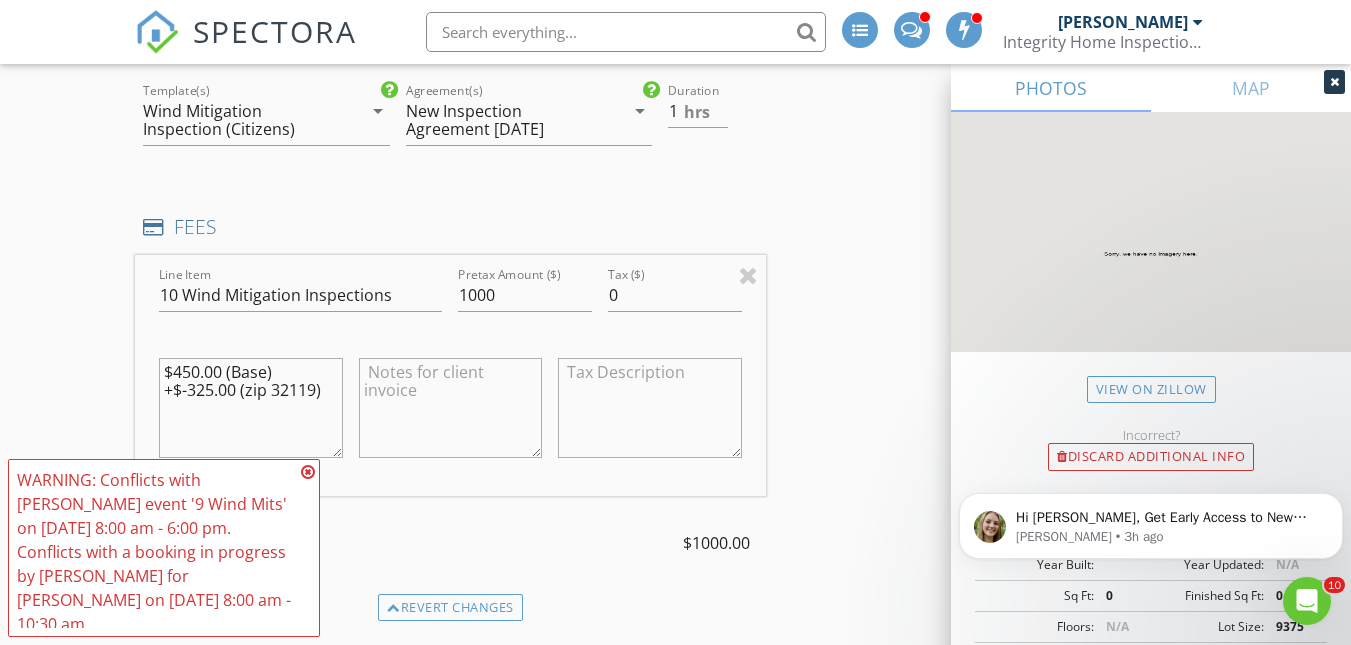 click at bounding box center (308, 472) 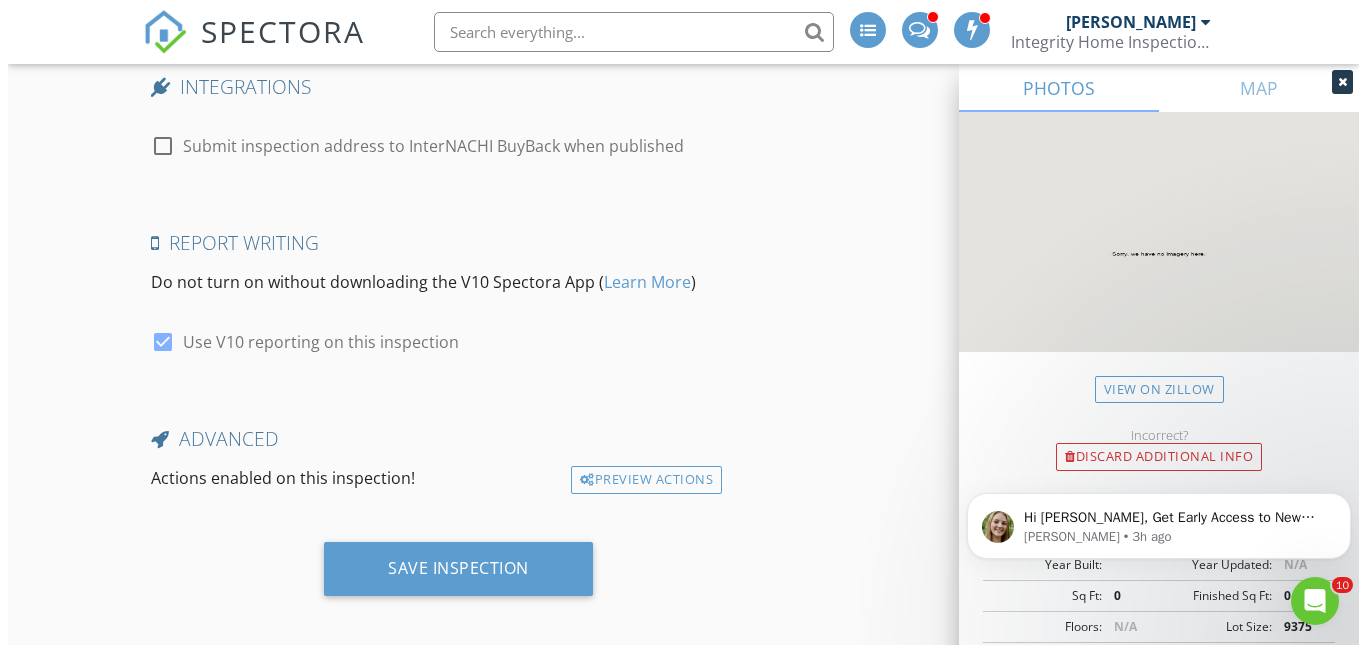 scroll, scrollTop: 3753, scrollLeft: 0, axis: vertical 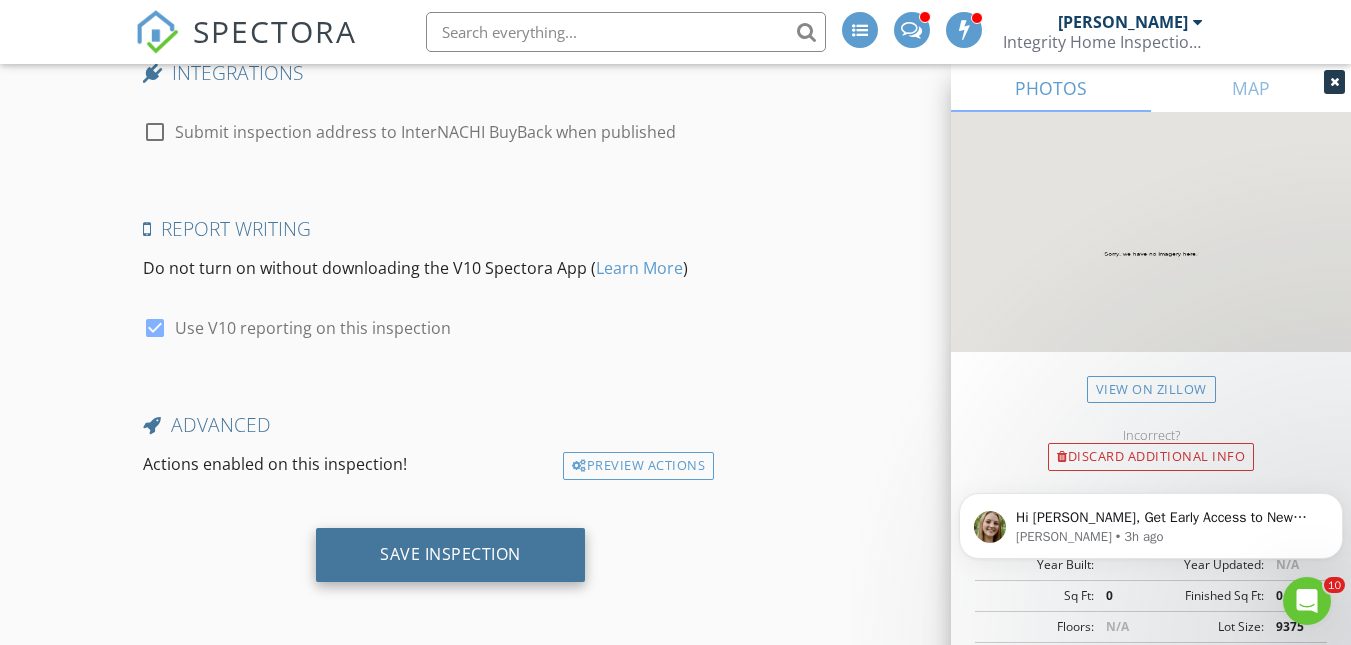 click on "Save Inspection" at bounding box center (450, 554) 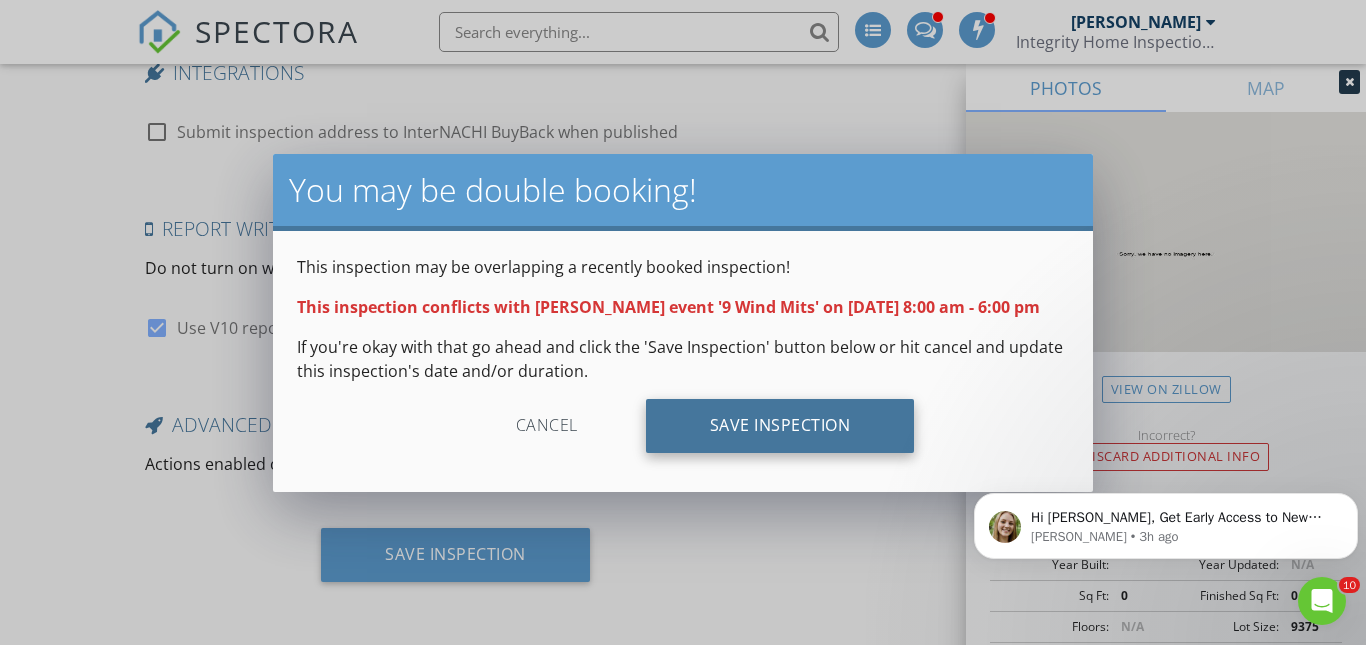 click on "Save Inspection" at bounding box center [780, 426] 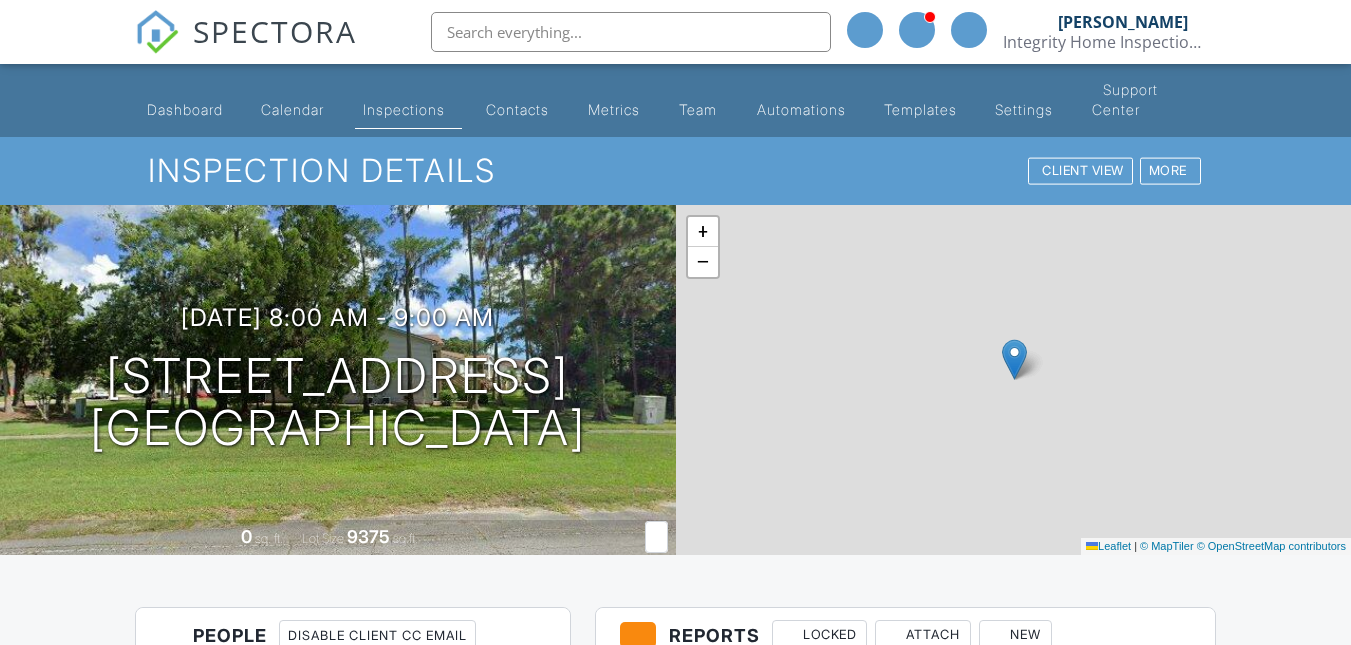 scroll, scrollTop: 200, scrollLeft: 0, axis: vertical 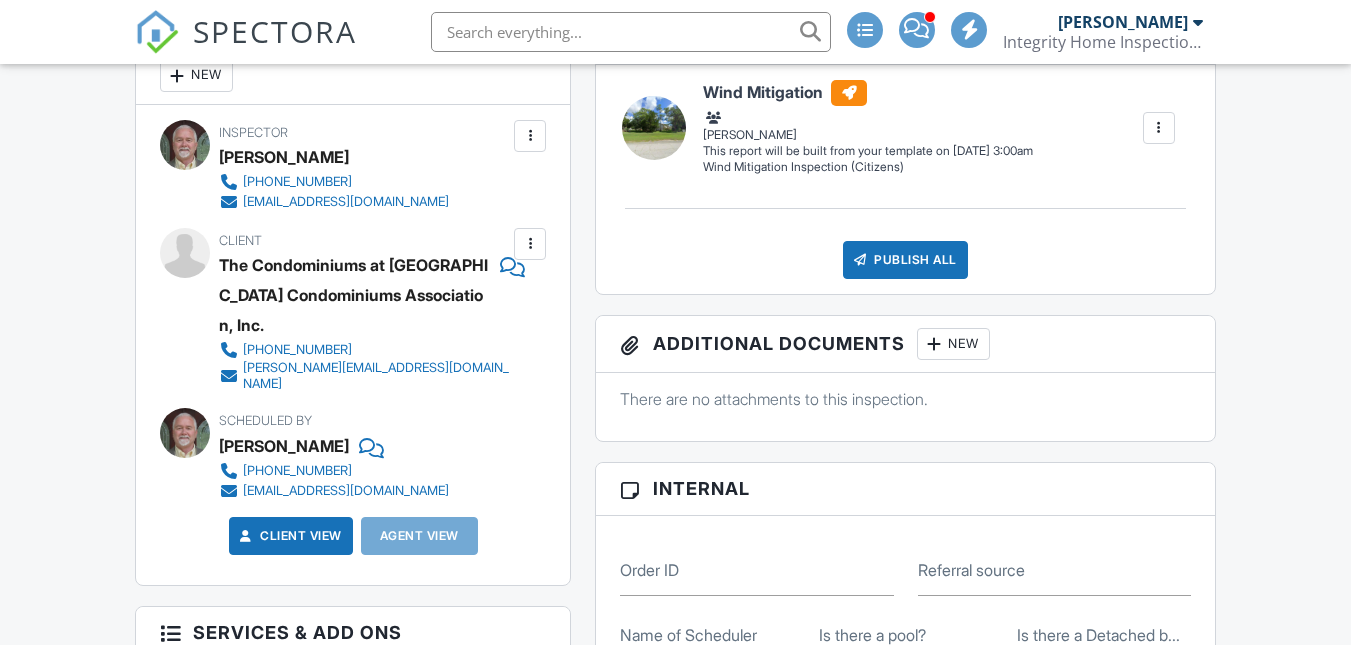 click at bounding box center [1159, 128] 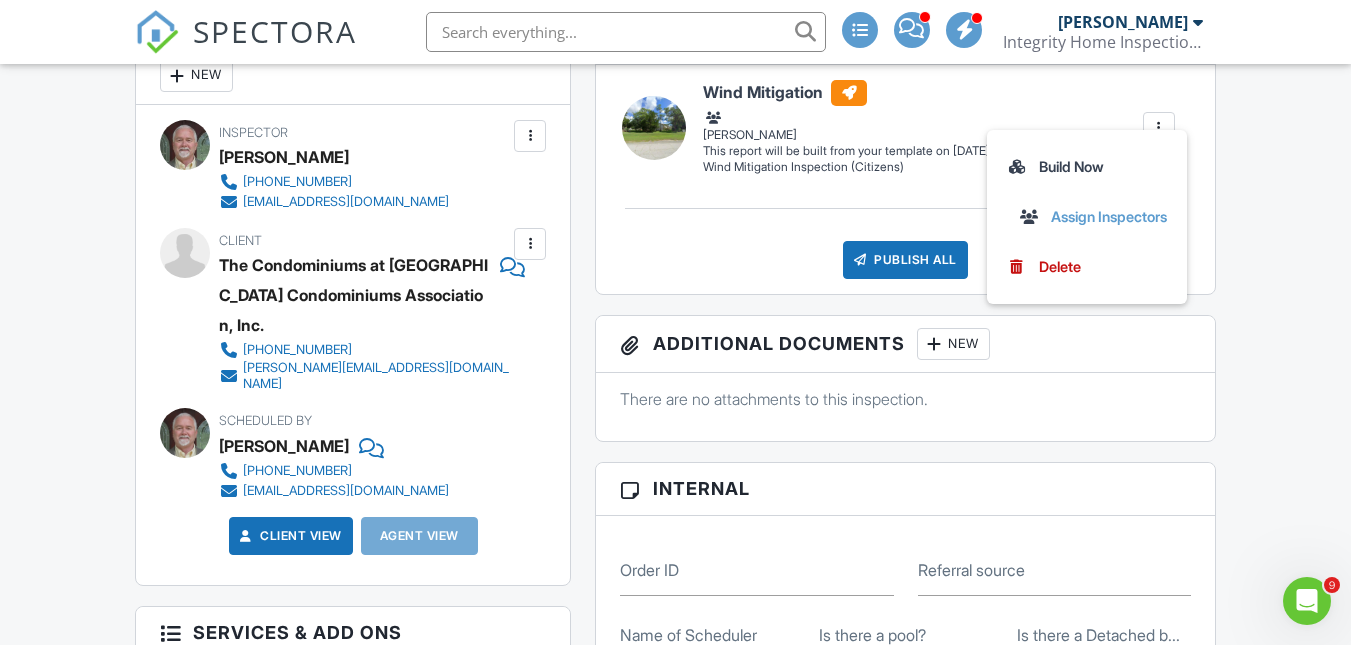 scroll, scrollTop: 0, scrollLeft: 0, axis: both 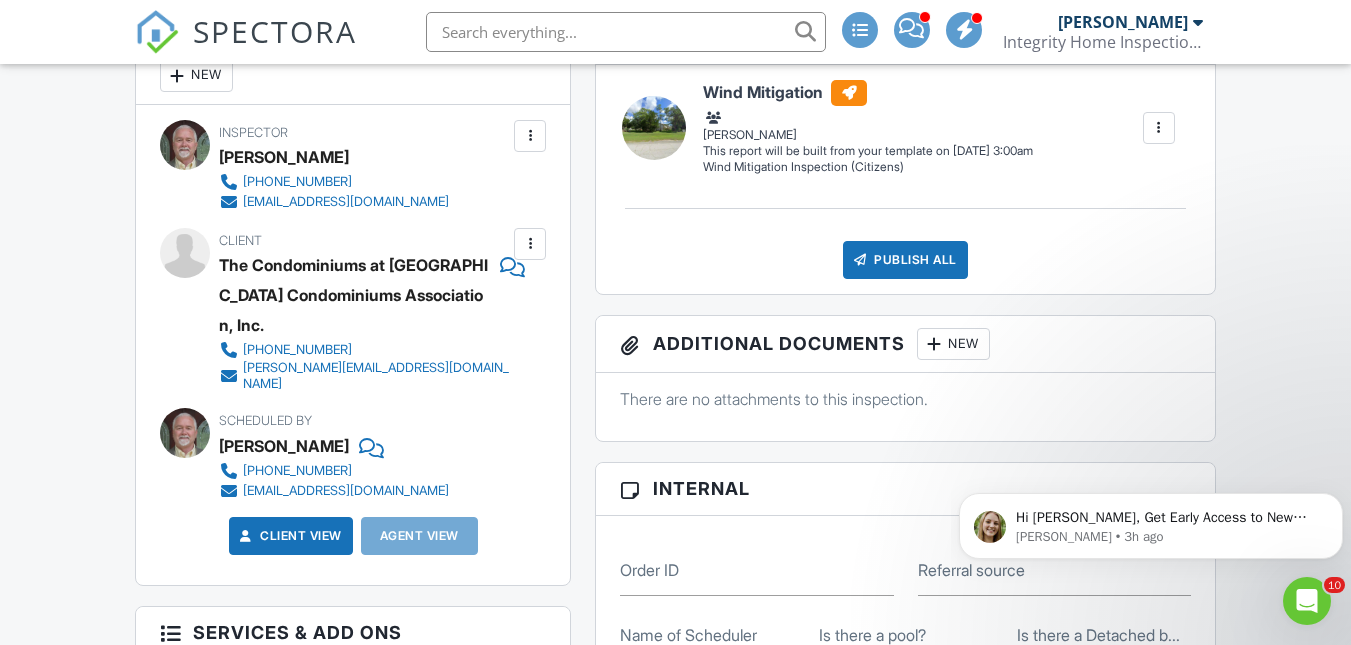 click at bounding box center (1159, 128) 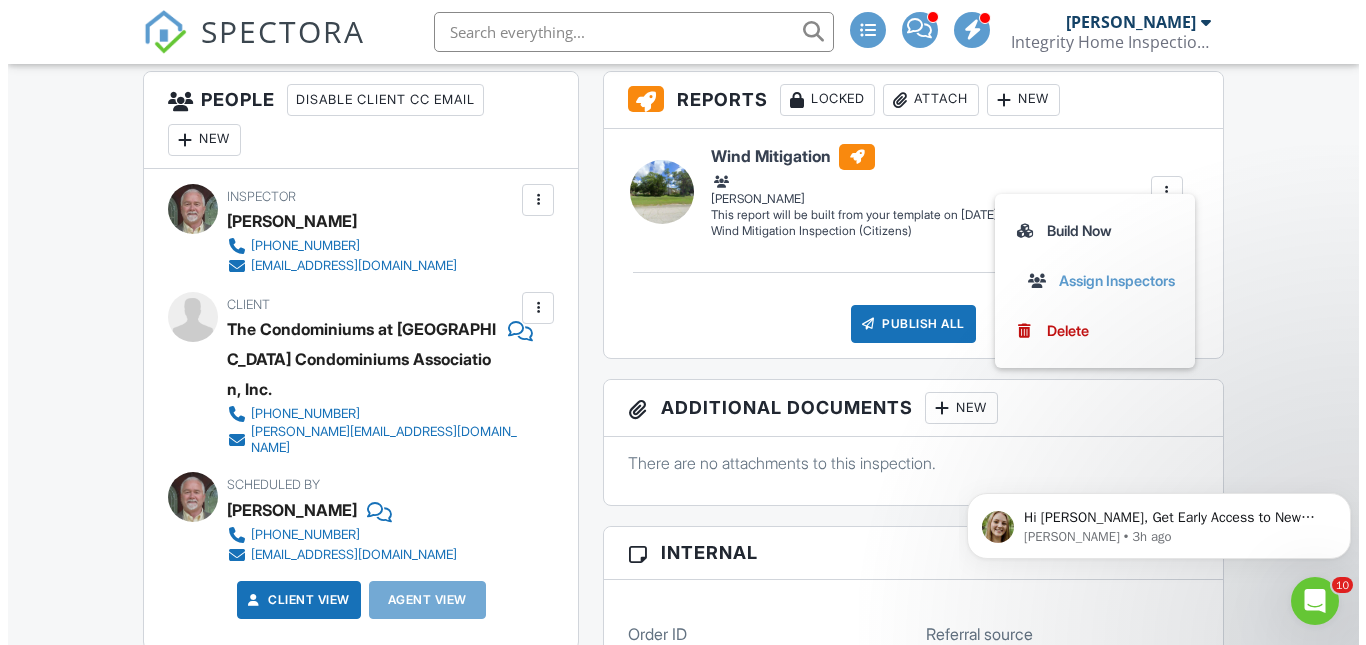 scroll, scrollTop: 500, scrollLeft: 0, axis: vertical 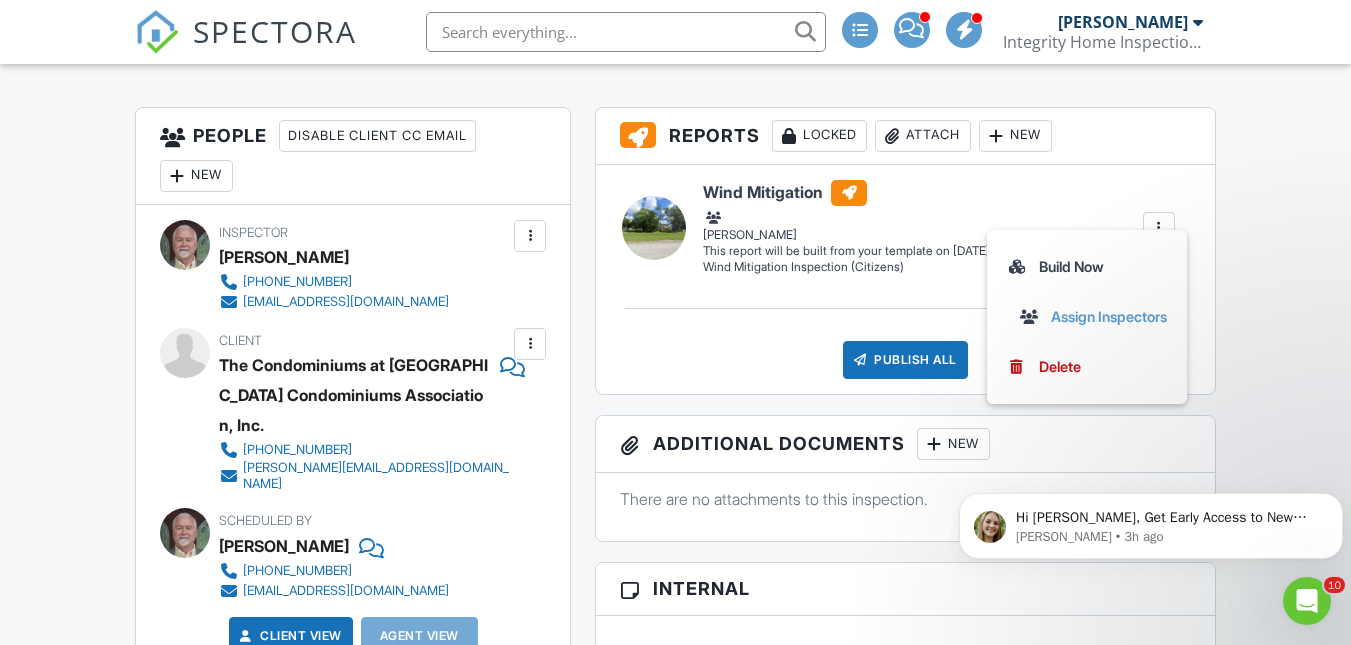 click on "New" at bounding box center [1015, 136] 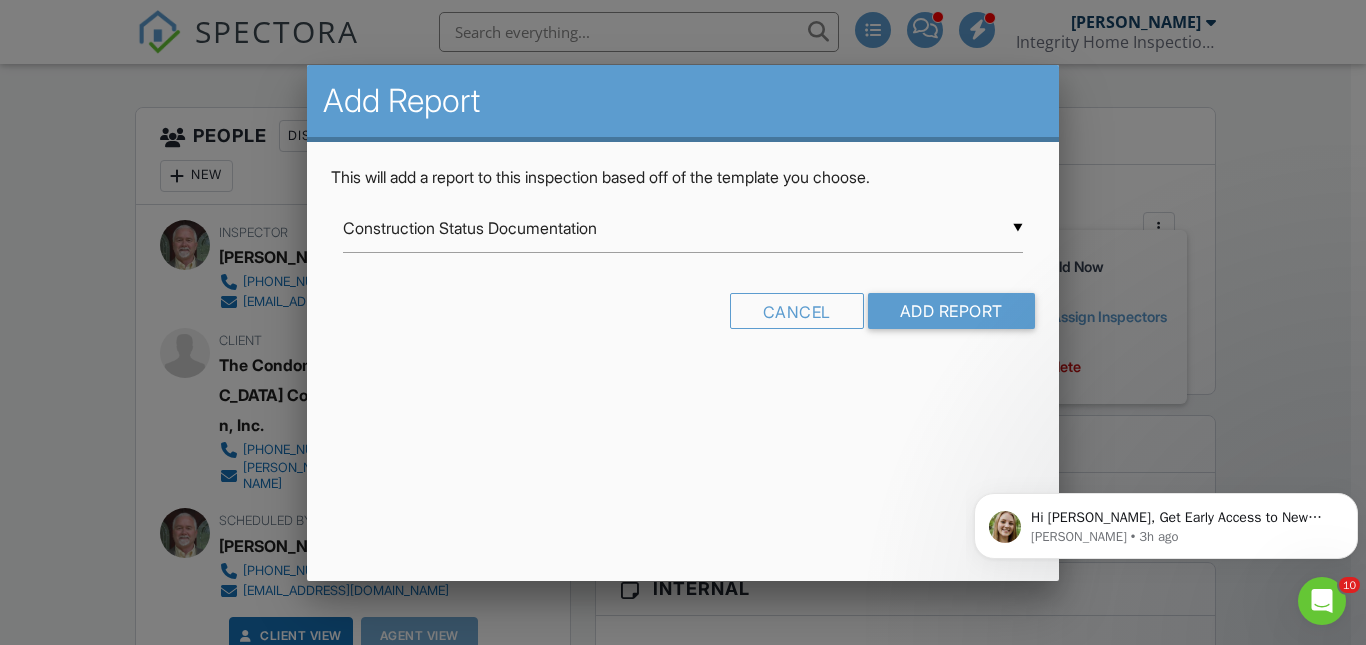 click on "▼ Construction Status Documentation Construction Status Documentation IHI COMMERCIAL INSPECTION TEMPLATE IHI Limited Water and Mold Damage Assessment with Testing IHI Mold Inspection IHI RESIDENTIAL INSPECTION TEMPLATE IHI Rough-In Inspection Indoor Air Quality Test Manufactured Home Foundation Inspection (Place Holder Only Saxon Risk Analysis Site Review Florida 4-Point Inspection Form (2025) Florida Citizens Roof Inspection Form WDO Reinspection Provided by outside Supplier Wind Mitigation Inspection (Citizens) Wind Mitigation Inspection (Contractor Billing) Construction Status Documentation
IHI COMMERCIAL INSPECTION TEMPLATE
IHI Limited Water and Mold Damage Assessment with Testing
IHI Mold Inspection
IHI RESIDENTIAL INSPECTION TEMPLATE
IHI Rough-In Inspection
Indoor Air Quality Test
Manufactured Home Foundation Inspection (Place Holder Only
Saxon Risk Analysis
Site Review
Florida 4-Point Inspection Form (2025)
Florida Citizens Roof Inspection Form" at bounding box center [682, 228] 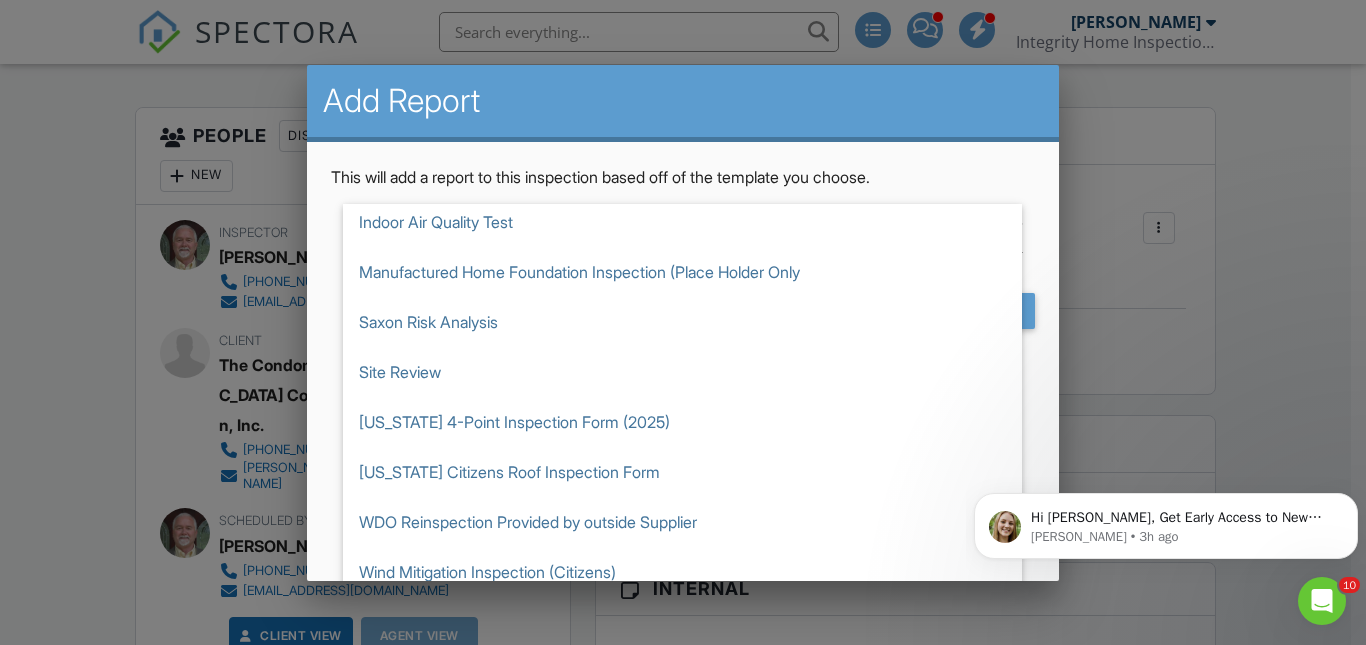 scroll, scrollTop: 309, scrollLeft: 0, axis: vertical 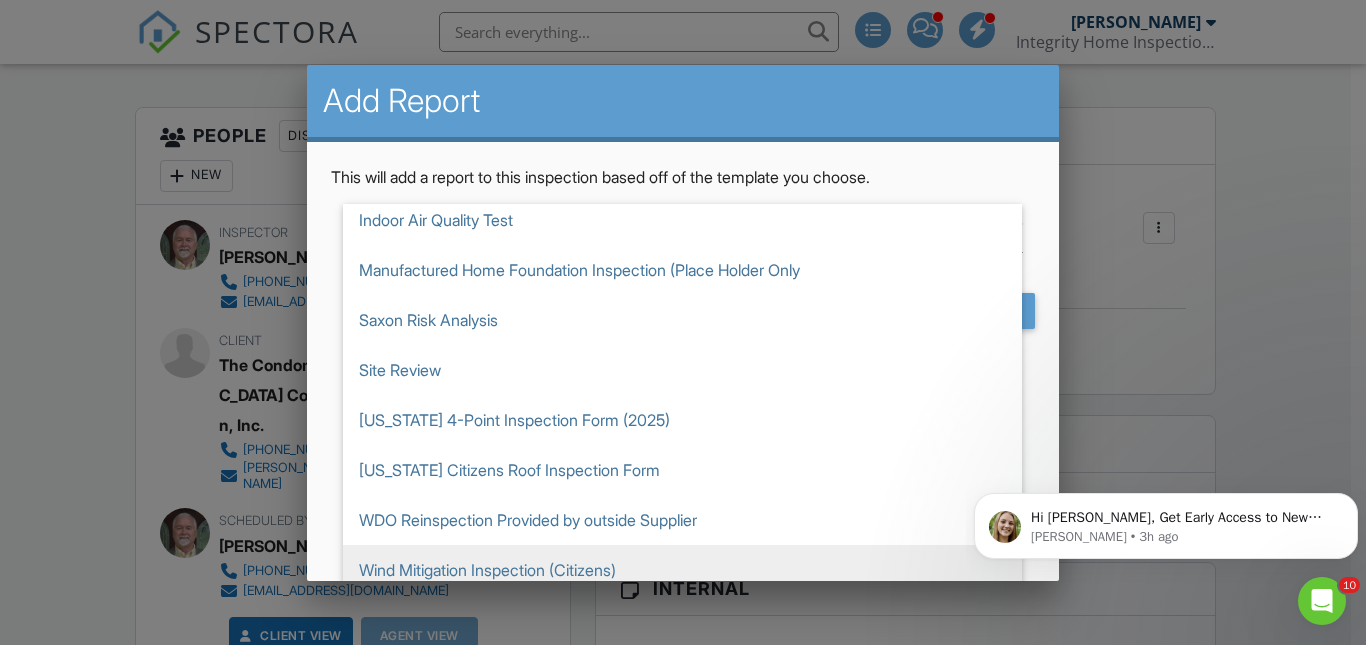 click on "Wind Mitigation Inspection (Citizens)" at bounding box center [682, 570] 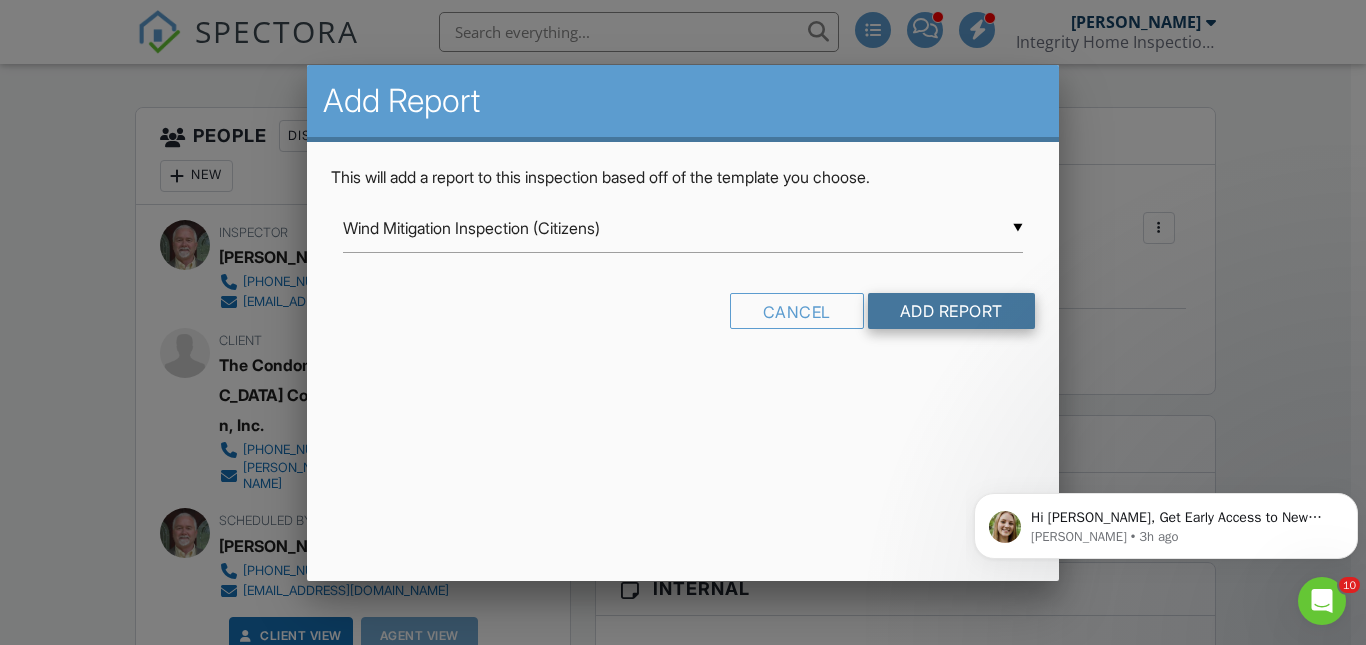 click on "Add Report" at bounding box center (951, 311) 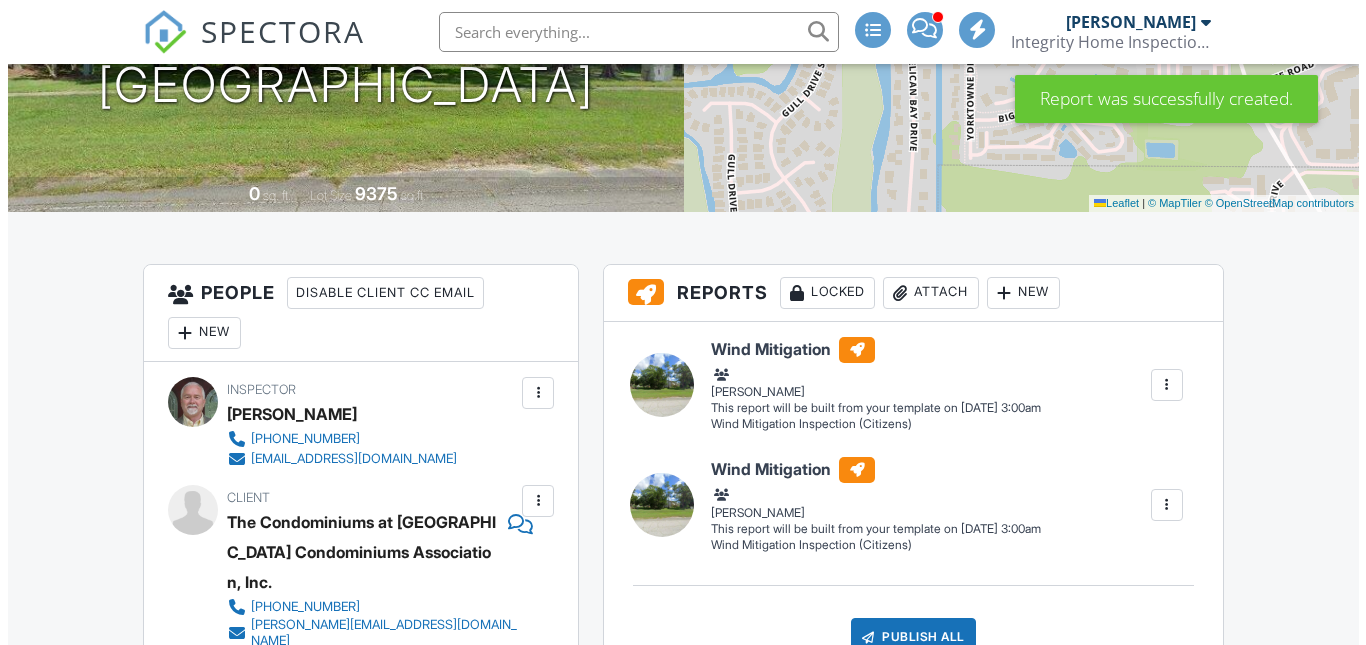 scroll, scrollTop: 400, scrollLeft: 0, axis: vertical 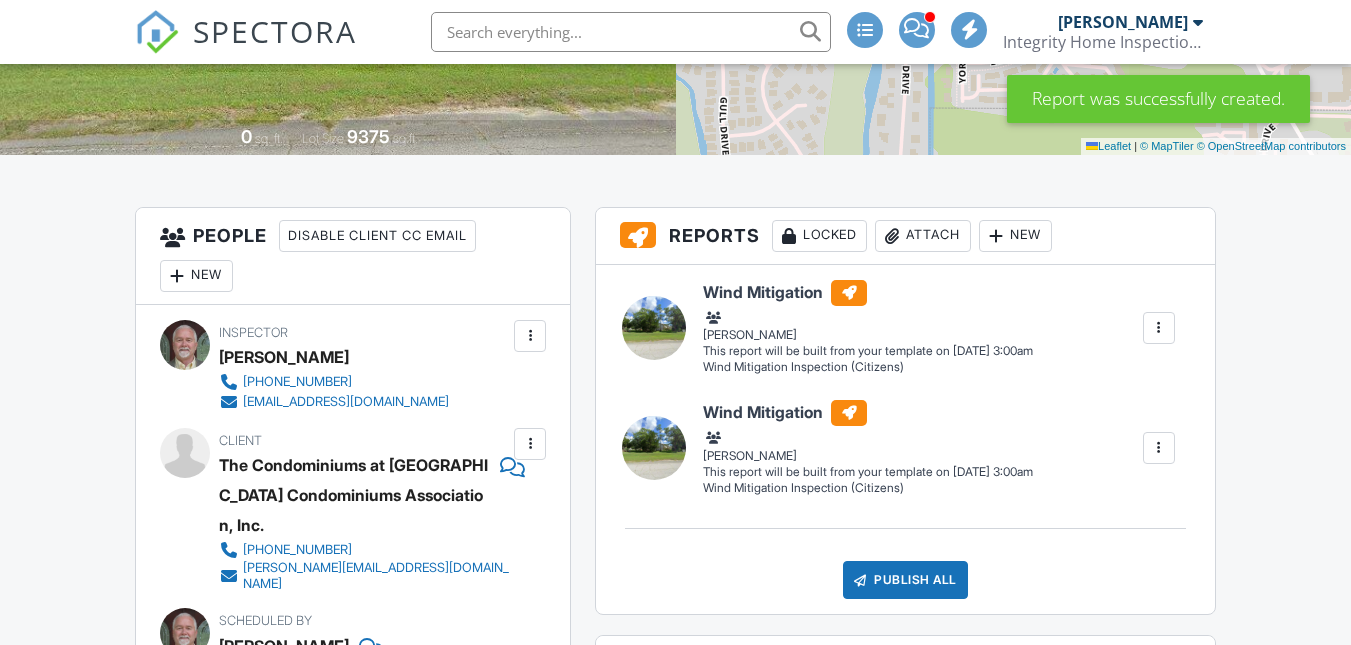 click on "New" at bounding box center [1015, 236] 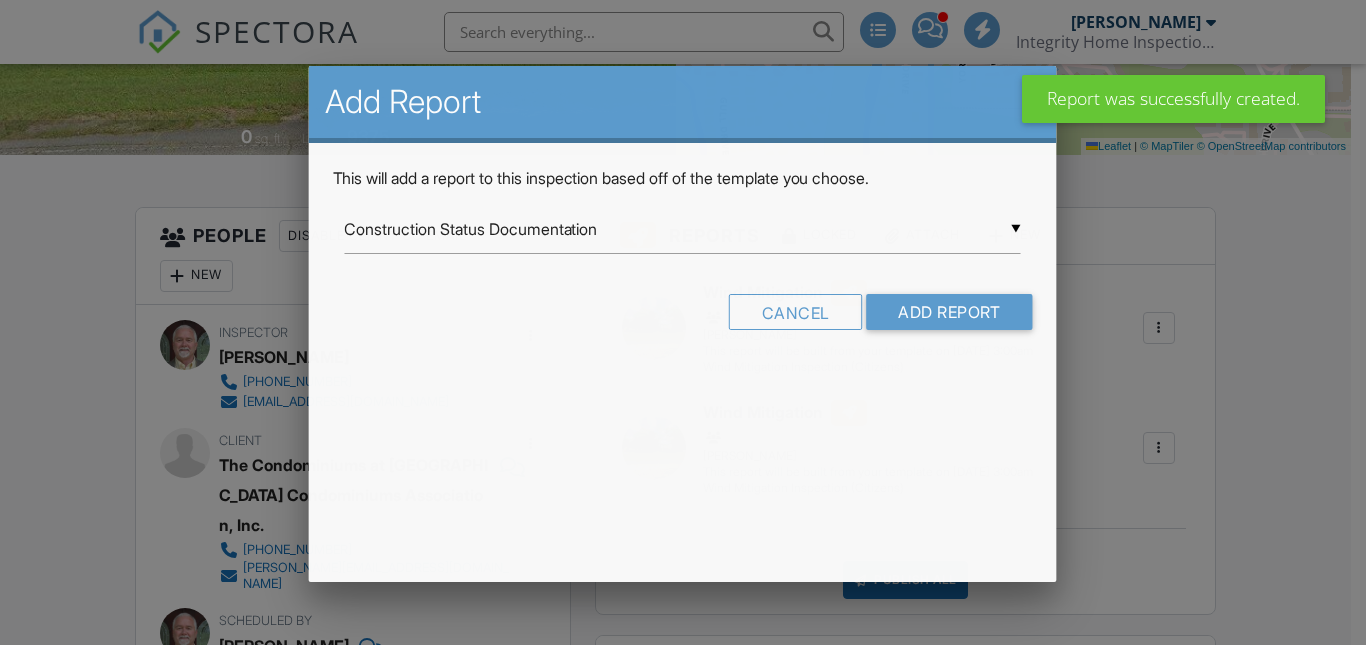 scroll, scrollTop: 0, scrollLeft: 0, axis: both 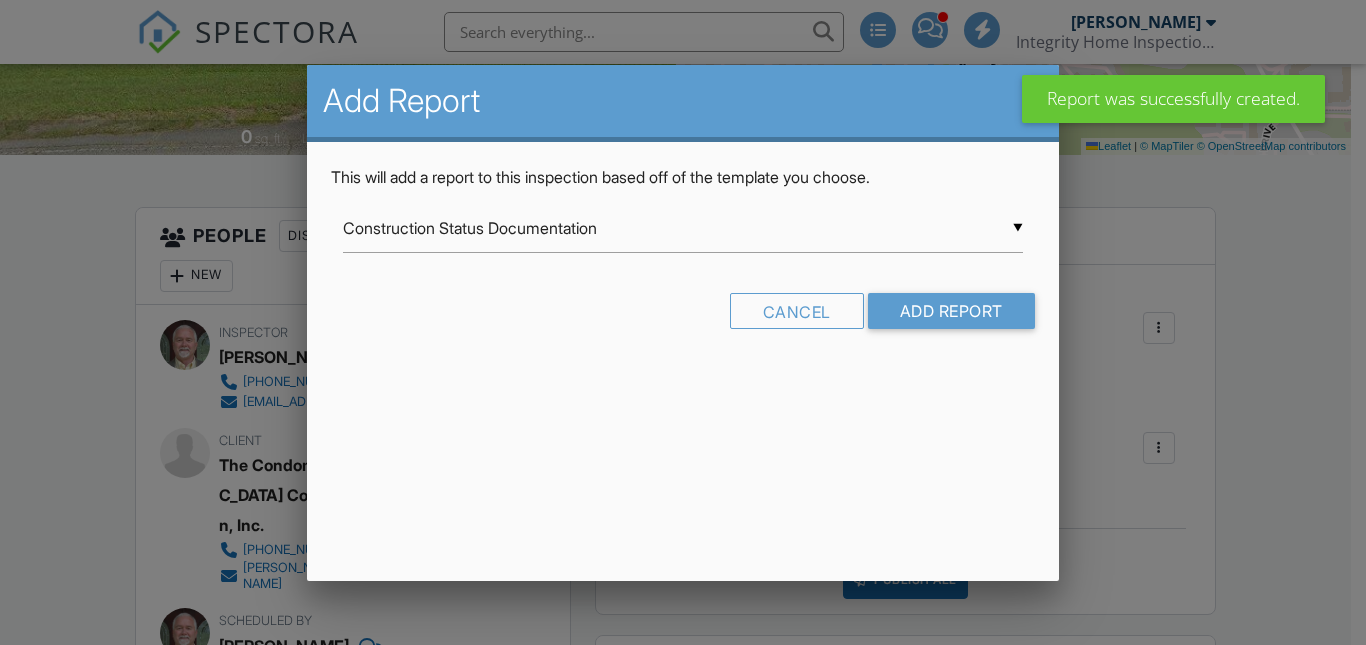 click on "Construction Status Documentation" at bounding box center (682, 228) 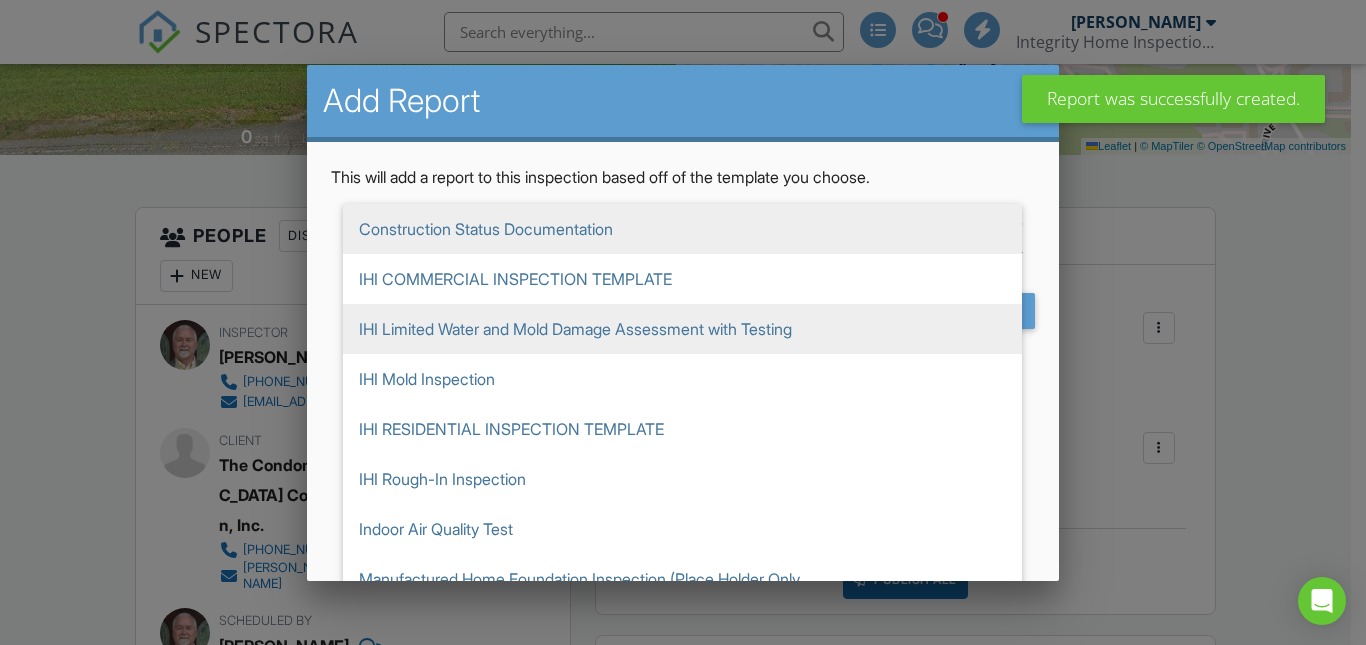 scroll, scrollTop: 309, scrollLeft: 0, axis: vertical 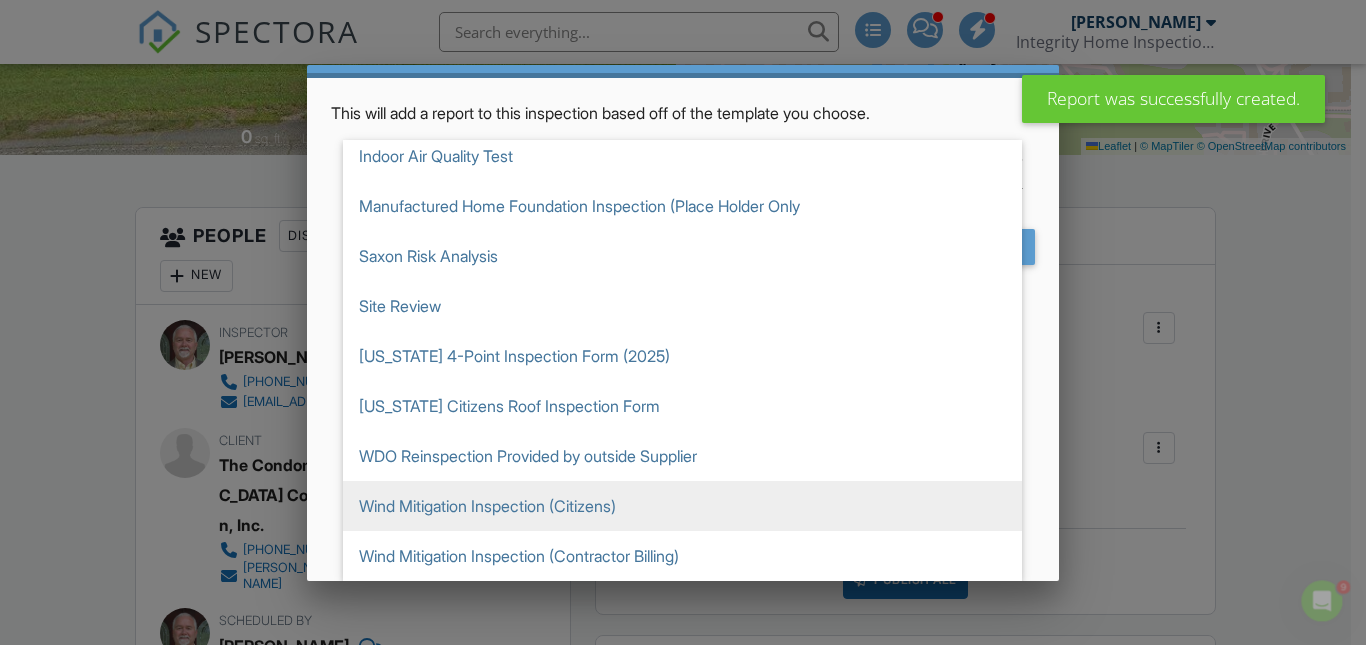 click on "Wind Mitigation Inspection (Citizens)" at bounding box center (682, 506) 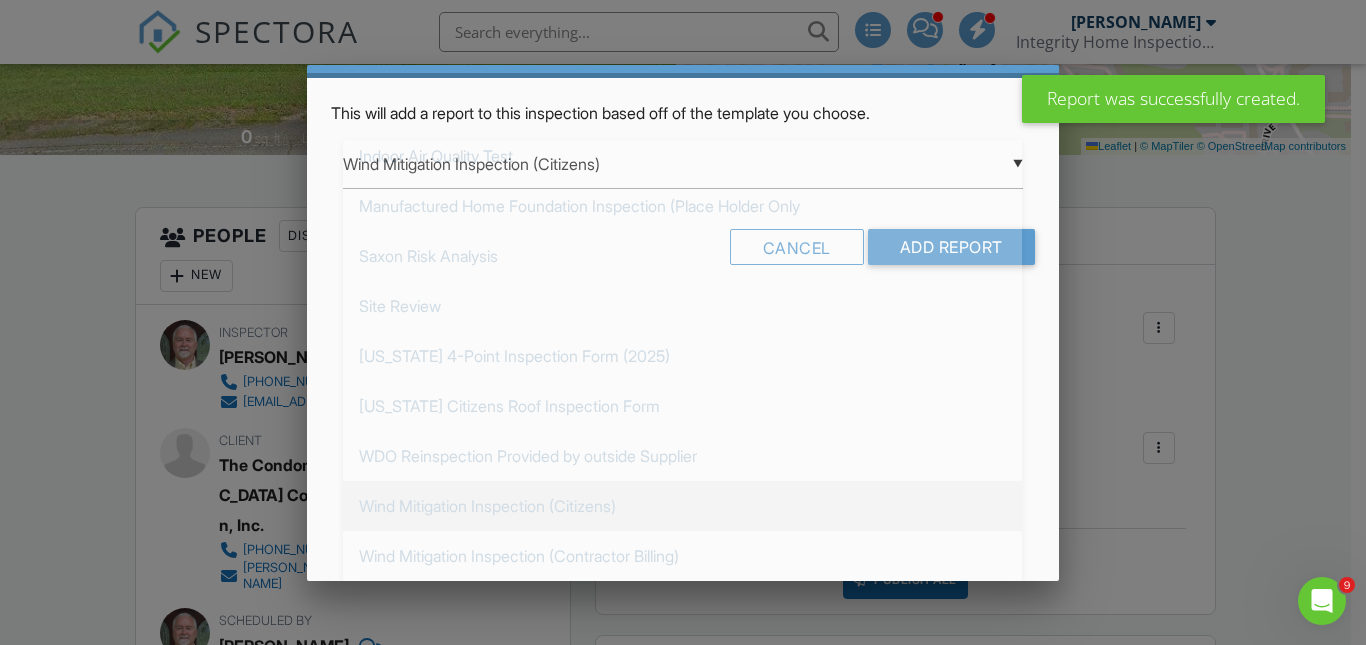scroll, scrollTop: 0, scrollLeft: 0, axis: both 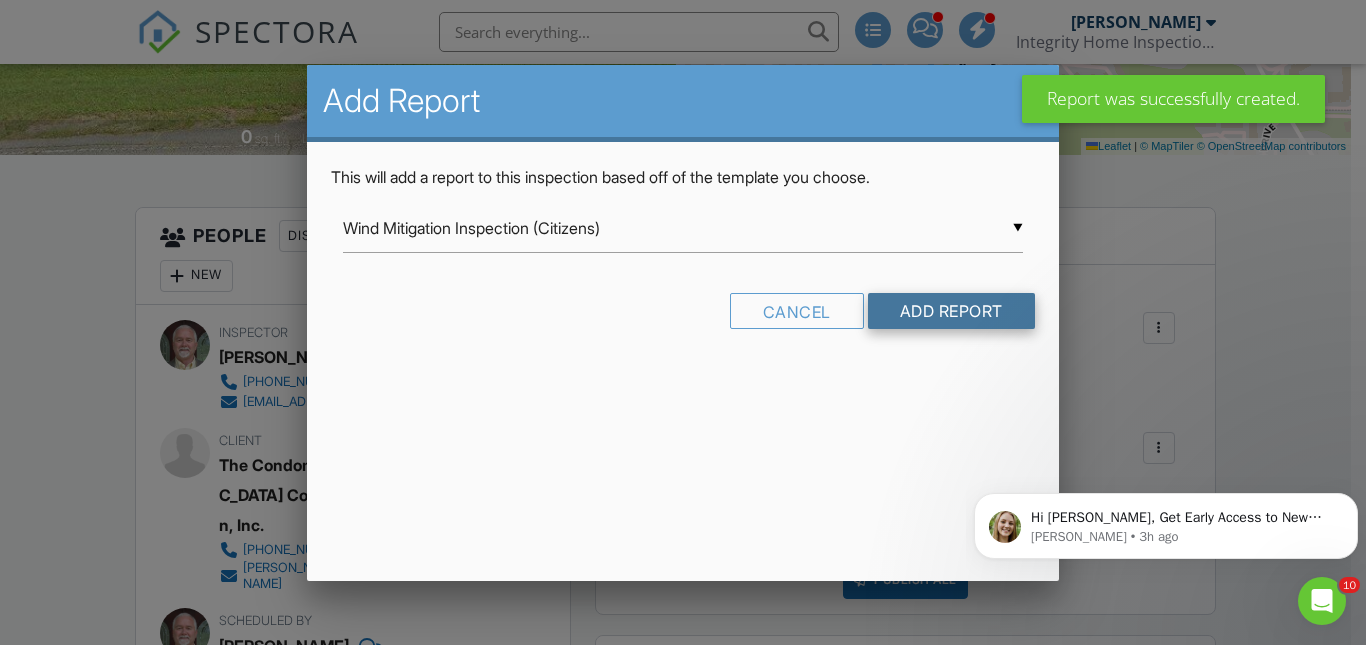 click on "Add Report" at bounding box center [951, 311] 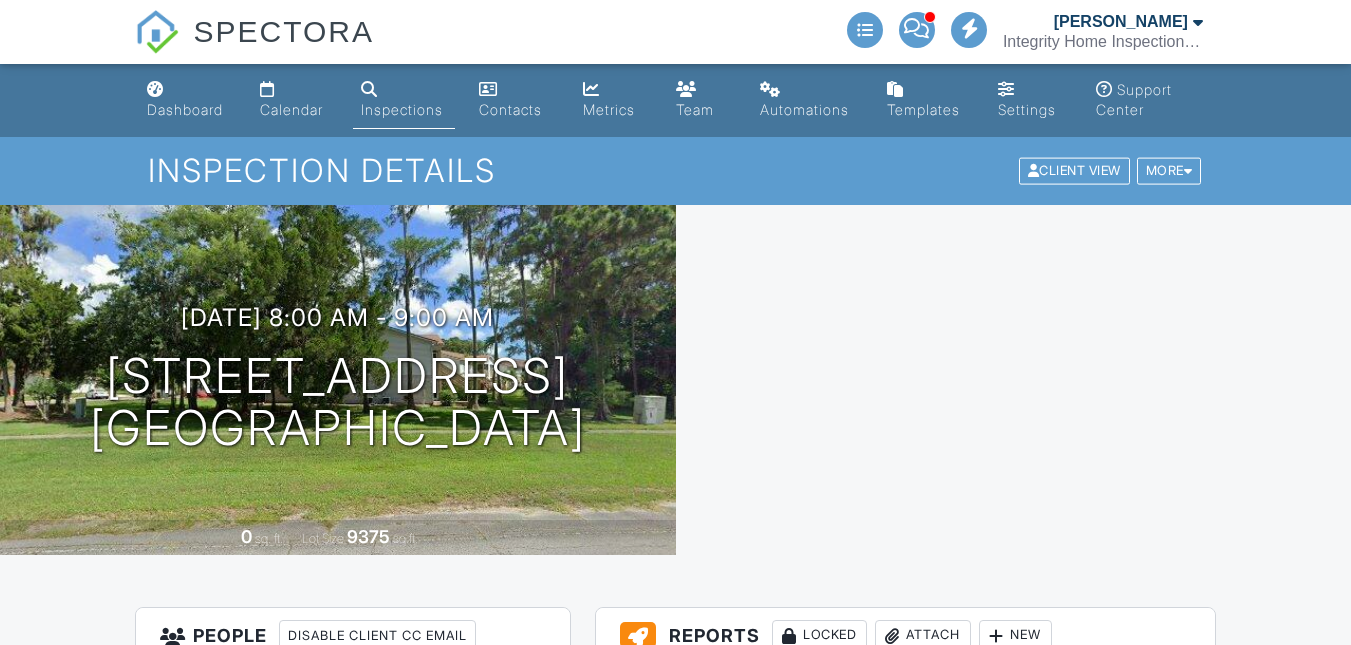 click on "New" at bounding box center (1015, 636) 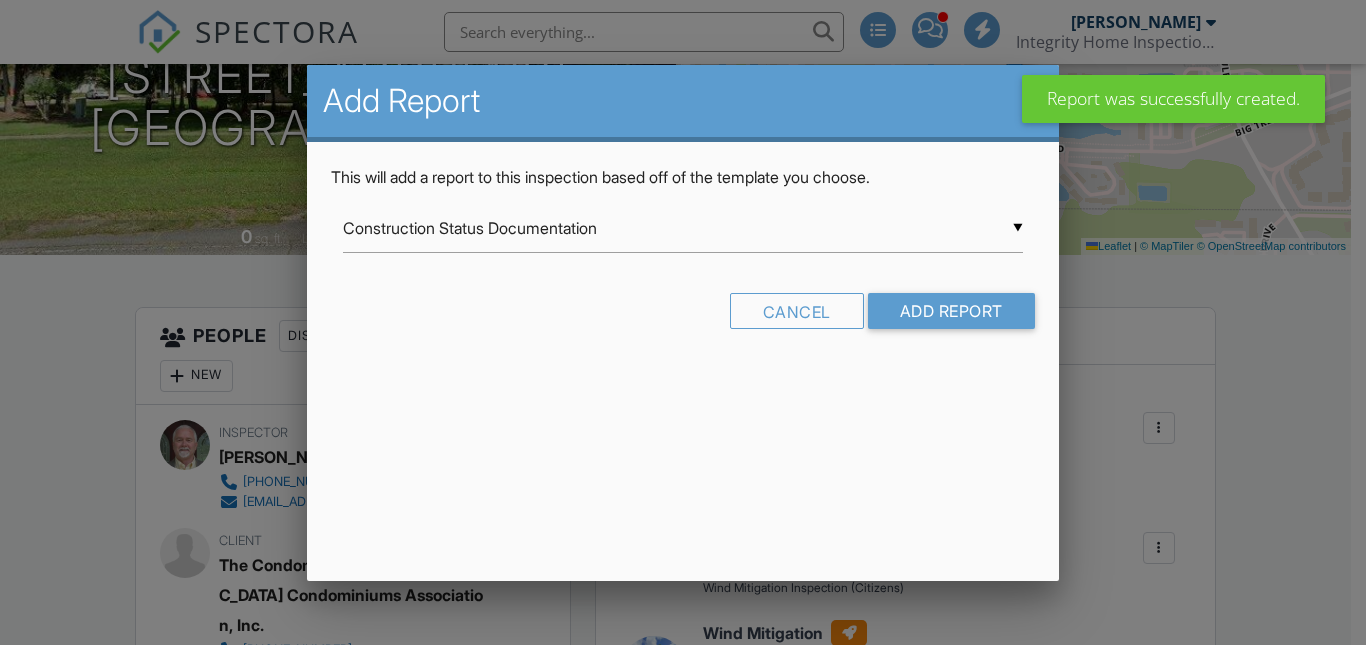 scroll, scrollTop: 300, scrollLeft: 0, axis: vertical 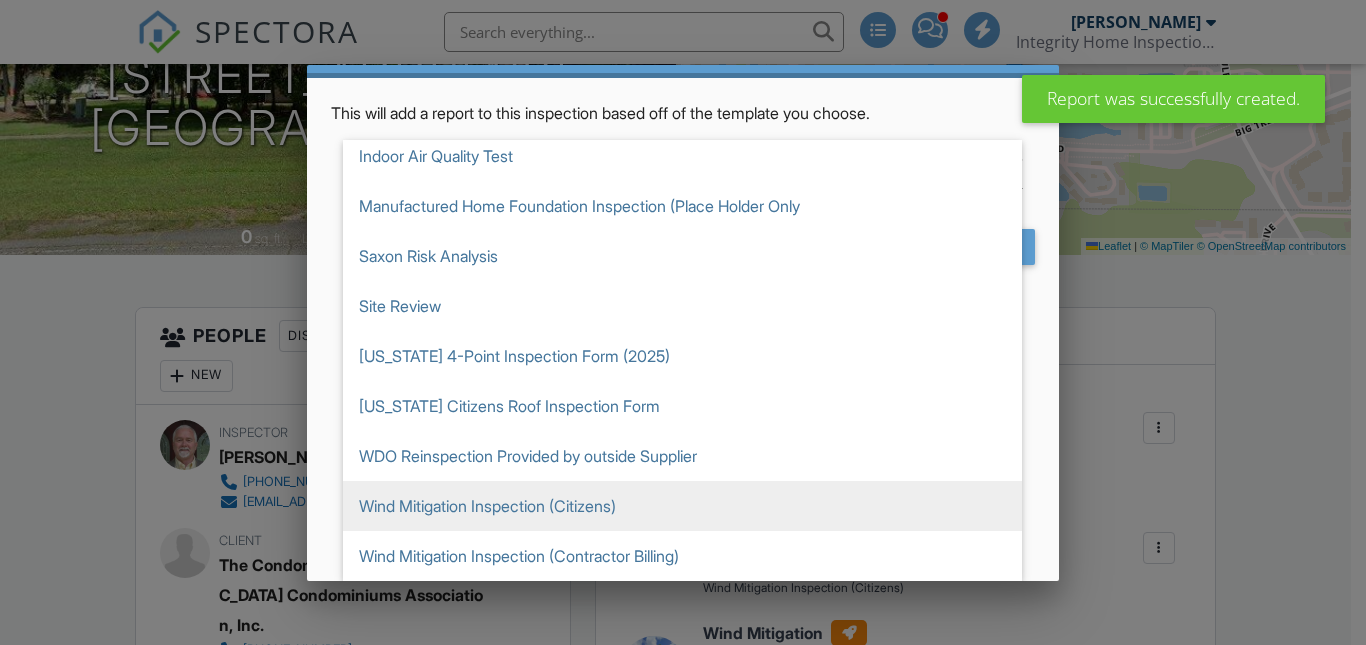 click on "Wind Mitigation Inspection (Citizens)" at bounding box center (682, 506) 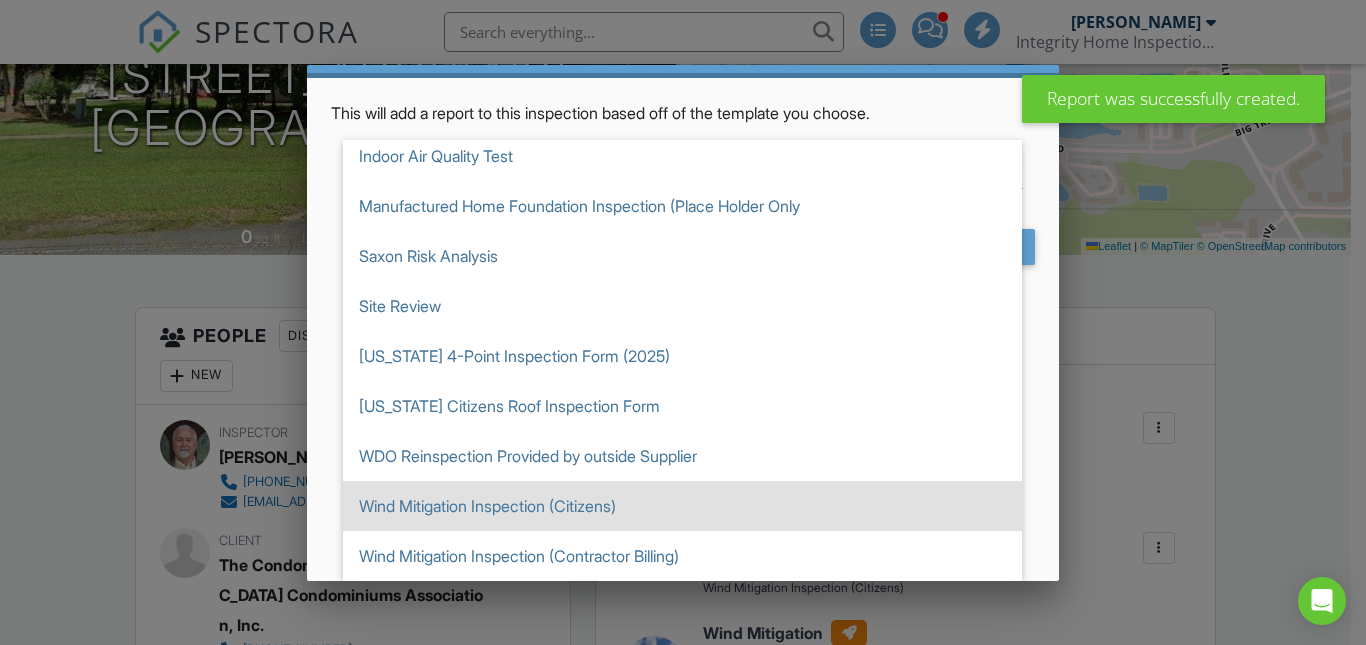 type on "Wind Mitigation Inspection (Citizens)" 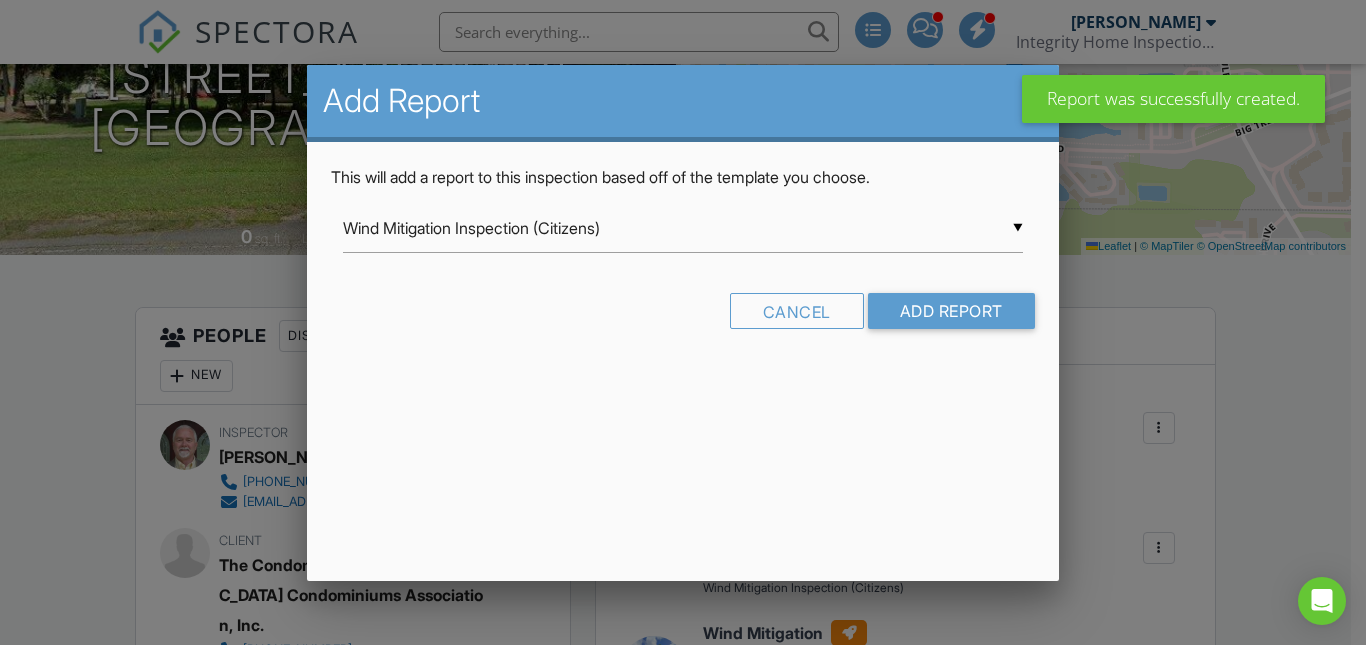 scroll, scrollTop: 0, scrollLeft: 0, axis: both 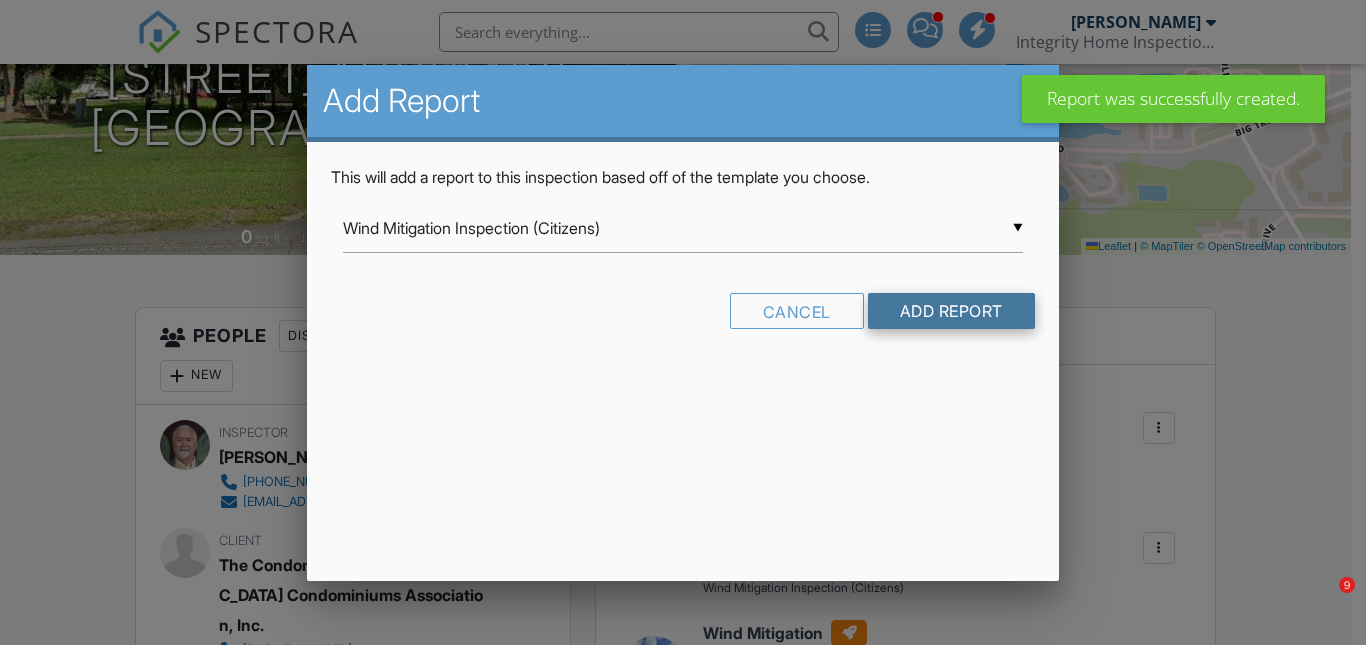 click on "Add Report" at bounding box center (951, 311) 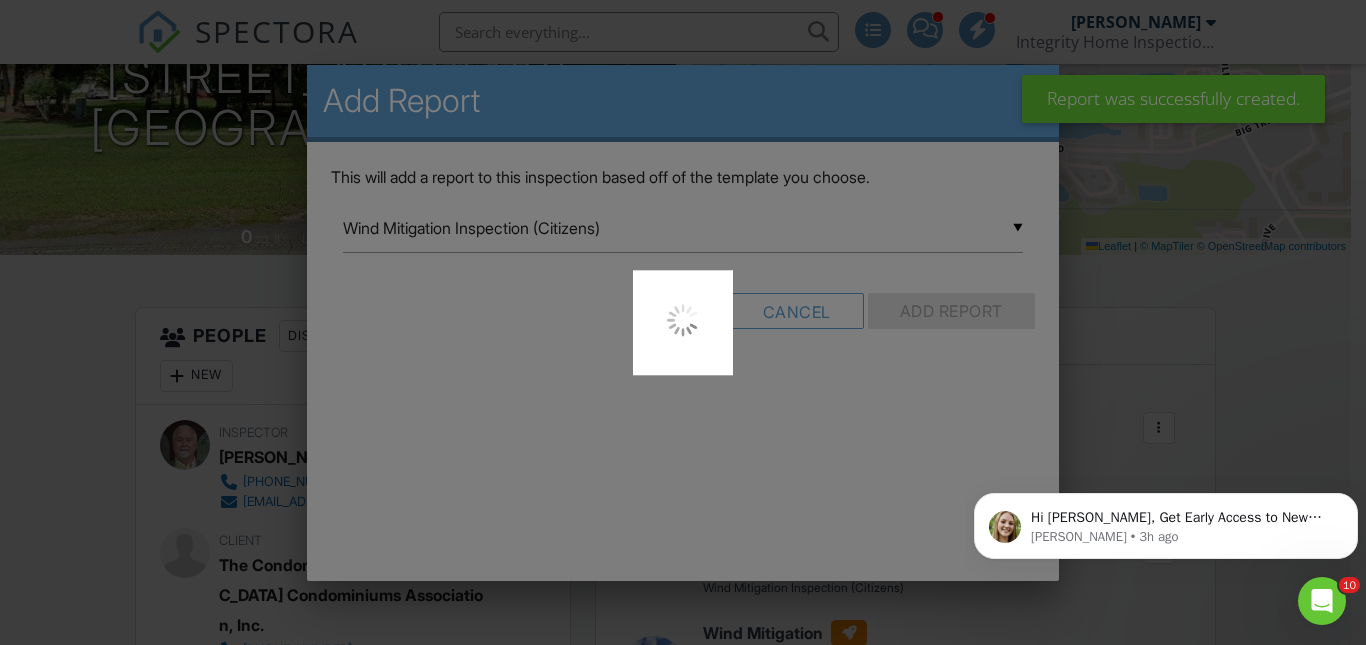 scroll, scrollTop: 0, scrollLeft: 0, axis: both 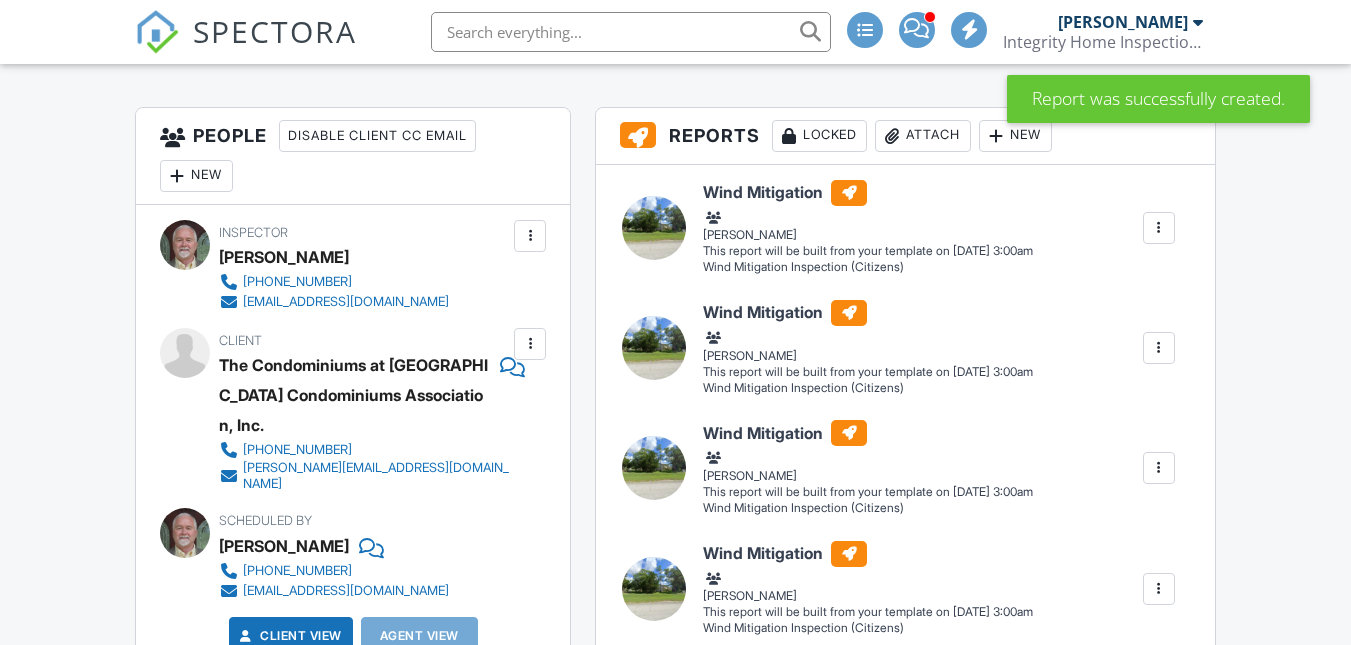click on "Wind Mitigation" at bounding box center (868, 193) 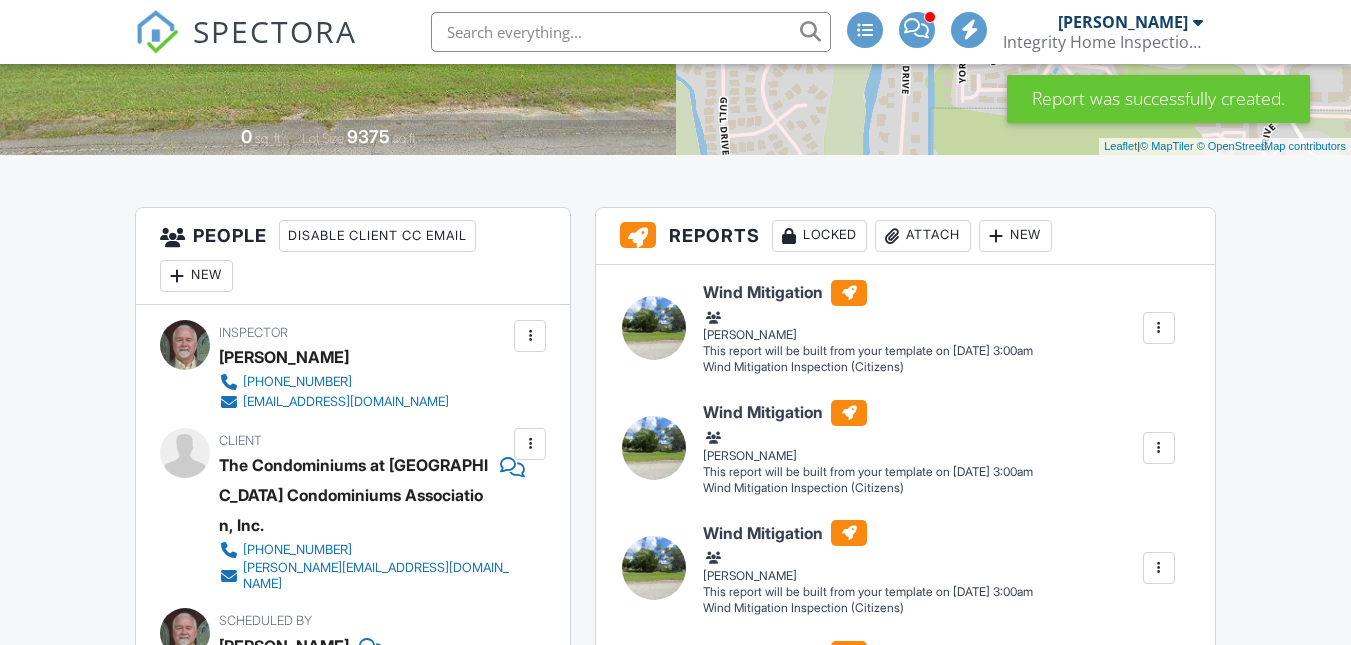 scroll, scrollTop: 0, scrollLeft: 0, axis: both 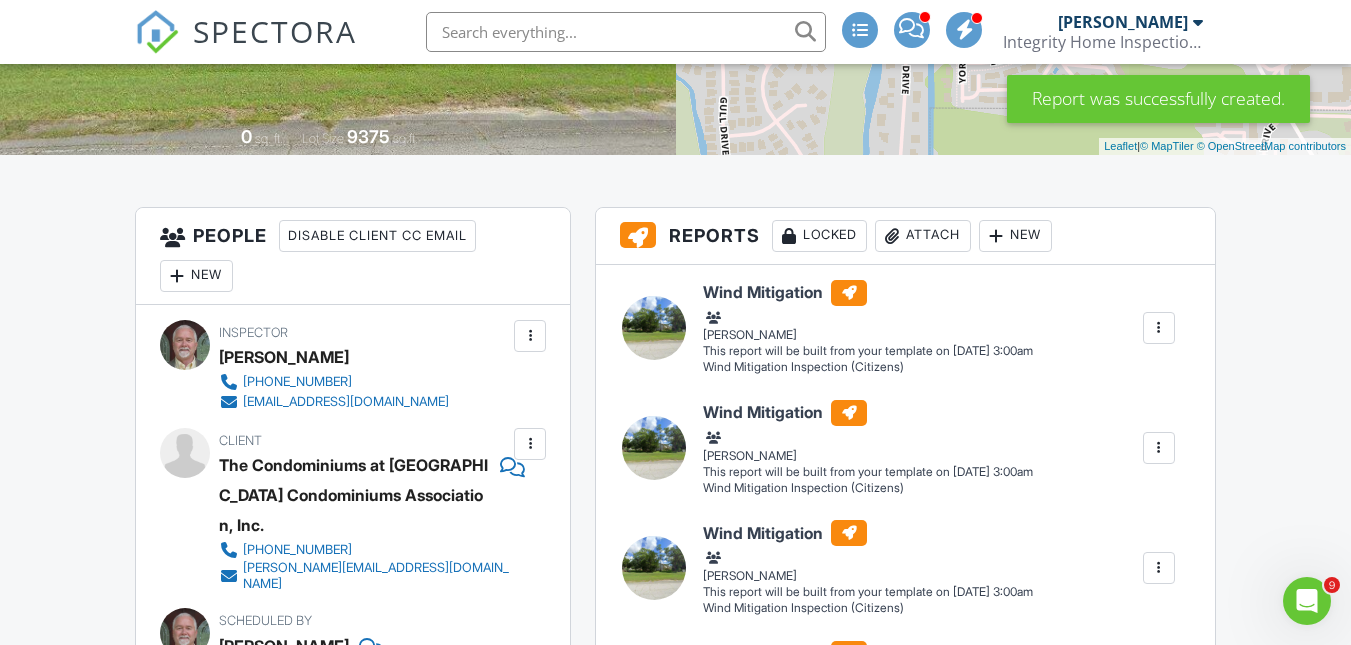 click on "New" at bounding box center [1015, 236] 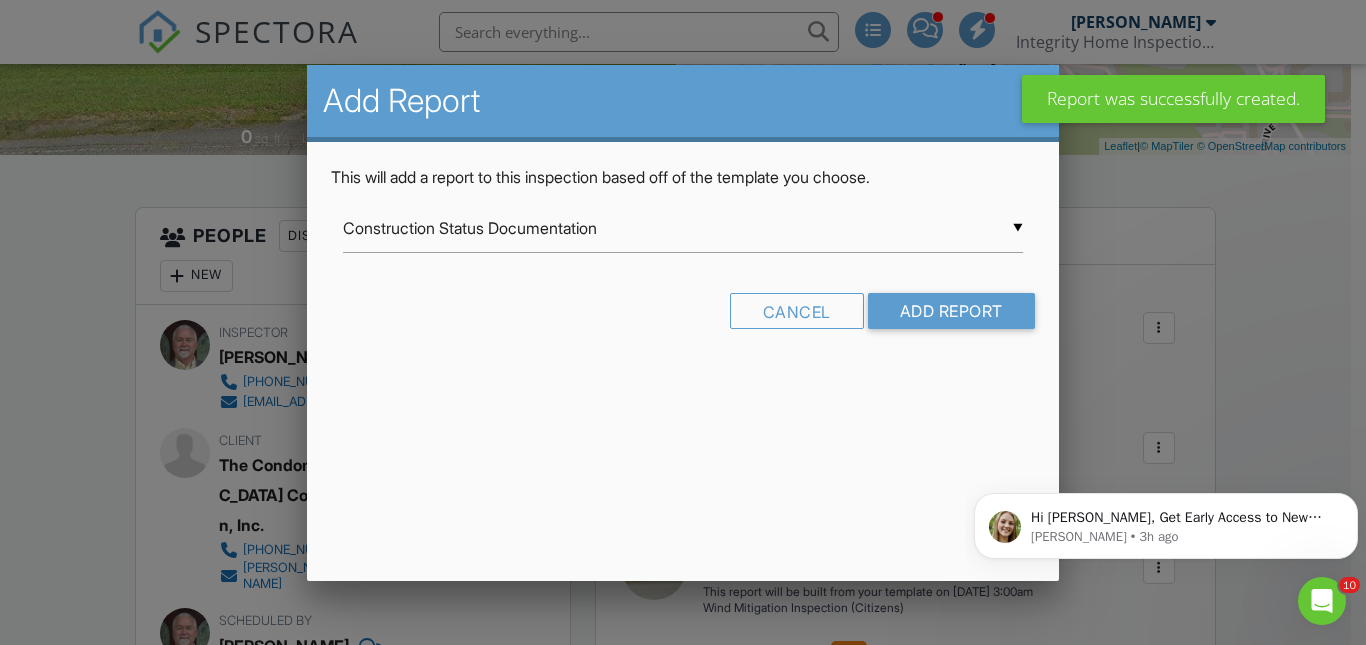scroll, scrollTop: 0, scrollLeft: 0, axis: both 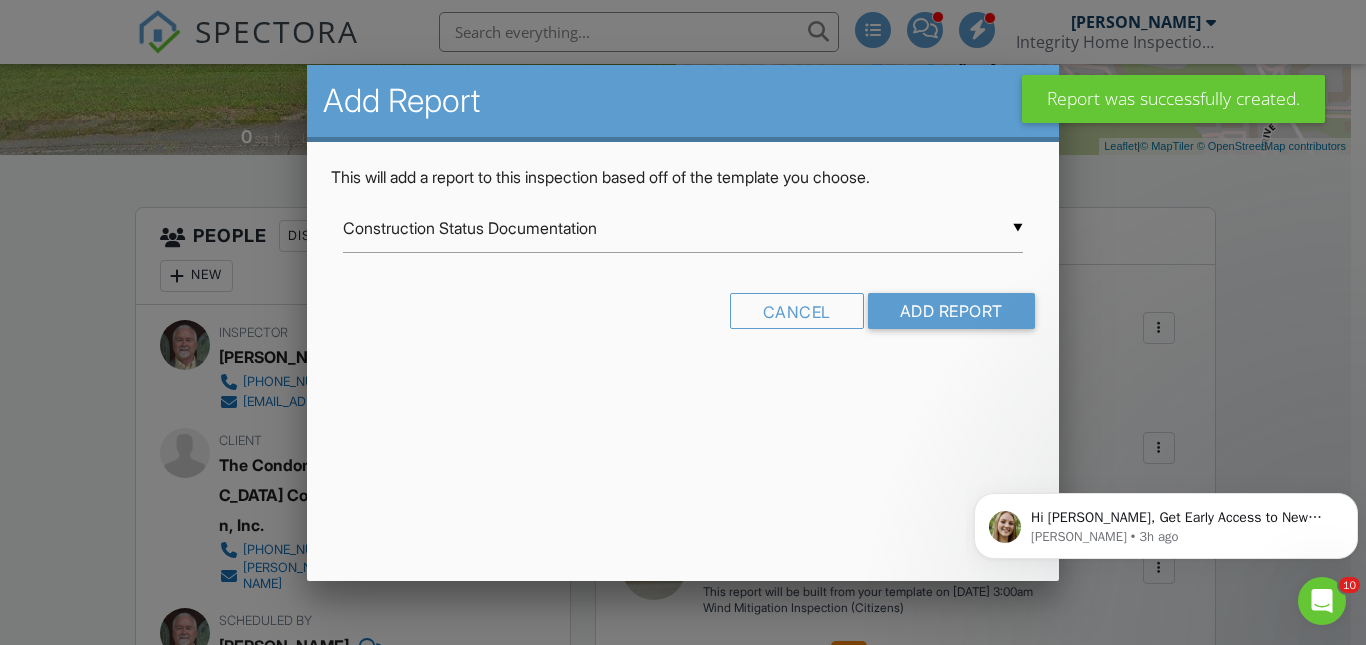 click on "▼ Construction Status Documentation Construction Status Documentation IHI COMMERCIAL INSPECTION TEMPLATE IHI Limited Water and Mold Damage Assessment with Testing IHI Mold Inspection IHI RESIDENTIAL INSPECTION TEMPLATE IHI Rough-In Inspection Indoor Air Quality Test Manufactured Home Foundation Inspection (Place Holder Only Saxon Risk Analysis Site Review Florida 4-Point Inspection Form (2025) Florida Citizens Roof Inspection Form WDO Reinspection Provided by outside Supplier Wind Mitigation Inspection (Citizens) Wind Mitigation Inspection (Contractor Billing) Construction Status Documentation
IHI COMMERCIAL INSPECTION TEMPLATE
IHI Limited Water and Mold Damage Assessment with Testing
IHI Mold Inspection
IHI RESIDENTIAL INSPECTION TEMPLATE
IHI Rough-In Inspection
Indoor Air Quality Test
Manufactured Home Foundation Inspection (Place Holder Only
Saxon Risk Analysis
Site Review
Florida 4-Point Inspection Form (2025)
Florida Citizens Roof Inspection Form" at bounding box center [682, 228] 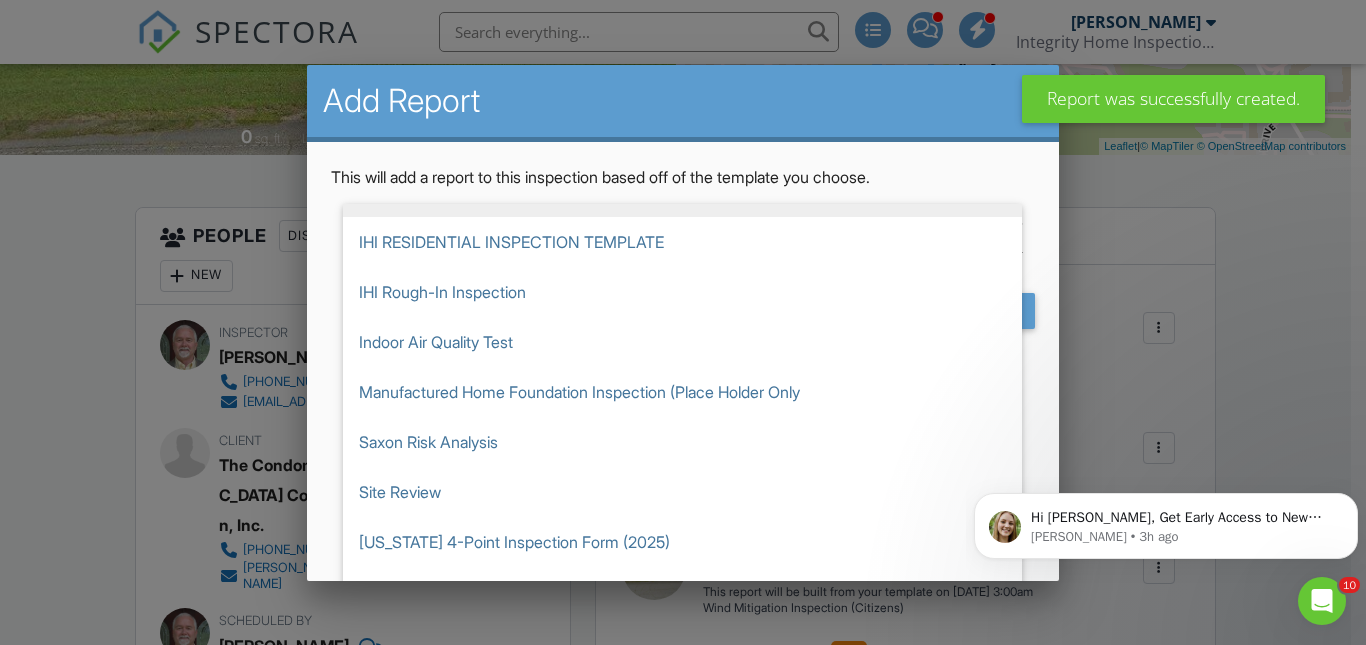 scroll, scrollTop: 309, scrollLeft: 0, axis: vertical 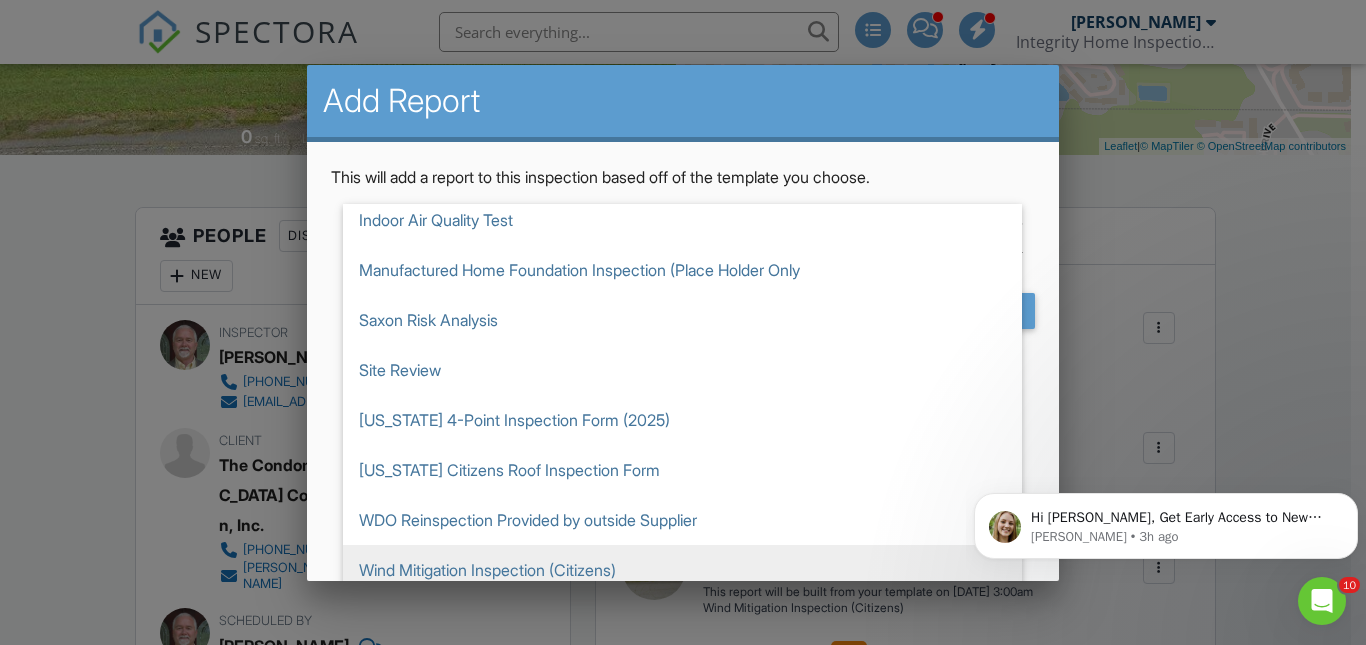 click on "Wind Mitigation Inspection (Citizens)" at bounding box center (682, 570) 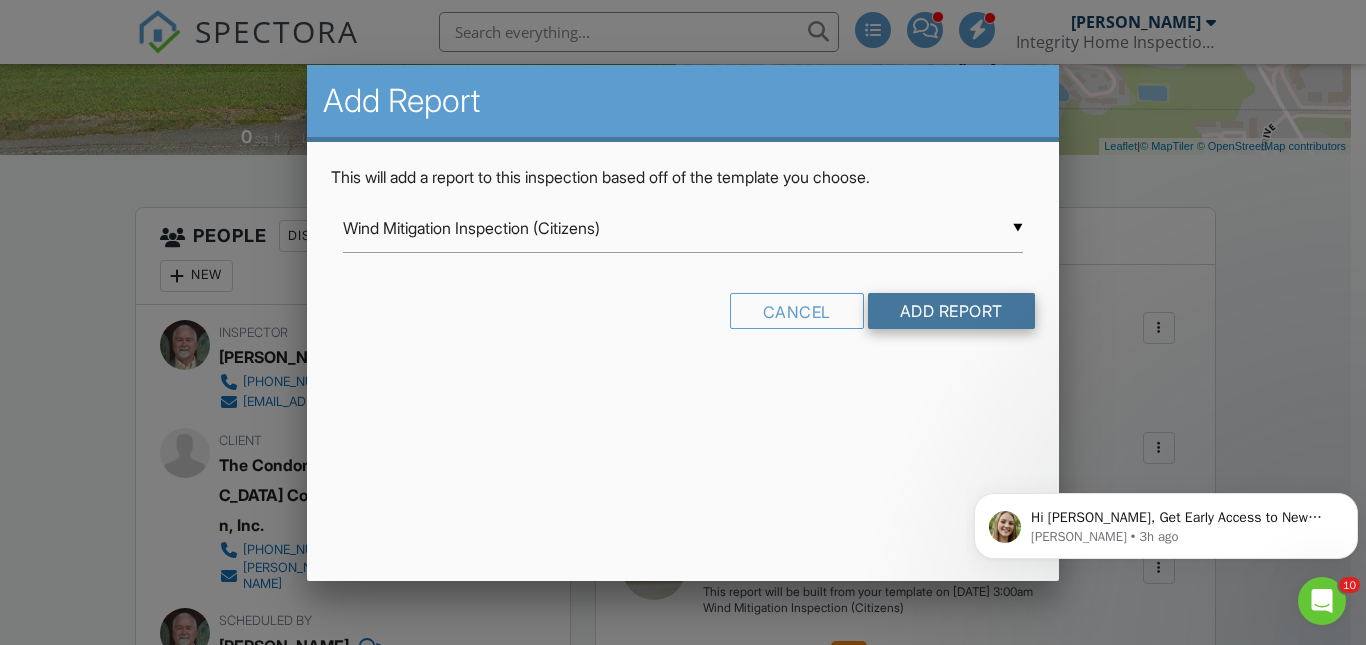 click on "Add Report" at bounding box center [951, 311] 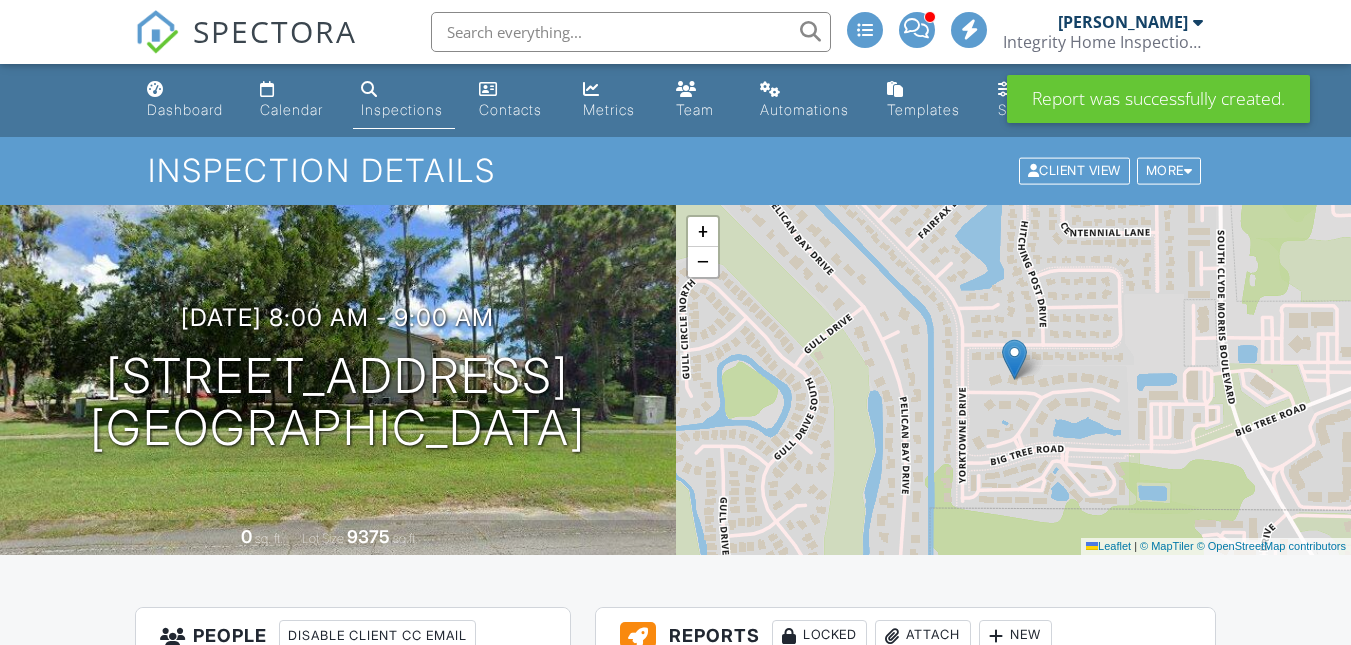 click on "Reports
Locked
Attach
New" at bounding box center [905, 636] 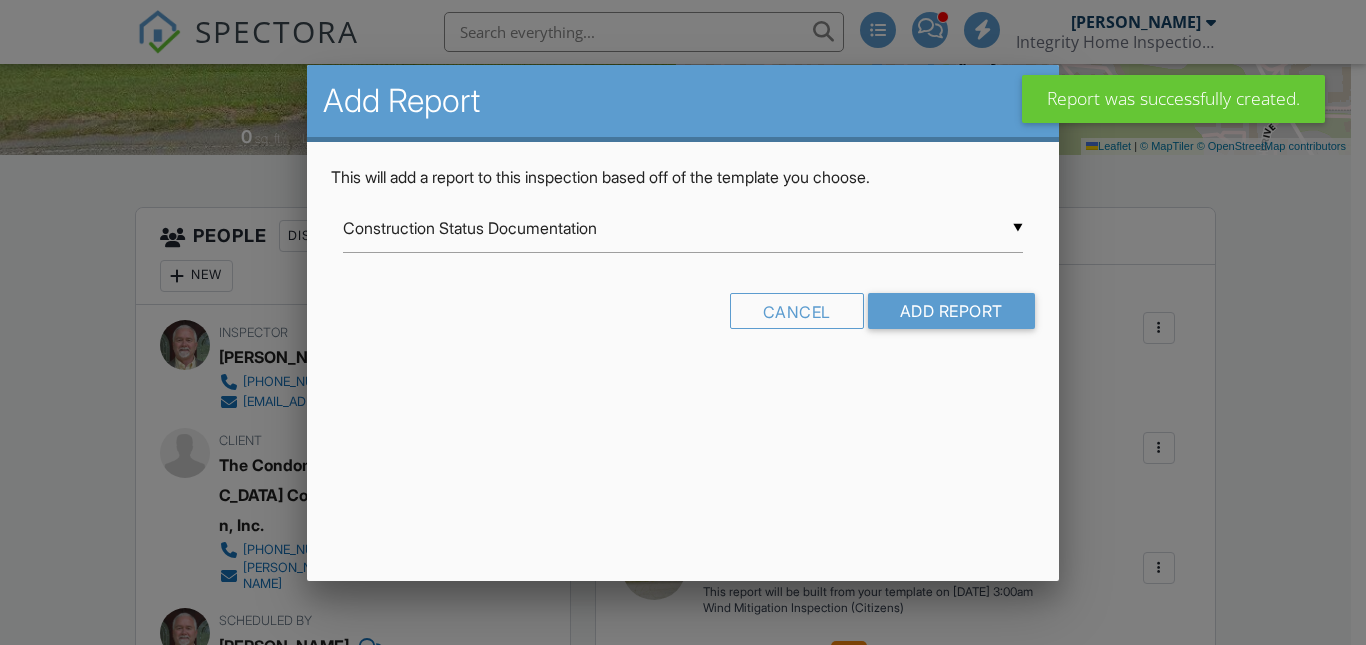 scroll, scrollTop: 400, scrollLeft: 0, axis: vertical 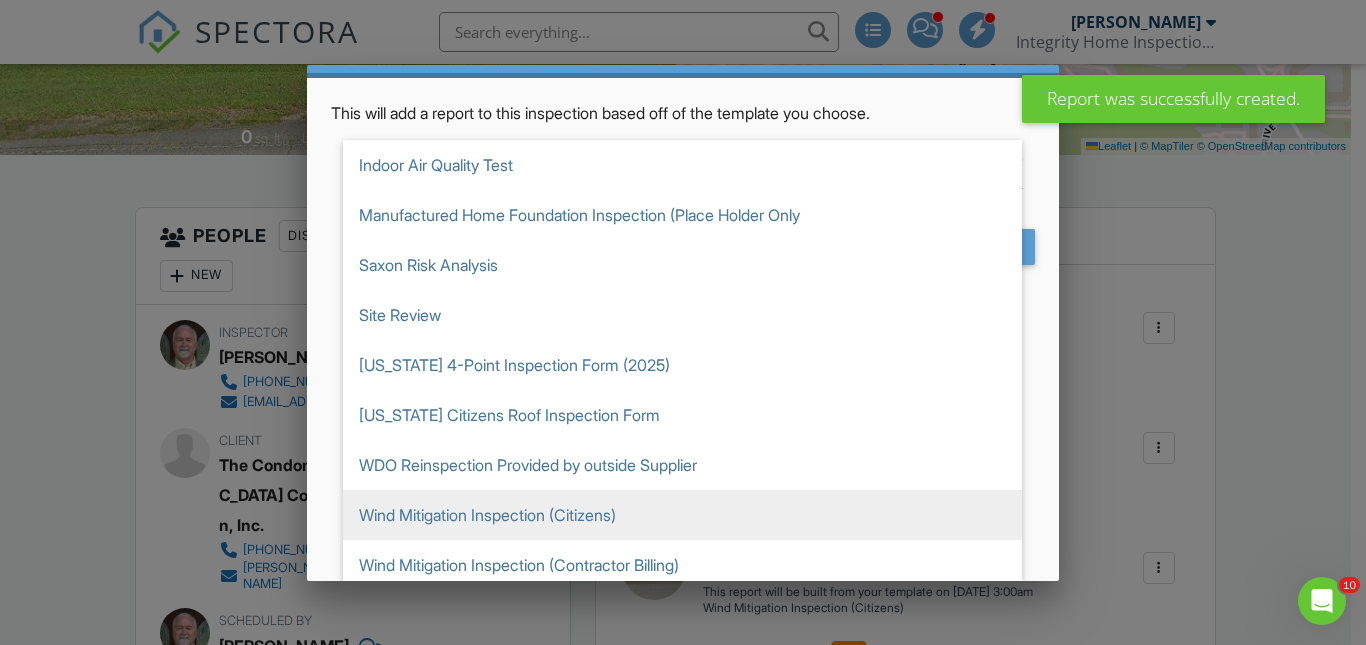 click on "Wind Mitigation Inspection (Citizens)" at bounding box center (682, 515) 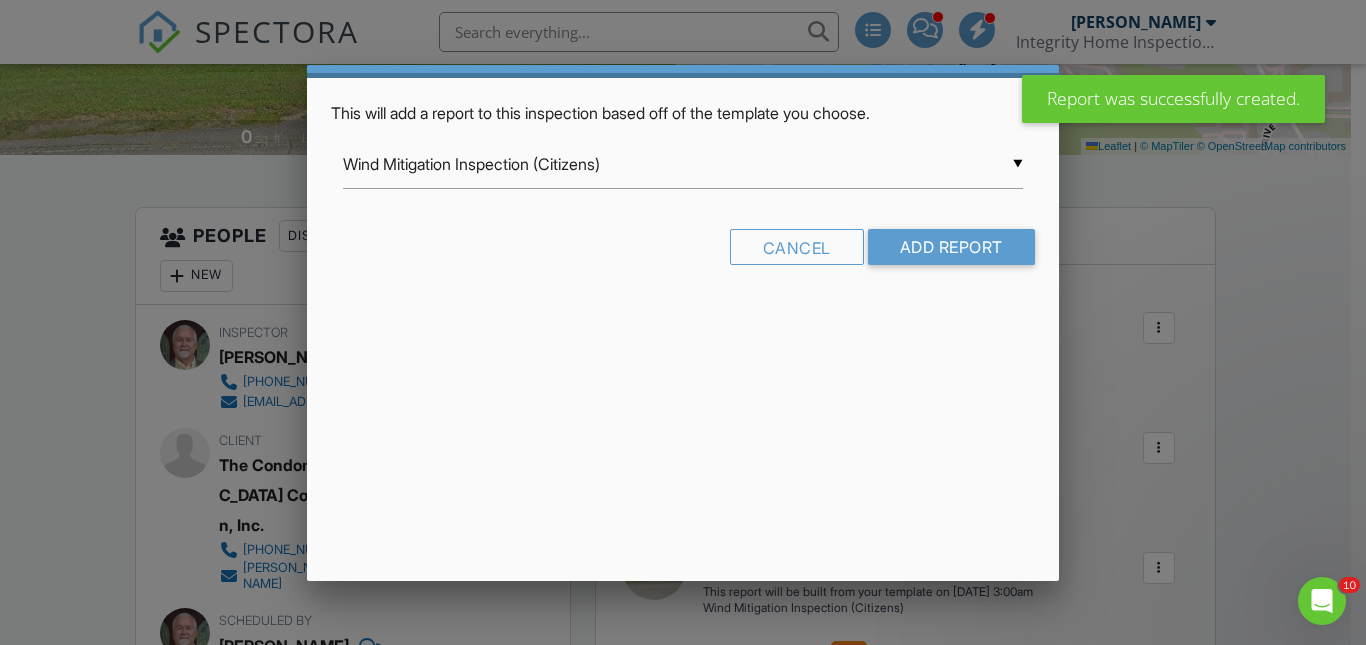 scroll, scrollTop: 0, scrollLeft: 0, axis: both 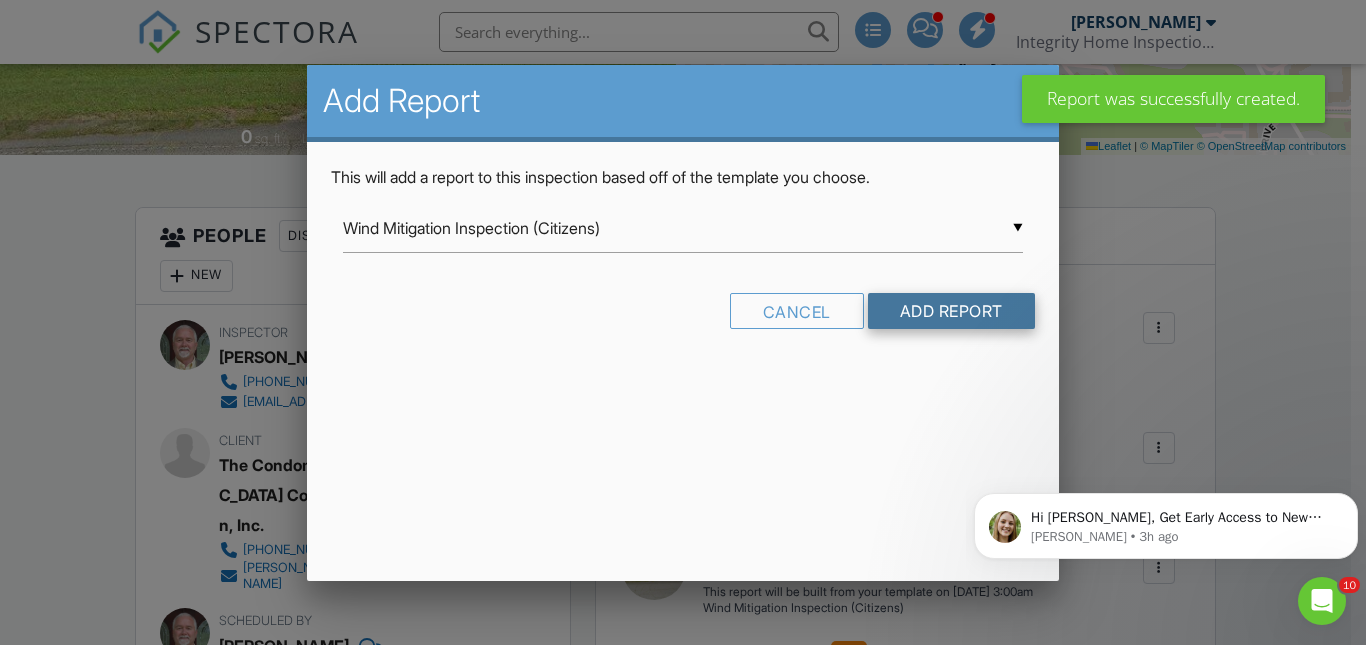 click on "Add Report" at bounding box center [951, 311] 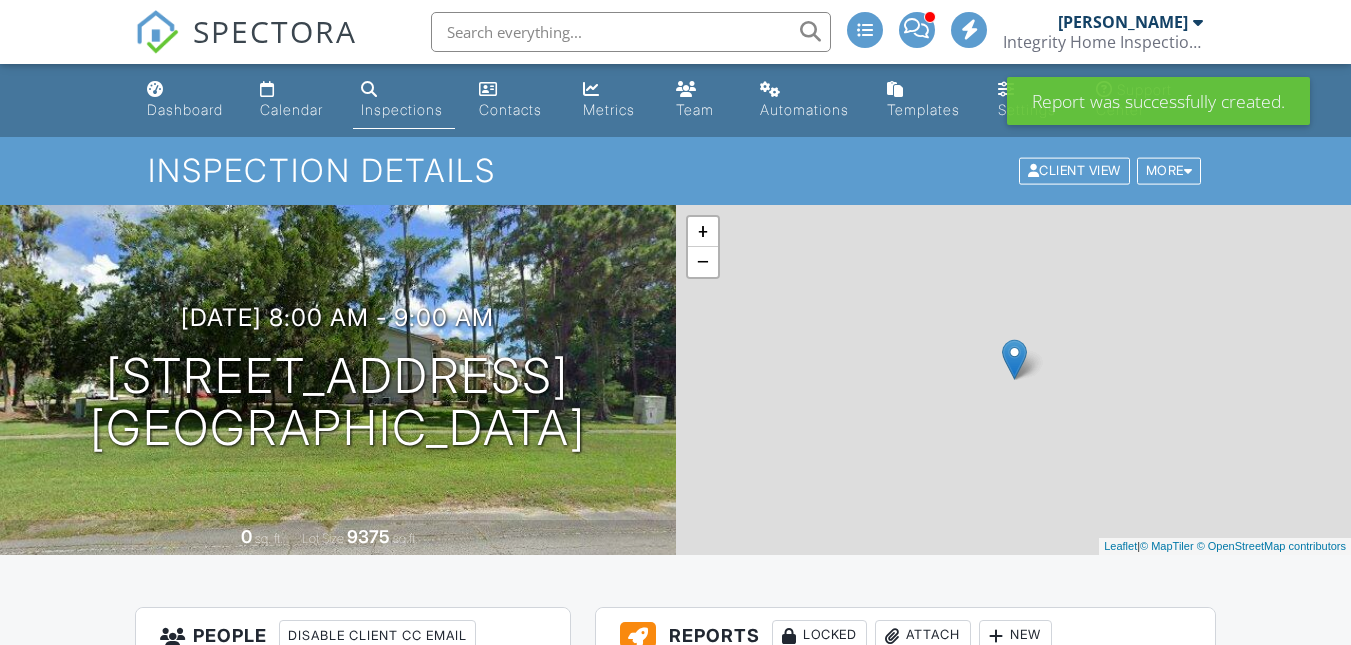 scroll, scrollTop: 0, scrollLeft: 0, axis: both 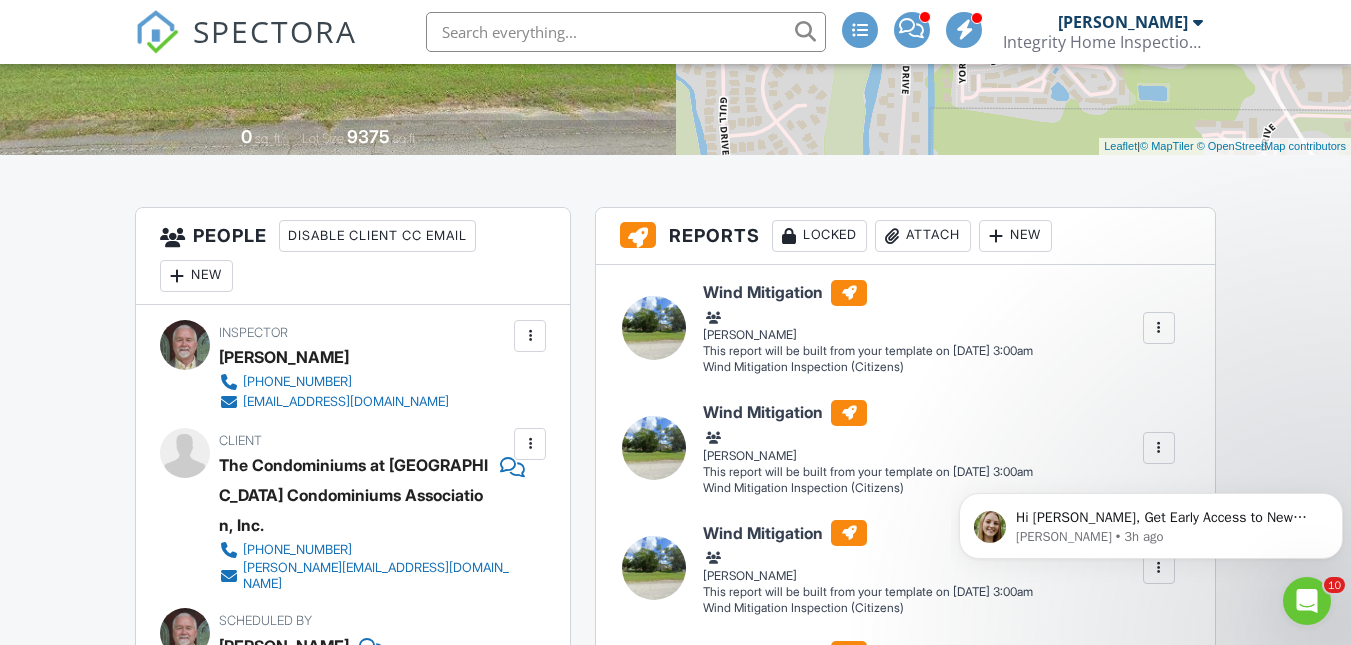 click on "New" at bounding box center [1015, 236] 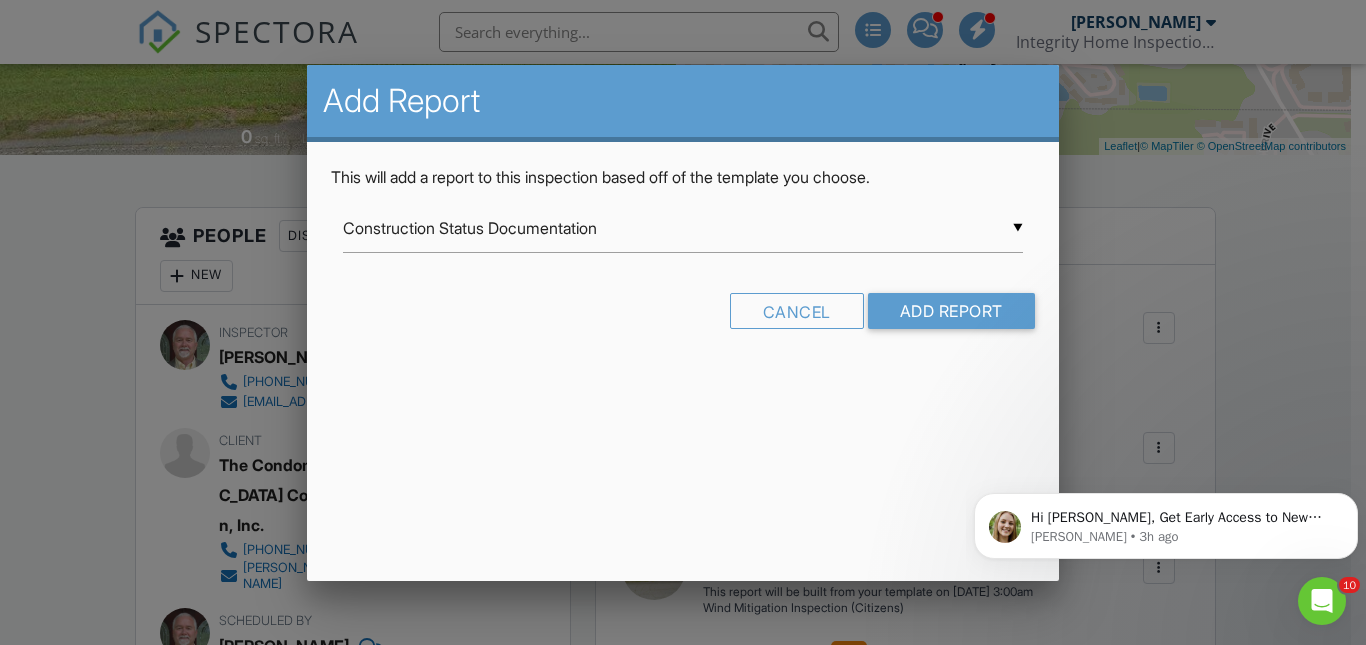 click on "▼ Construction Status Documentation Construction Status Documentation IHI COMMERCIAL INSPECTION TEMPLATE IHI Limited Water and Mold Damage Assessment with Testing IHI Mold Inspection IHI RESIDENTIAL INSPECTION TEMPLATE IHI Rough-In Inspection Indoor Air Quality Test Manufactured Home Foundation Inspection (Place Holder Only Saxon Risk Analysis Site Review Florida 4-Point Inspection Form (2025) Florida Citizens Roof Inspection Form WDO Reinspection Provided by outside Supplier Wind Mitigation Inspection (Citizens) Wind Mitigation Inspection (Contractor Billing) Construction Status Documentation
IHI COMMERCIAL INSPECTION TEMPLATE
IHI Limited Water and Mold Damage Assessment with Testing
IHI Mold Inspection
IHI RESIDENTIAL INSPECTION TEMPLATE
IHI Rough-In Inspection
Indoor Air Quality Test
Manufactured Home Foundation Inspection (Place Holder Only
Saxon Risk Analysis
Site Review
Florida 4-Point Inspection Form (2025)
Florida Citizens Roof Inspection Form" at bounding box center [682, 228] 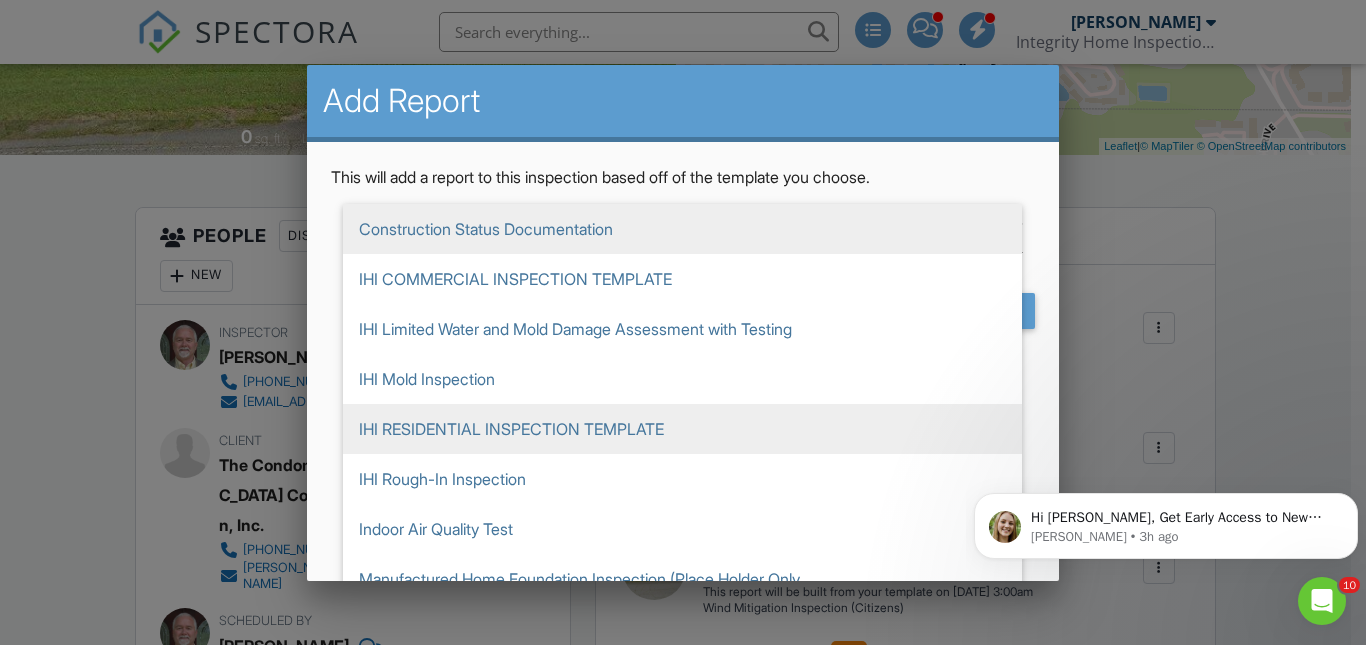 scroll, scrollTop: 309, scrollLeft: 0, axis: vertical 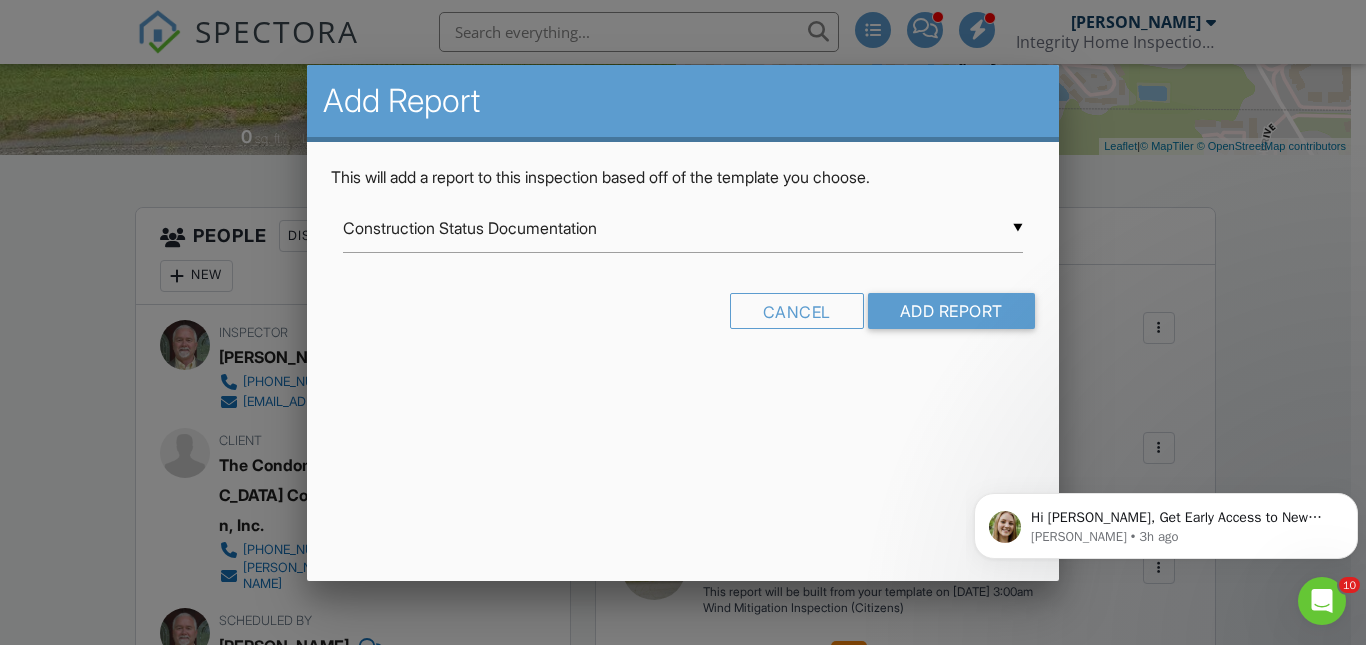 click on "▼ Construction Status Documentation Construction Status Documentation IHI COMMERCIAL INSPECTION TEMPLATE IHI Limited Water and Mold Damage Assessment with Testing IHI Mold Inspection IHI RESIDENTIAL INSPECTION TEMPLATE IHI Rough-In Inspection Indoor Air Quality Test Manufactured Home Foundation Inspection (Place Holder Only Saxon Risk Analysis Site Review Florida 4-Point Inspection Form (2025) Florida Citizens Roof Inspection Form WDO Reinspection Provided by outside Supplier Wind Mitigation Inspection (Citizens) Wind Mitigation Inspection (Contractor Billing) Construction Status Documentation
IHI COMMERCIAL INSPECTION TEMPLATE
IHI Limited Water and Mold Damage Assessment with Testing
IHI Mold Inspection
IHI RESIDENTIAL INSPECTION TEMPLATE
IHI Rough-In Inspection
Indoor Air Quality Test
Manufactured Home Foundation Inspection (Place Holder Only
Saxon Risk Analysis
Site Review
Florida 4-Point Inspection Form (2025)
Florida Citizens Roof Inspection Form" at bounding box center [682, 228] 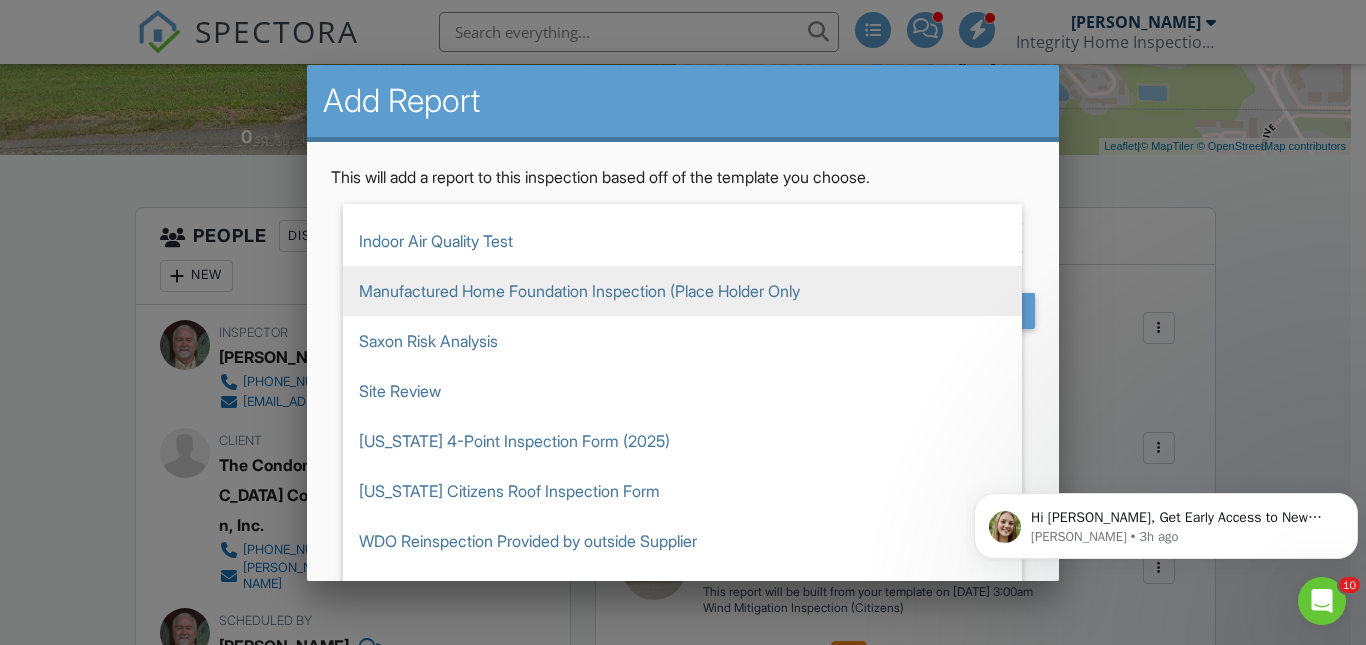 scroll, scrollTop: 309, scrollLeft: 0, axis: vertical 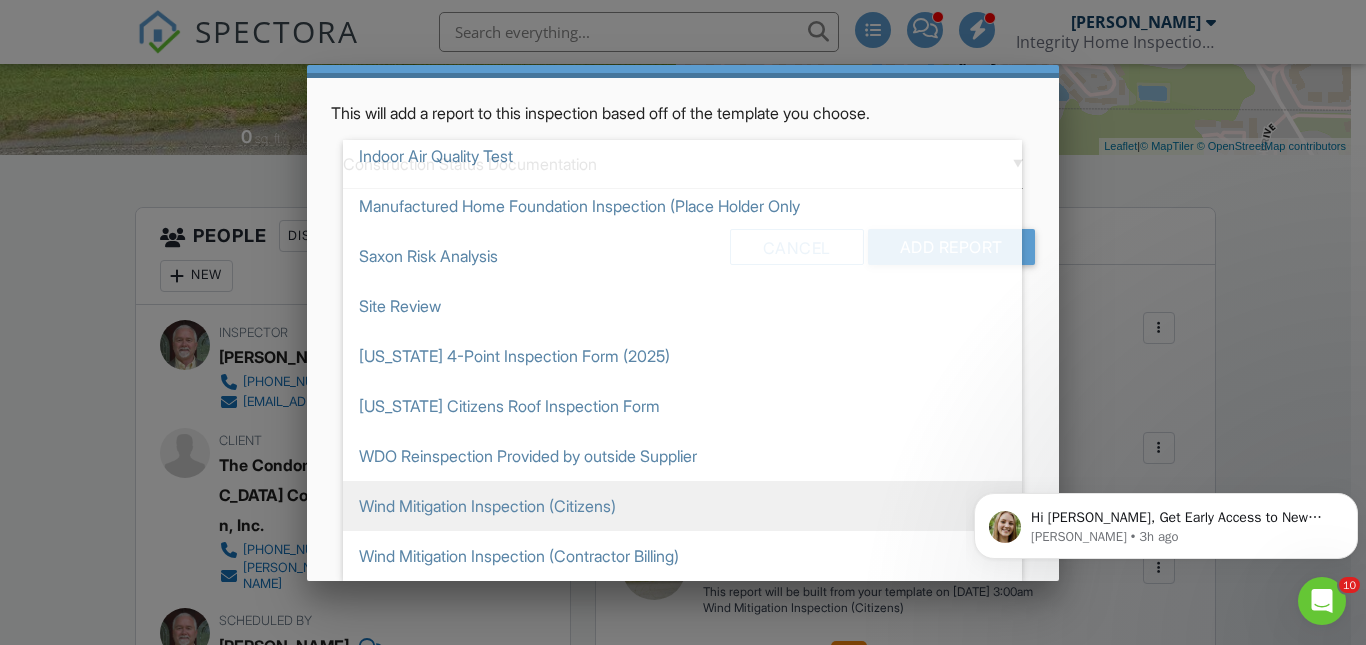click on "Wind Mitigation Inspection (Citizens)" at bounding box center [682, 506] 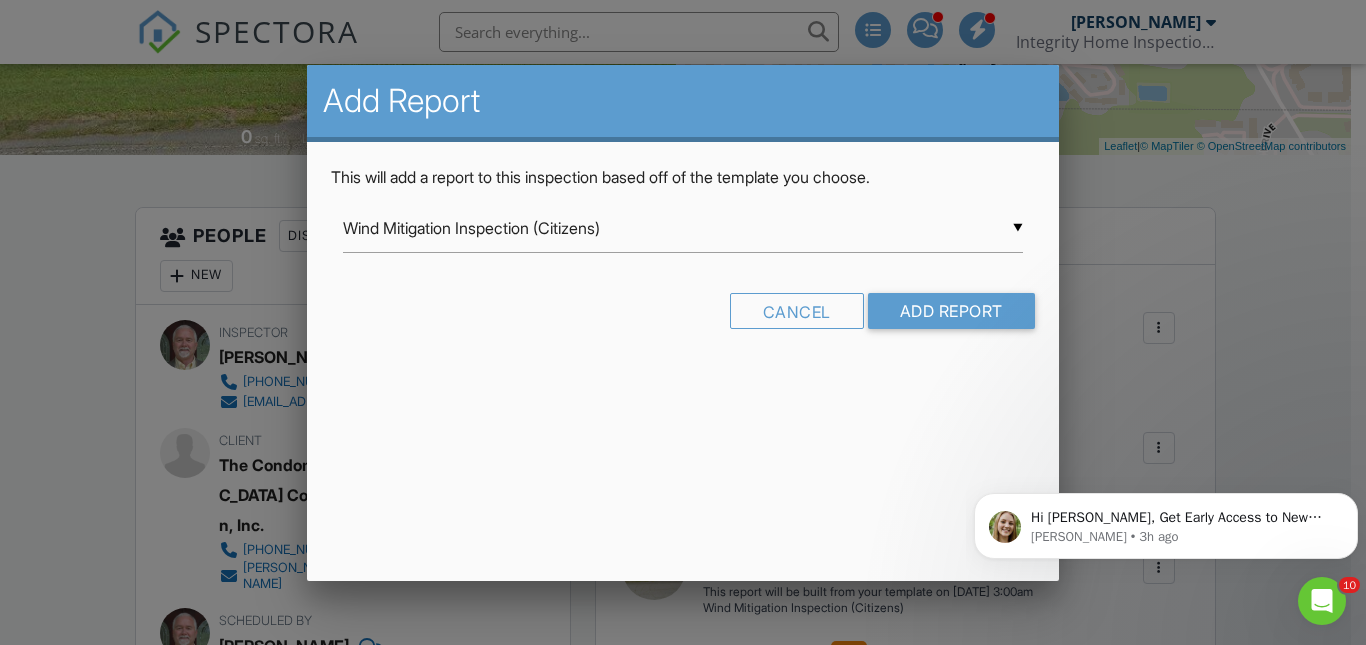scroll, scrollTop: 0, scrollLeft: 0, axis: both 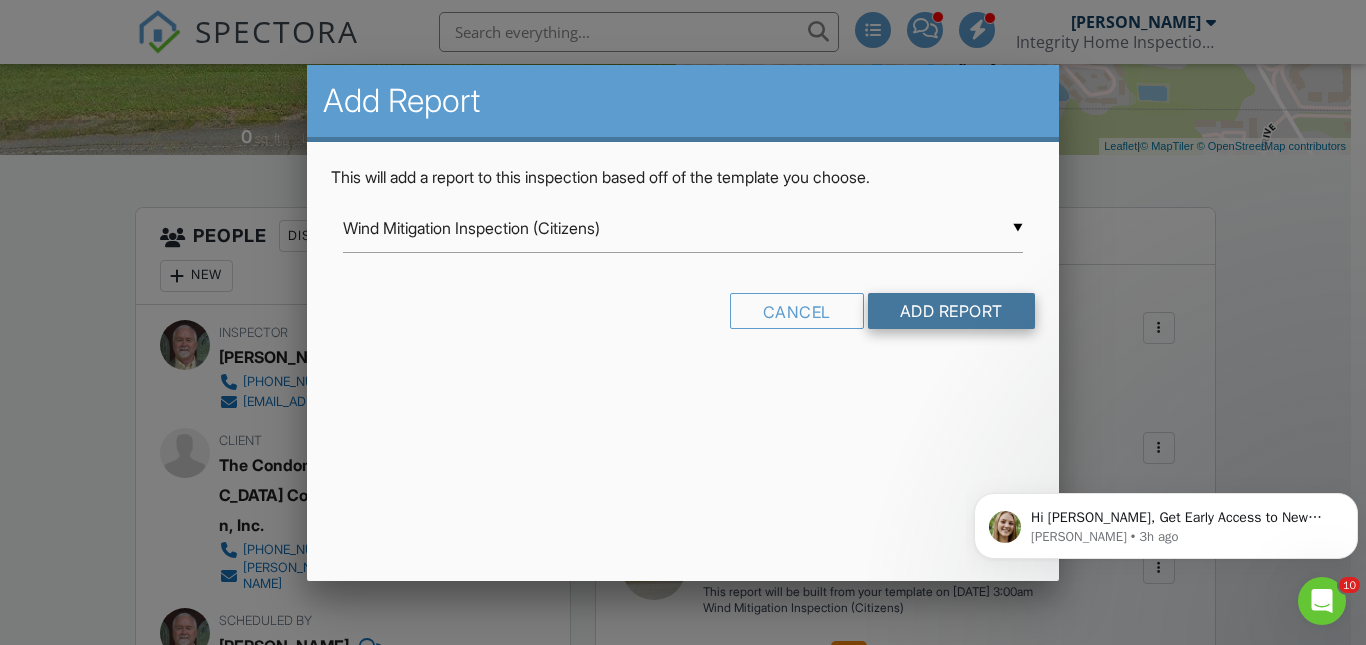click on "Add Report" at bounding box center [951, 311] 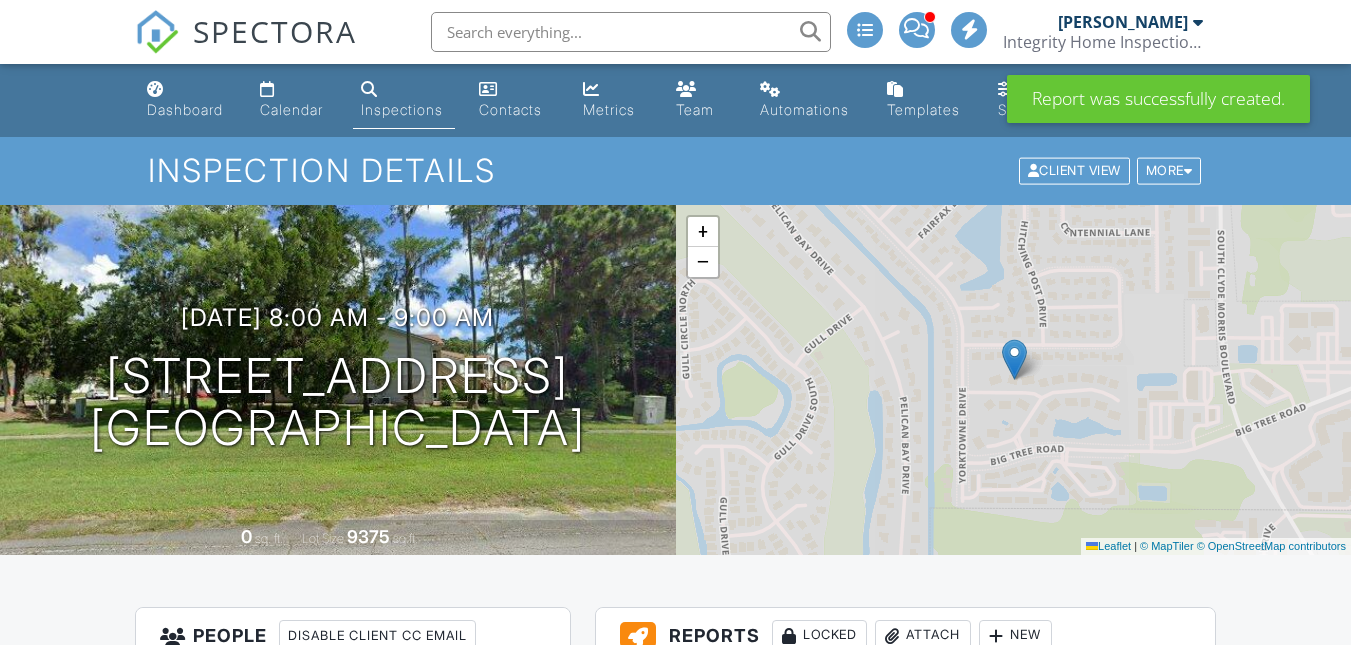 scroll, scrollTop: 400, scrollLeft: 0, axis: vertical 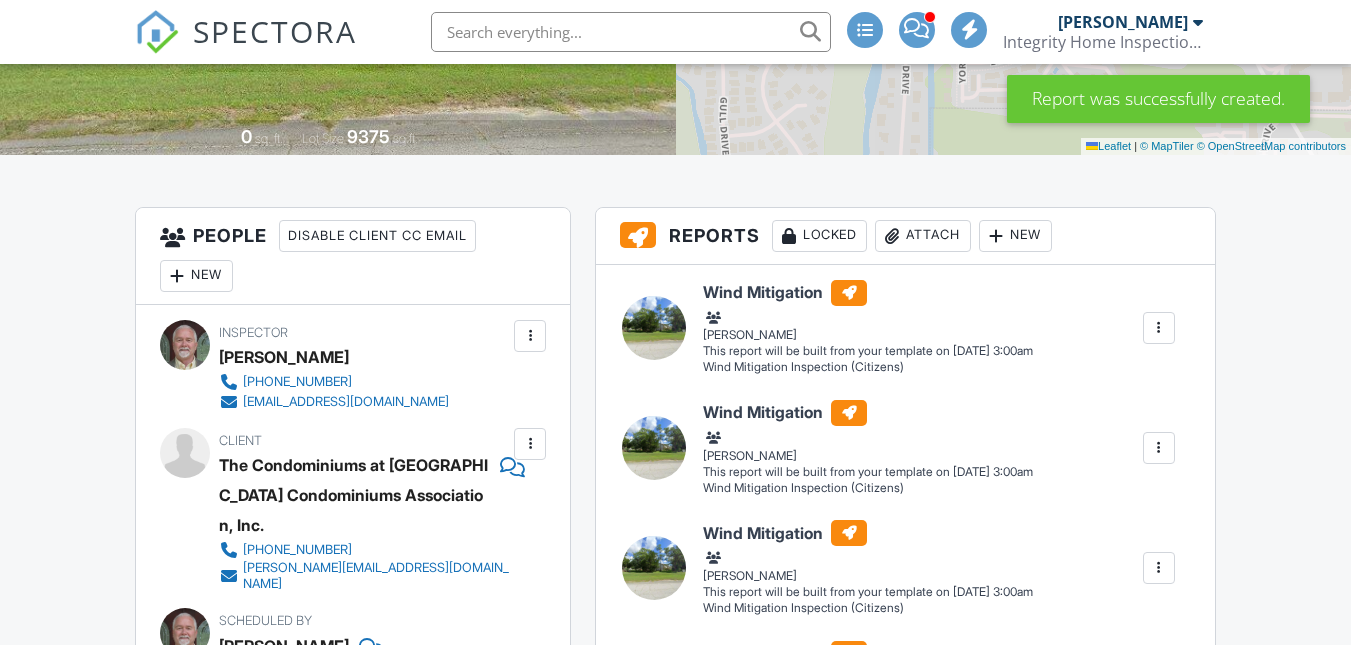 click on "Reports
Locked
Attach
New" at bounding box center (905, 236) 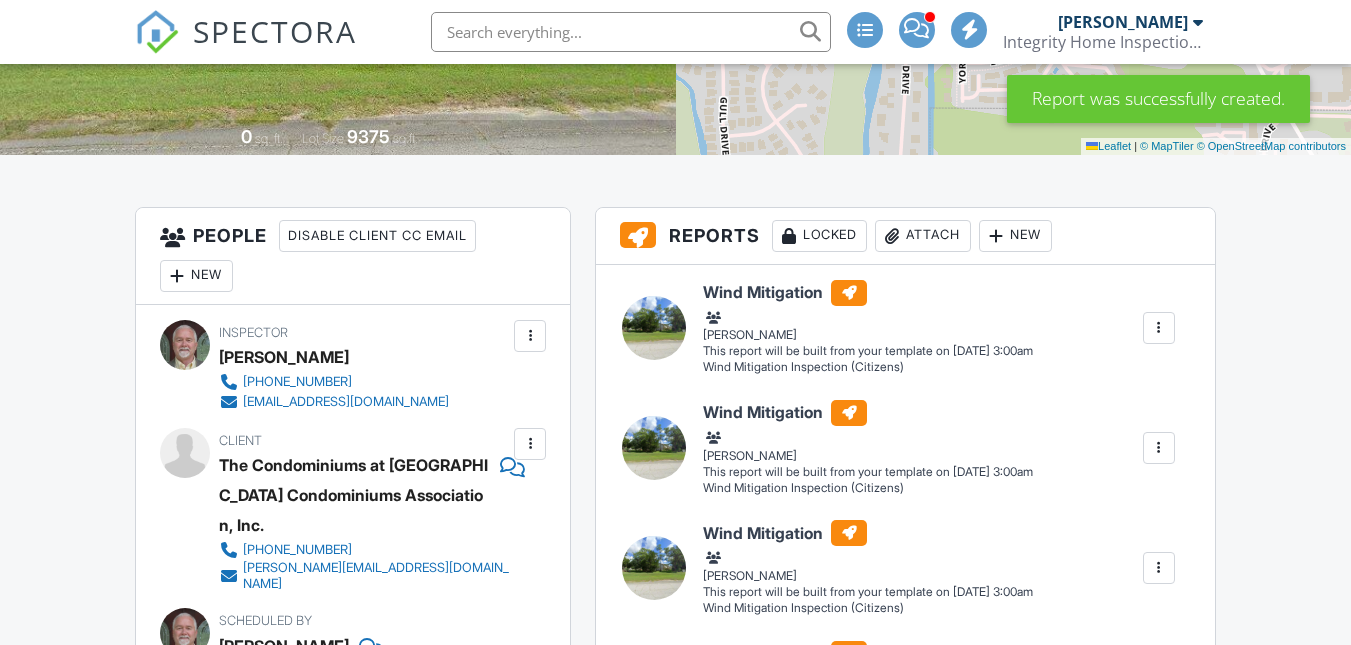 click on "SPECTORA
[PERSON_NAME]
Integrity Home Inspection Services, LLC
Role:
Inspector
Change Role
Dashboard
New Inspection
Inspections
Calendar
Template Editor
Contacts
Automations
Team
Metrics
Payments
Data Exports
Billing
Conversations
Tasks
Reporting
Advanced
Equipment
Settings
What's New
Sign Out
Change Active Role
Your account has more than one possible role. Please choose how you'd like to view the site:
Company/Agency
City
Role
Dashboard
Calendar
Inspections
Contacts
Metrics
Team
Automations
Templates
Settings
Support Center
Inspection Details" at bounding box center (675, 1515) 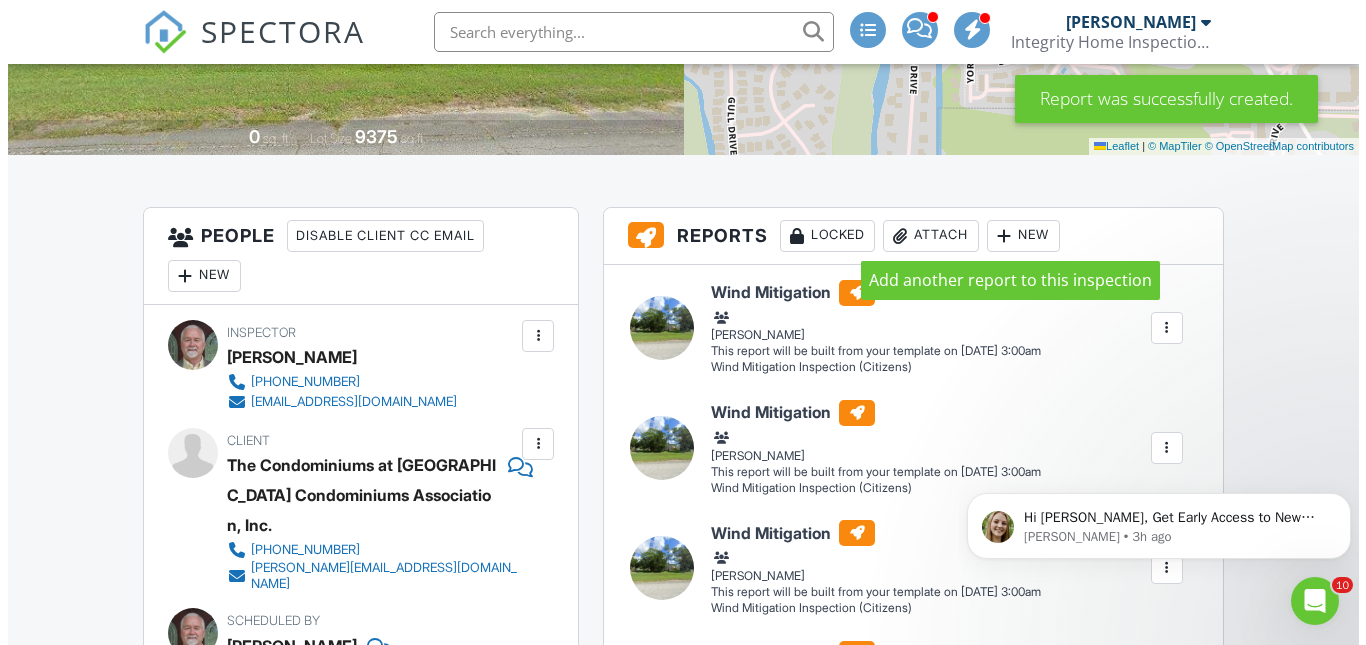 scroll, scrollTop: 0, scrollLeft: 0, axis: both 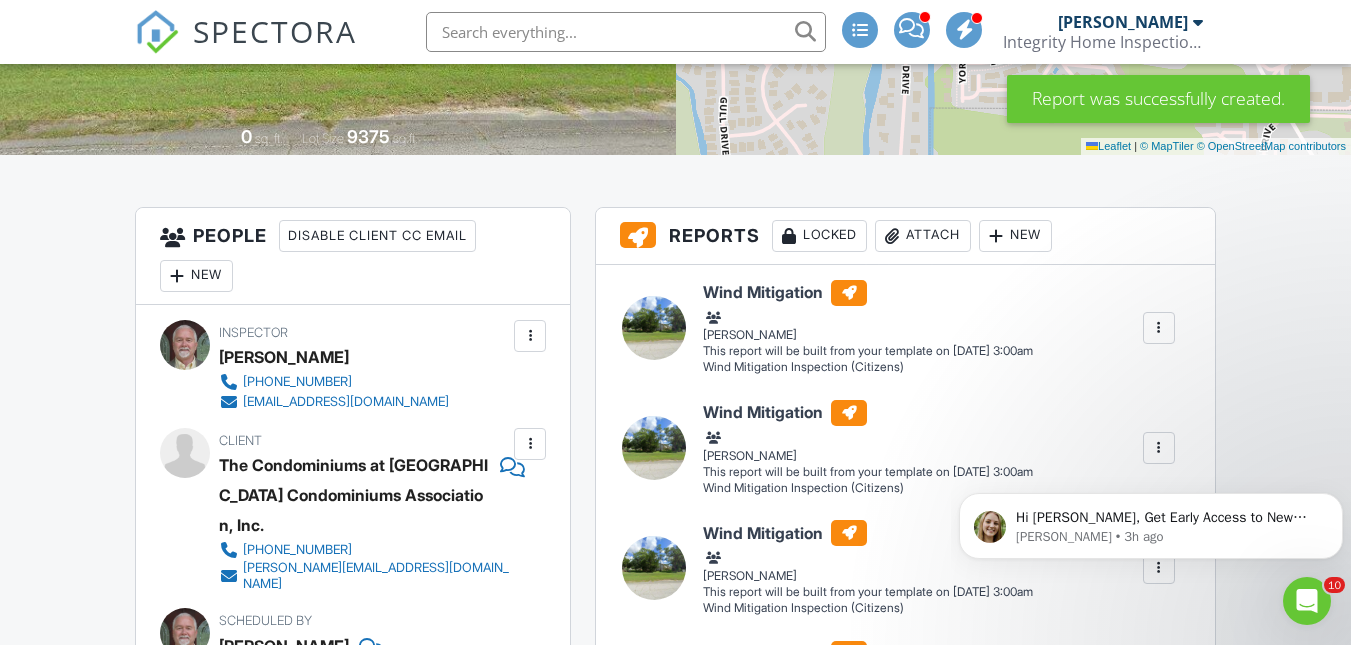 click at bounding box center (996, 236) 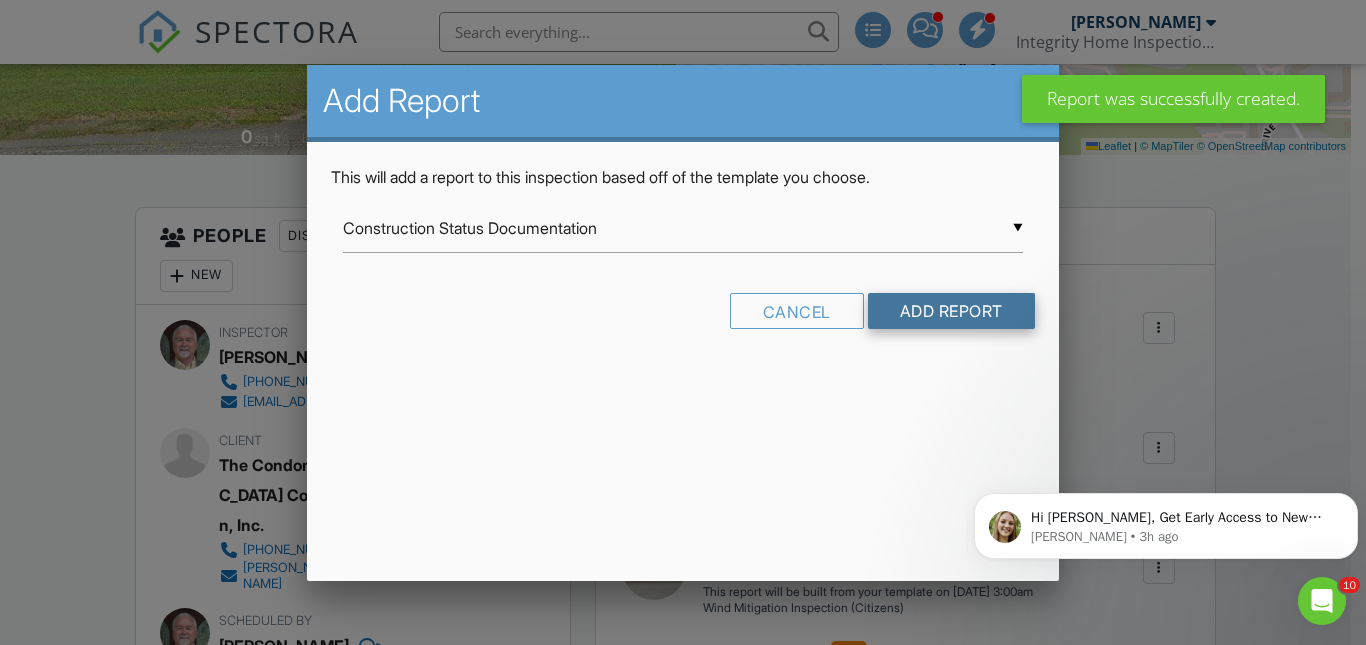 click on "Add Report" at bounding box center (951, 311) 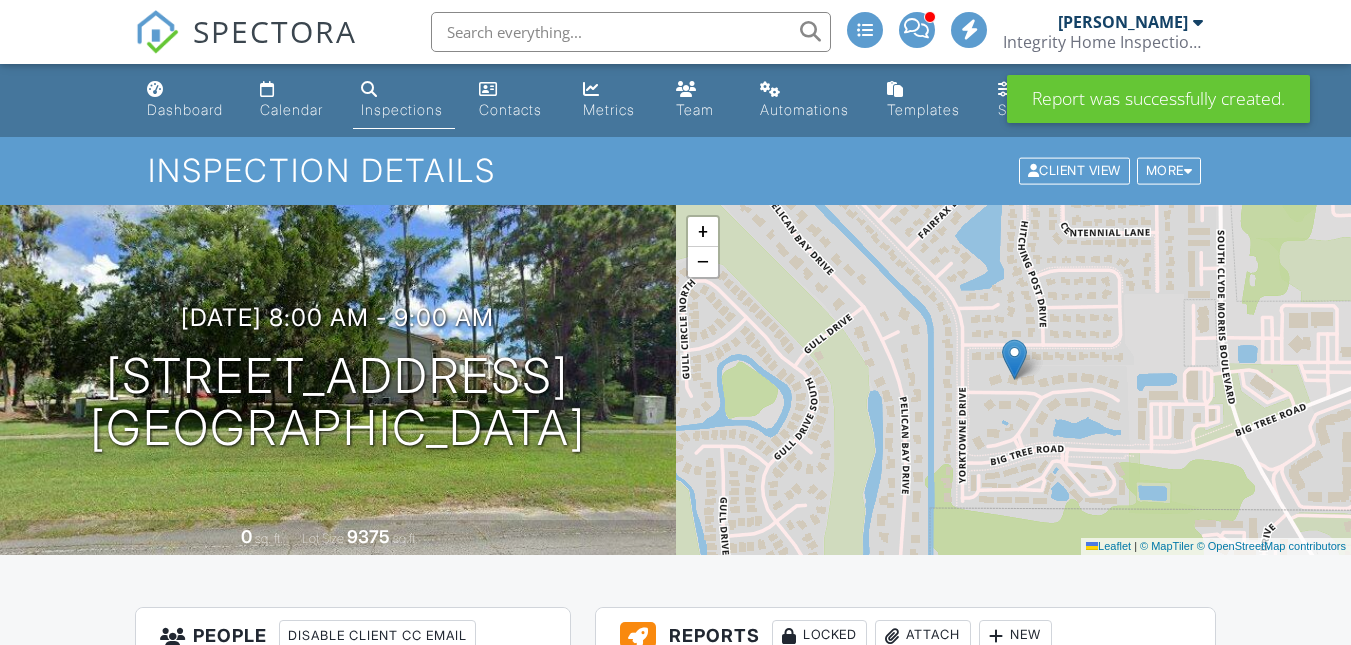 click at bounding box center (1159, 1570) 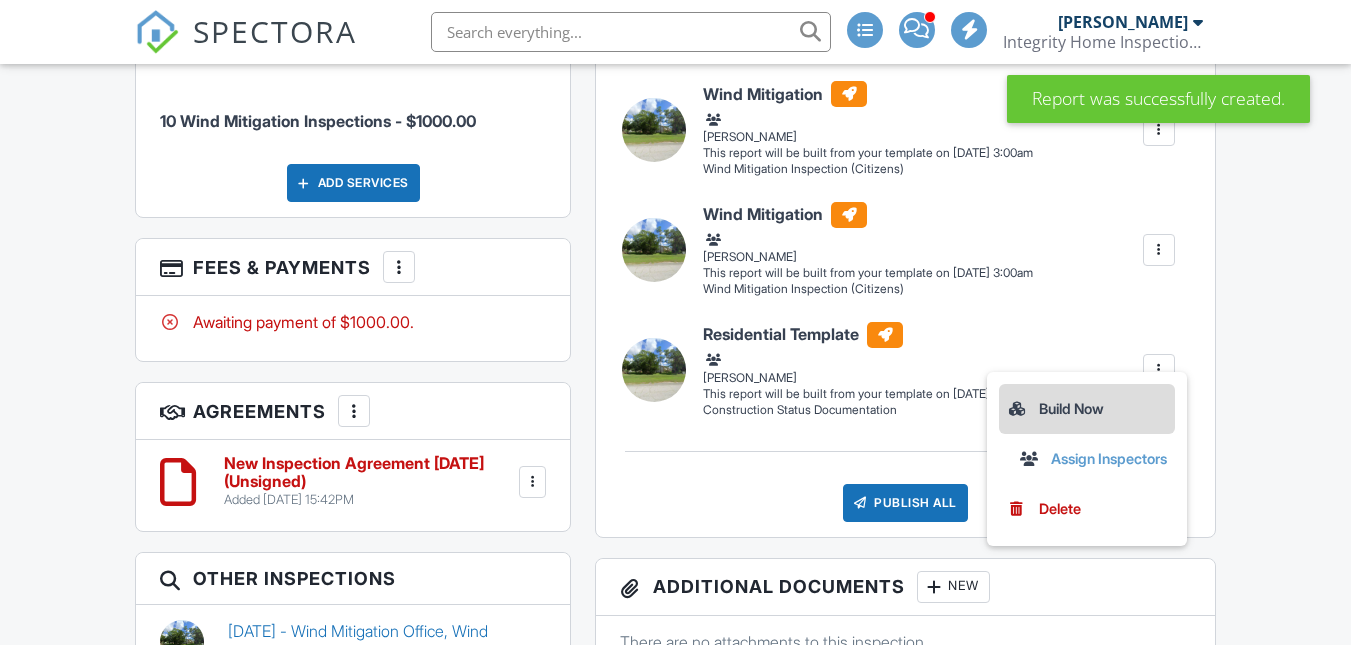 scroll, scrollTop: 1200, scrollLeft: 0, axis: vertical 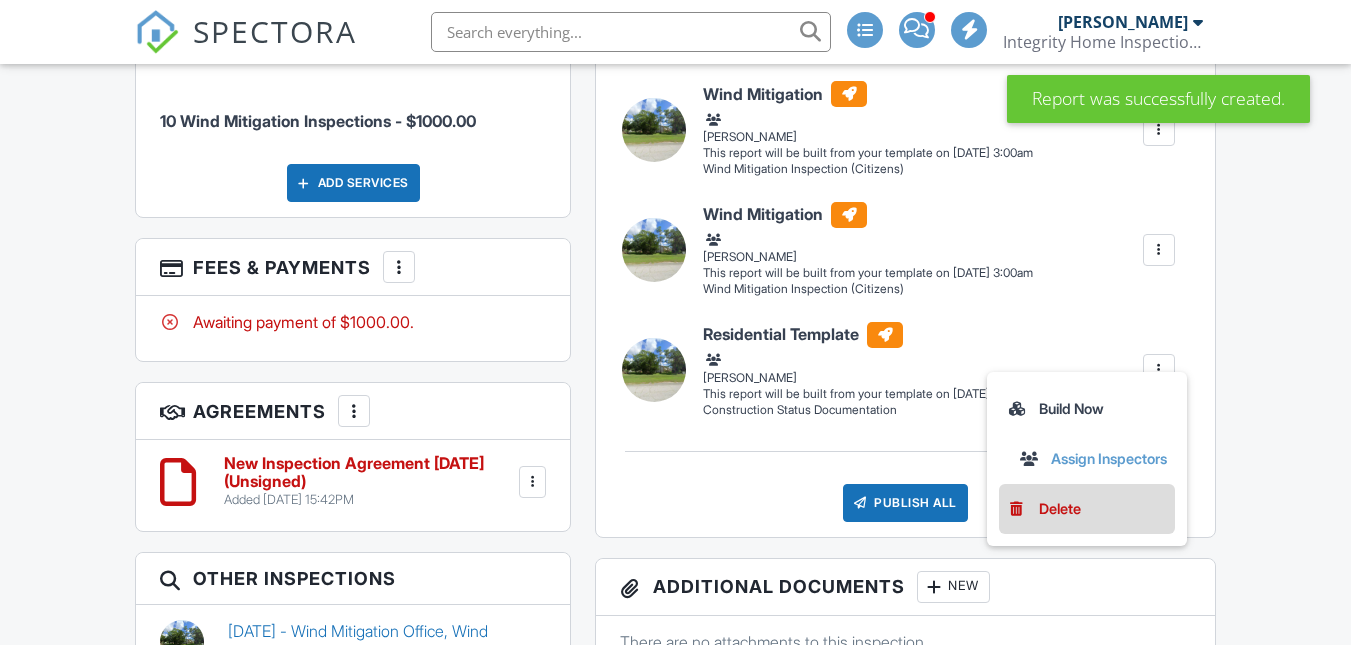 click on "Delete" at bounding box center [1060, 509] 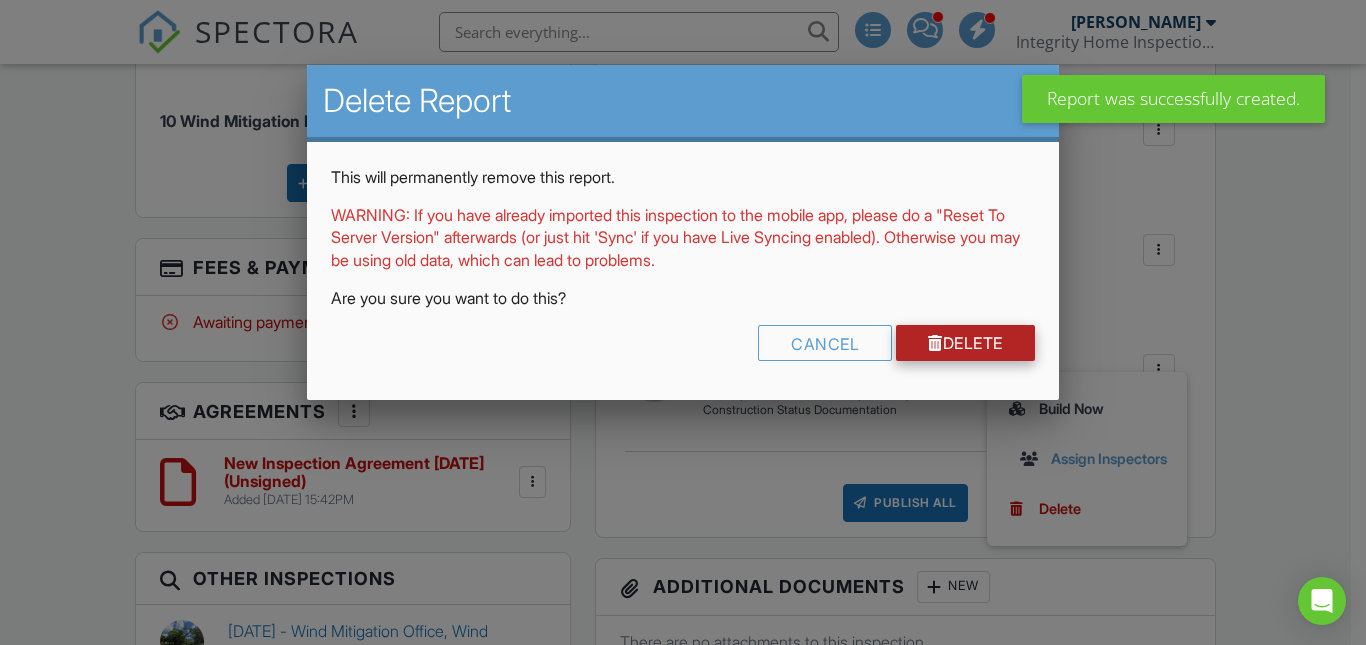 click on "Delete" at bounding box center (965, 343) 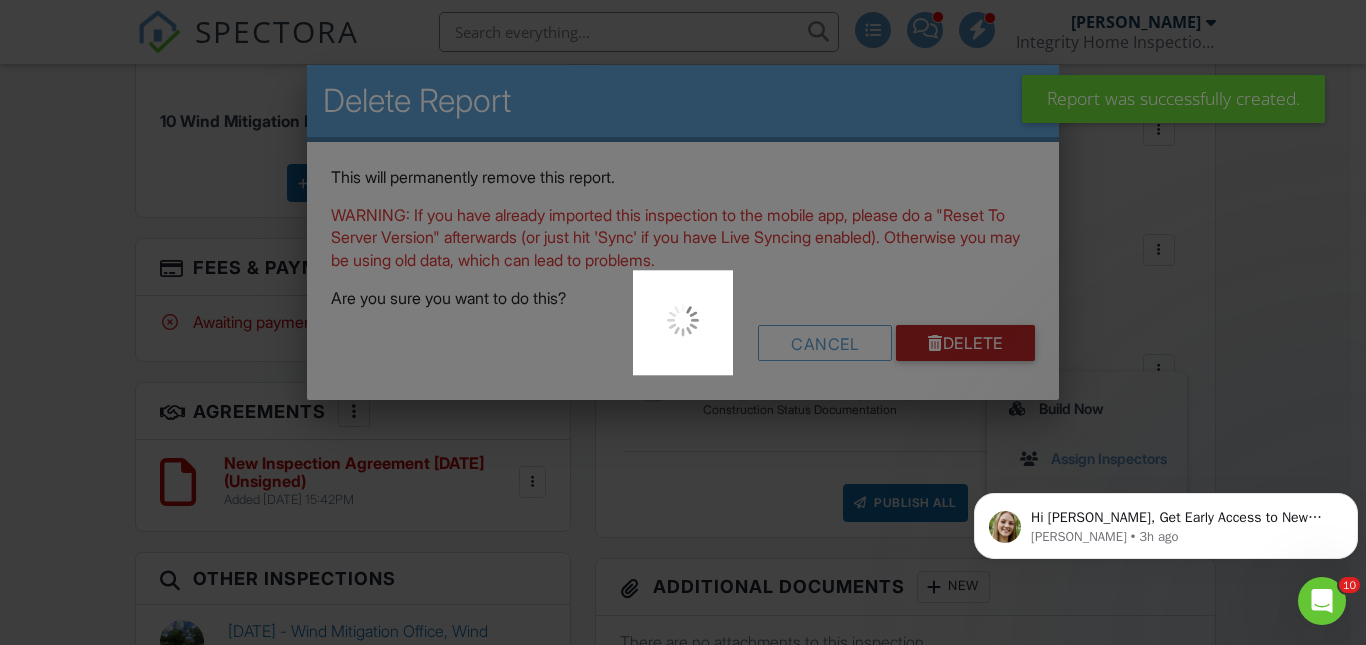 scroll, scrollTop: 0, scrollLeft: 0, axis: both 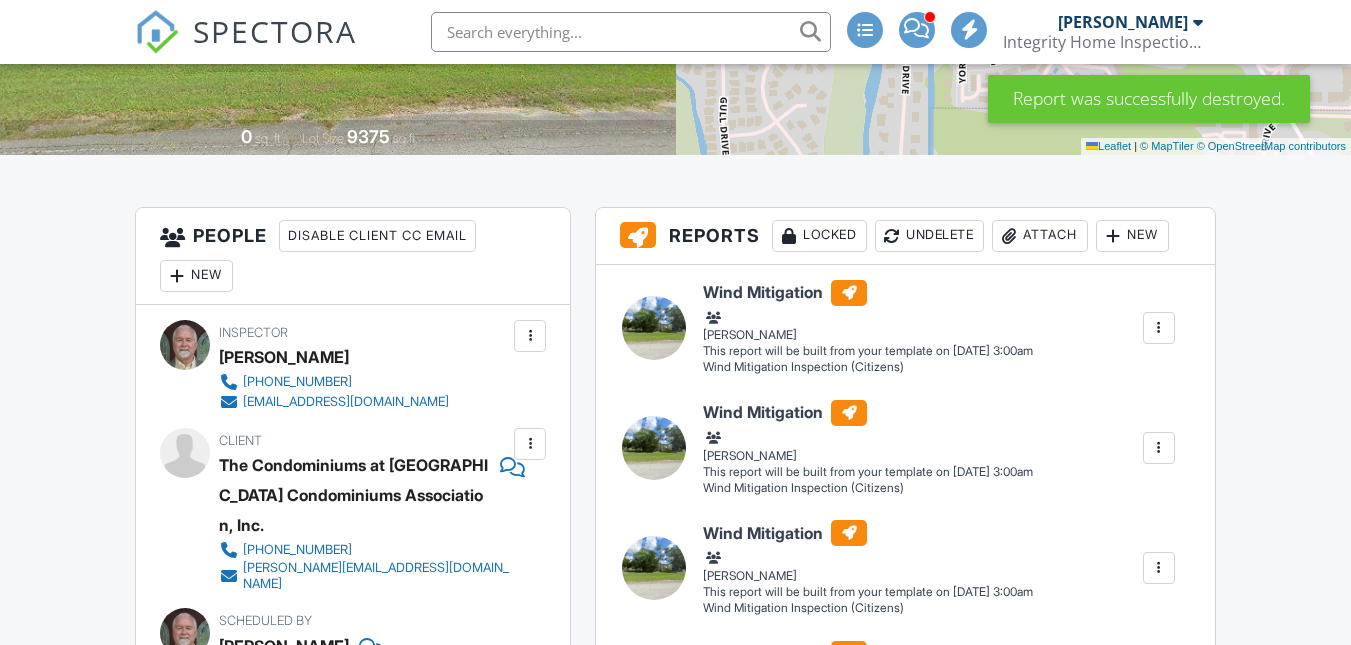 click on "New" at bounding box center [1132, 236] 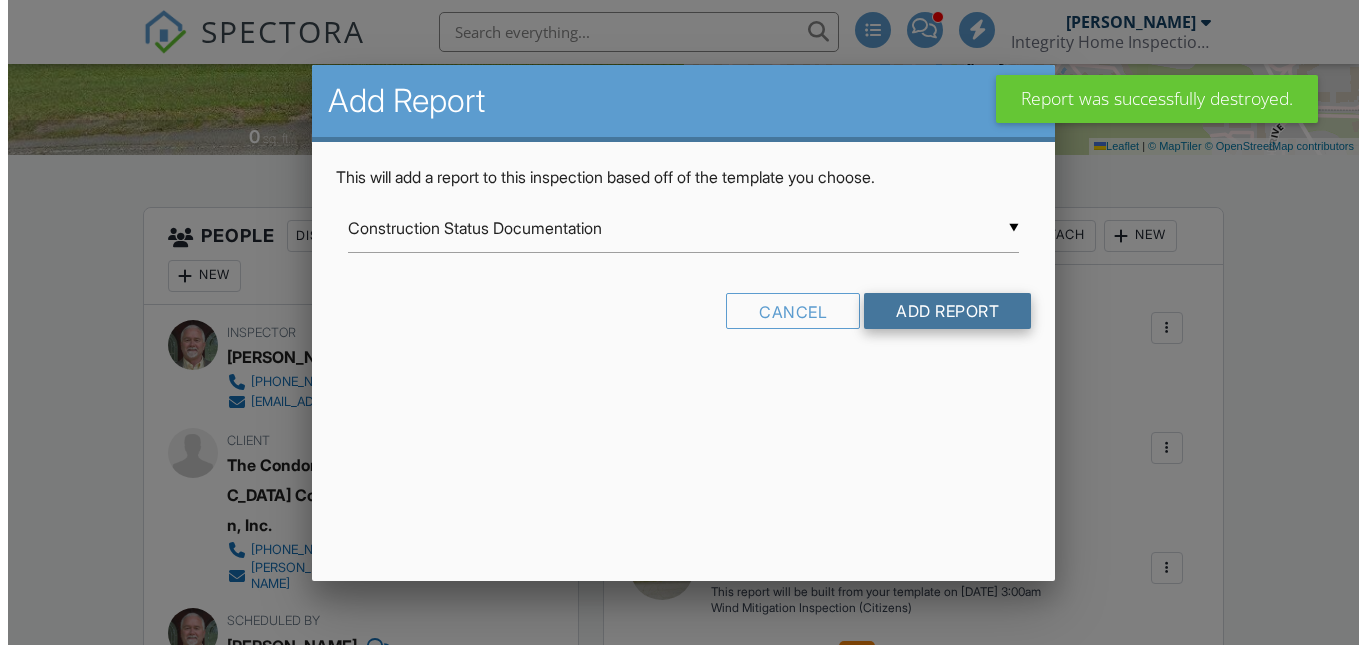 scroll, scrollTop: 400, scrollLeft: 0, axis: vertical 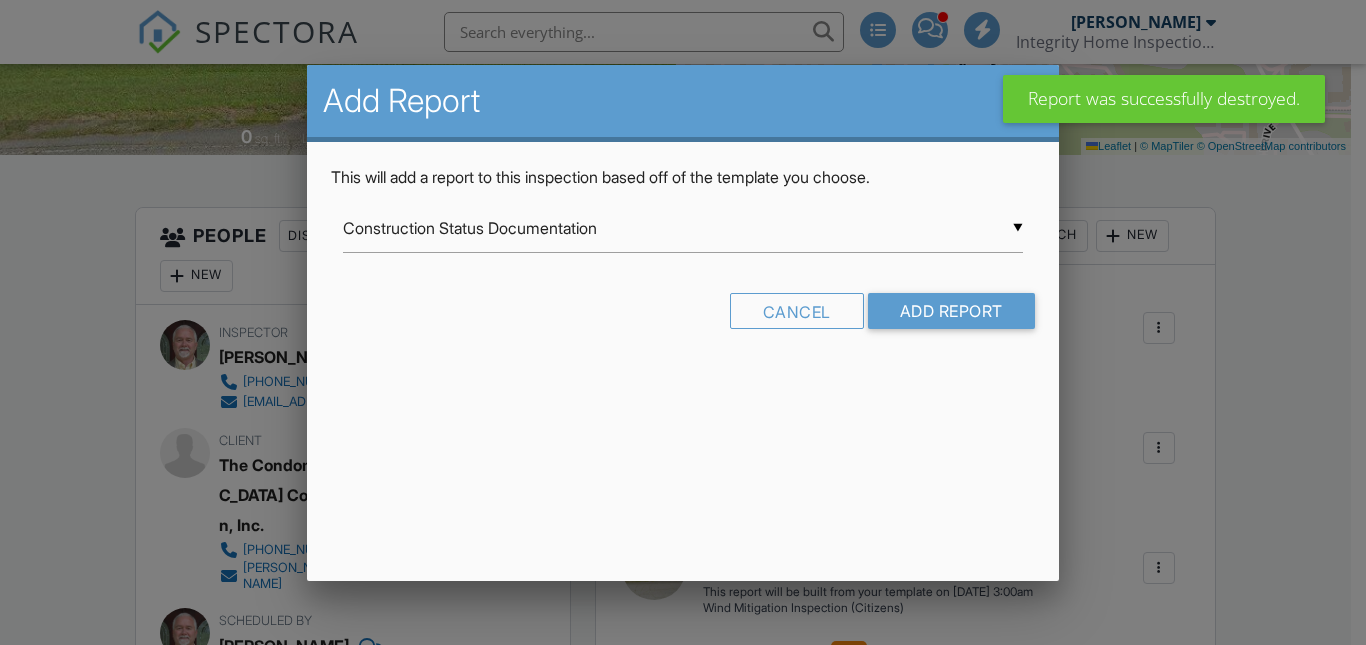 click on "Construction Status Documentation" at bounding box center [682, 228] 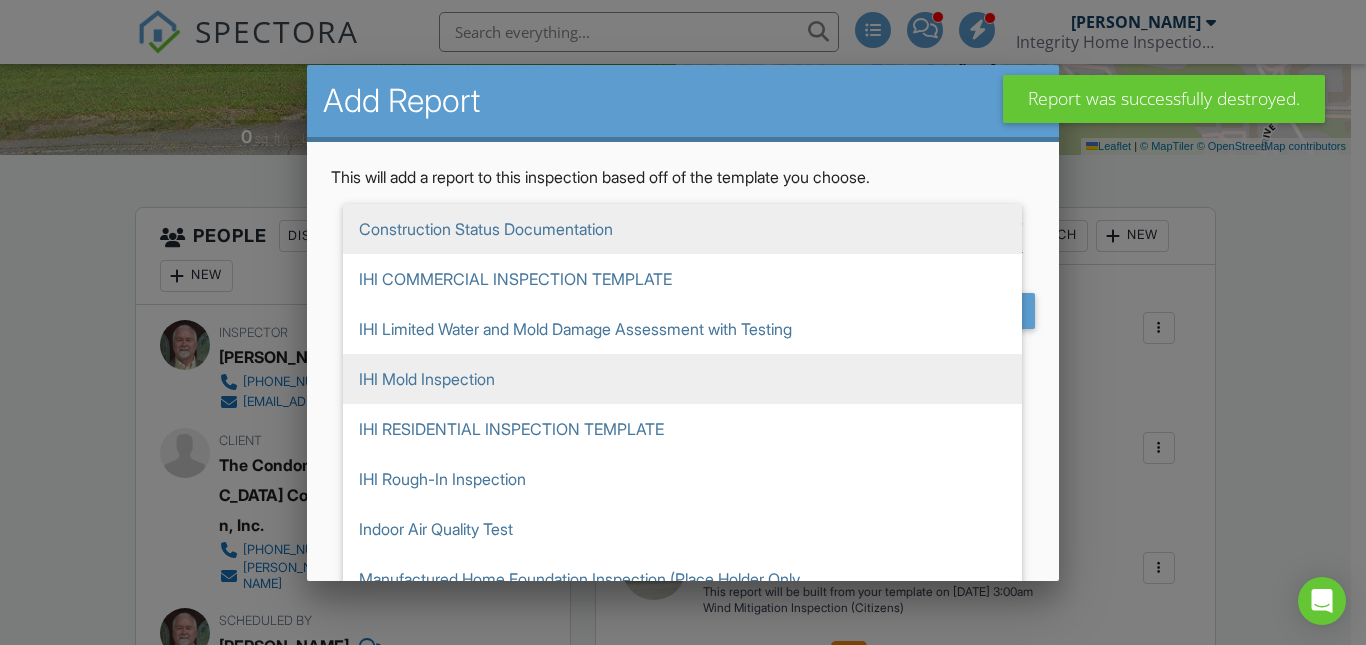 scroll, scrollTop: 309, scrollLeft: 0, axis: vertical 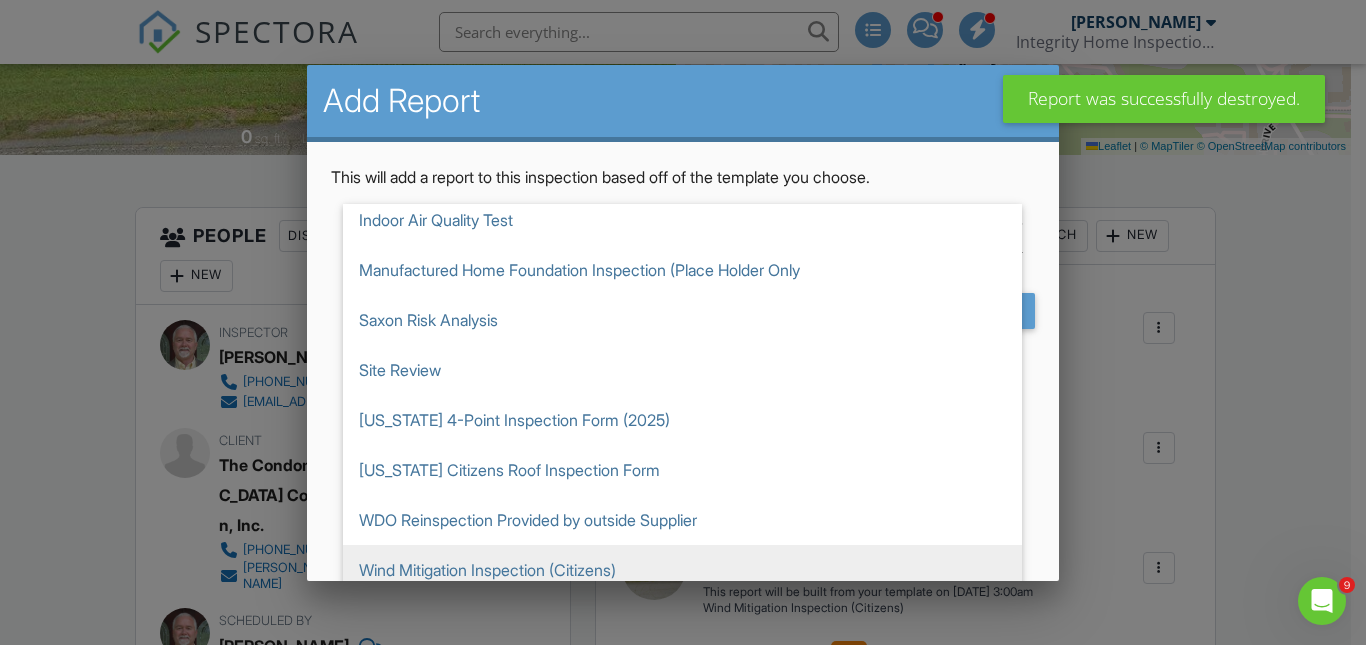 click on "Wind Mitigation Inspection (Citizens)" at bounding box center [682, 570] 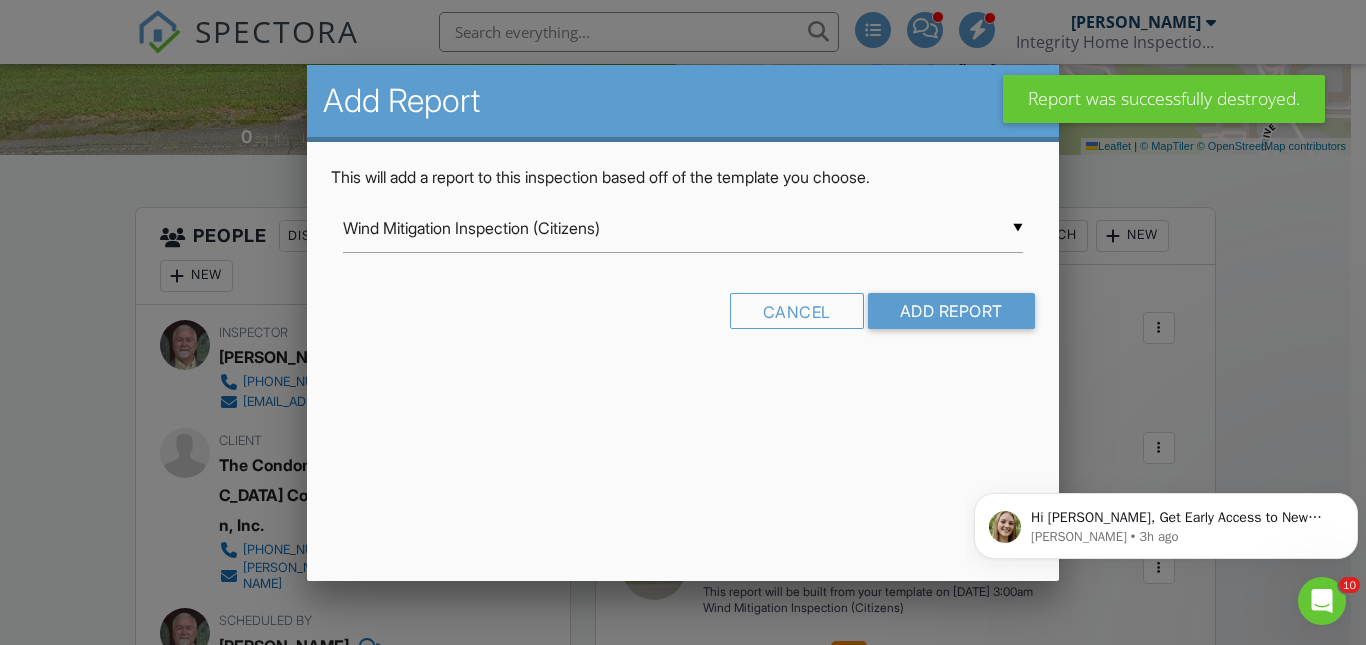 scroll, scrollTop: 0, scrollLeft: 0, axis: both 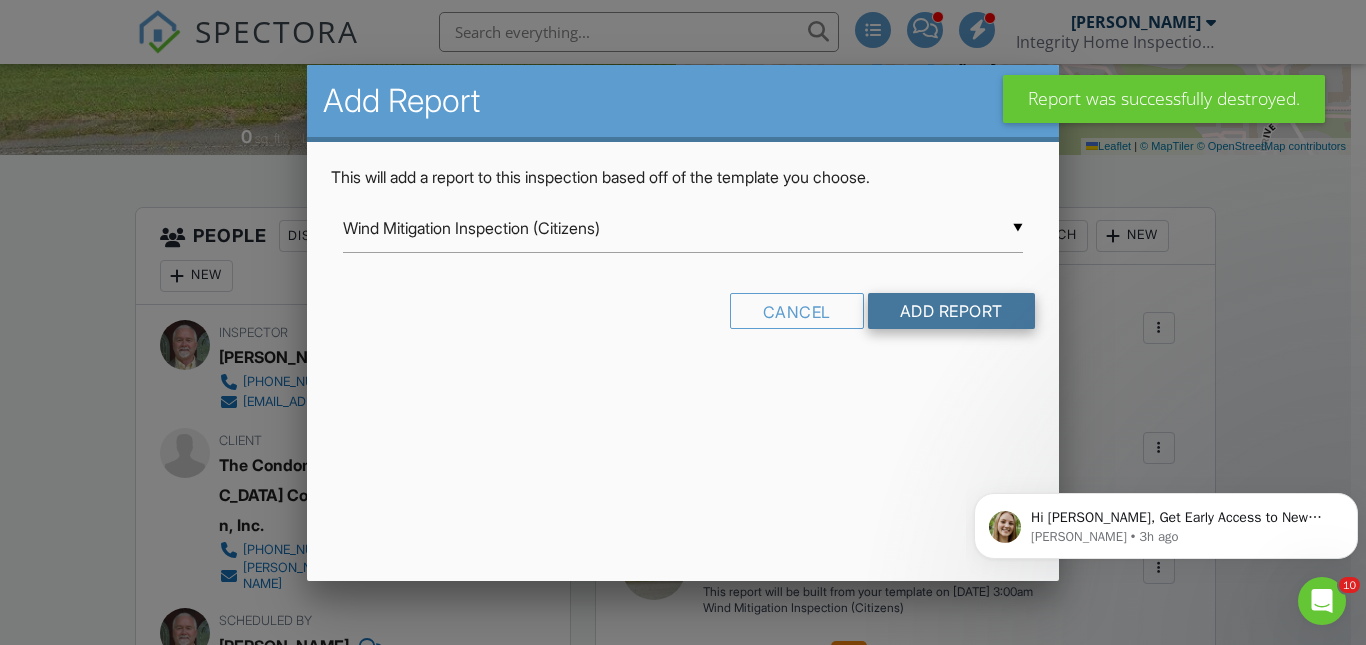 click on "Add Report" at bounding box center (951, 311) 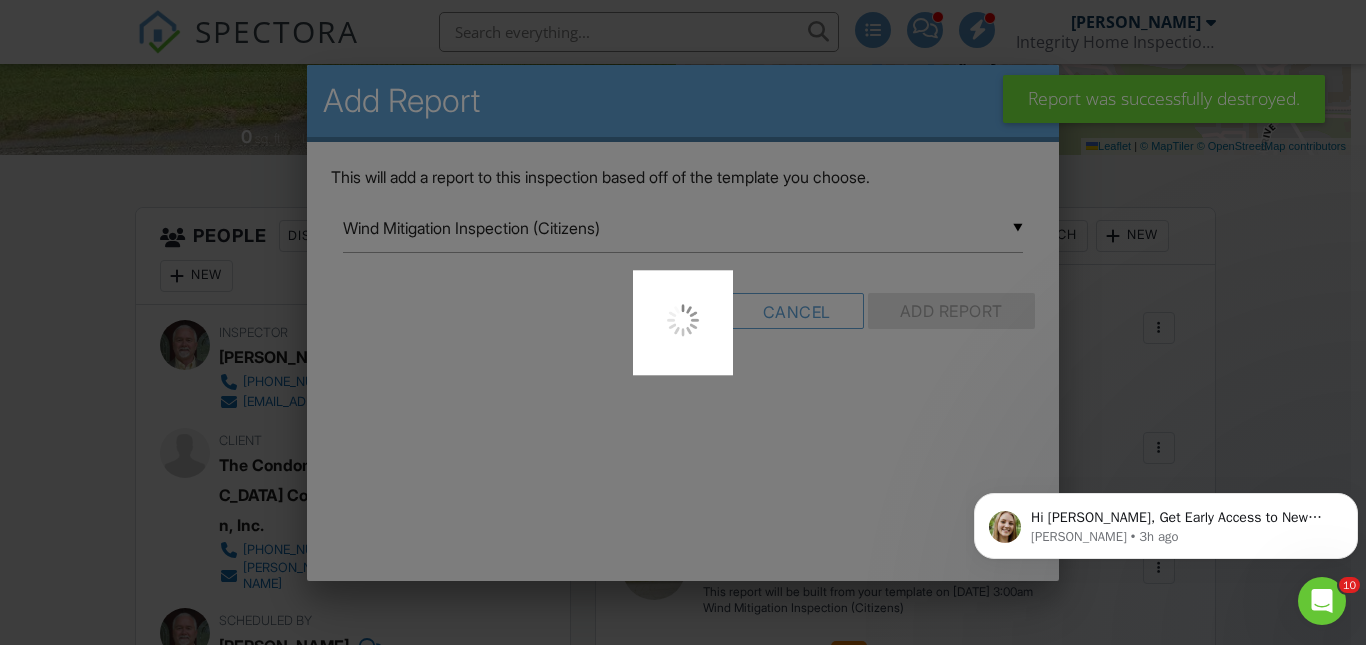 drag, startPoint x: 1299, startPoint y: 314, endPoint x: 1297, endPoint y: 342, distance: 28.071337 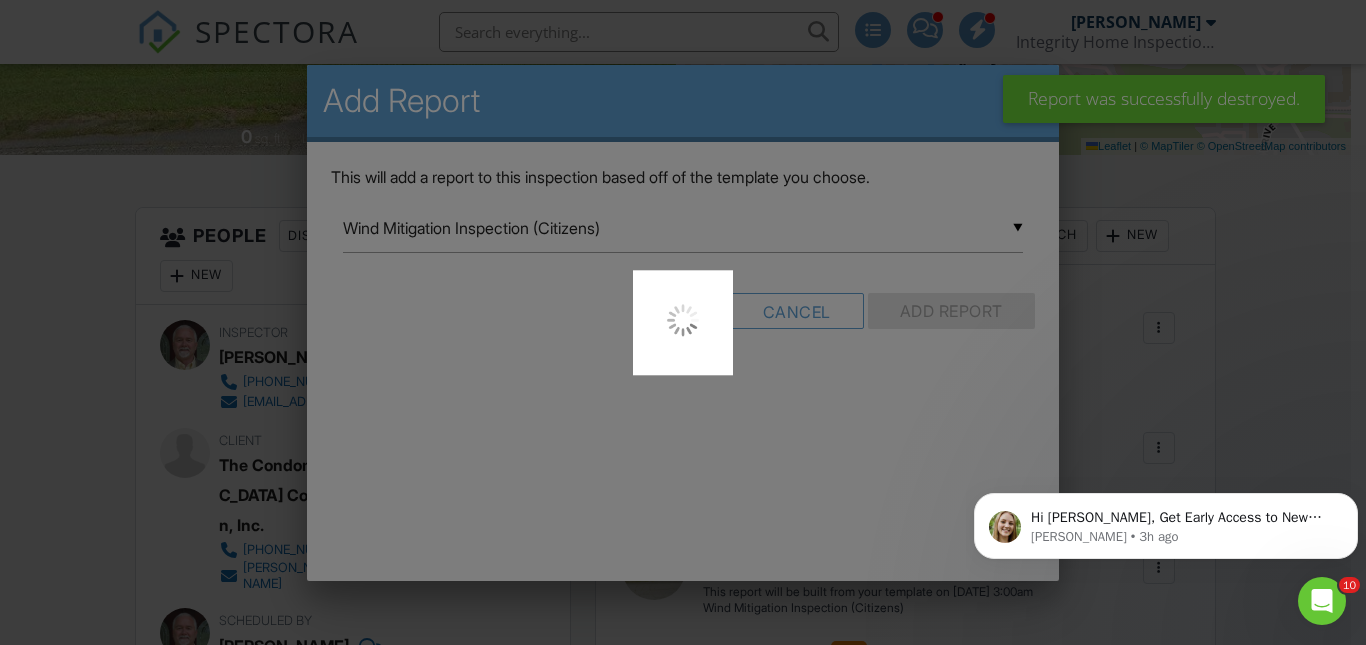 click at bounding box center [683, 322] 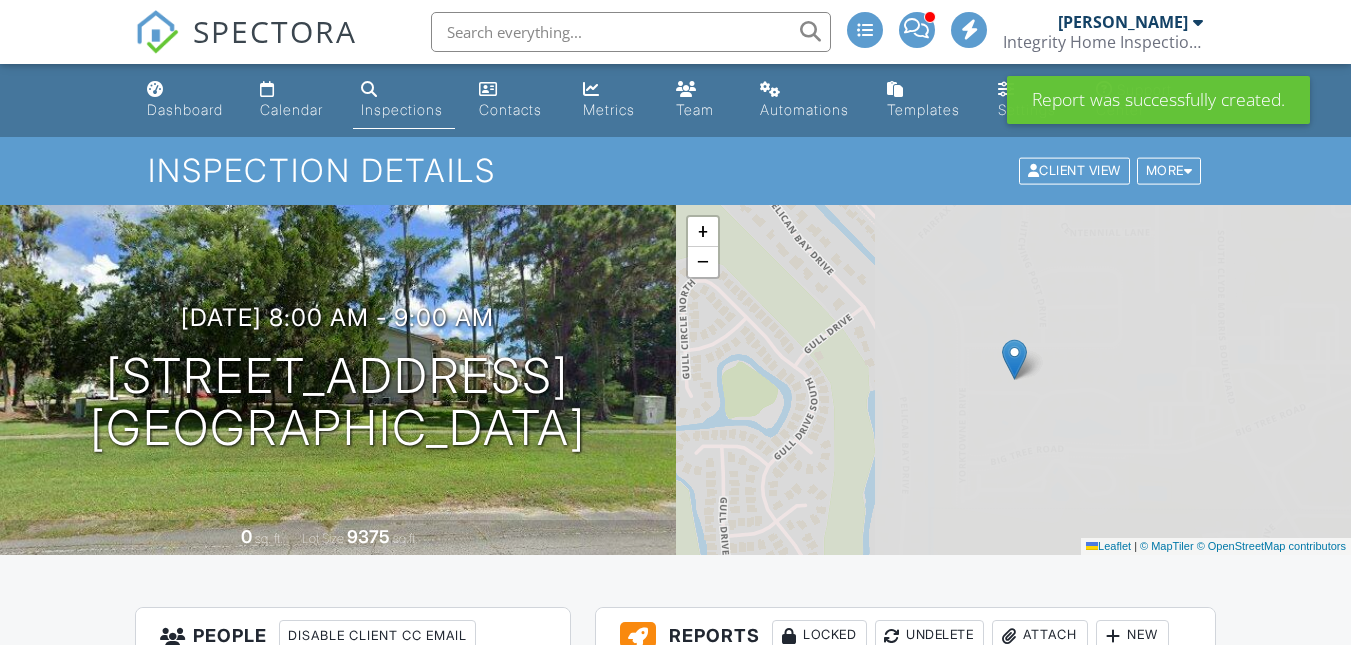 scroll, scrollTop: 0, scrollLeft: 0, axis: both 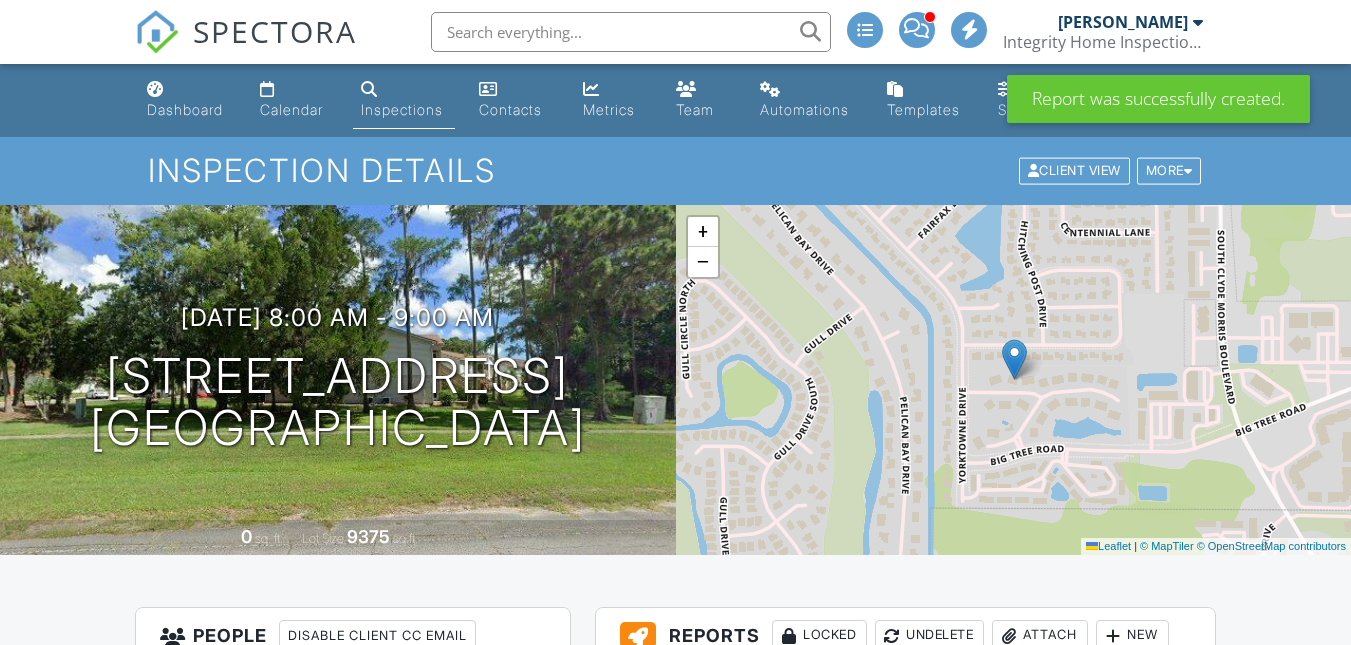 click on "Inspection Details" at bounding box center (675, 170) 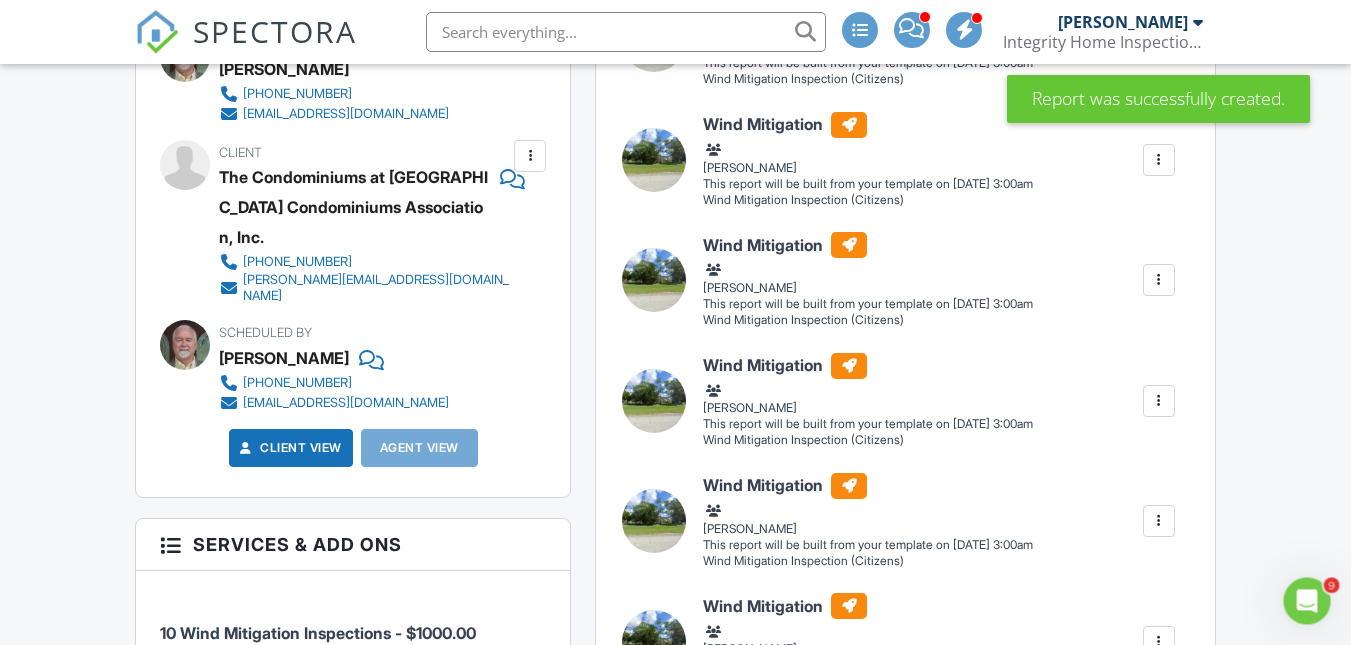 scroll, scrollTop: 0, scrollLeft: 0, axis: both 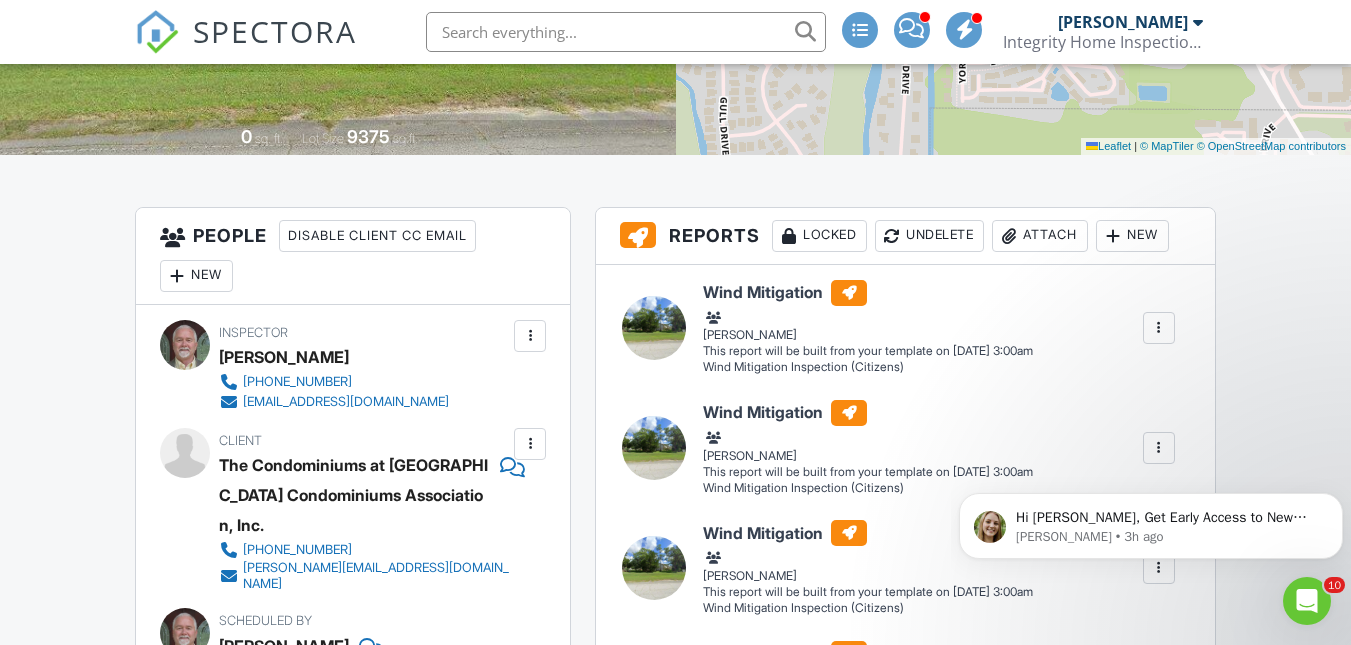 click on "New" at bounding box center (1132, 236) 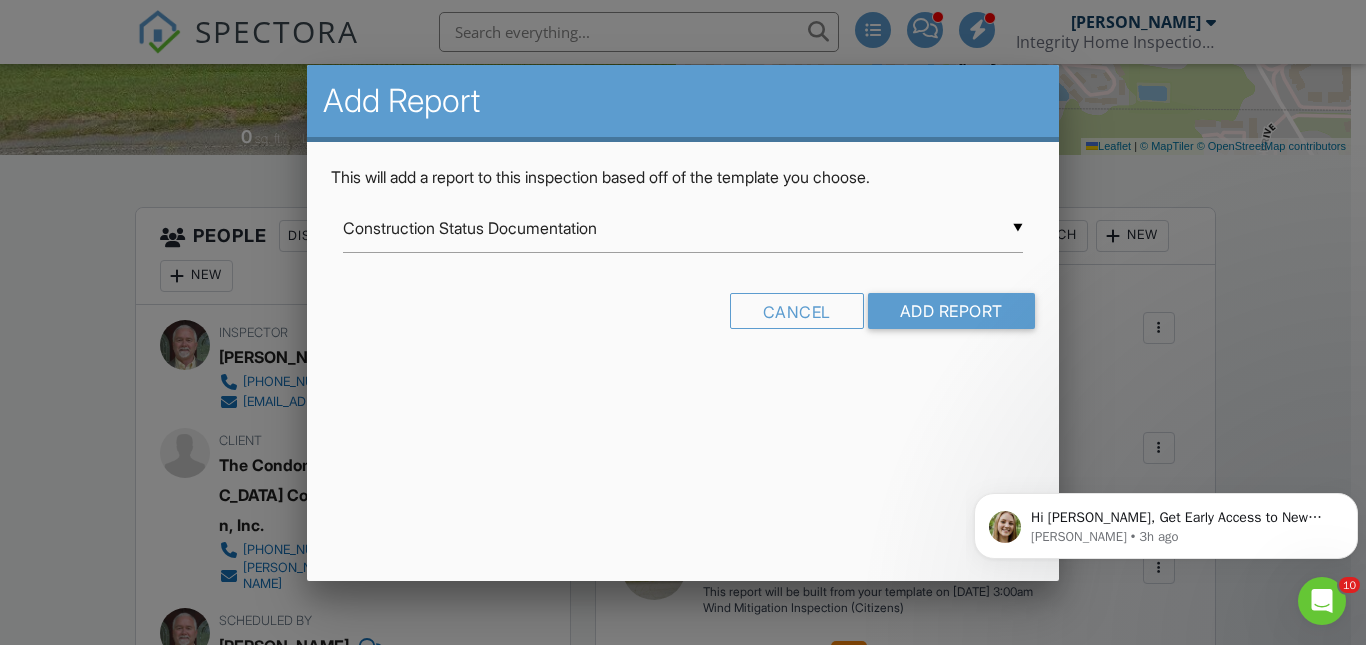 click on "▼ Construction Status Documentation Construction Status Documentation IHI COMMERCIAL INSPECTION TEMPLATE IHI Limited Water and Mold Damage Assessment with Testing IHI Mold Inspection IHI RESIDENTIAL INSPECTION TEMPLATE IHI Rough-In Inspection Indoor Air Quality Test Manufactured Home Foundation Inspection (Place Holder Only Saxon Risk Analysis Site Review Florida 4-Point Inspection Form (2025) Florida Citizens Roof Inspection Form WDO Reinspection Provided by outside Supplier Wind Mitigation Inspection (Citizens) Wind Mitigation Inspection (Contractor Billing) Construction Status Documentation
IHI COMMERCIAL INSPECTION TEMPLATE
IHI Limited Water and Mold Damage Assessment with Testing
IHI Mold Inspection
IHI RESIDENTIAL INSPECTION TEMPLATE
IHI Rough-In Inspection
Indoor Air Quality Test
Manufactured Home Foundation Inspection (Place Holder Only
Saxon Risk Analysis
Site Review
Florida 4-Point Inspection Form (2025)
Florida Citizens Roof Inspection Form" at bounding box center [682, 228] 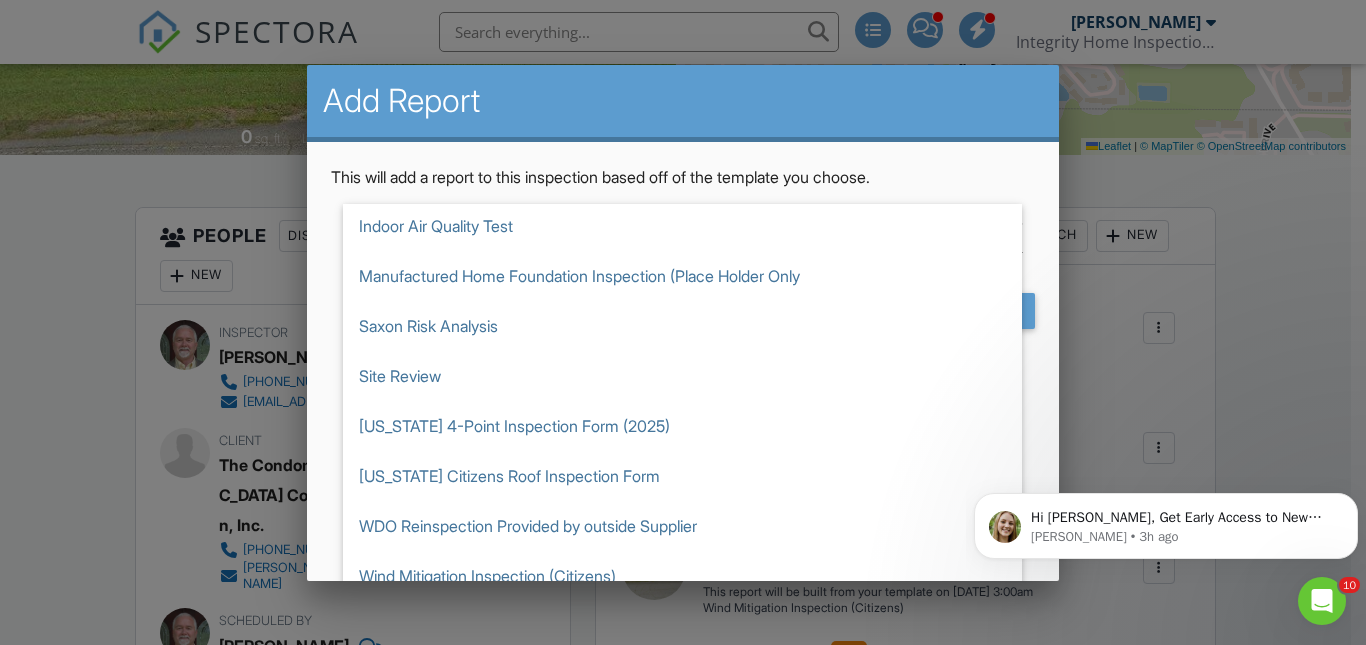 scroll, scrollTop: 309, scrollLeft: 0, axis: vertical 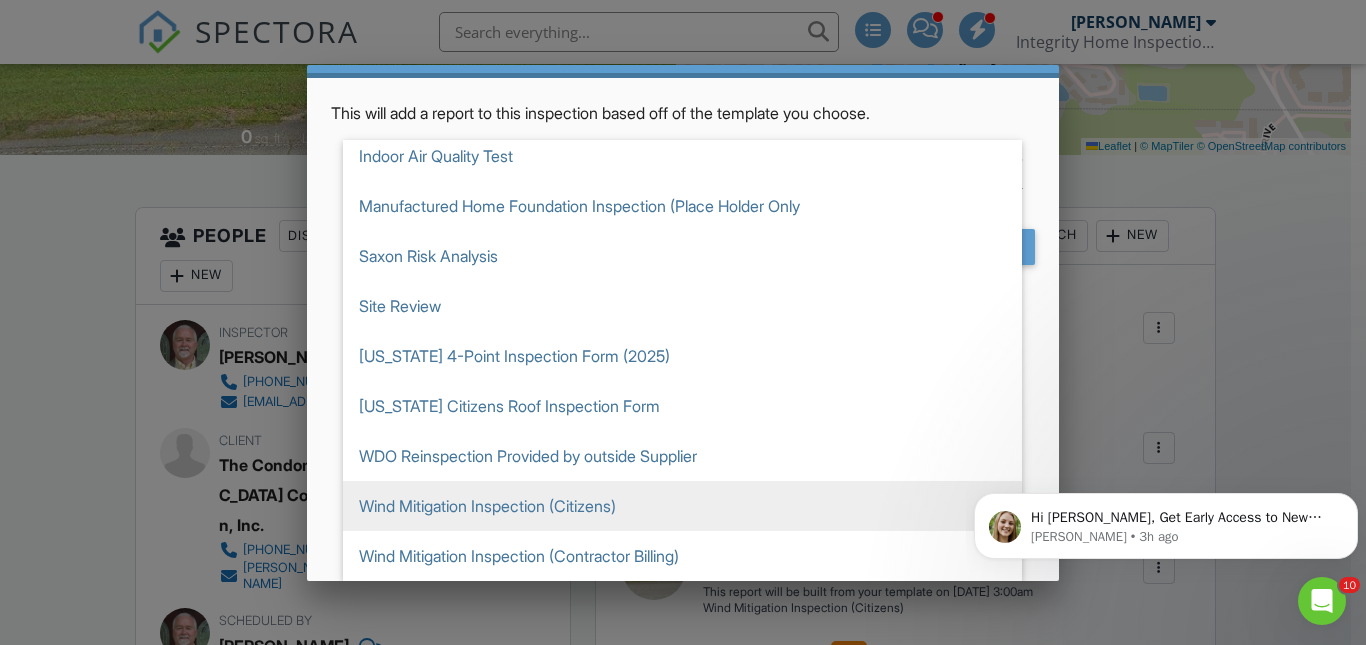 click on "Wind Mitigation Inspection (Citizens)" at bounding box center [682, 506] 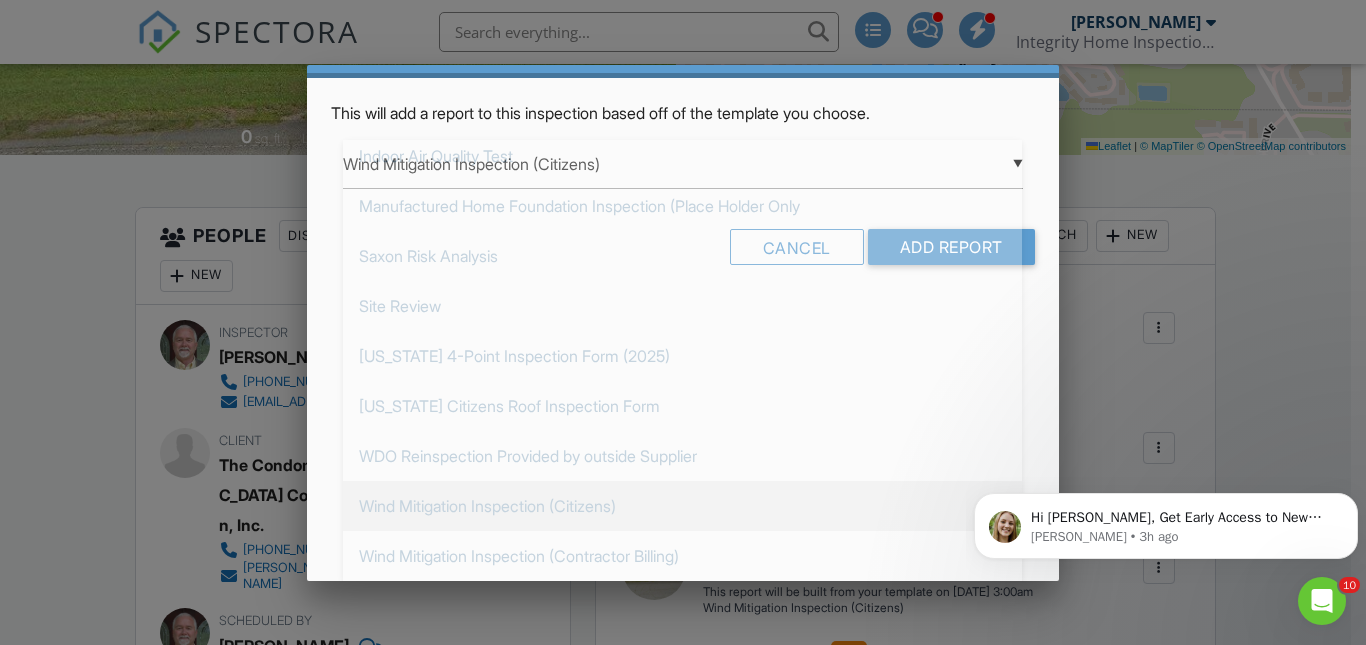 scroll, scrollTop: 0, scrollLeft: 0, axis: both 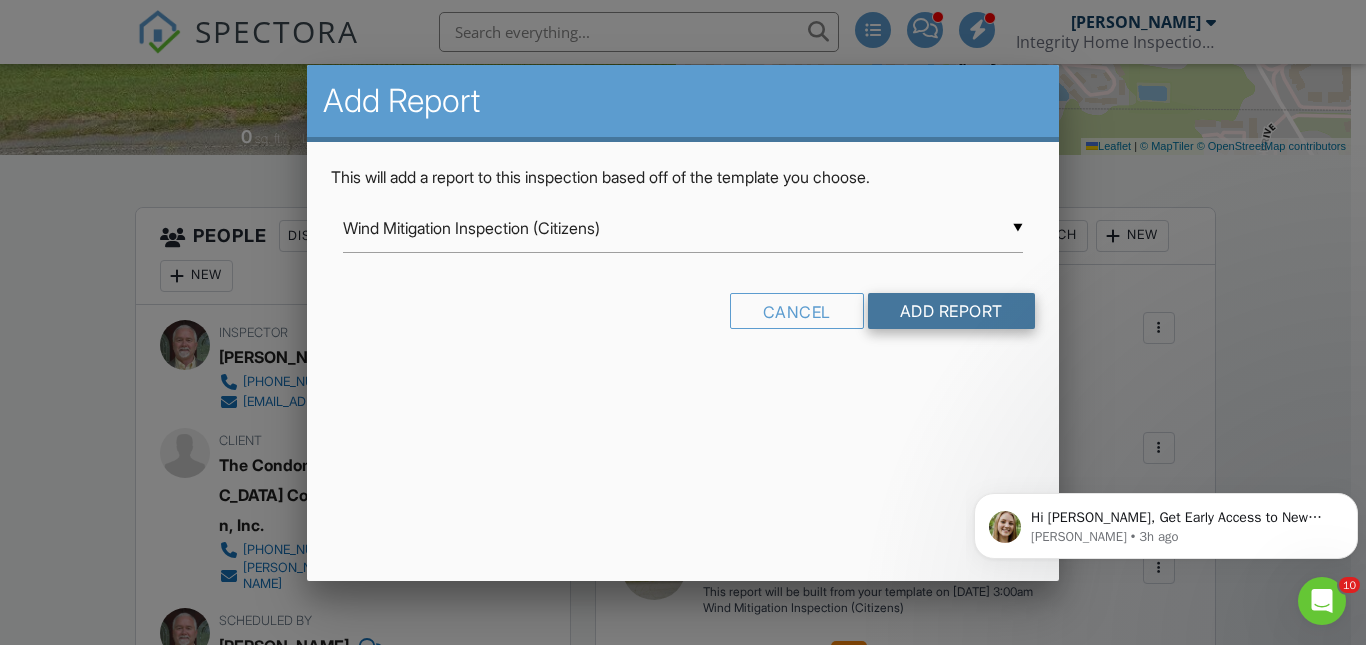 click on "Add Report" at bounding box center [951, 311] 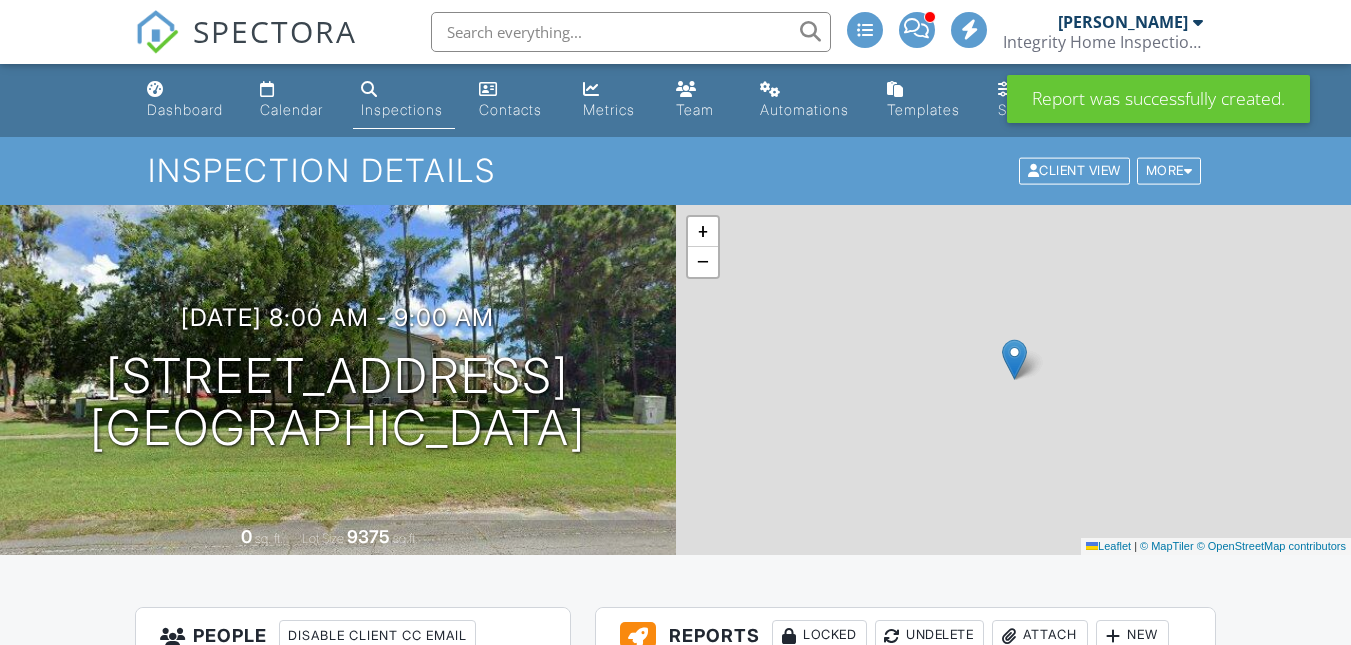 scroll, scrollTop: 454, scrollLeft: 0, axis: vertical 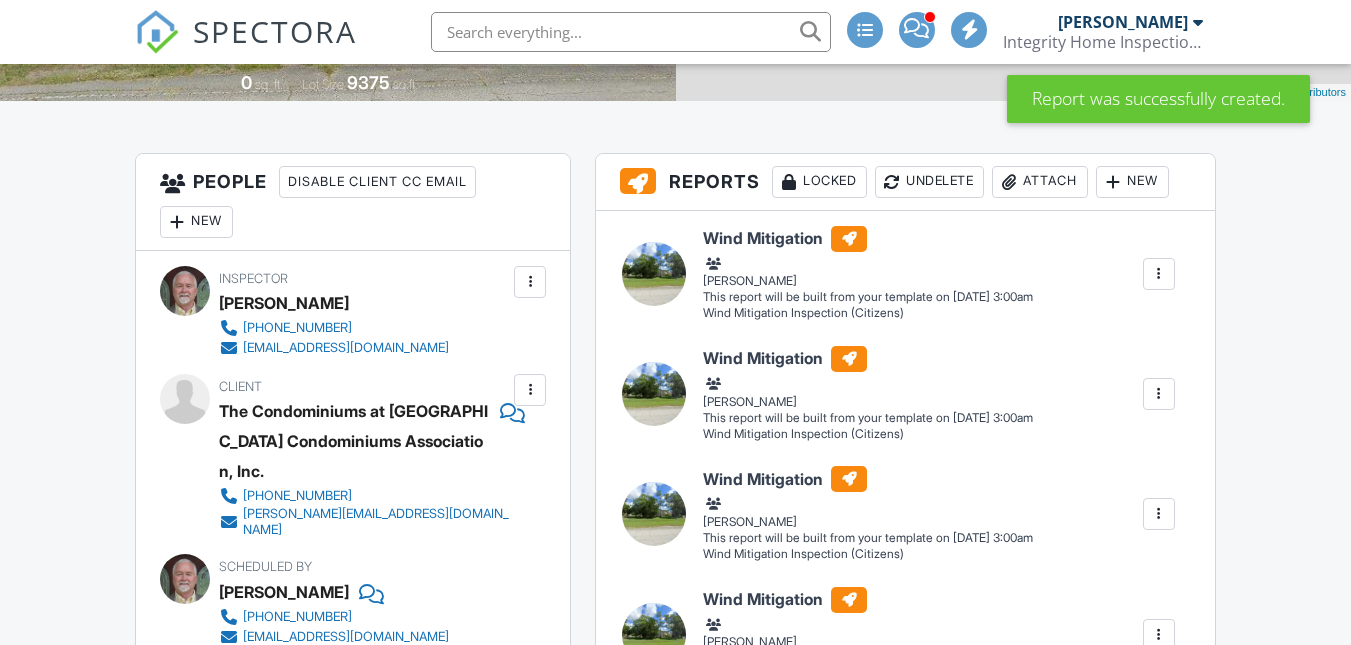 click on "New" at bounding box center [1132, 182] 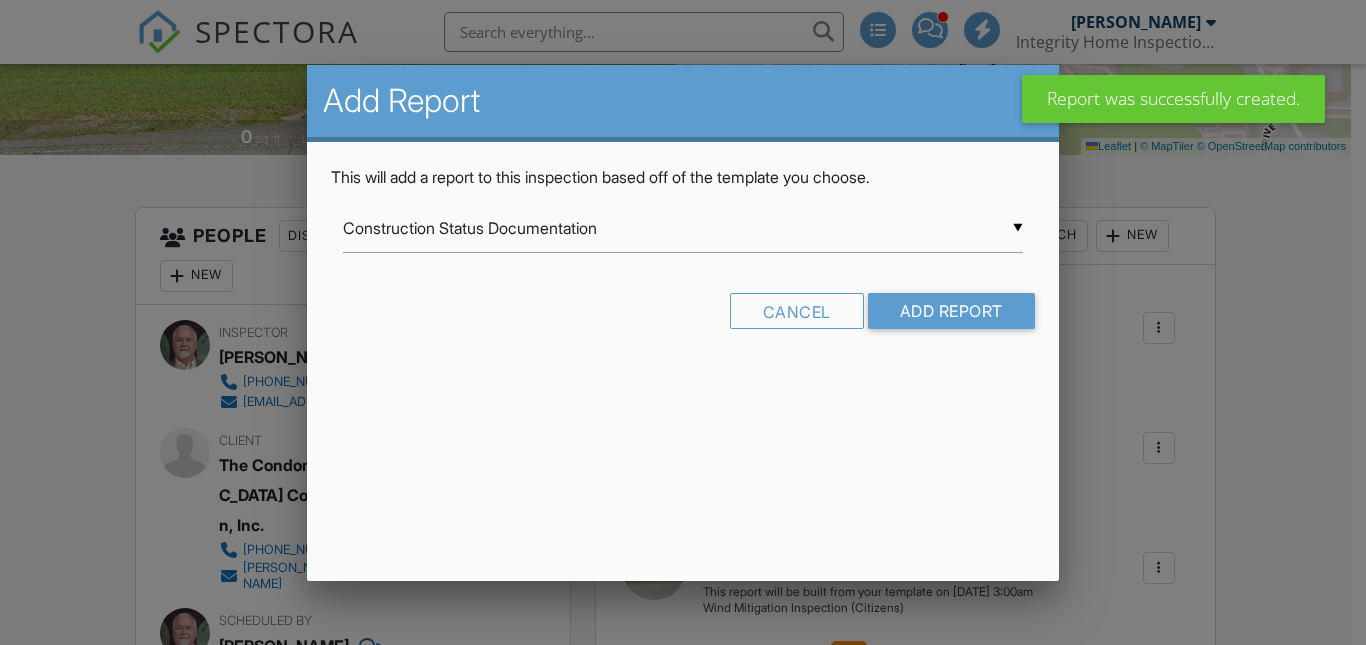 click at bounding box center (683, 303) 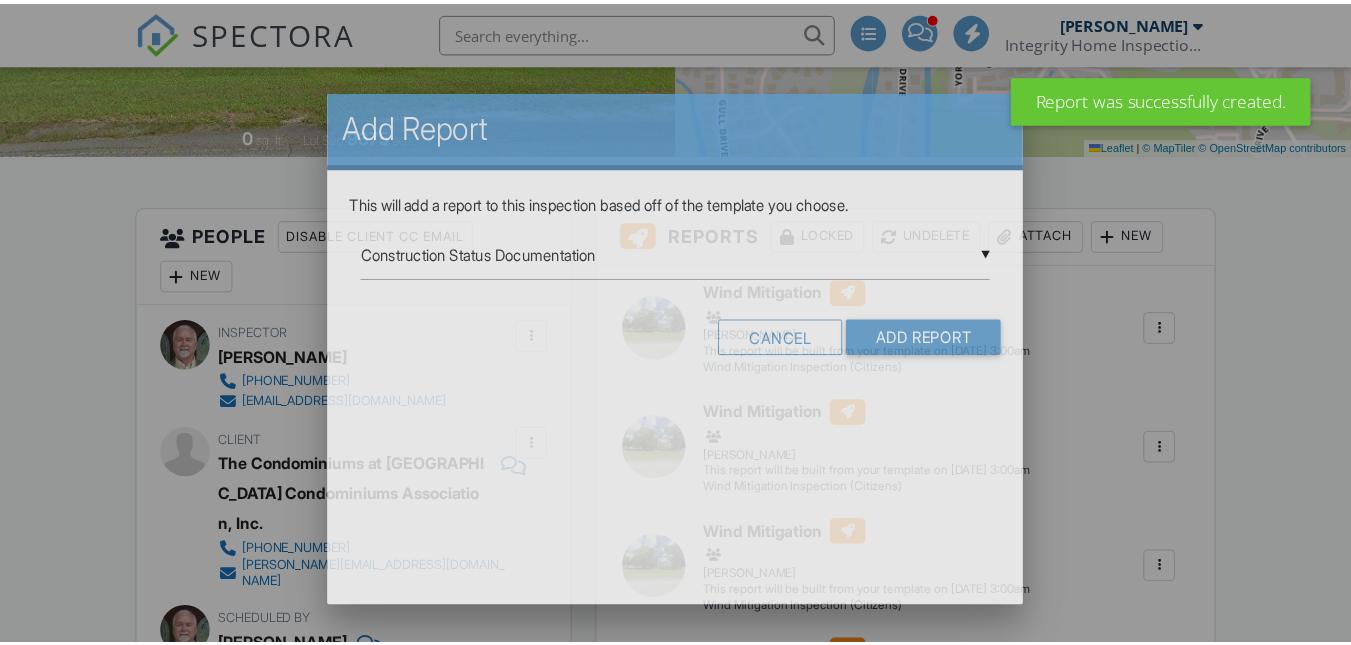 scroll, scrollTop: 400, scrollLeft: 0, axis: vertical 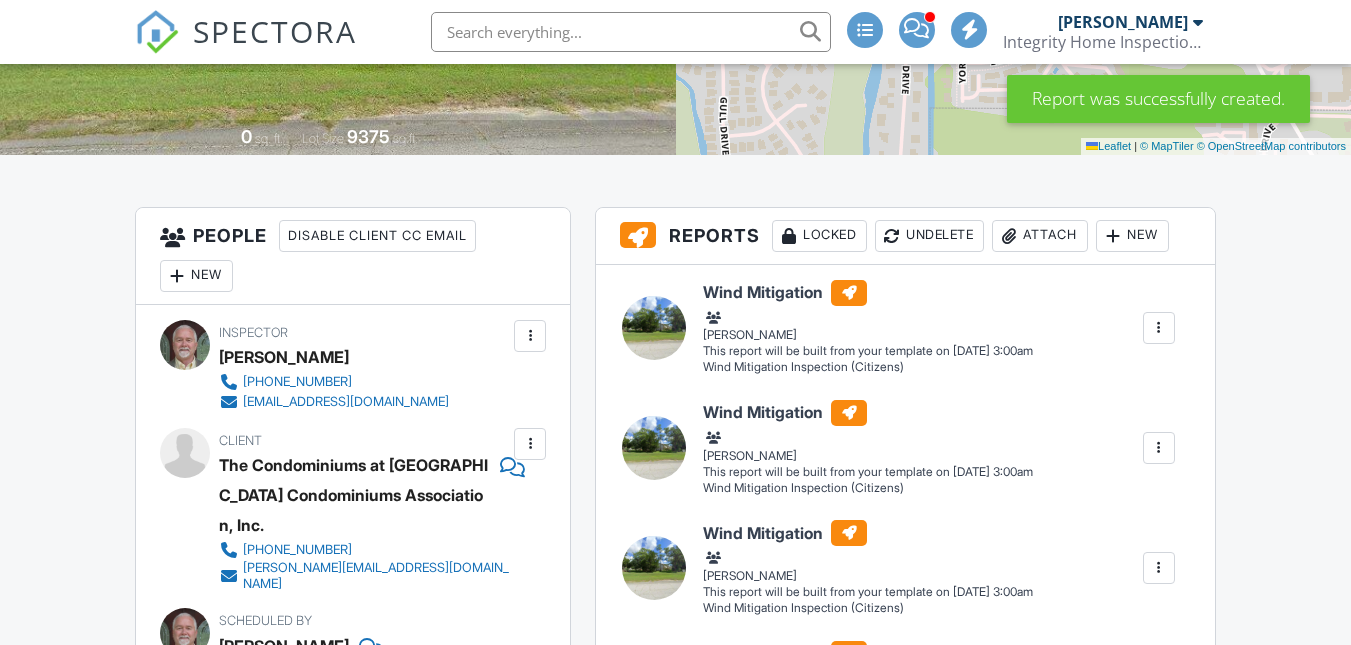 click on "New" at bounding box center (1132, 236) 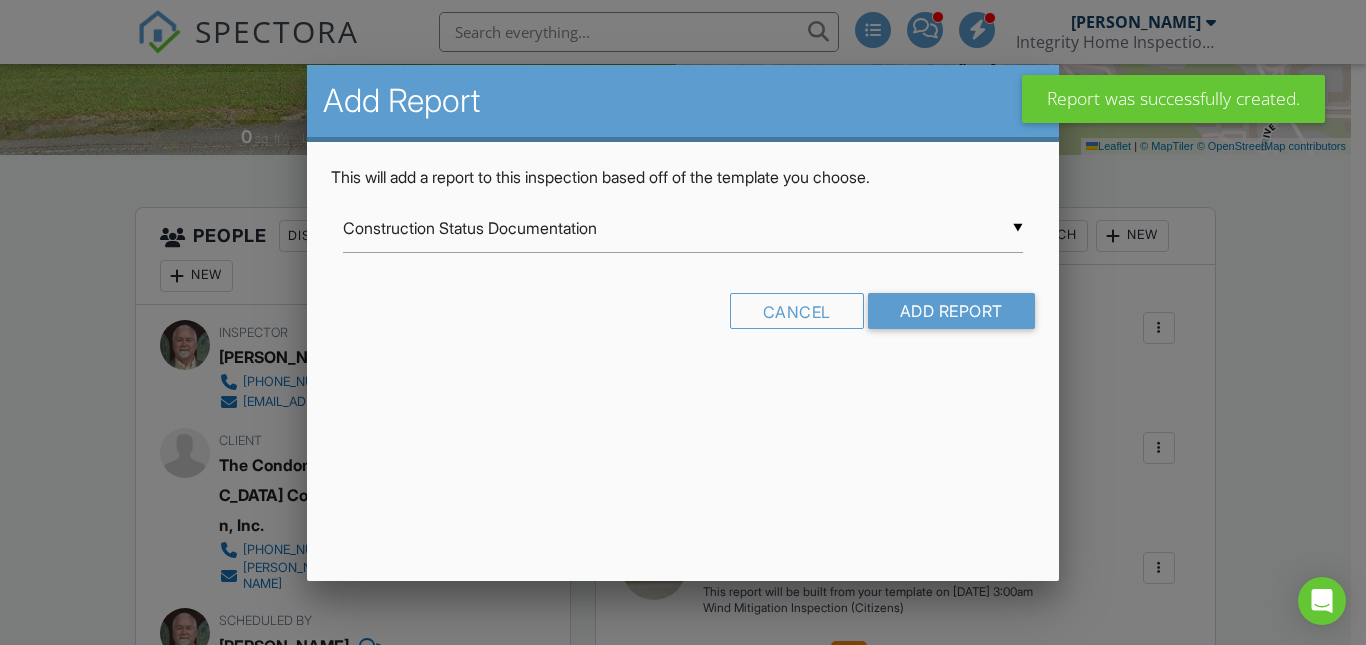 click on "▼ Construction Status Documentation Construction Status Documentation IHI COMMERCIAL INSPECTION TEMPLATE IHI Limited Water and Mold Damage Assessment with Testing IHI Mold Inspection IHI RESIDENTIAL INSPECTION TEMPLATE IHI Rough-In Inspection Indoor Air Quality Test Manufactured Home Foundation Inspection (Place Holder Only Saxon Risk Analysis Site Review Florida 4-Point Inspection Form (2025) Florida Citizens Roof Inspection Form WDO Reinspection Provided by outside Supplier Wind Mitigation Inspection (Citizens) Wind Mitigation Inspection (Contractor Billing) Construction Status Documentation
IHI COMMERCIAL INSPECTION TEMPLATE
IHI Limited Water and Mold Damage Assessment with Testing
IHI Mold Inspection
IHI RESIDENTIAL INSPECTION TEMPLATE
IHI Rough-In Inspection
Indoor Air Quality Test
Manufactured Home Foundation Inspection (Place Holder Only
Saxon Risk Analysis
Site Review
Florida 4-Point Inspection Form (2025)
Florida Citizens Roof Inspection Form" at bounding box center [682, 228] 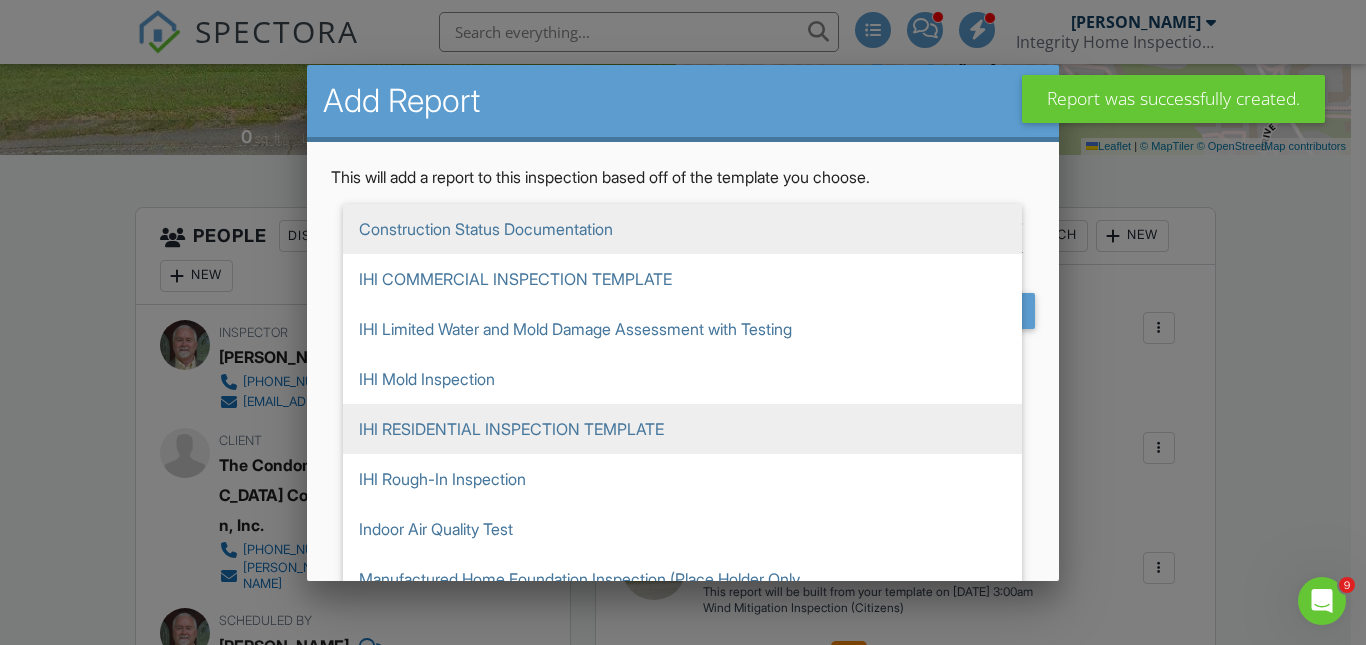 scroll, scrollTop: 309, scrollLeft: 0, axis: vertical 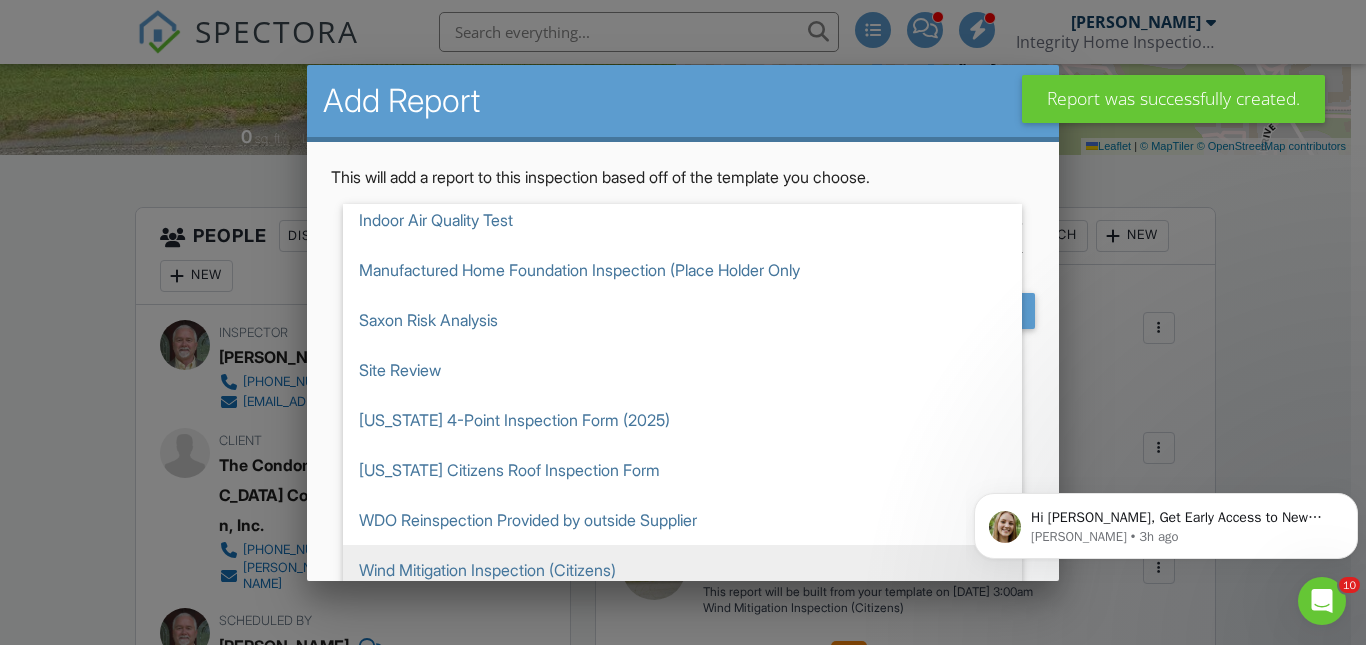 click on "Wind Mitigation Inspection (Citizens)" at bounding box center (682, 570) 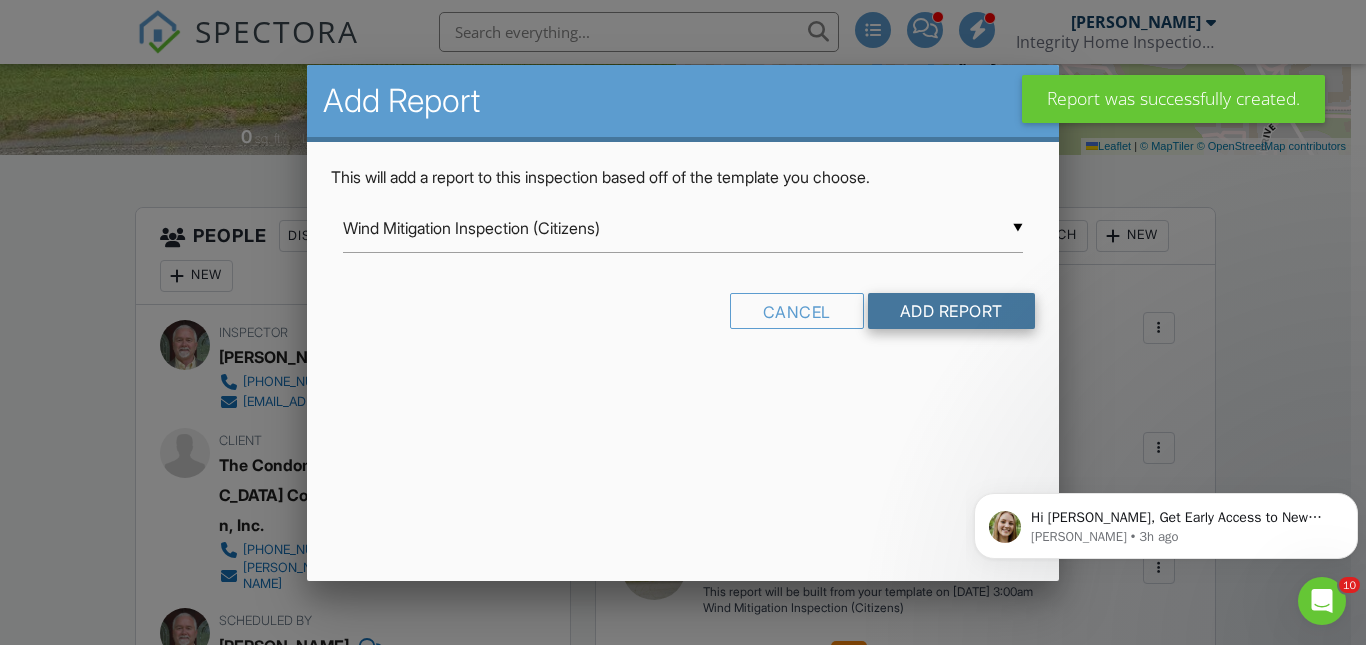 click on "Add Report" at bounding box center (951, 311) 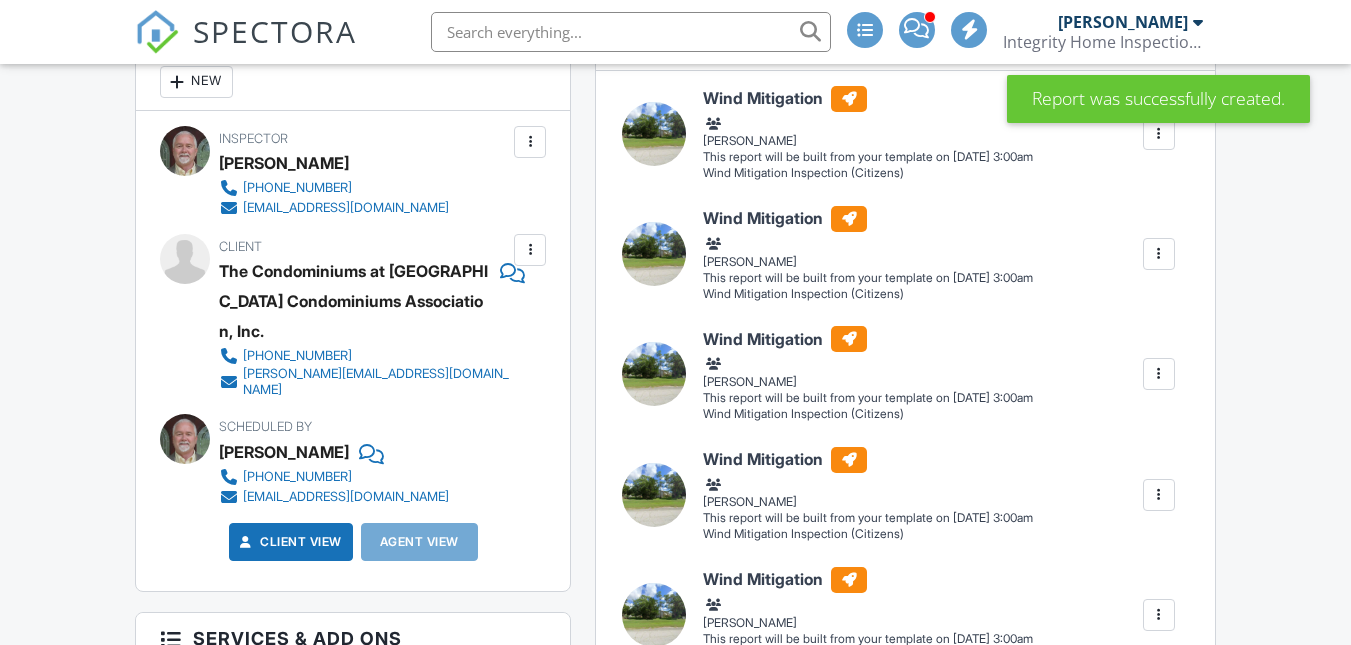 scroll, scrollTop: 400, scrollLeft: 0, axis: vertical 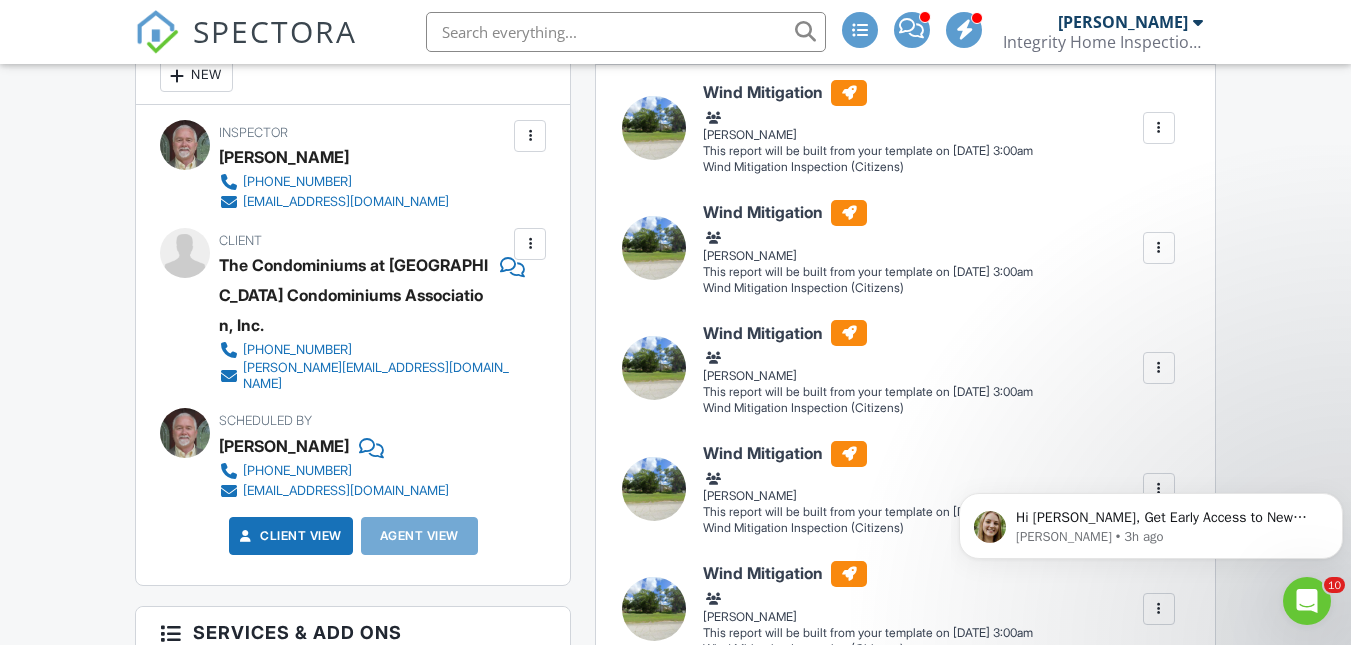 click at bounding box center (1159, 128) 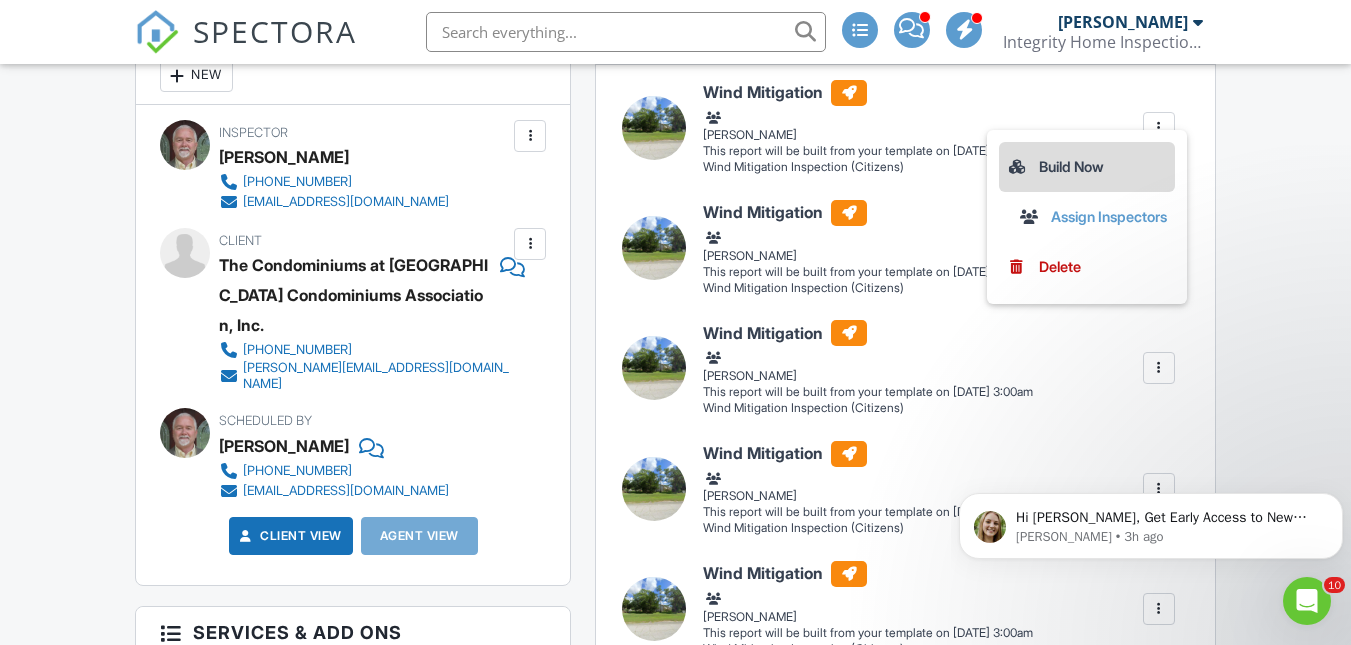 click on "Build Now" at bounding box center (1087, 167) 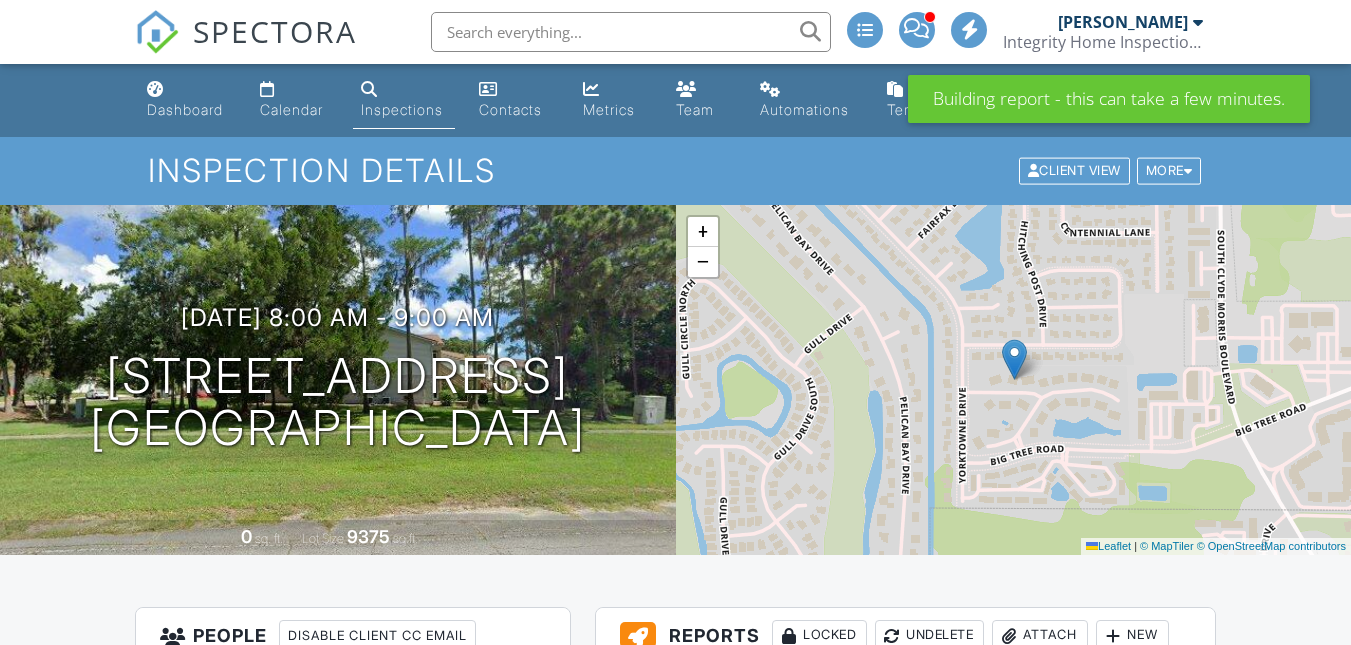 scroll, scrollTop: 600, scrollLeft: 0, axis: vertical 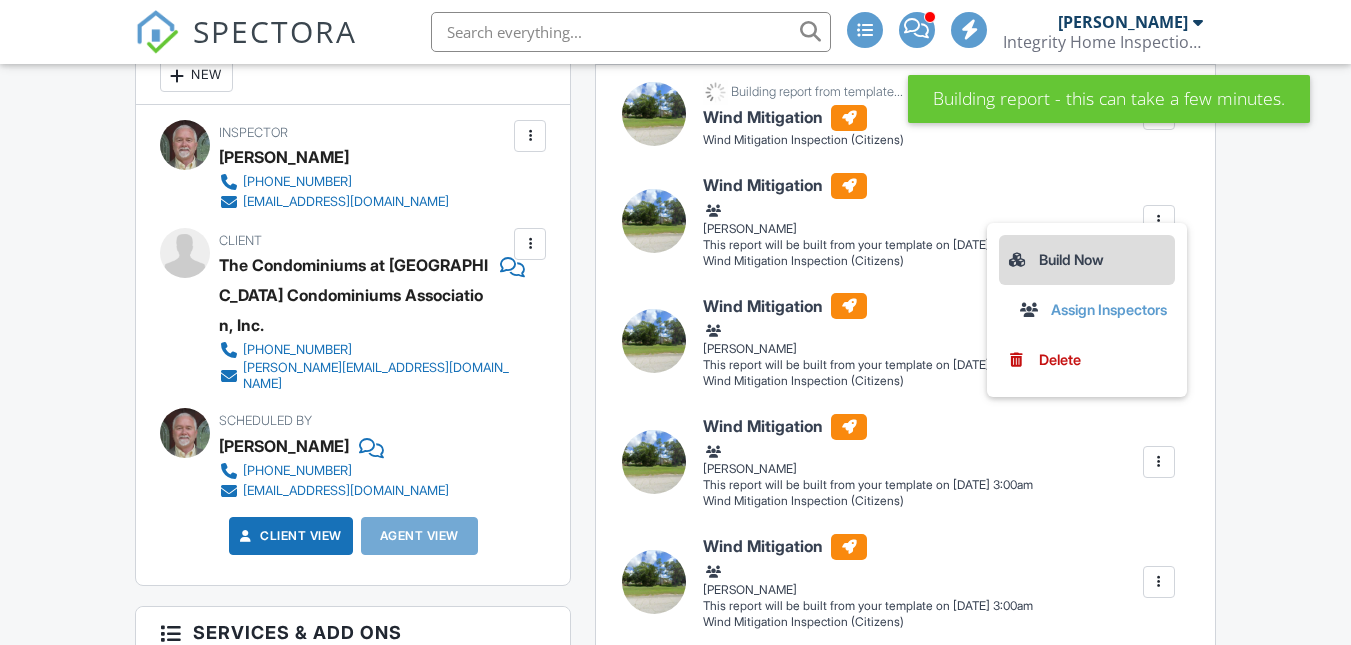 click on "Build Now" at bounding box center (1087, 260) 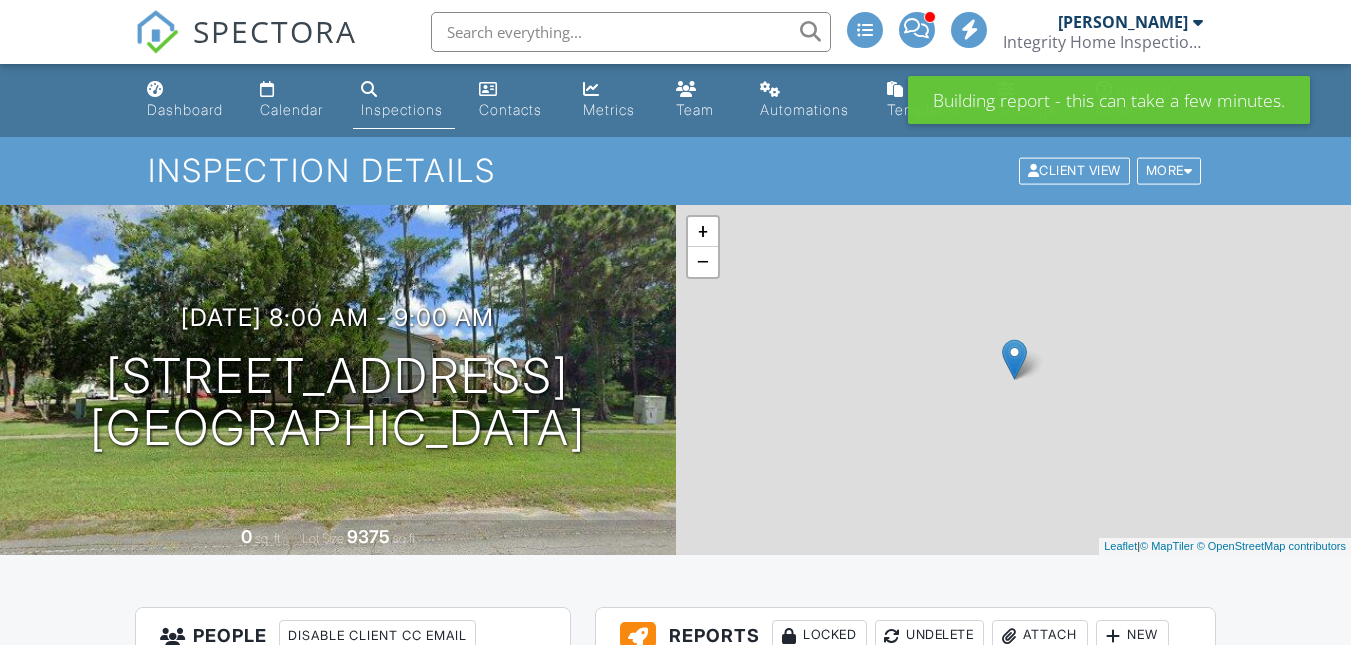 scroll, scrollTop: 700, scrollLeft: 0, axis: vertical 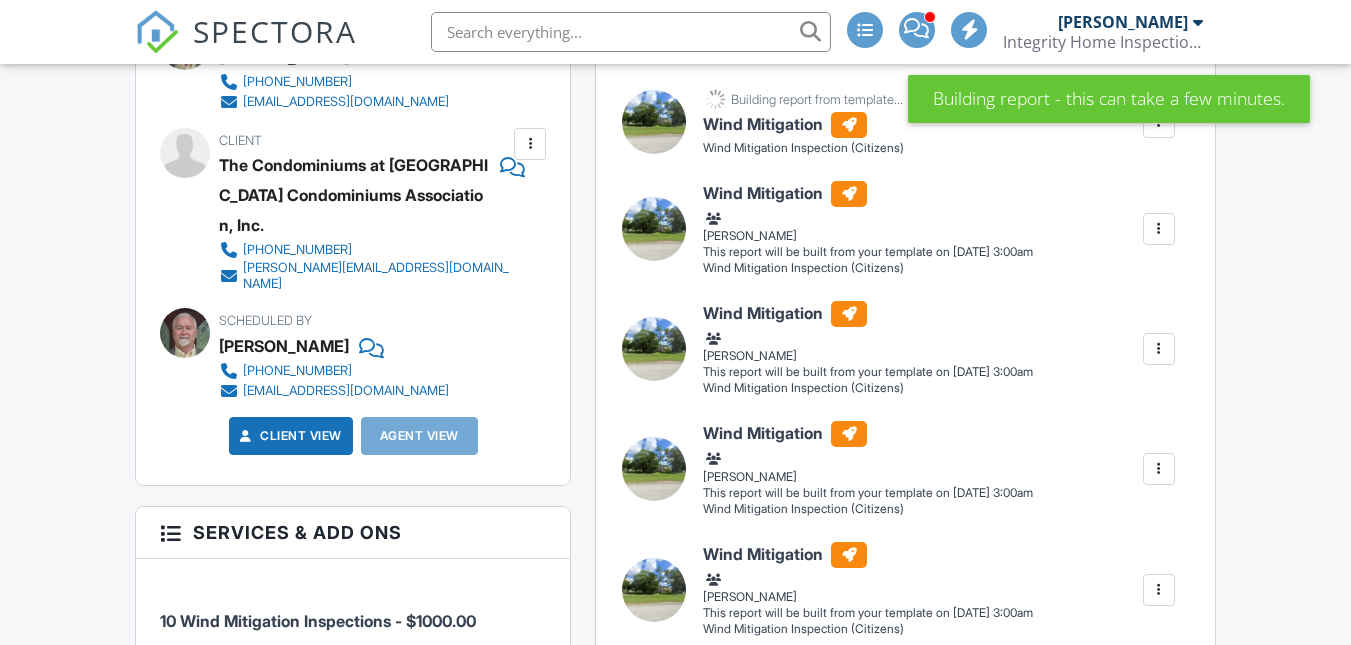 click at bounding box center [1159, 229] 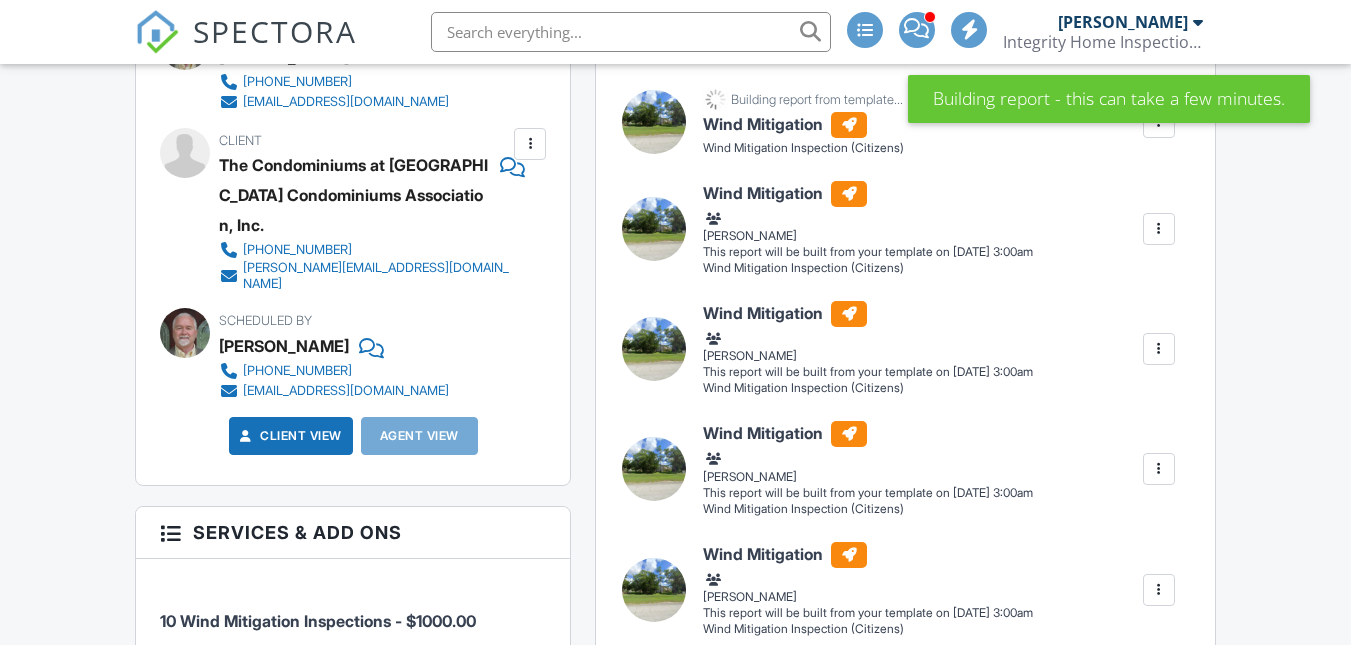 scroll, scrollTop: 700, scrollLeft: 0, axis: vertical 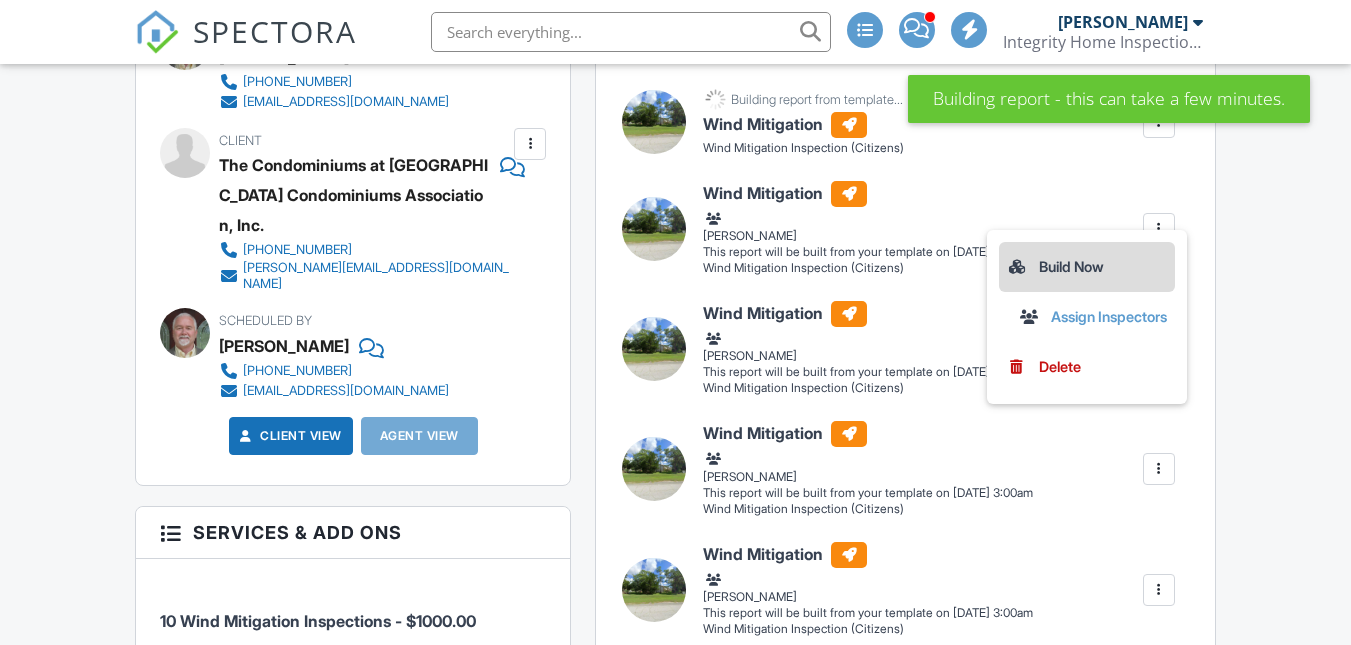 click on "Build Now" at bounding box center (1087, 267) 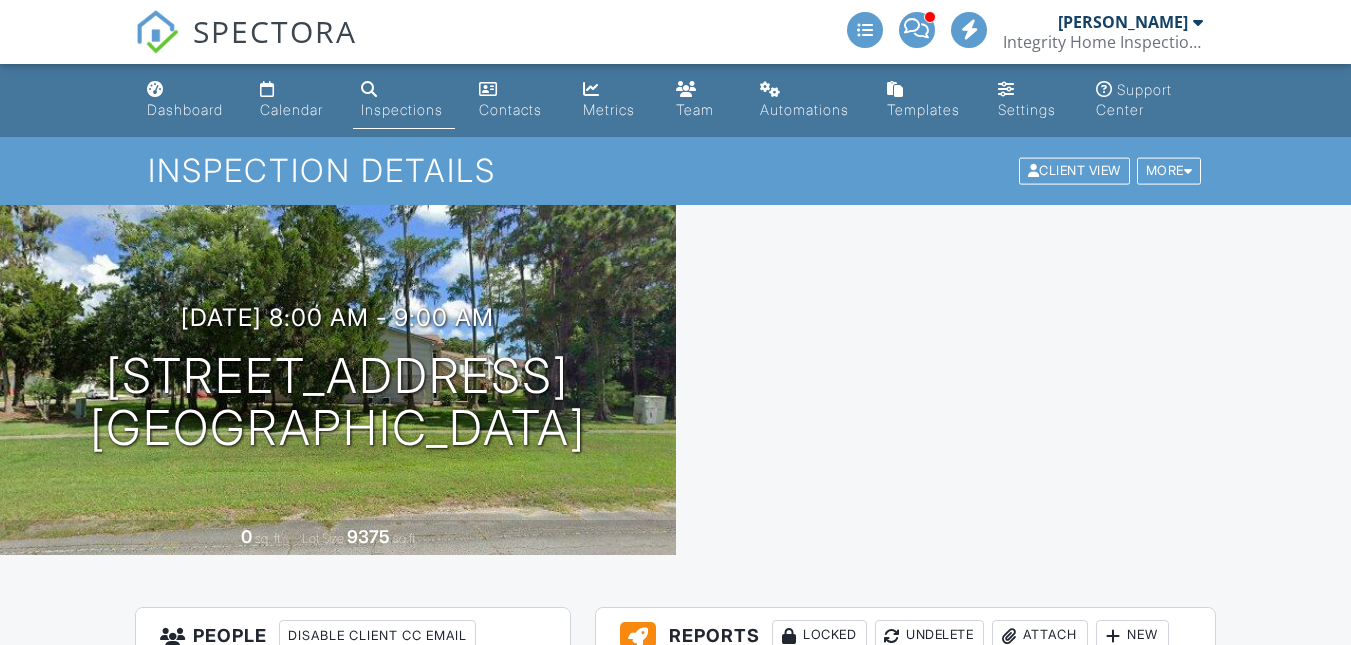 scroll, scrollTop: 0, scrollLeft: 0, axis: both 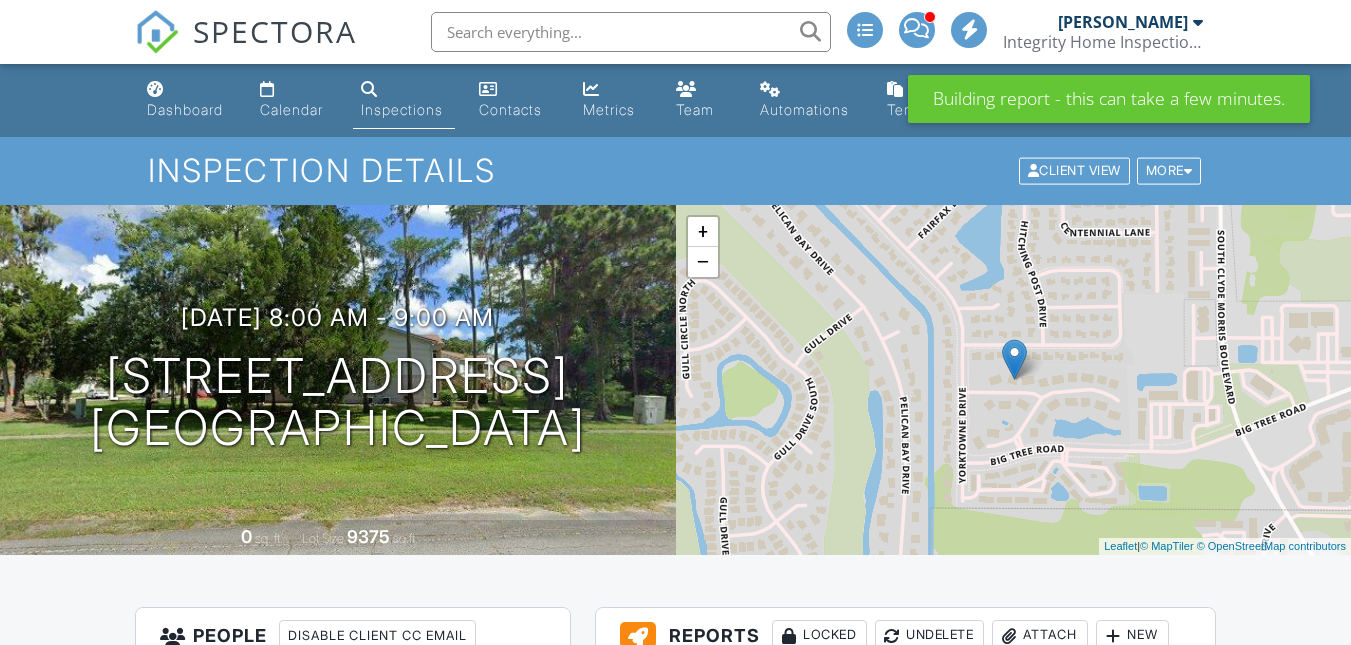 click on "Wind Mitigation
Wind Mitigation Inspection (Citizens)
[PERSON_NAME]
Edit
View
Wind Mitigation
Wind Mitigation Inspection (Citizens)
[PERSON_NAME]
This report will be built from your template on [DATE]  3:00am
Quick Publish
Assign Inspectors
Copy
Build Now
Assign Inspectors
[GEOGRAPHIC_DATA]" at bounding box center (938, 1036) 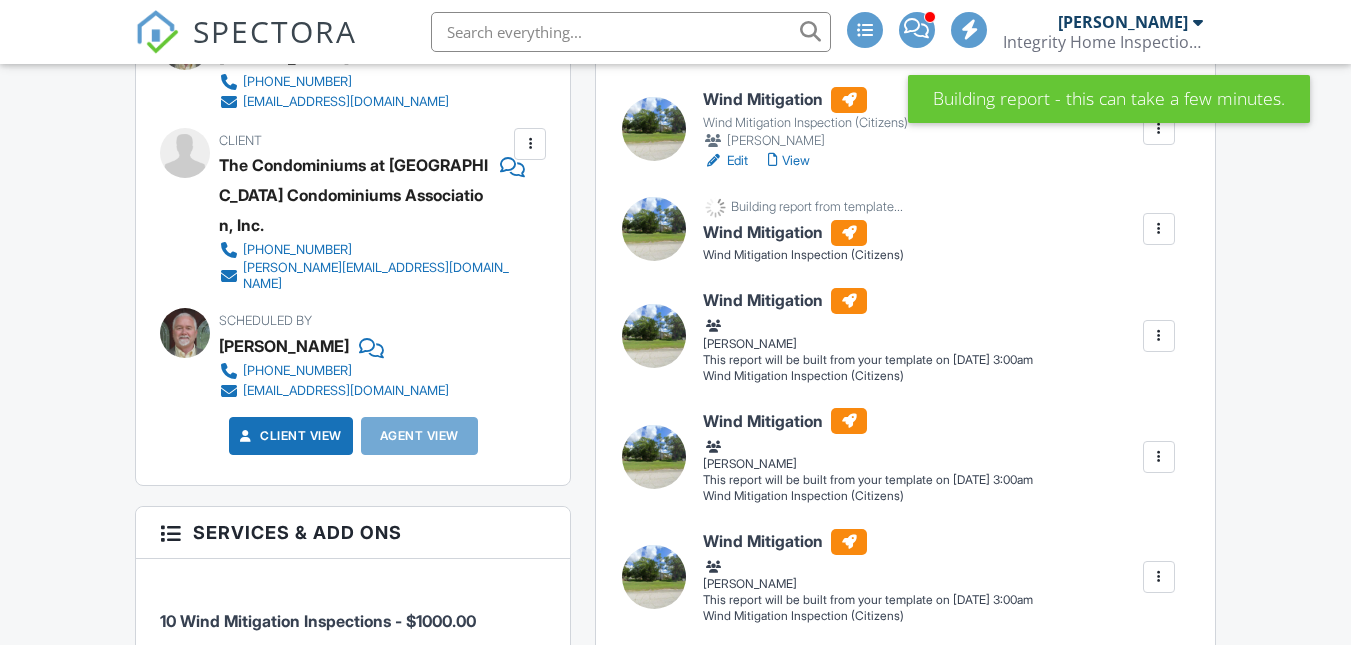 click at bounding box center (1159, 336) 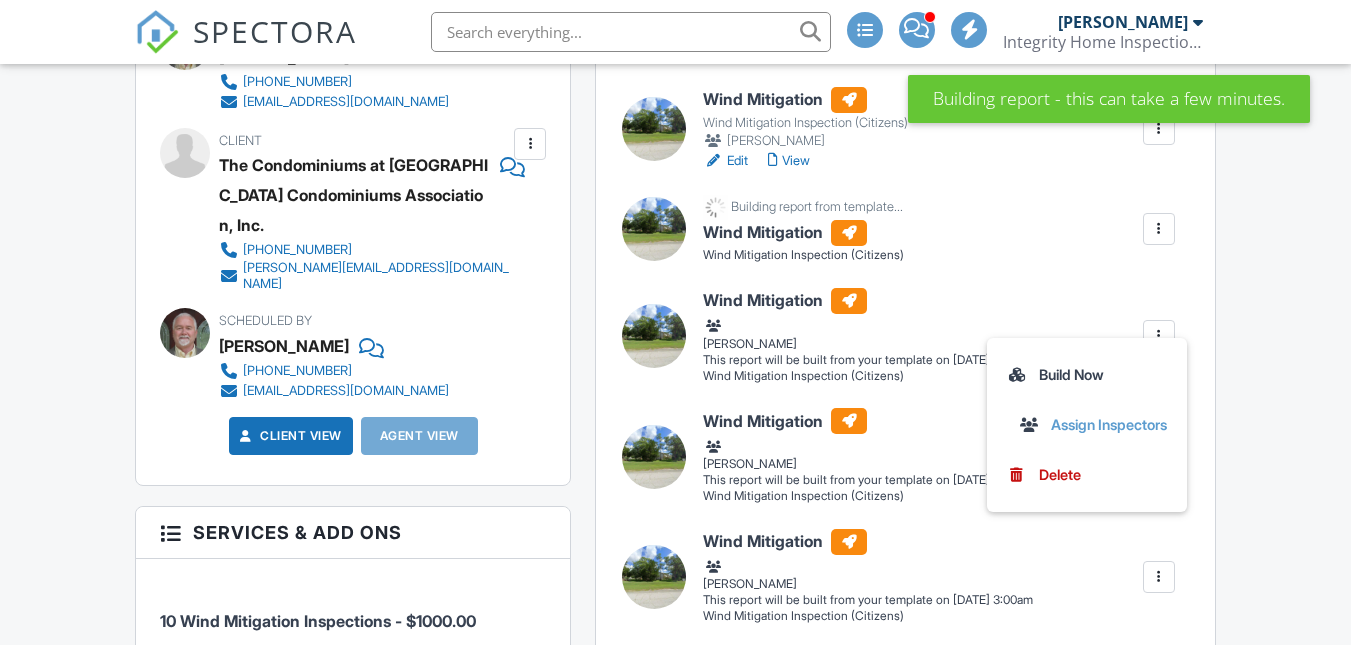 scroll, scrollTop: 0, scrollLeft: 0, axis: both 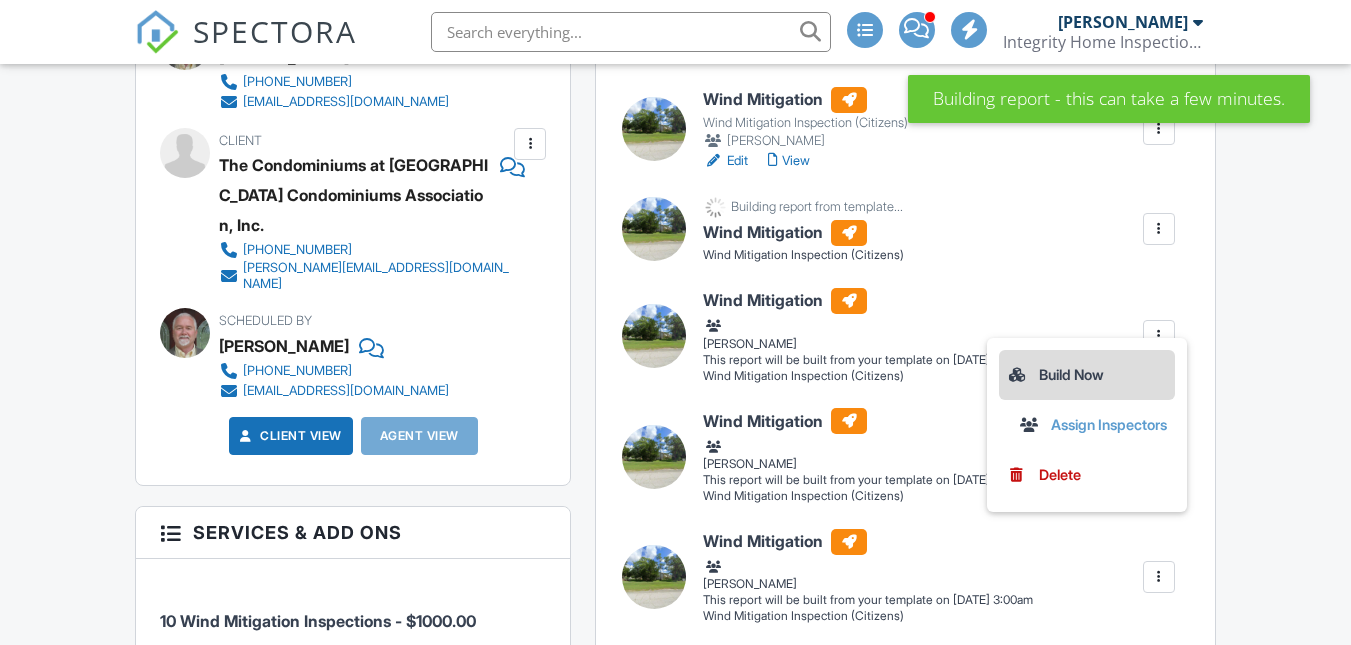 click on "Build Now" at bounding box center [1087, 375] 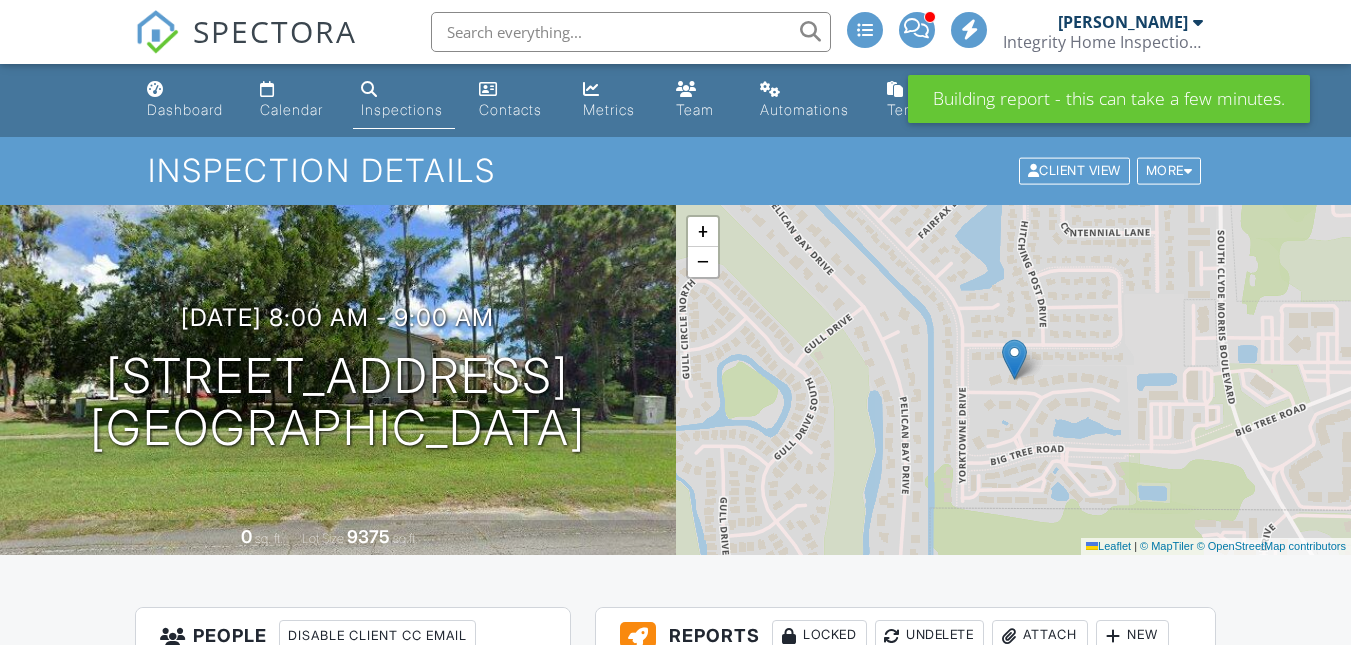 scroll, scrollTop: 972, scrollLeft: 0, axis: vertical 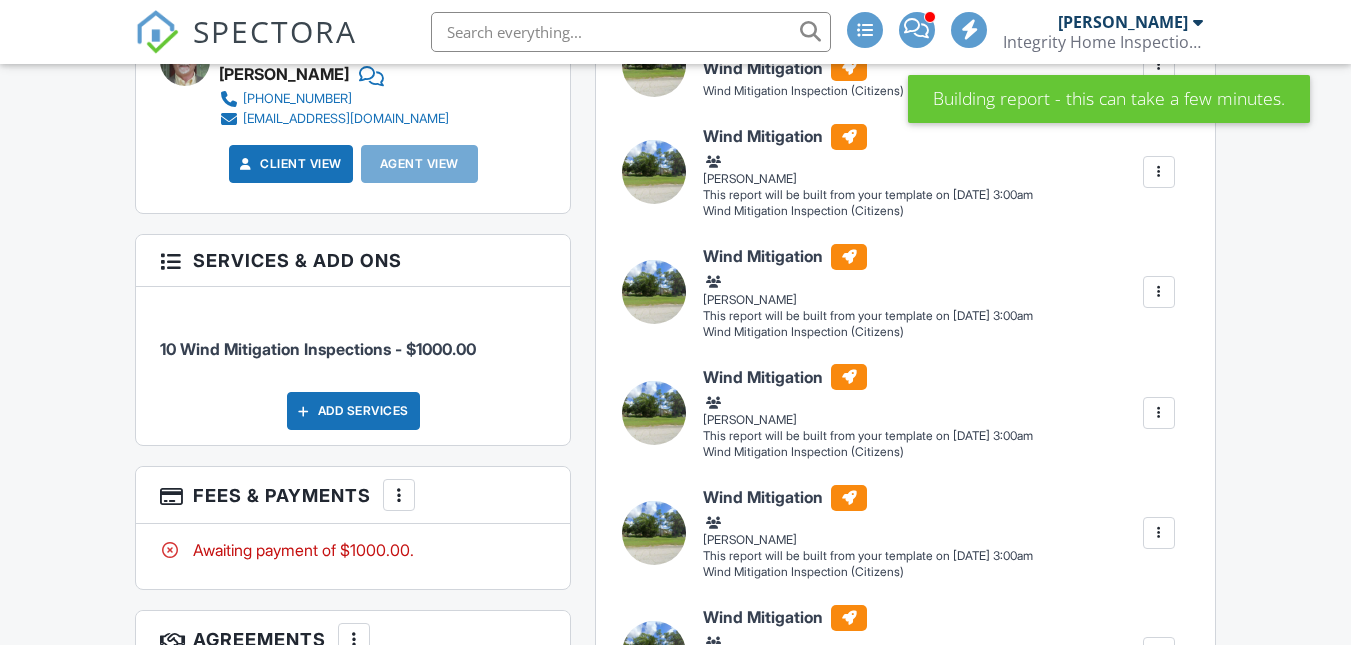 click at bounding box center (1159, 172) 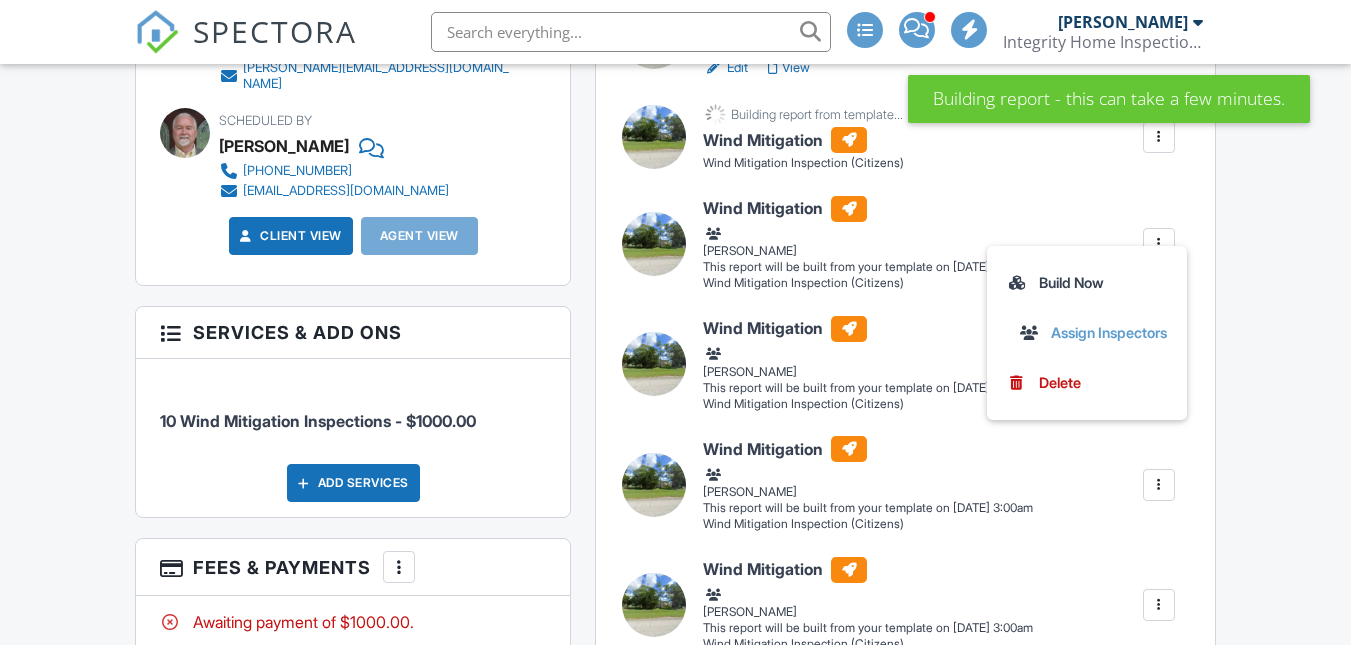 scroll, scrollTop: 900, scrollLeft: 0, axis: vertical 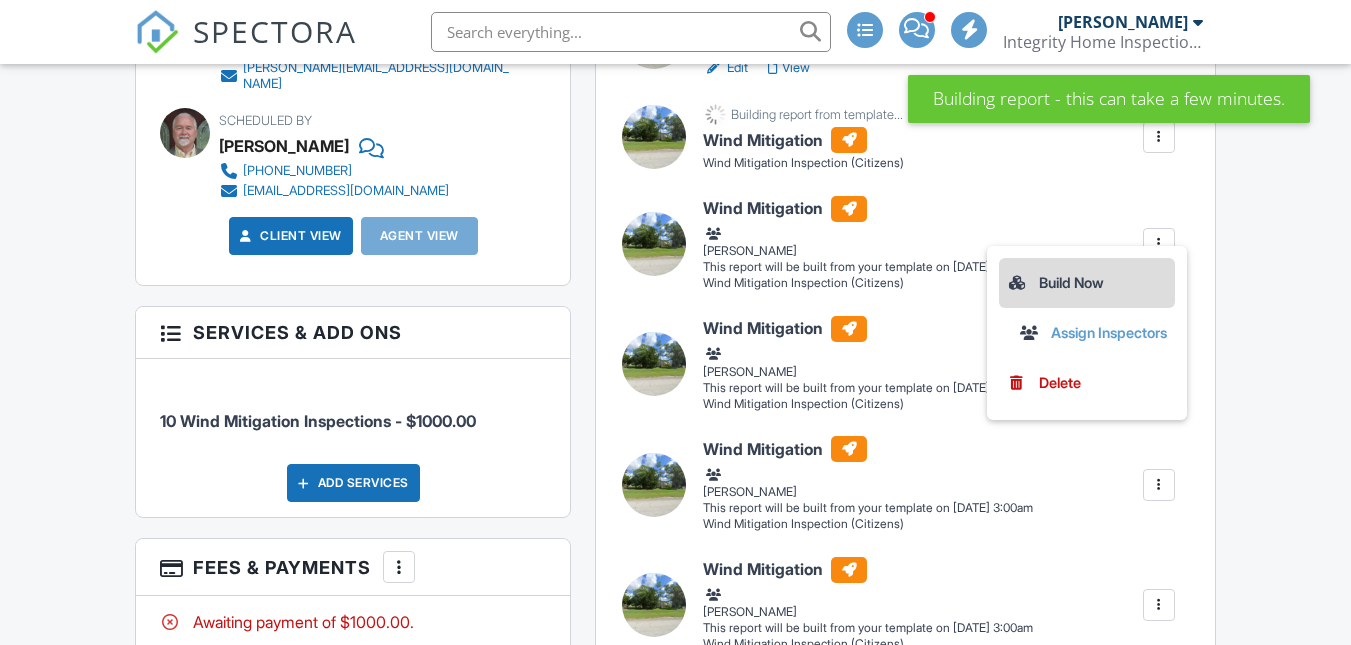 click on "Build Now" at bounding box center [1087, 283] 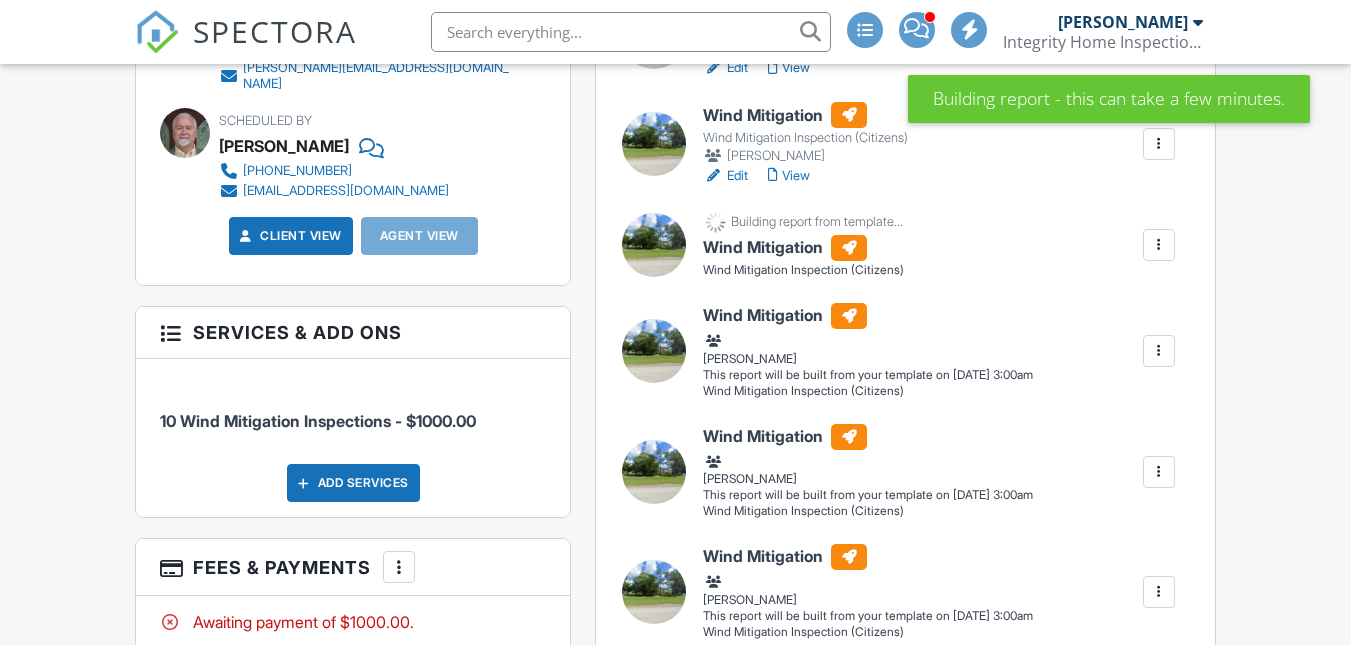 scroll, scrollTop: 900, scrollLeft: 0, axis: vertical 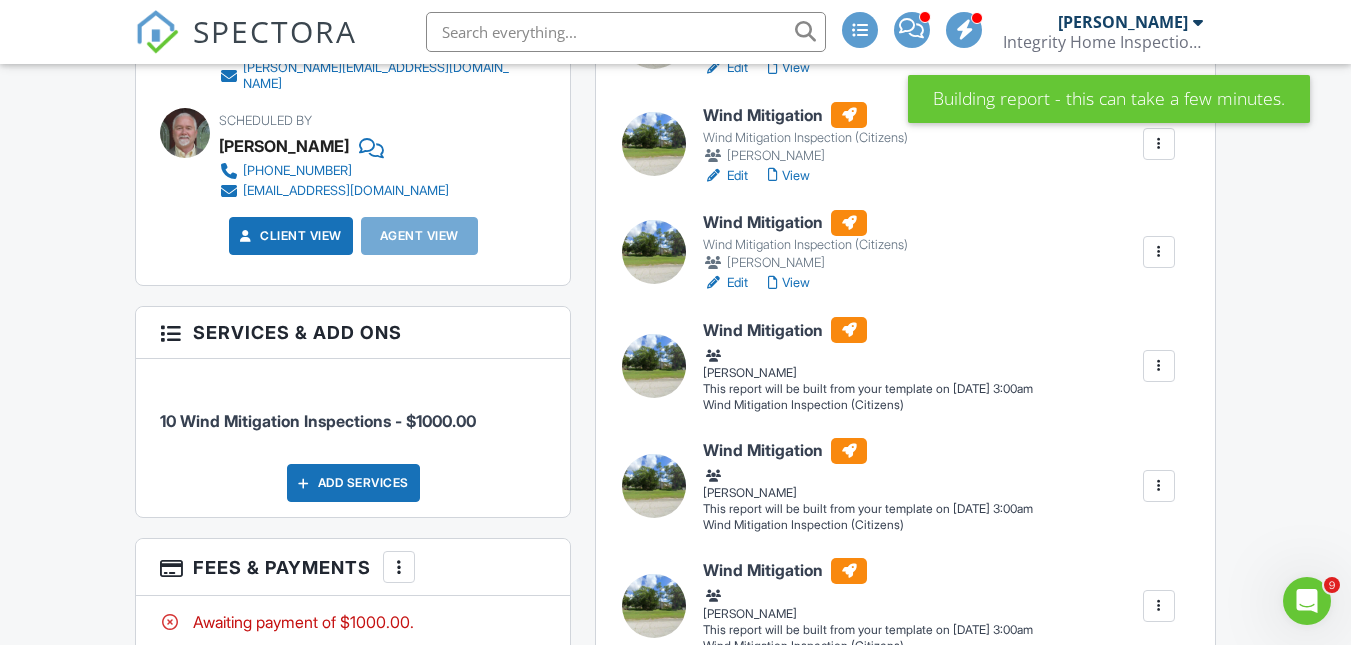 click at bounding box center [1159, 366] 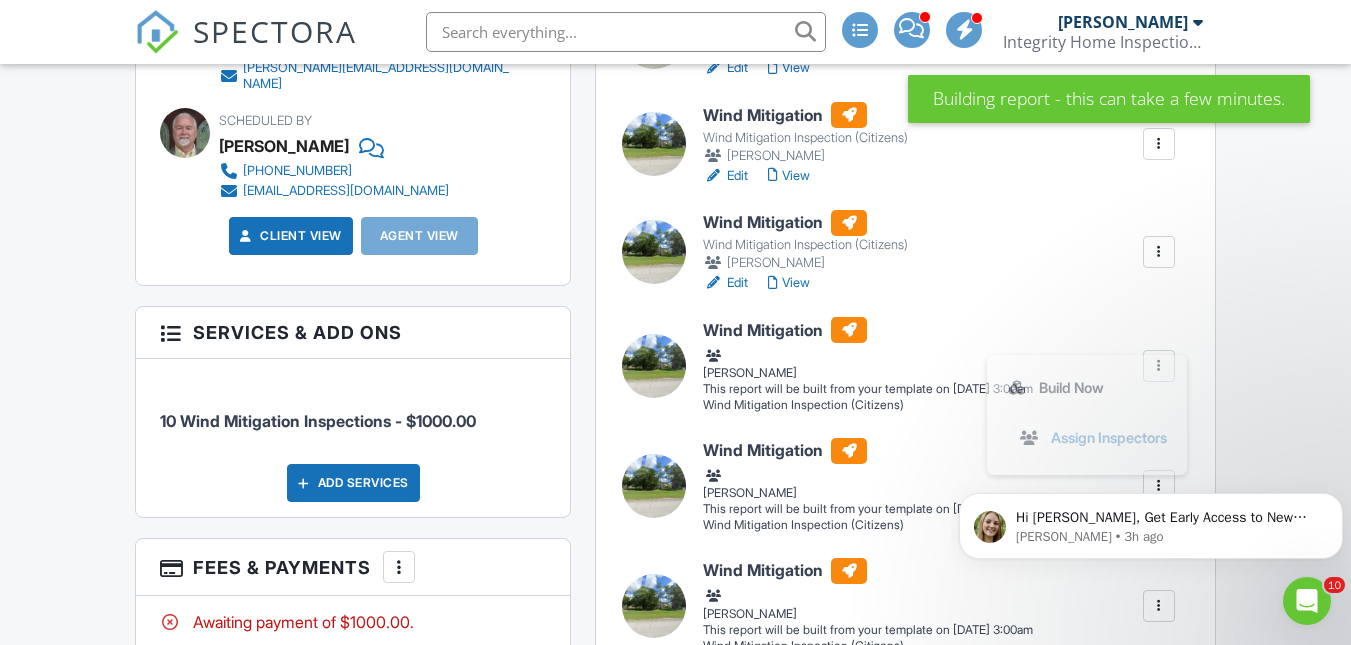 scroll, scrollTop: 0, scrollLeft: 0, axis: both 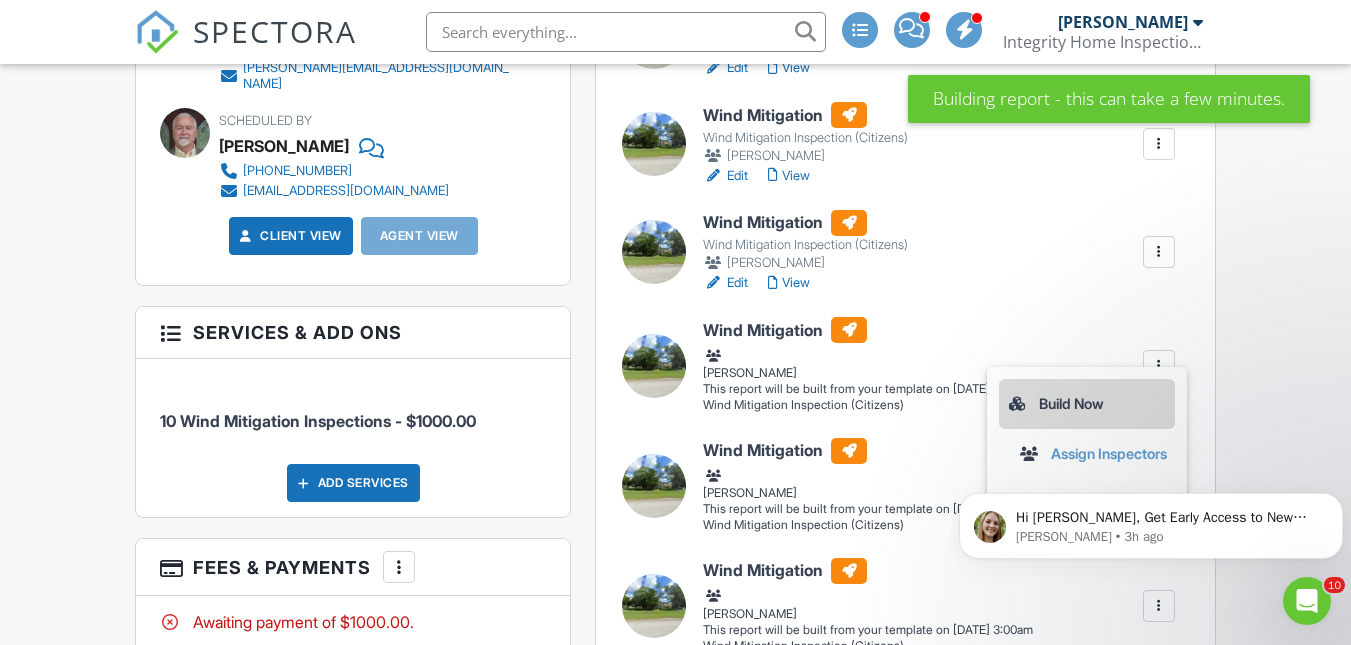 click on "Build Now" at bounding box center (1087, 404) 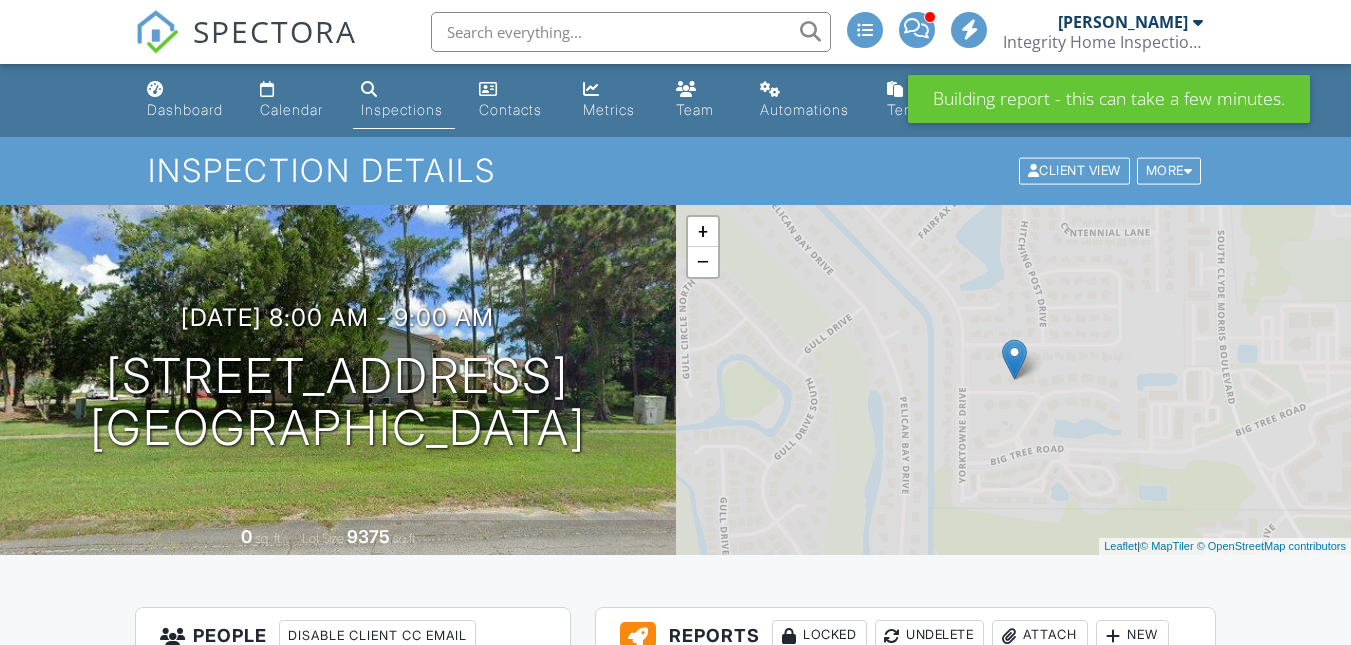 scroll, scrollTop: 900, scrollLeft: 0, axis: vertical 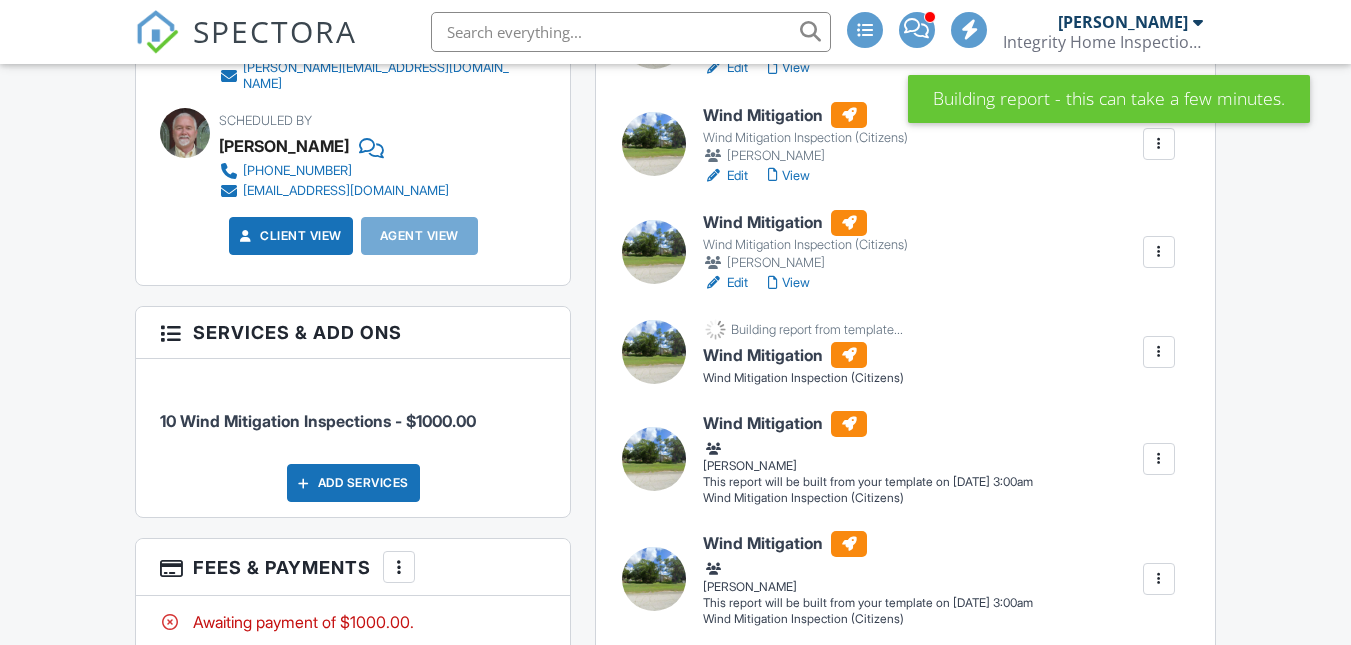click at bounding box center (1159, 459) 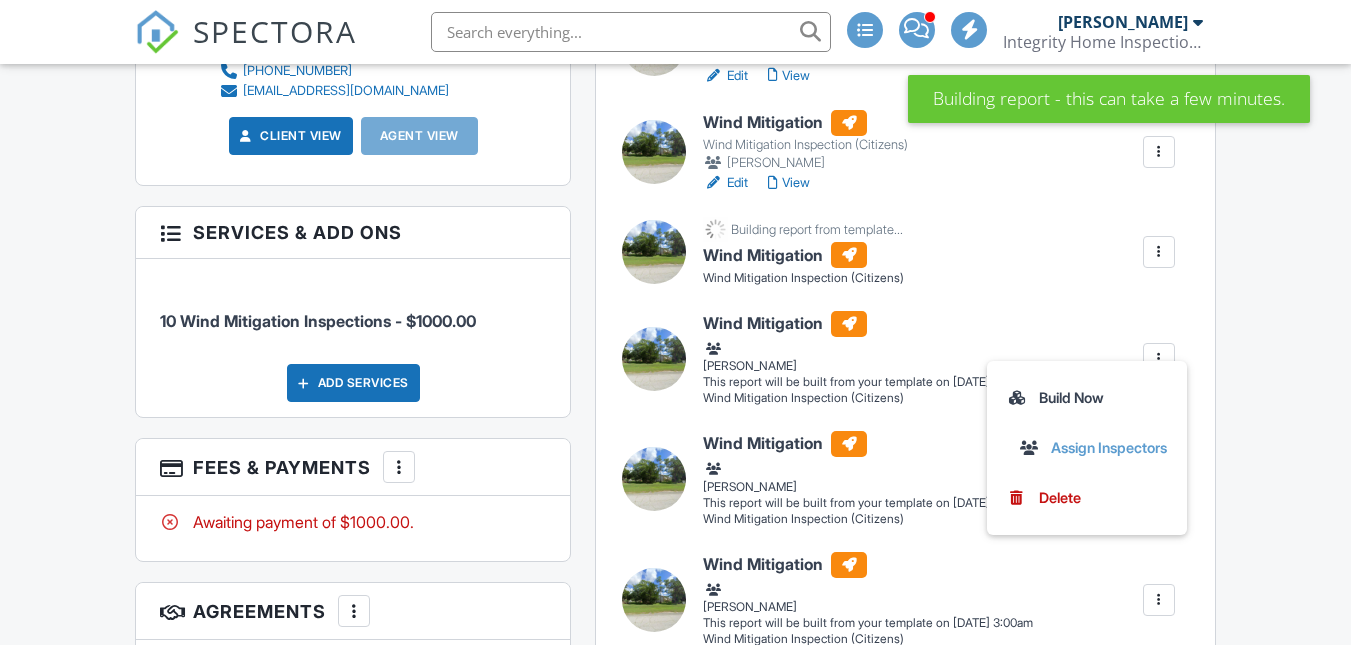 scroll, scrollTop: 1000, scrollLeft: 0, axis: vertical 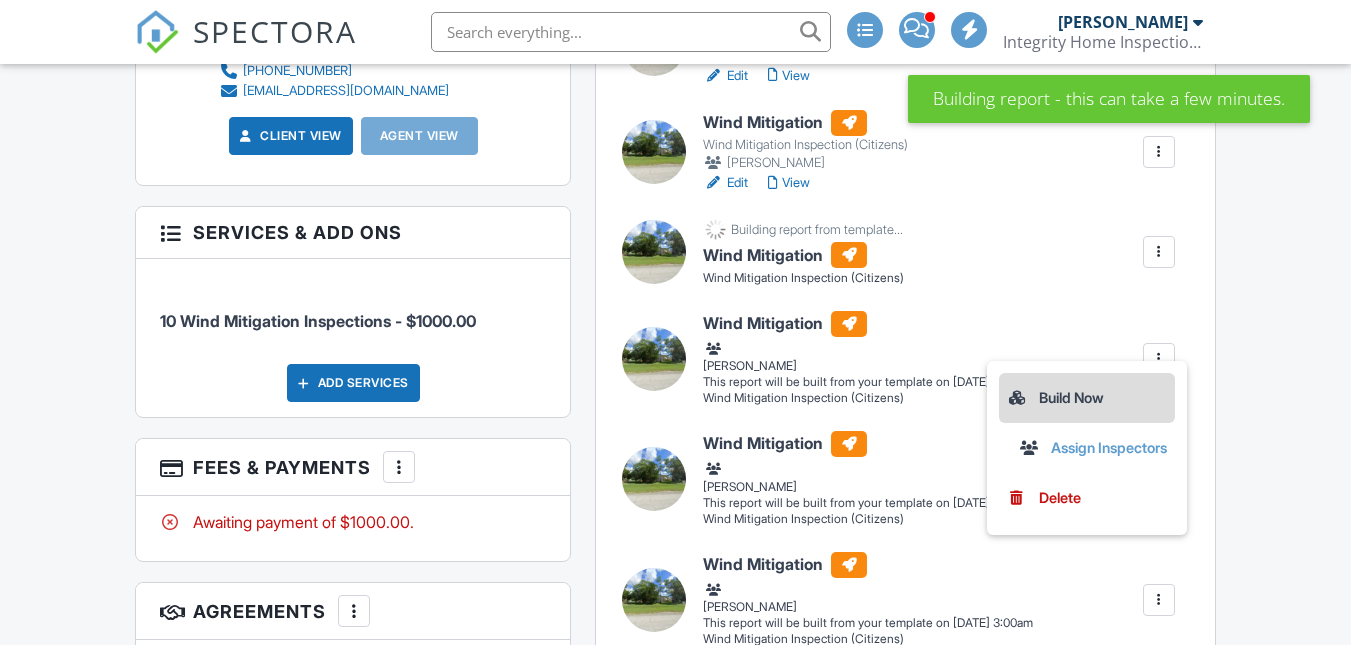 click on "Build Now" at bounding box center [1087, 398] 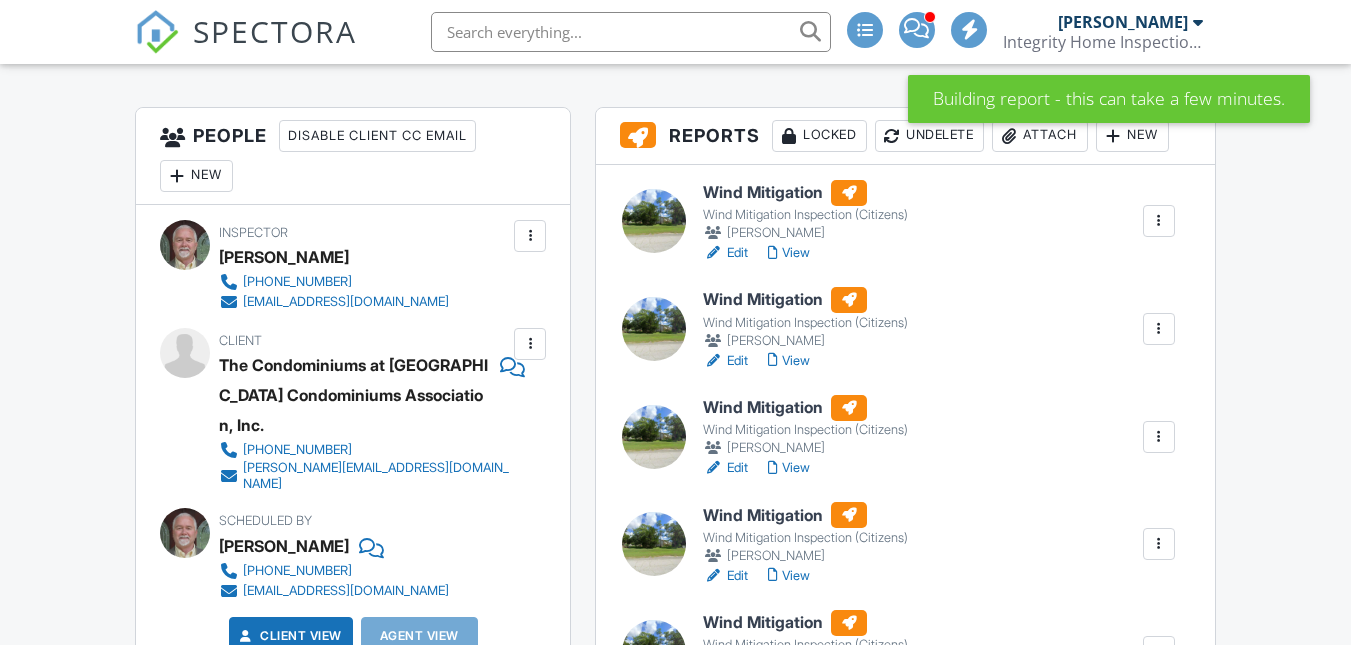 scroll, scrollTop: 1200, scrollLeft: 0, axis: vertical 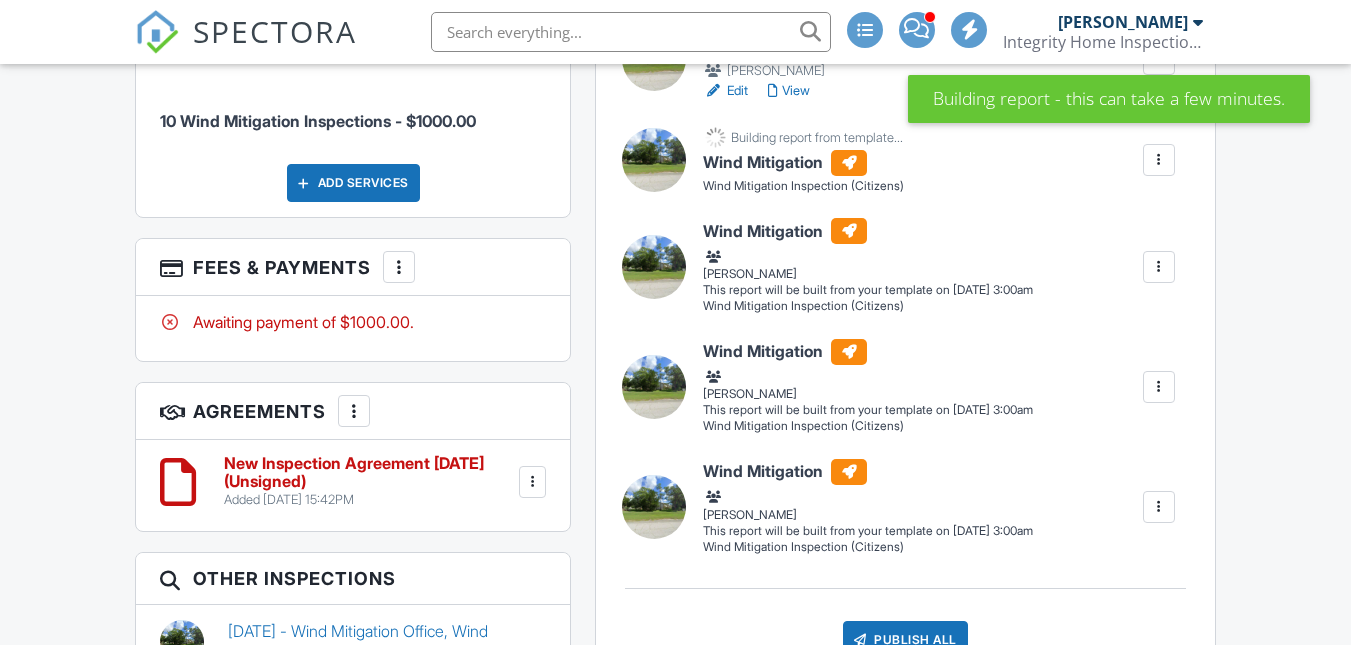 click at bounding box center (1159, 267) 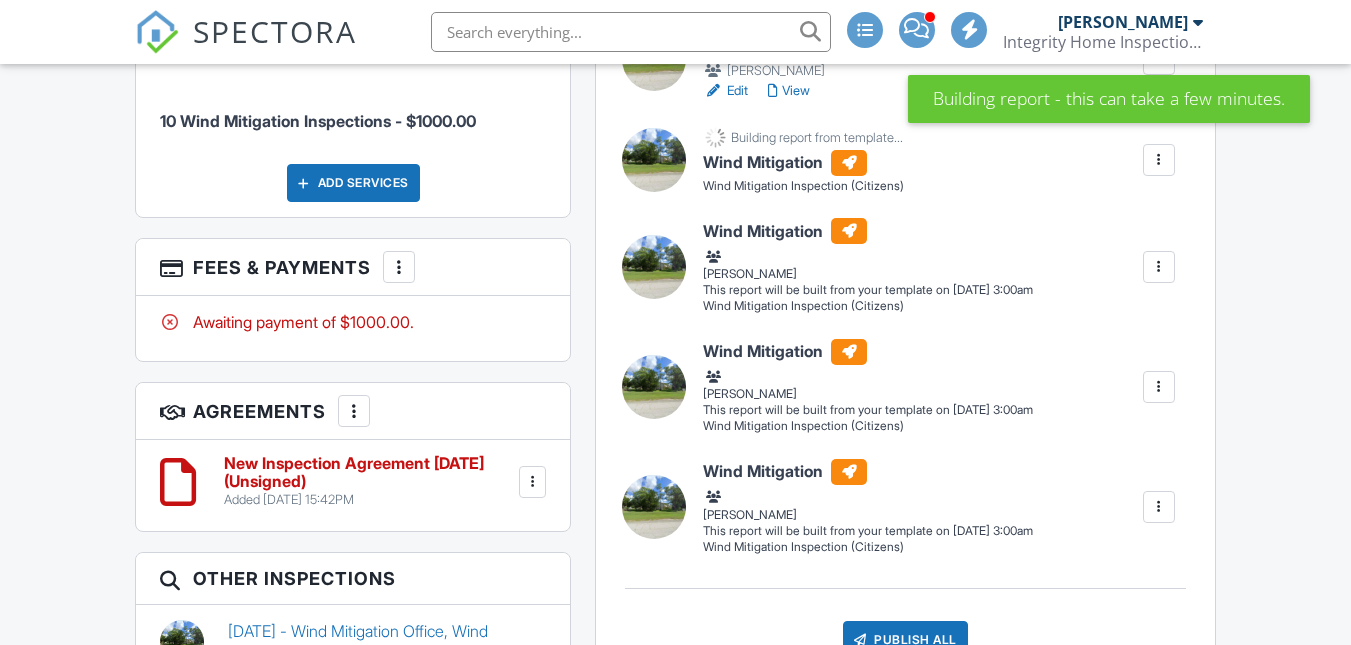 scroll, scrollTop: 0, scrollLeft: 0, axis: both 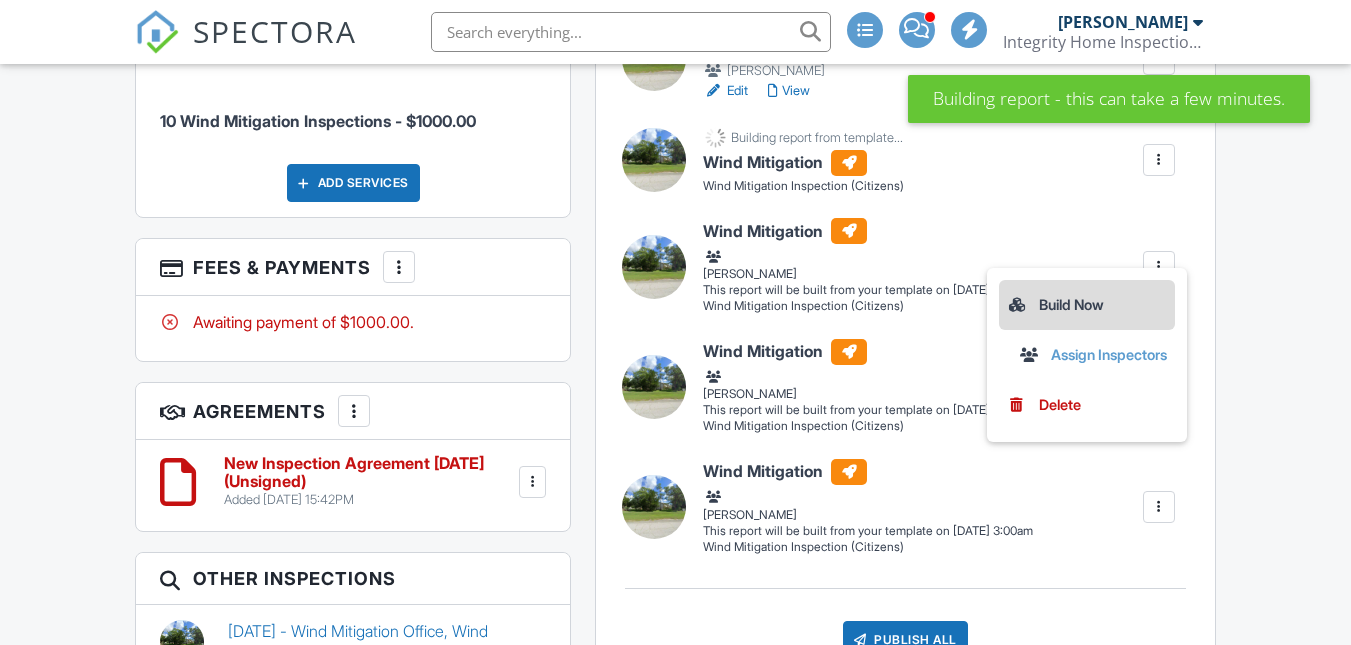 click on "Build Now" at bounding box center [1087, 305] 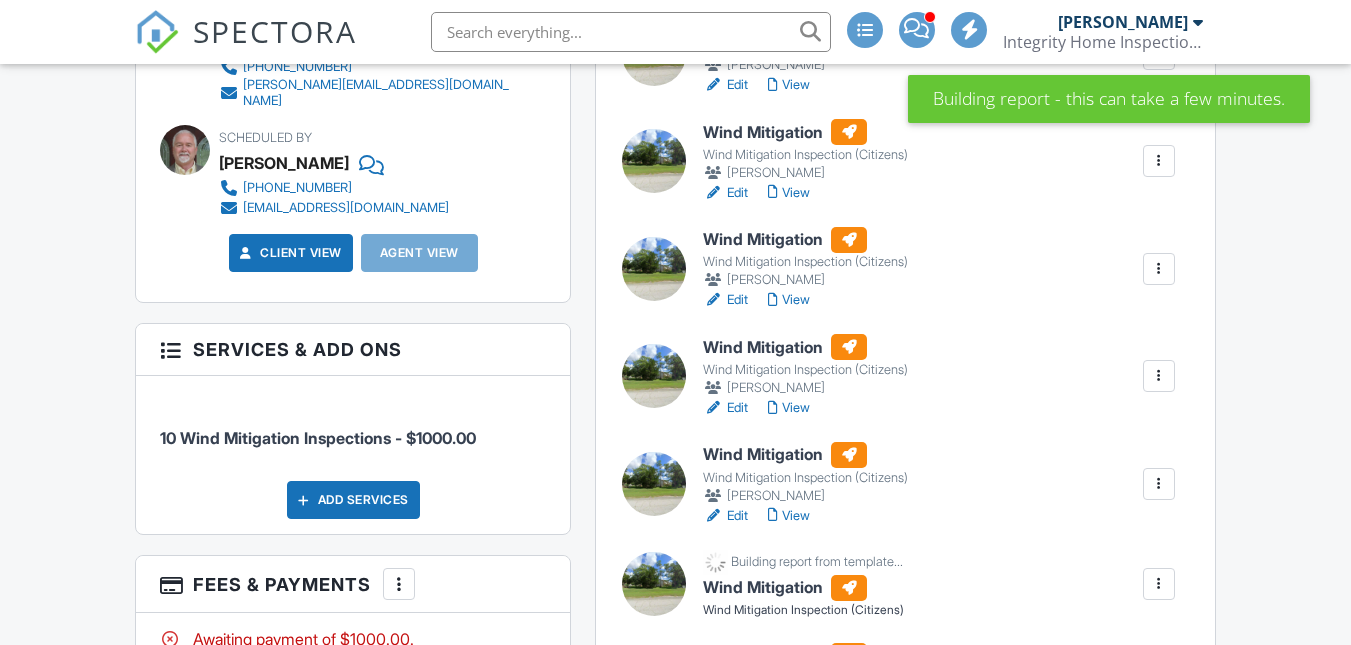 scroll, scrollTop: 1400, scrollLeft: 0, axis: vertical 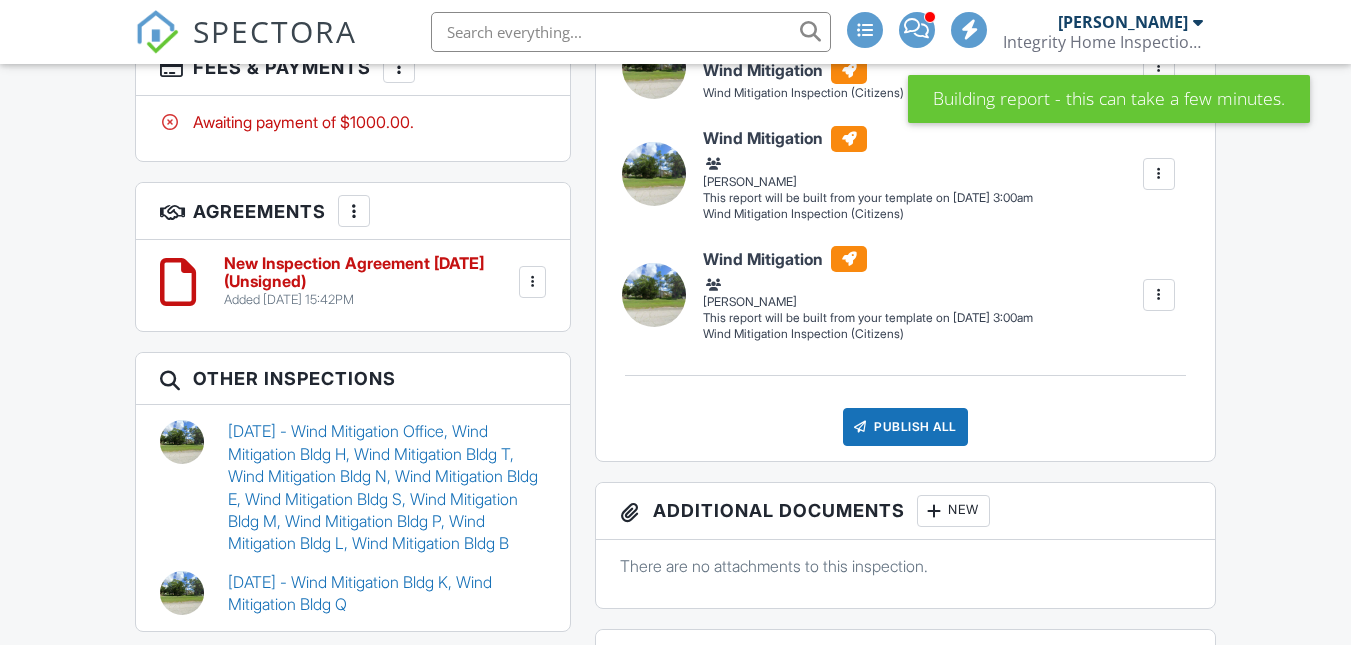click at bounding box center [533, 282] 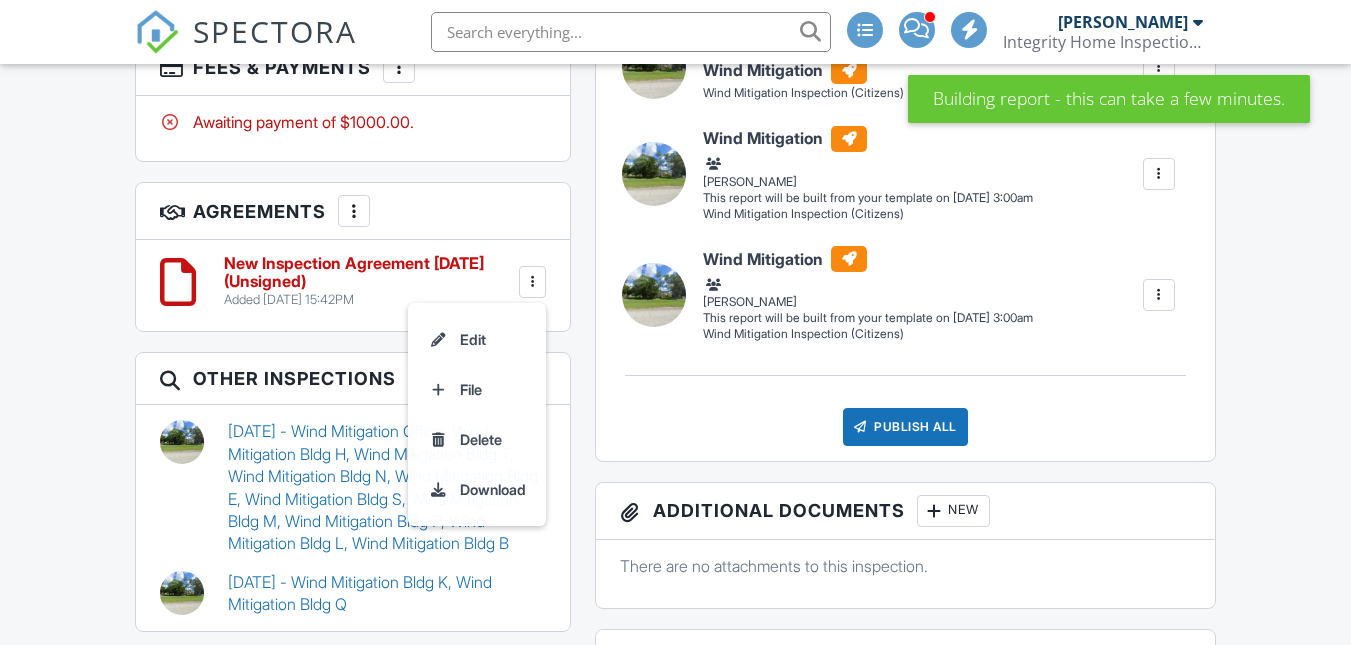scroll, scrollTop: 0, scrollLeft: 0, axis: both 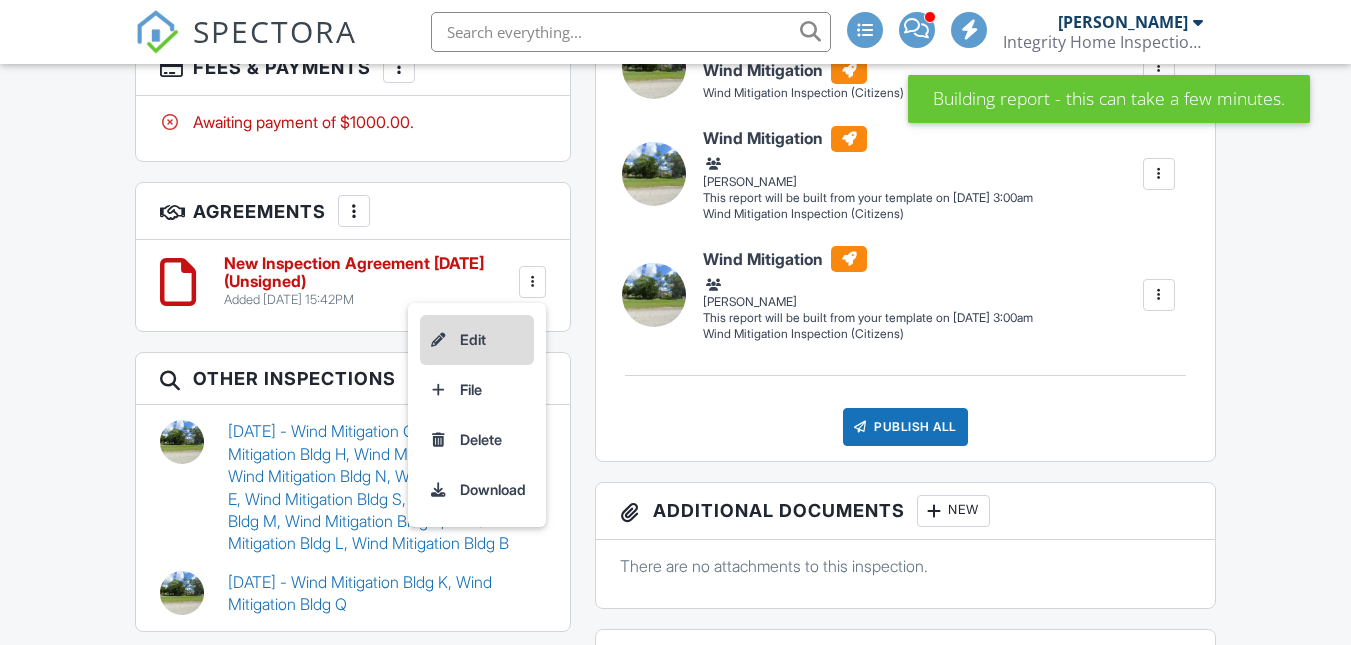 click on "Edit" at bounding box center [477, 340] 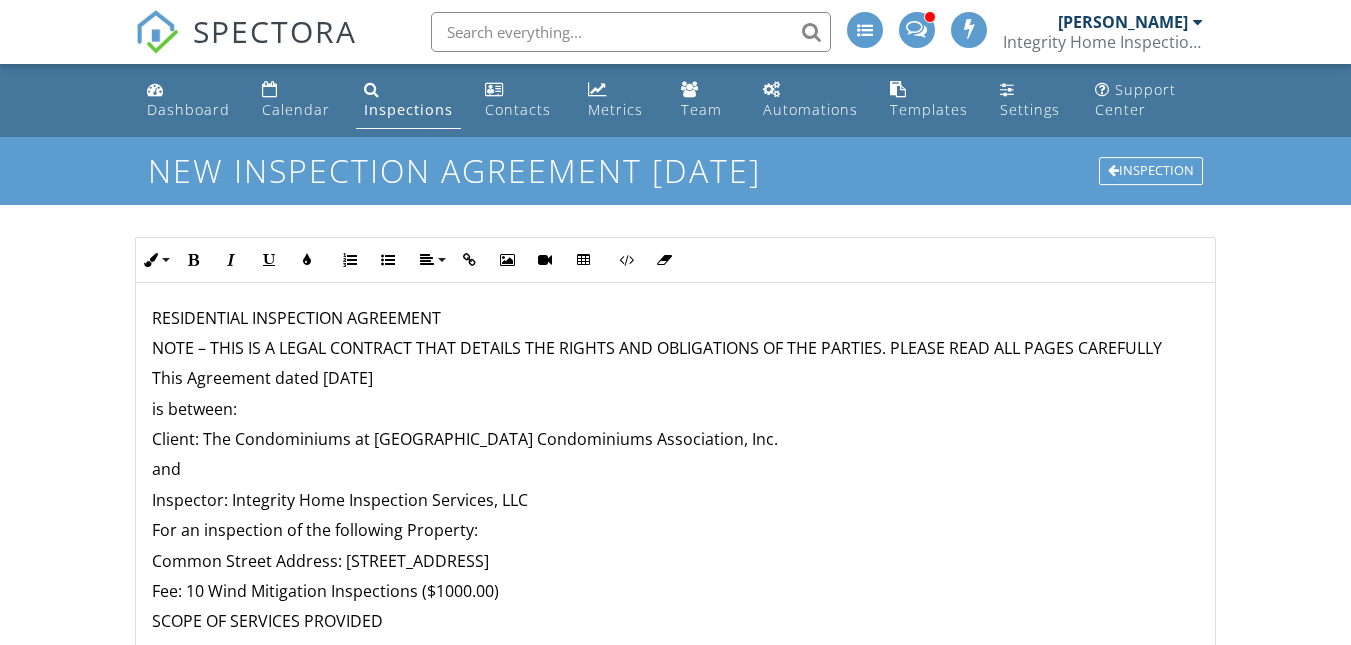 scroll, scrollTop: 0, scrollLeft: 0, axis: both 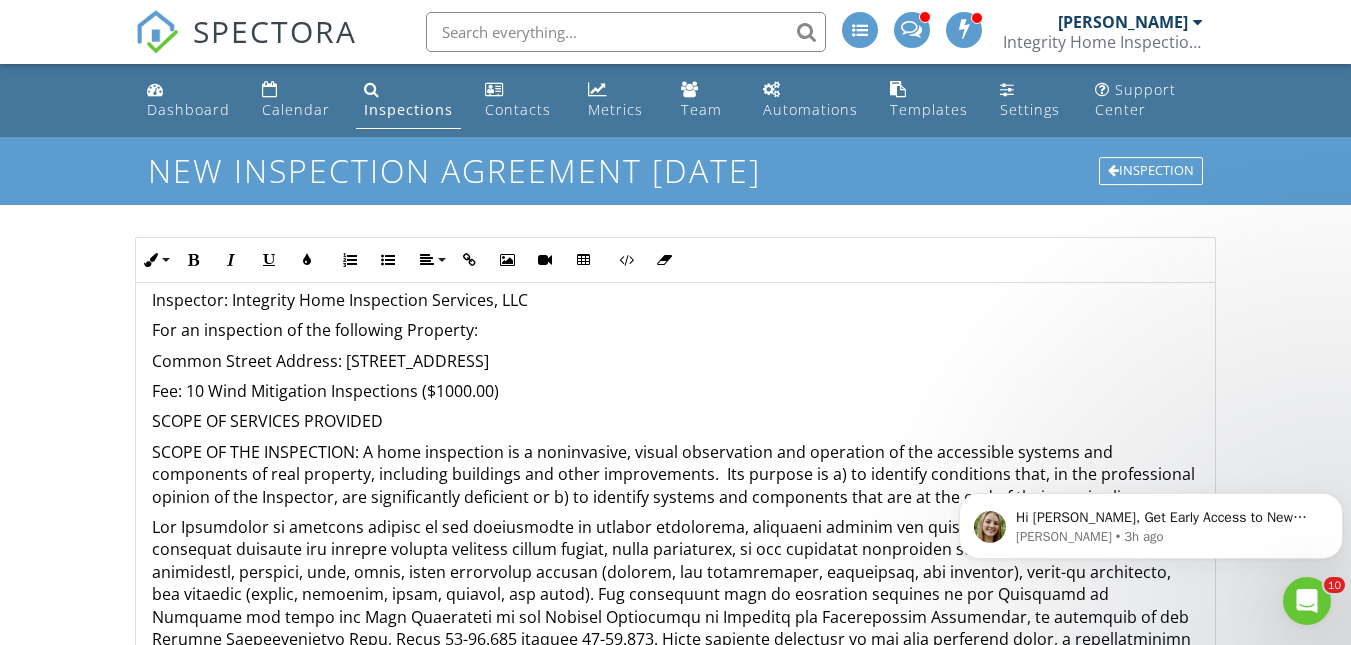 click on "Common Street Address: [STREET_ADDRESS]" at bounding box center (675, 361) 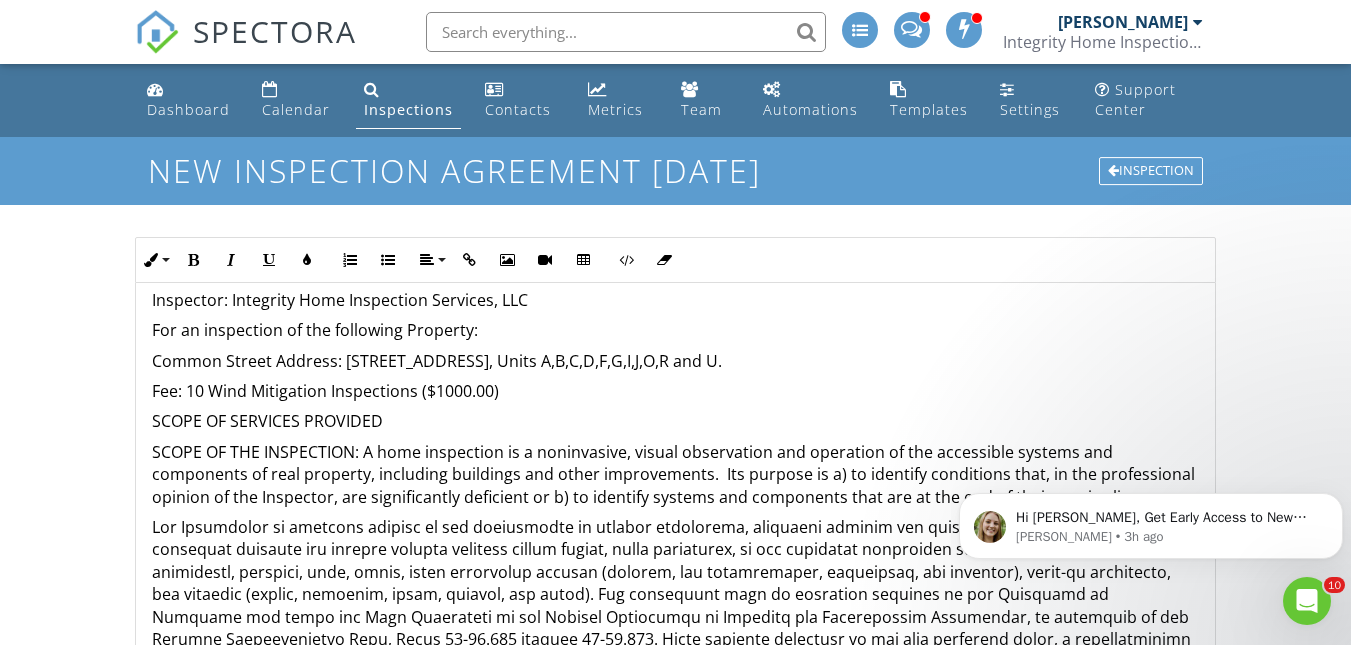click on "Common Street Address: [STREET_ADDRESS], Units A,B,C,D,F,G,I,J,O,R and U." at bounding box center (675, 361) 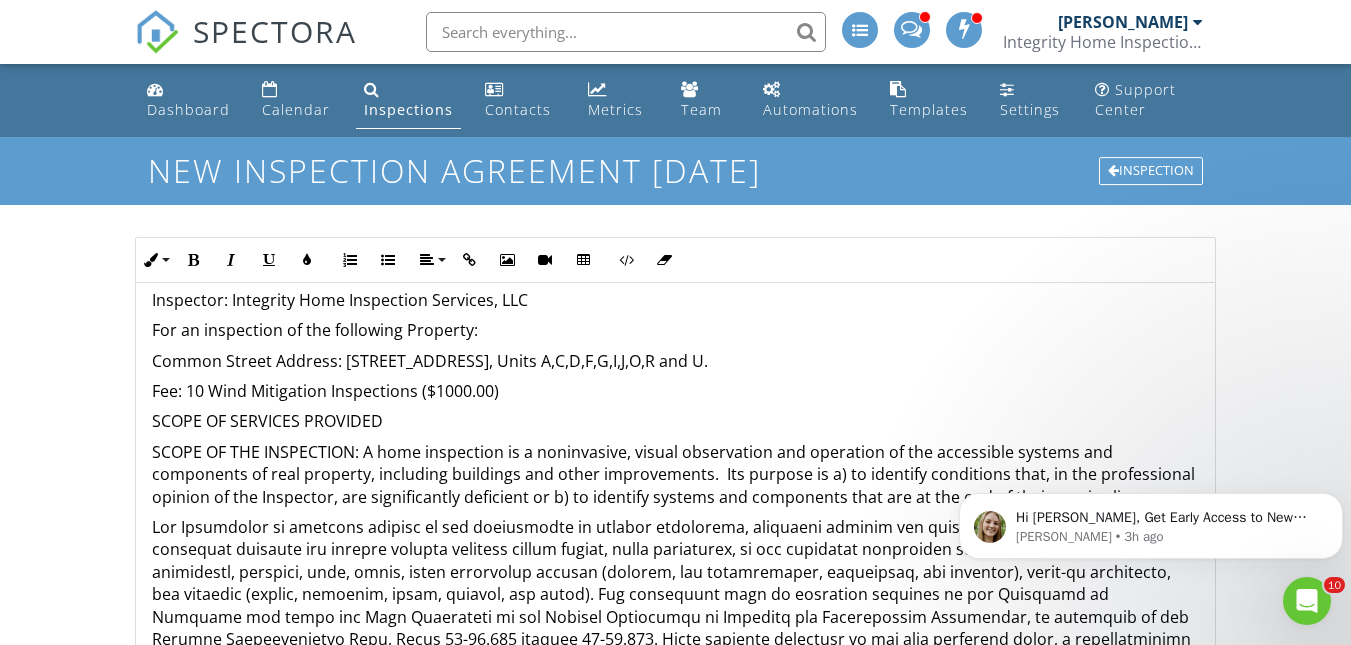 click on "Common Street Address: [STREET_ADDRESS], Units A,C,D,F,G,I,J,O,R and U." at bounding box center (675, 361) 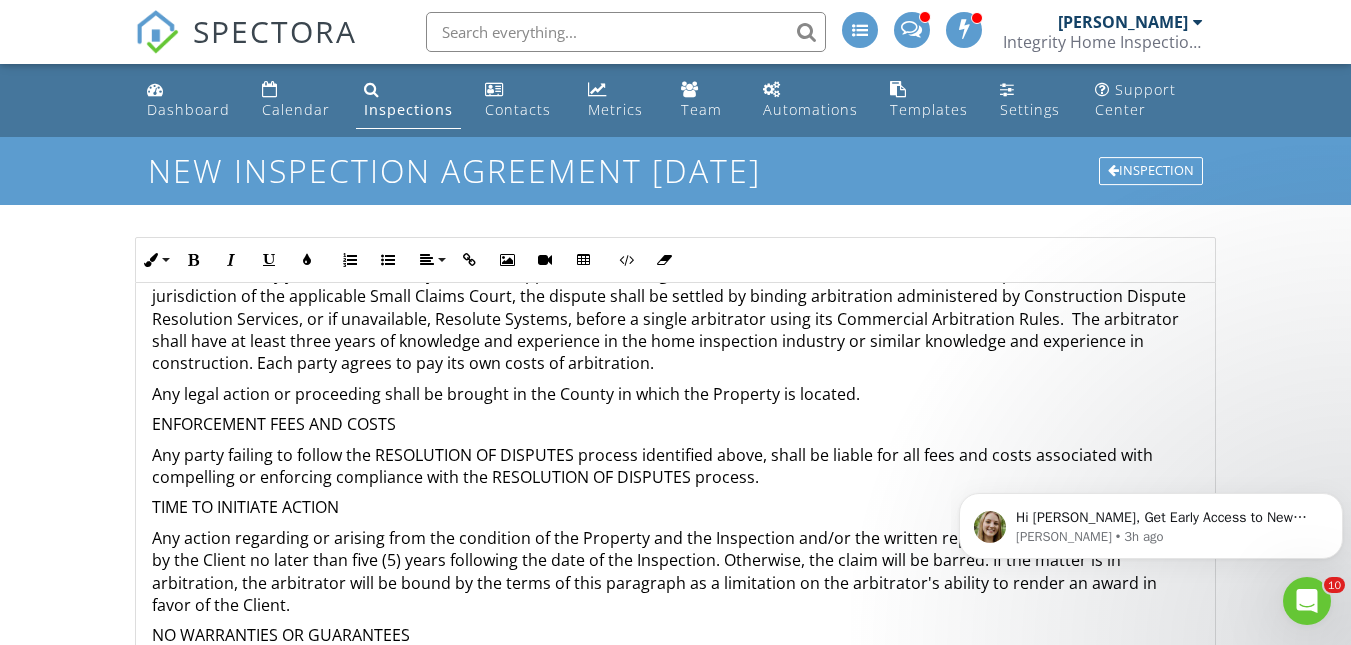 scroll, scrollTop: 2729, scrollLeft: 0, axis: vertical 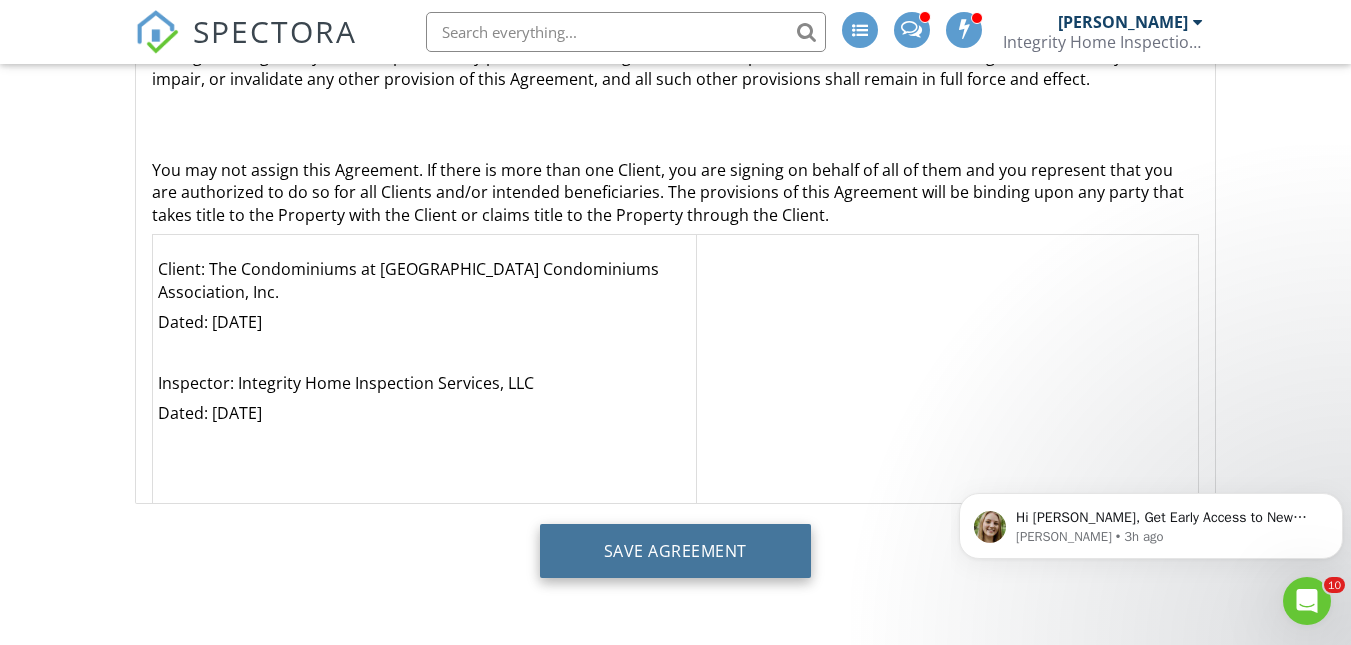 click on "Save Agreement" at bounding box center [675, 551] 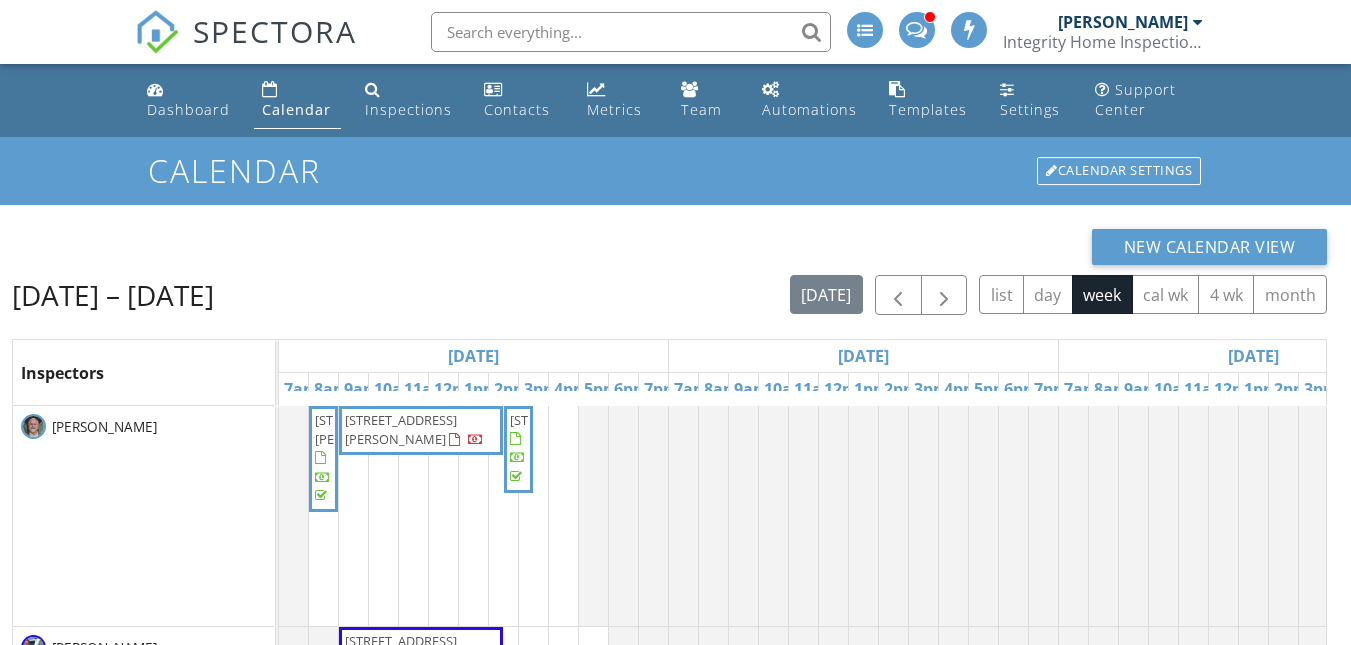 scroll, scrollTop: 0, scrollLeft: 0, axis: both 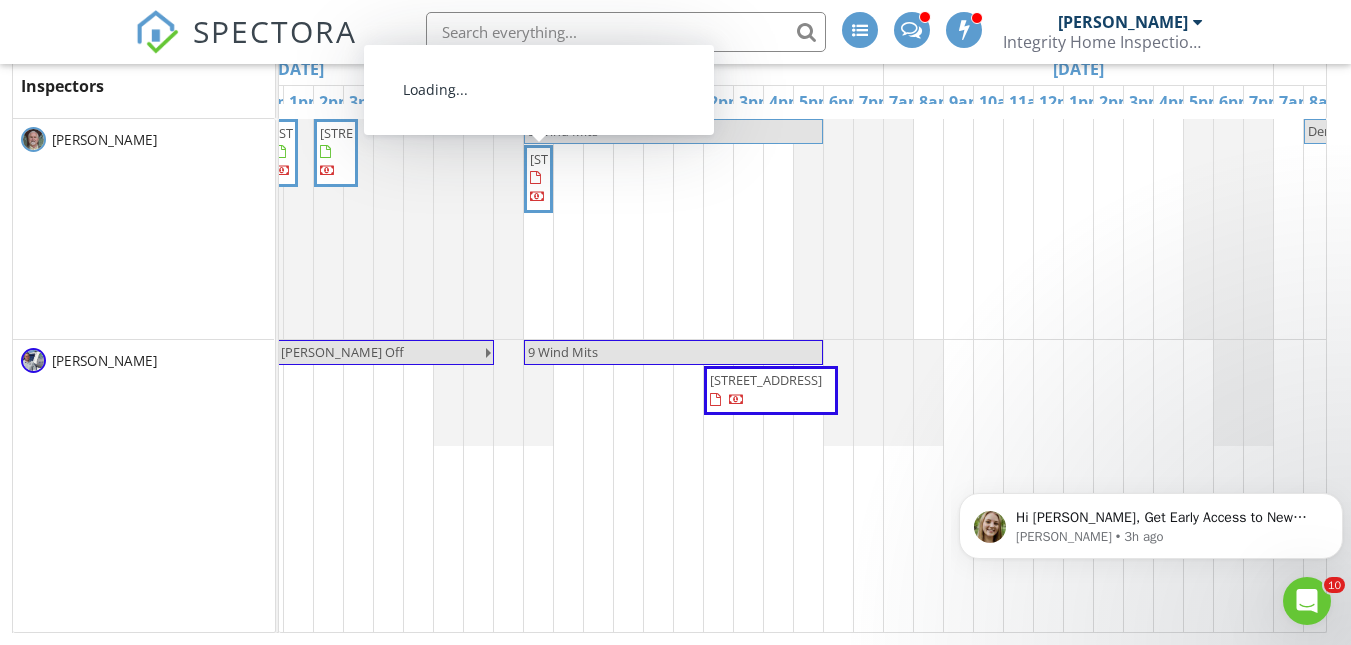 click on "1600 Big Tree Rd, Daytona Beach 32119" at bounding box center [586, 159] 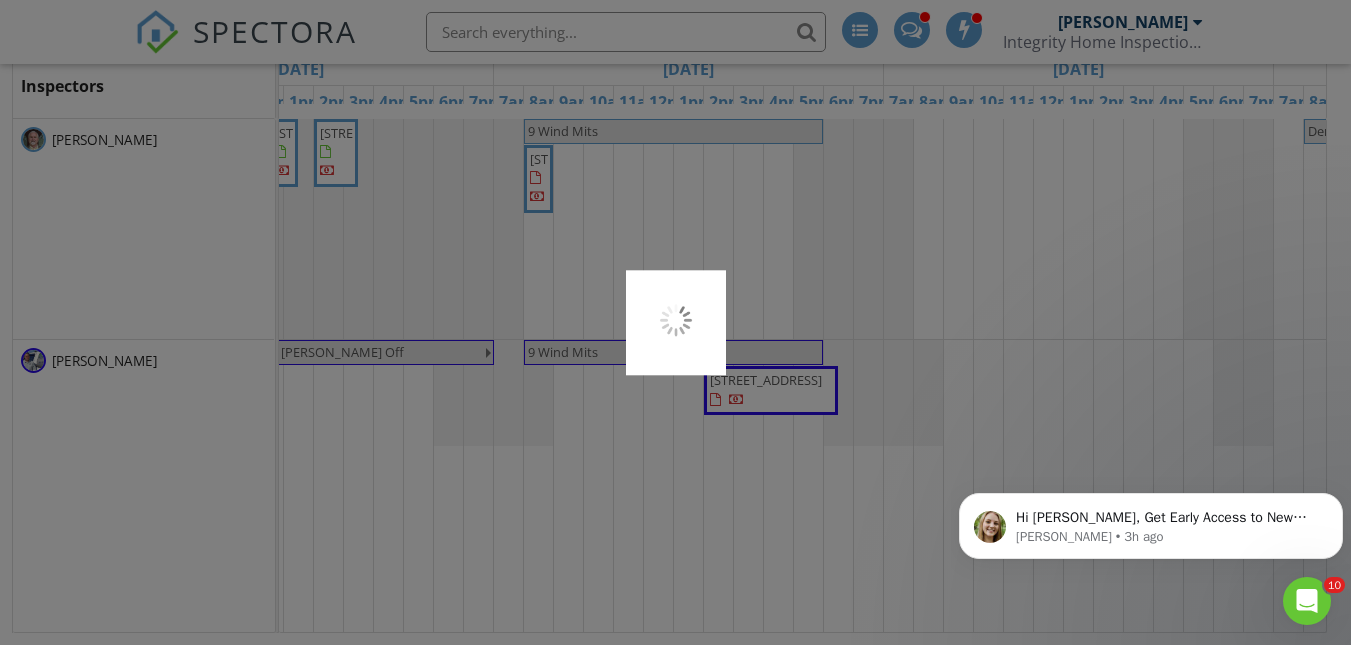 click at bounding box center [675, 322] 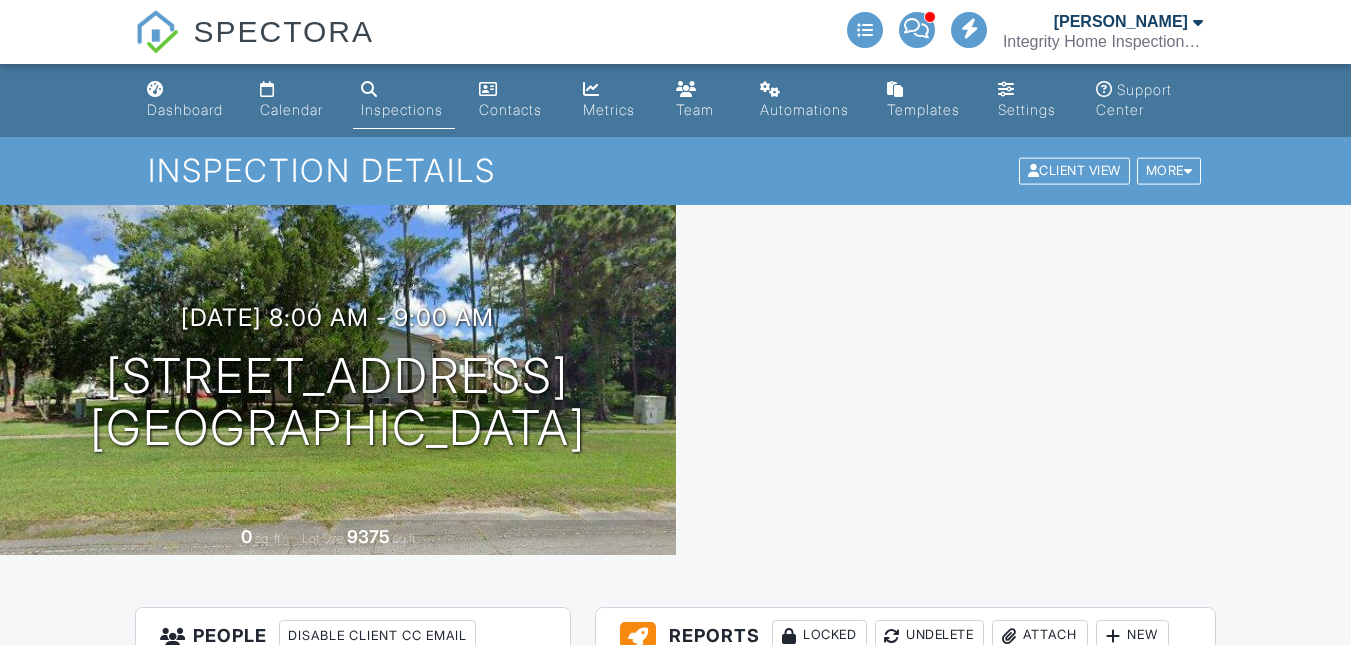 scroll, scrollTop: 0, scrollLeft: 0, axis: both 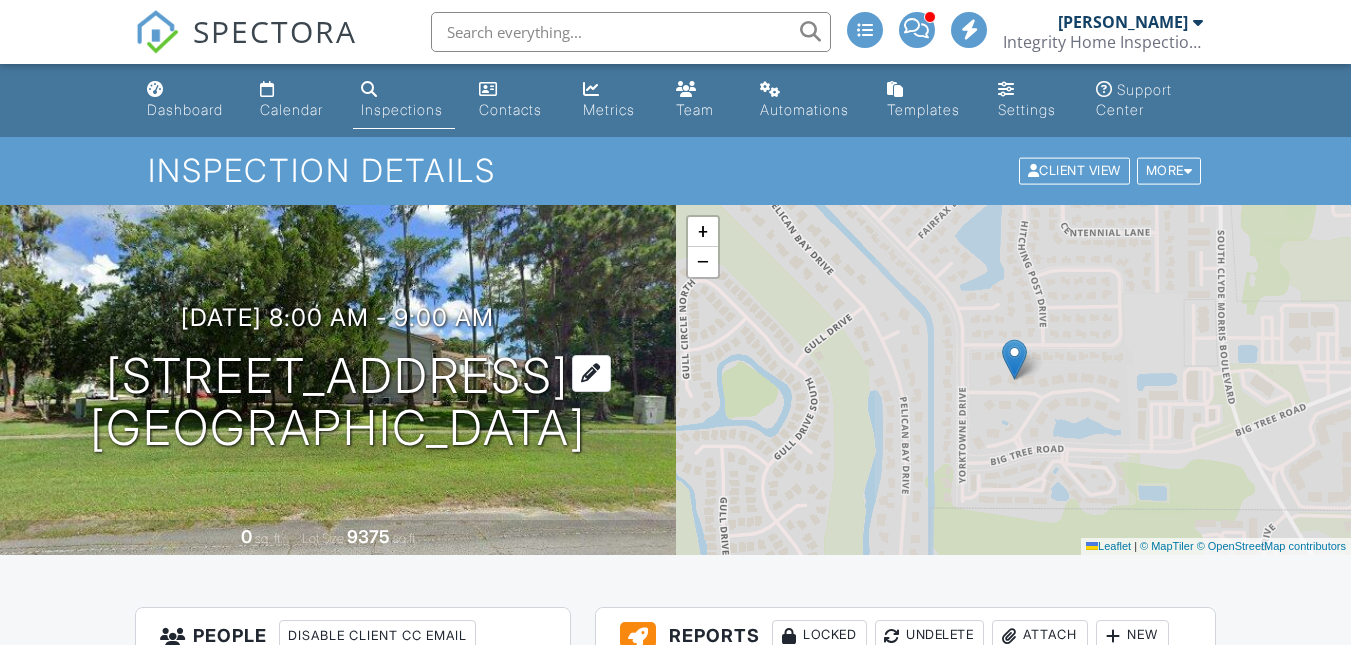 click at bounding box center (591, 373) 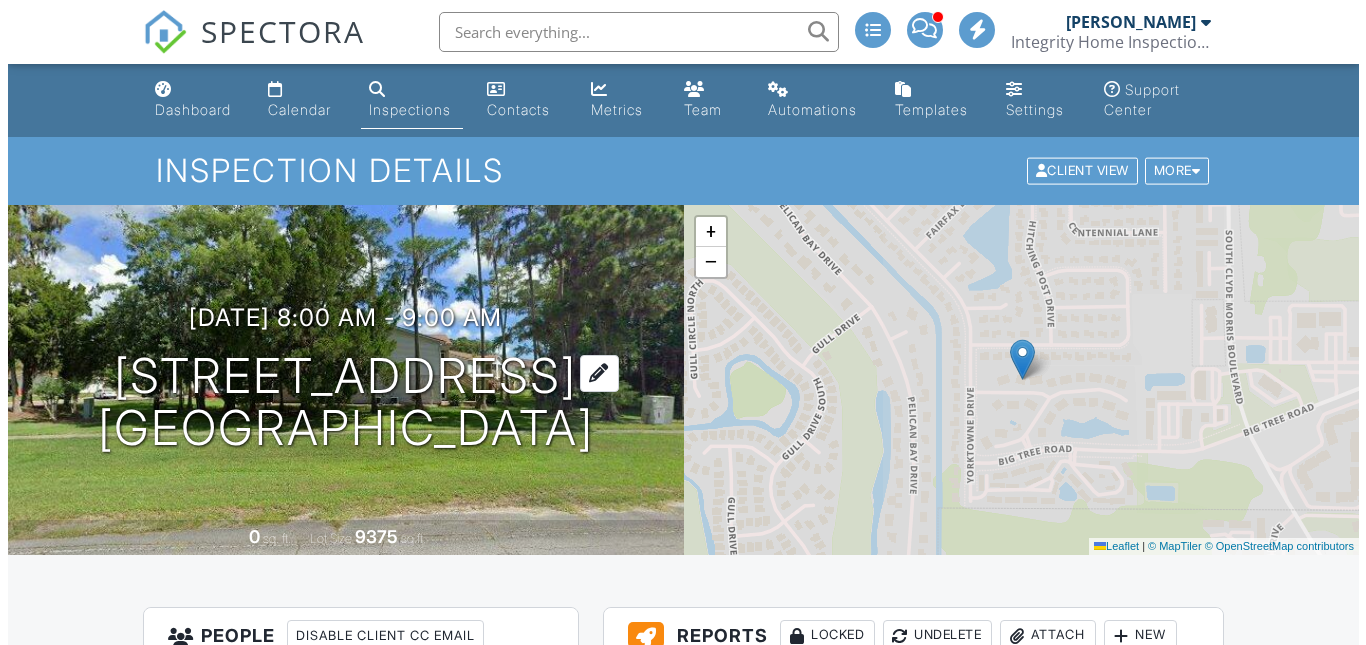 scroll, scrollTop: 100, scrollLeft: 0, axis: vertical 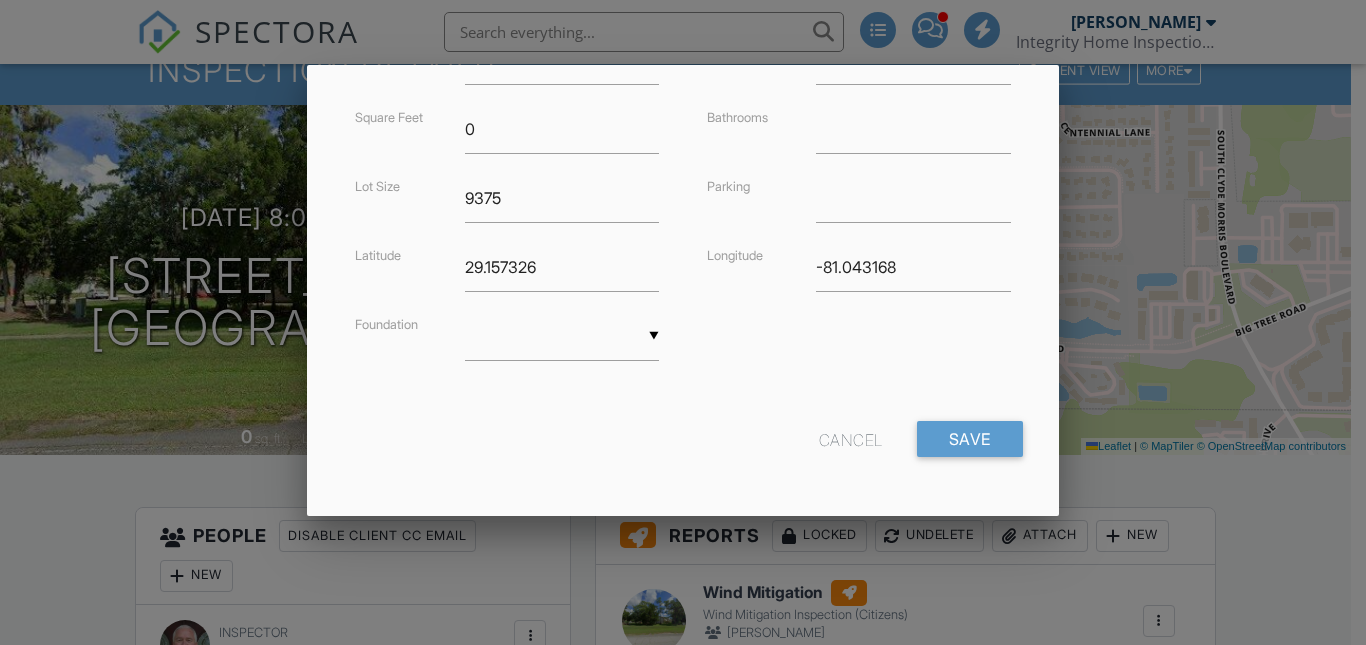 click at bounding box center [683, 303] 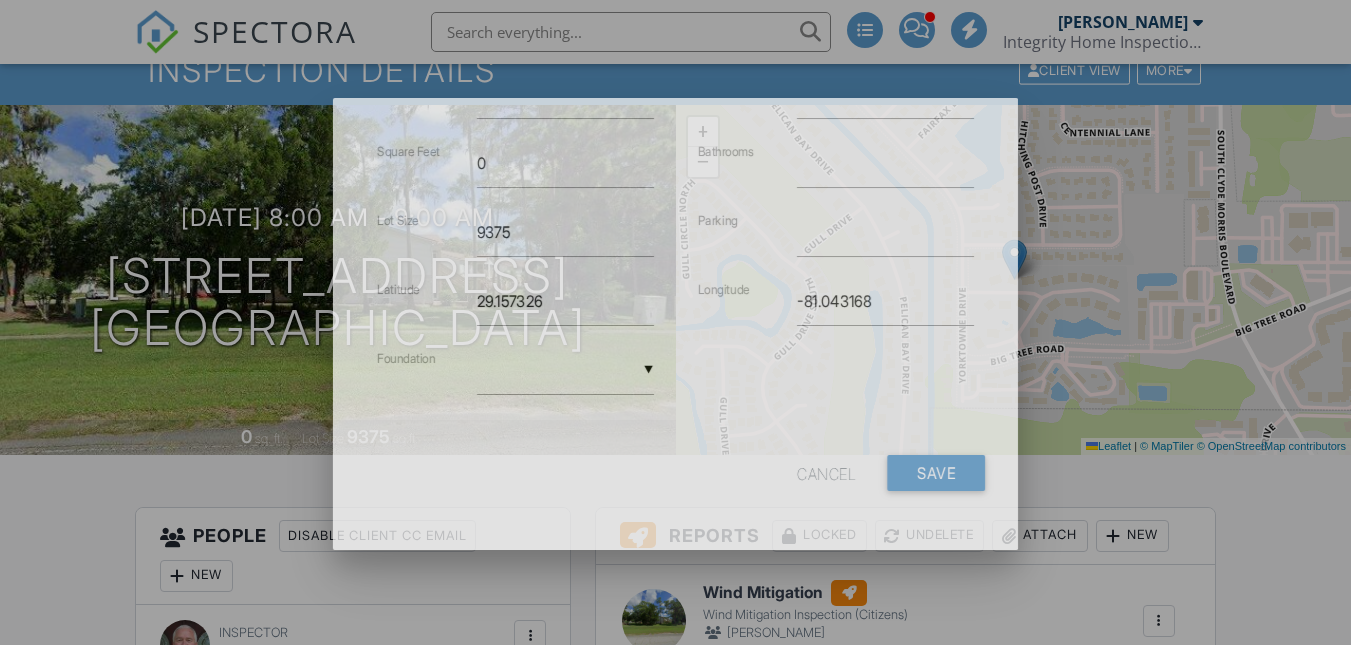 click at bounding box center [675, 303] 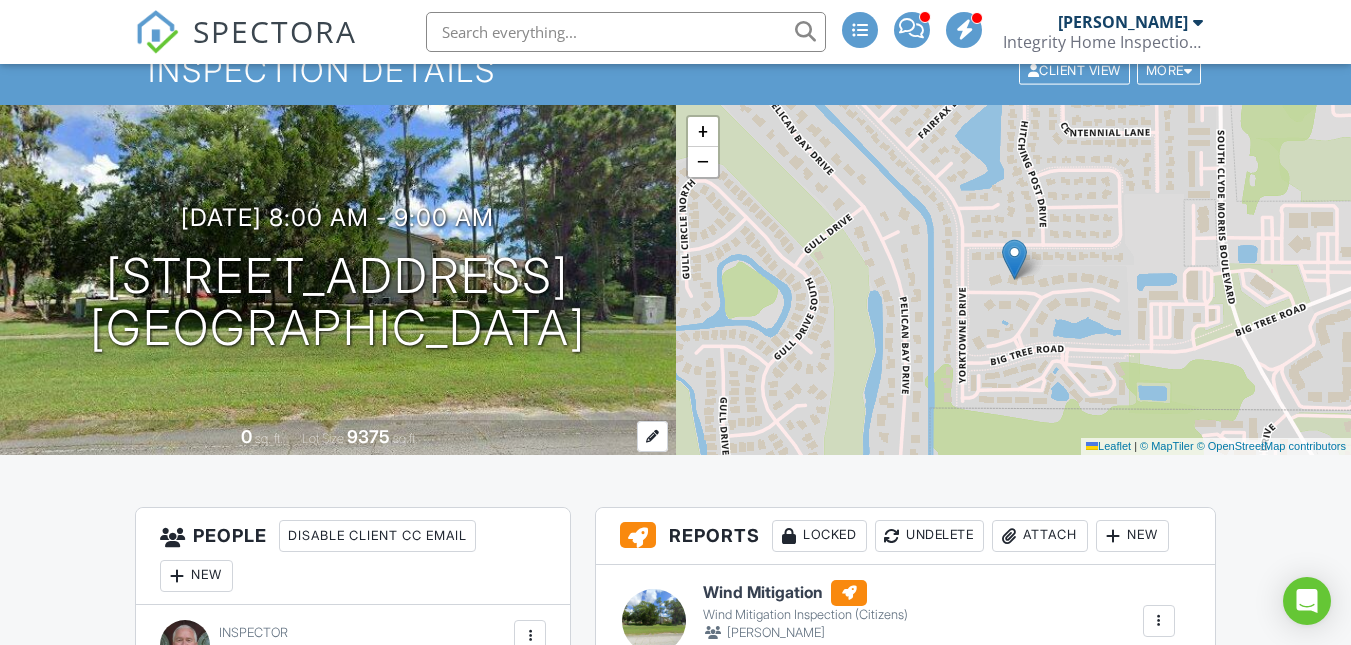 click on "Dashboard
Calendar
Inspections
Contacts
Metrics
Team
Automations
Templates
Settings
Support Center
Inspection Details
Client View
More
Property Details
Reschedule
Reorder / Copy
Share
Cancel
Delete
Print Order
Convert to V9
Disable Pass on CC Fees
View Change Log
07/15/2025  8:00 am
- 9:00 am
1600 Big Tree Rd
Daytona Beach, FL 32119
0
sq. ft.
Lot Size
9375
sq.ft.
+ −  Leaflet   |   © MapTiler   © OpenStreetMap contributors
All emails and texts are disabled for this inspection!
Turn on emails and texts
Reports
Locked
Undelete
Attach
New
Wind Mitigation
Wind Mitigation Inspection (Citizens)
Watt Ramsey
Edit" at bounding box center [675, 1977] 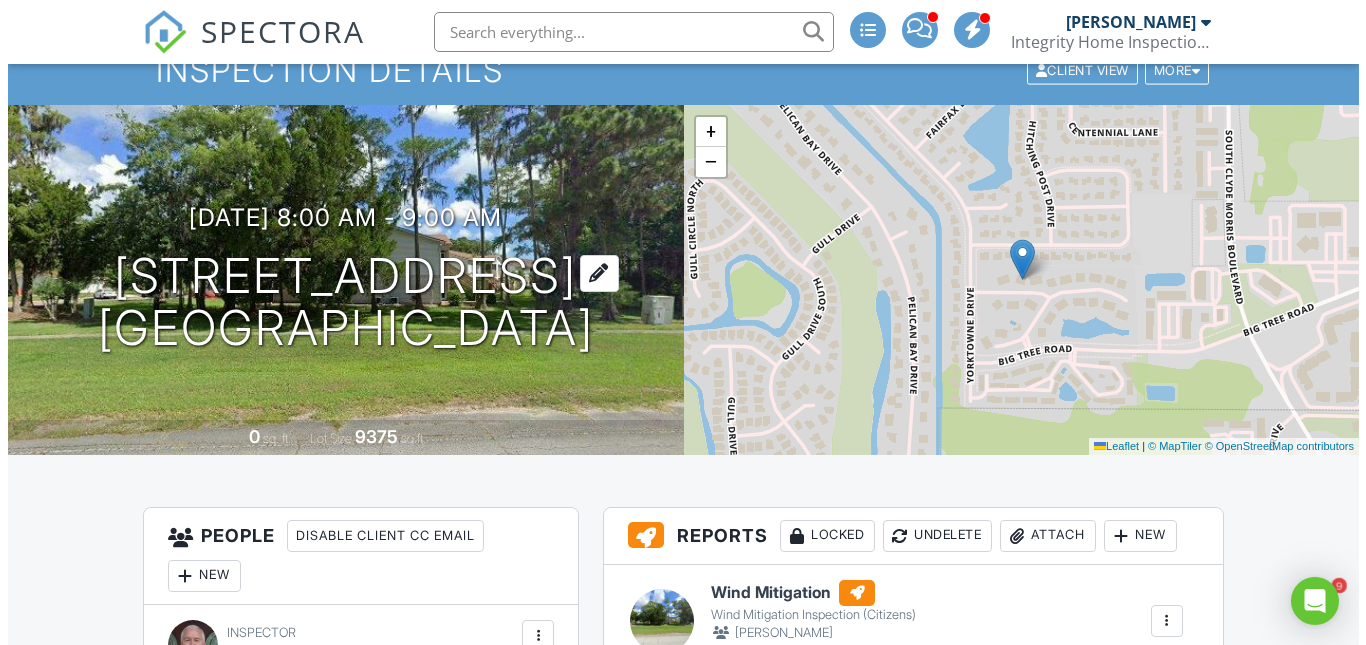 scroll, scrollTop: 0, scrollLeft: 0, axis: both 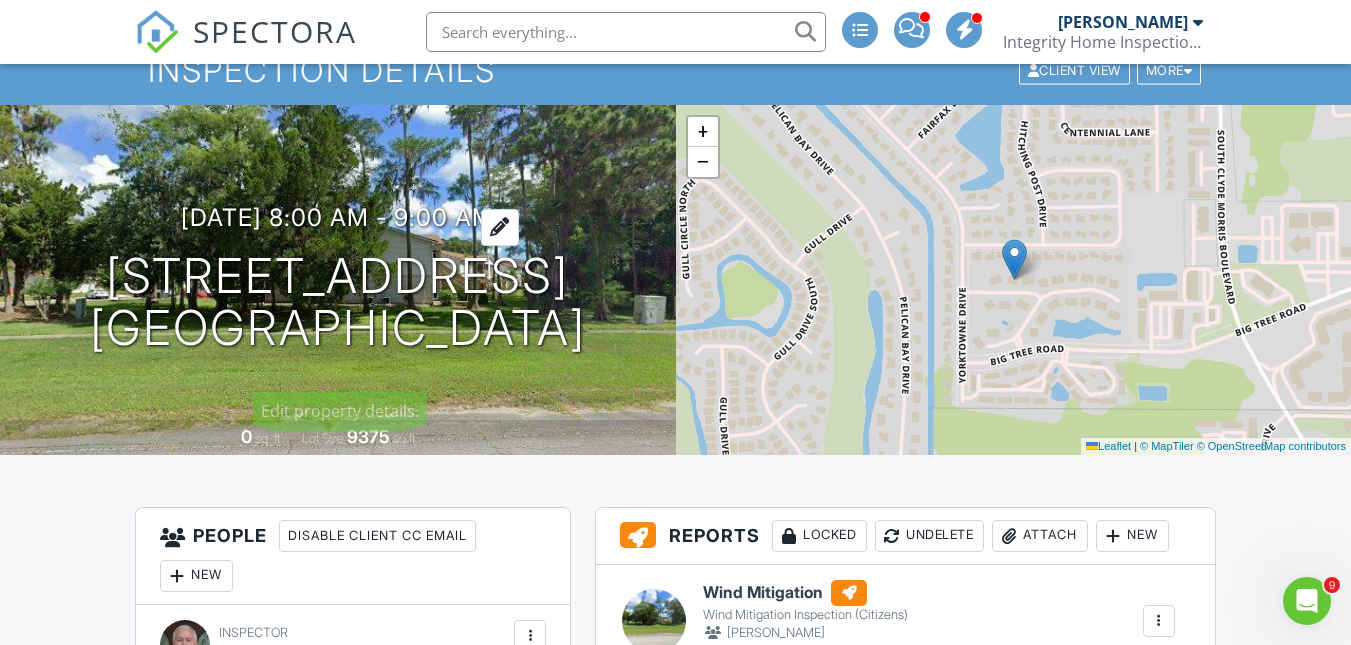 click on "07/15/2025  8:00 am
- 9:00 am" at bounding box center (337, 217) 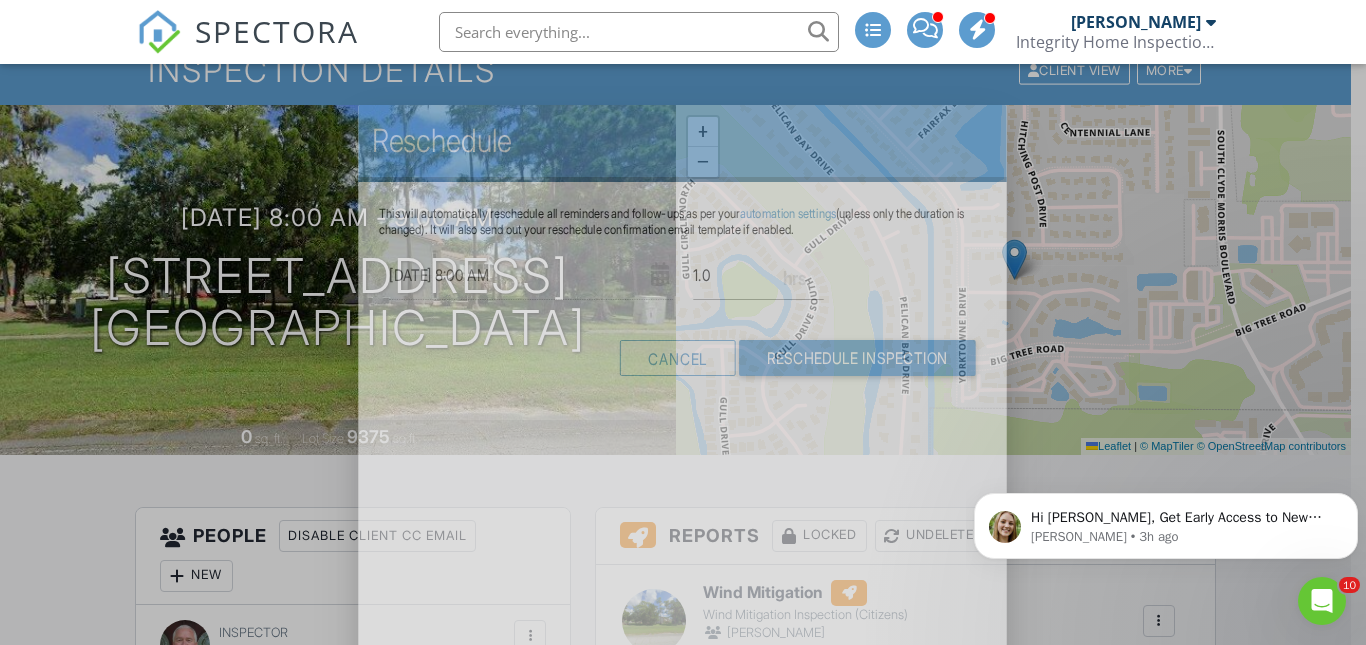 scroll, scrollTop: 0, scrollLeft: 0, axis: both 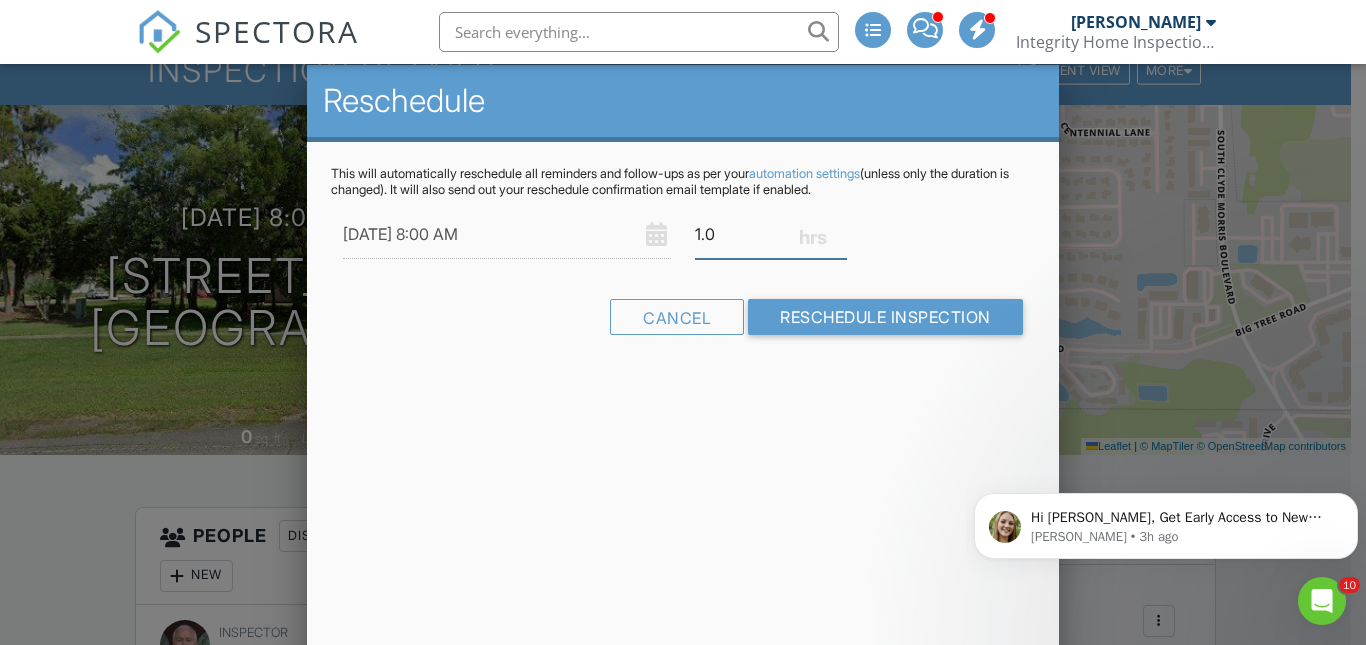 click on "1.0" at bounding box center [771, 234] 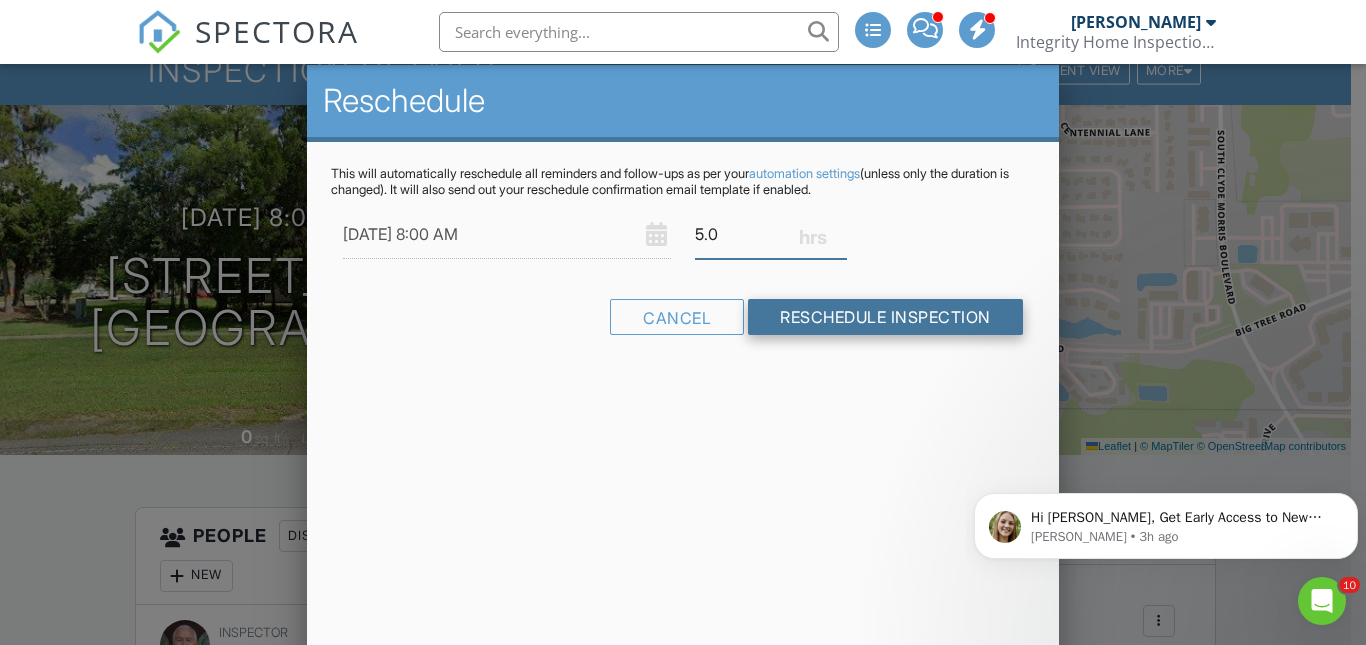 type on "5.0" 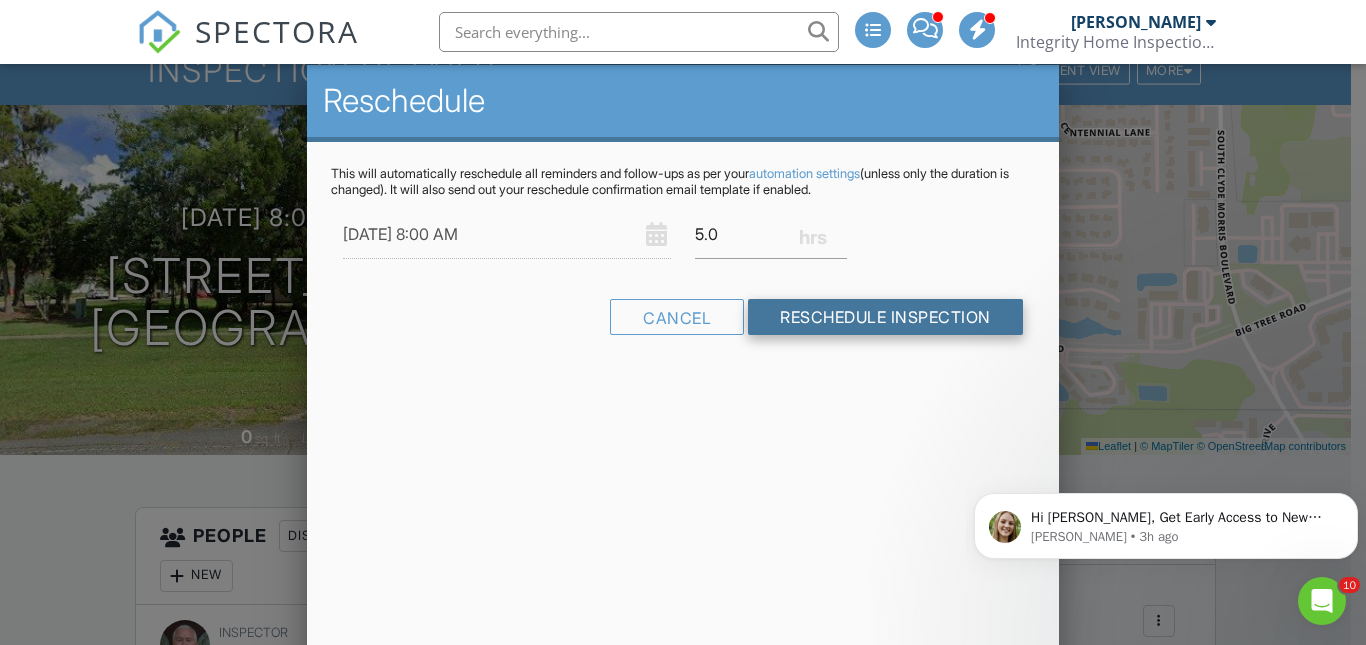 click on "Reschedule Inspection" at bounding box center [885, 317] 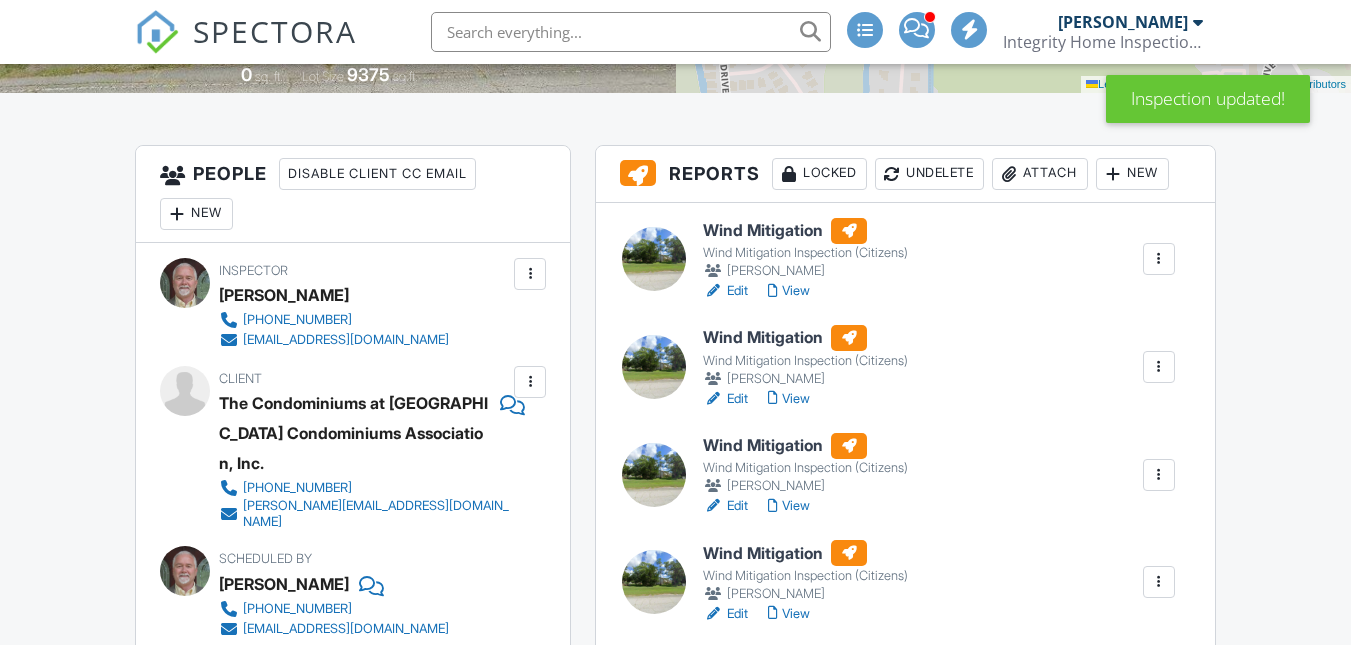 scroll, scrollTop: 900, scrollLeft: 0, axis: vertical 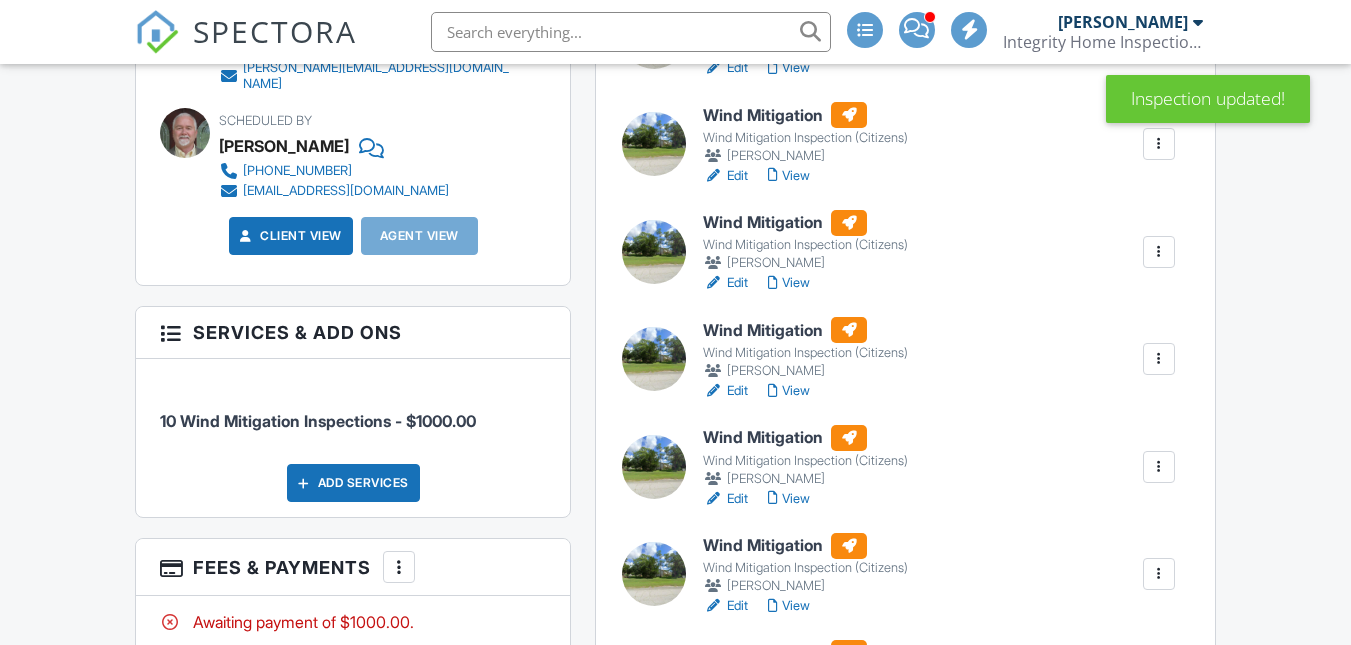 click at bounding box center [1159, 688] 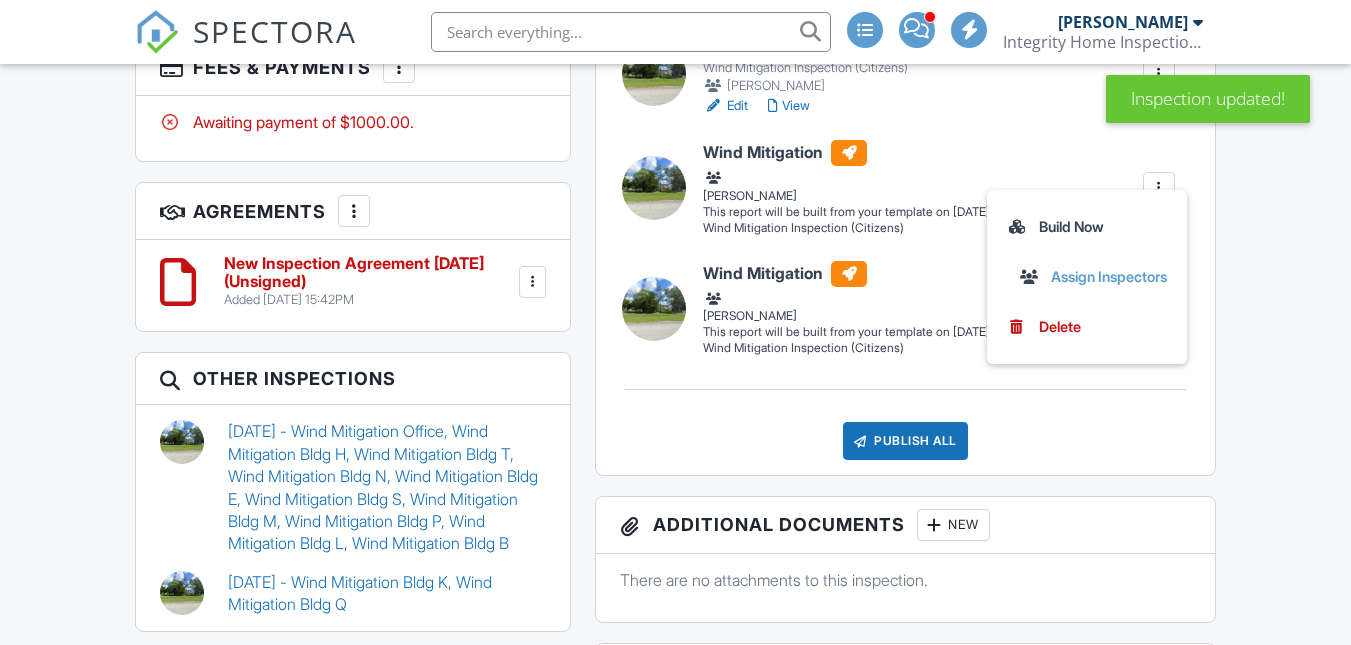 click on "Quick Publish
Assign Inspectors
Copy
Build Now
Assign Inspectors
[GEOGRAPHIC_DATA]" at bounding box center (1087, 277) 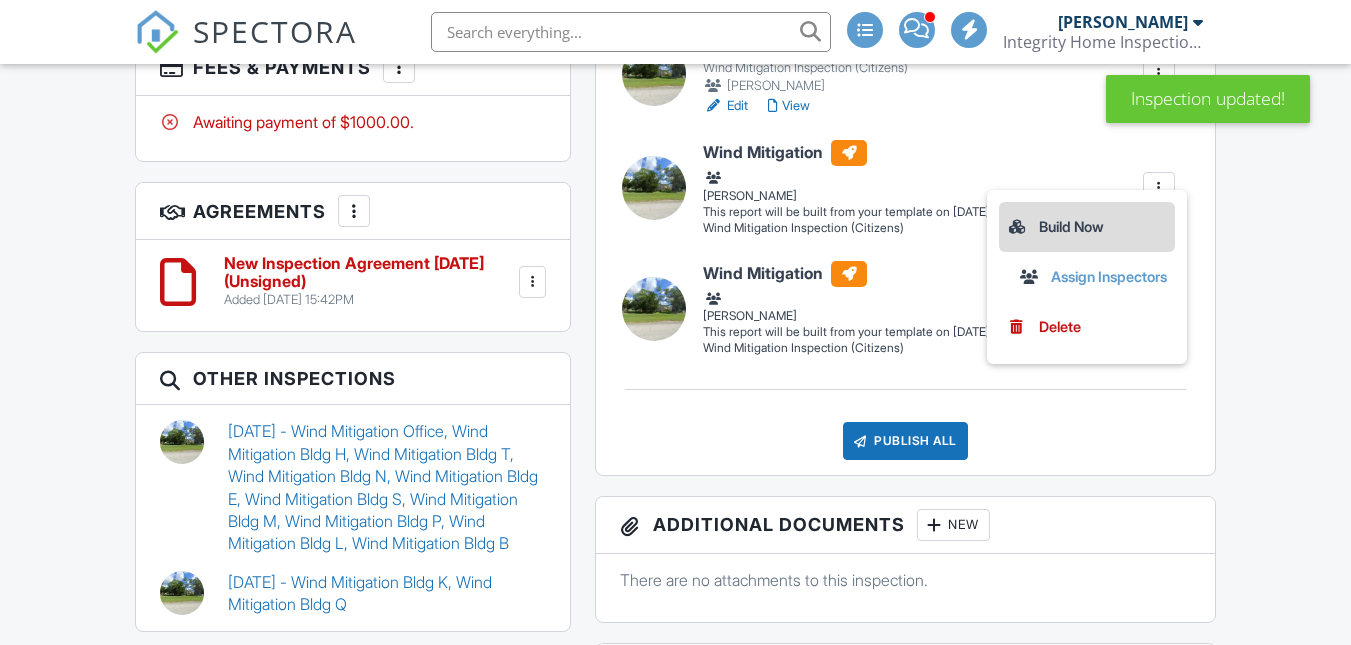 click on "Build Now" at bounding box center (1087, 227) 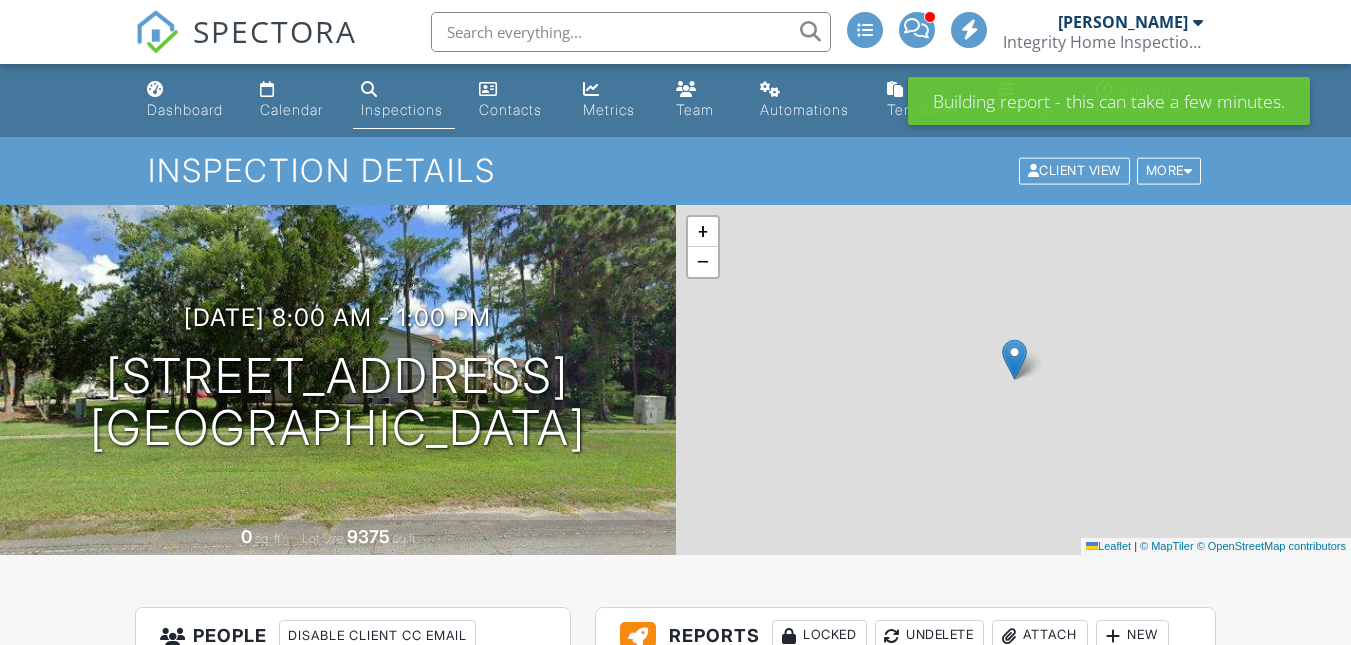 scroll, scrollTop: 1500, scrollLeft: 0, axis: vertical 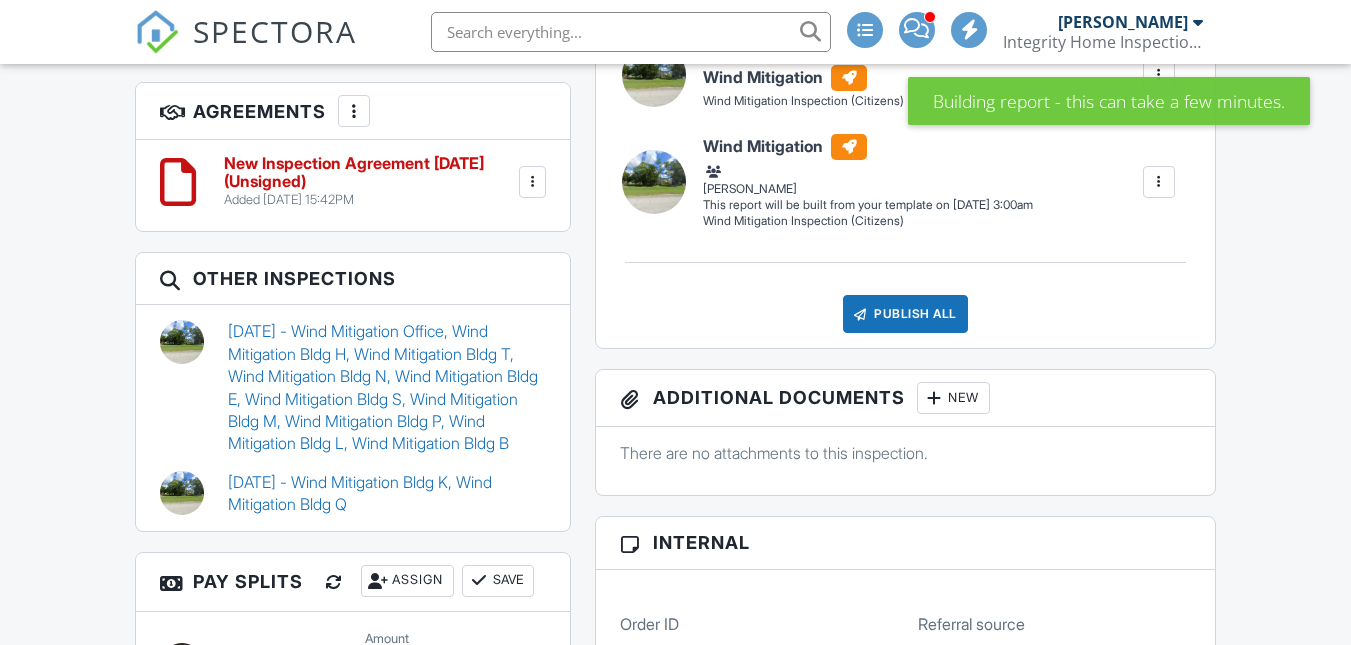 click at bounding box center (1159, 182) 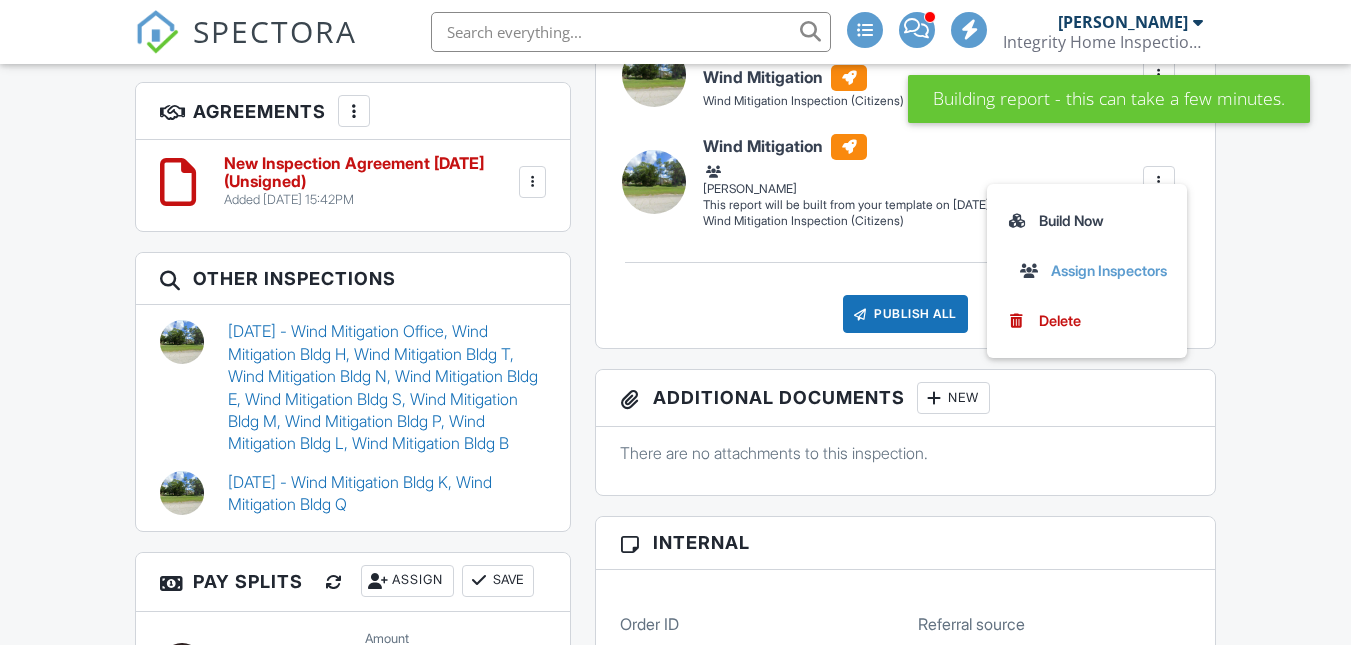 click at bounding box center [1159, 182] 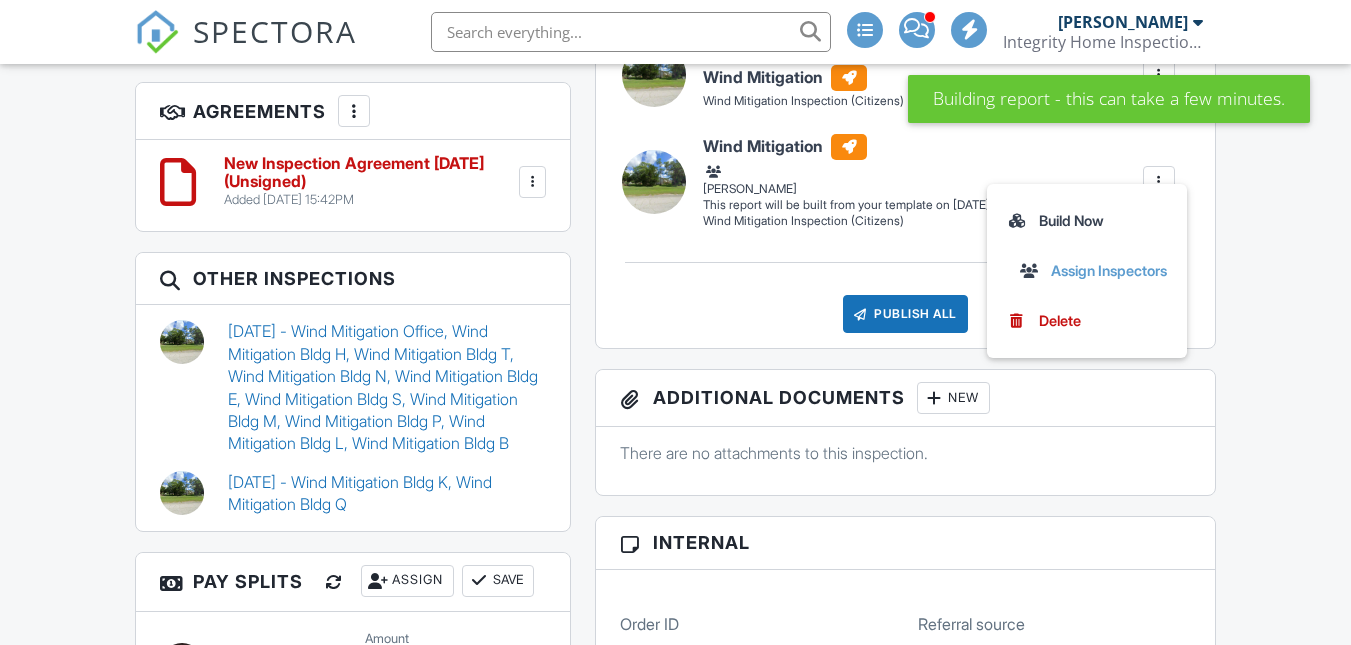 click on "Build Now" at bounding box center (1087, 221) 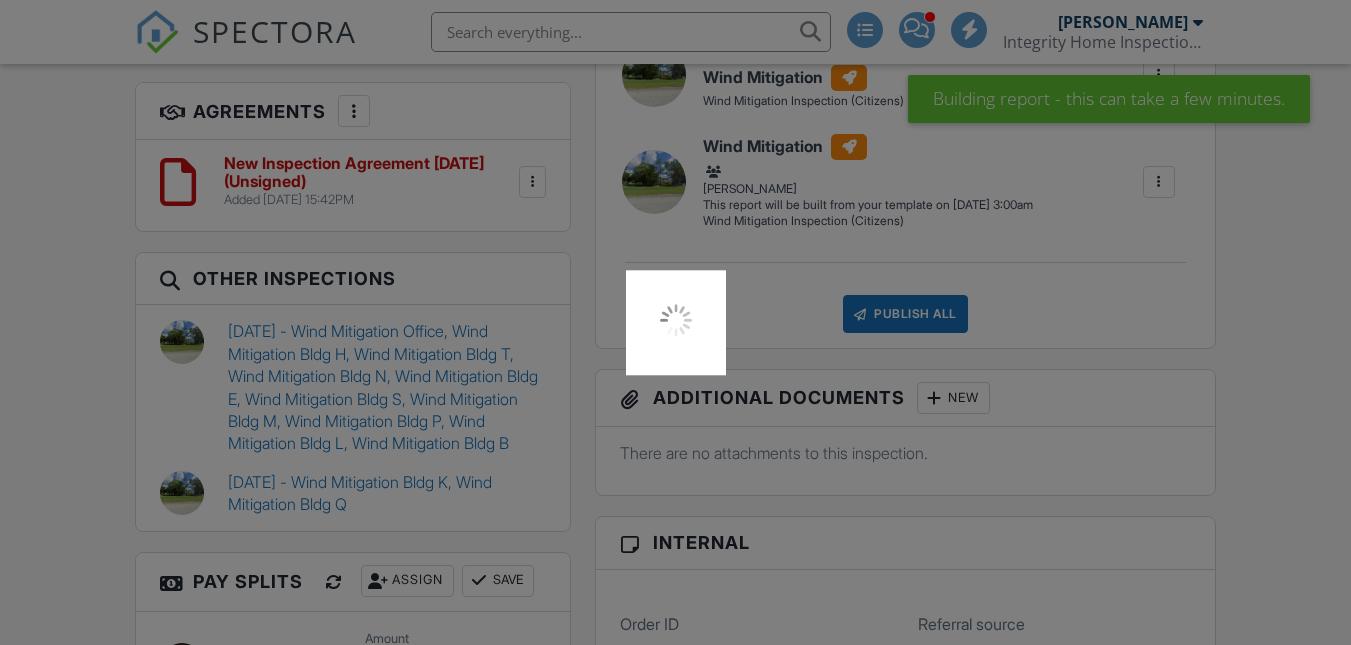 scroll, scrollTop: 1100, scrollLeft: 0, axis: vertical 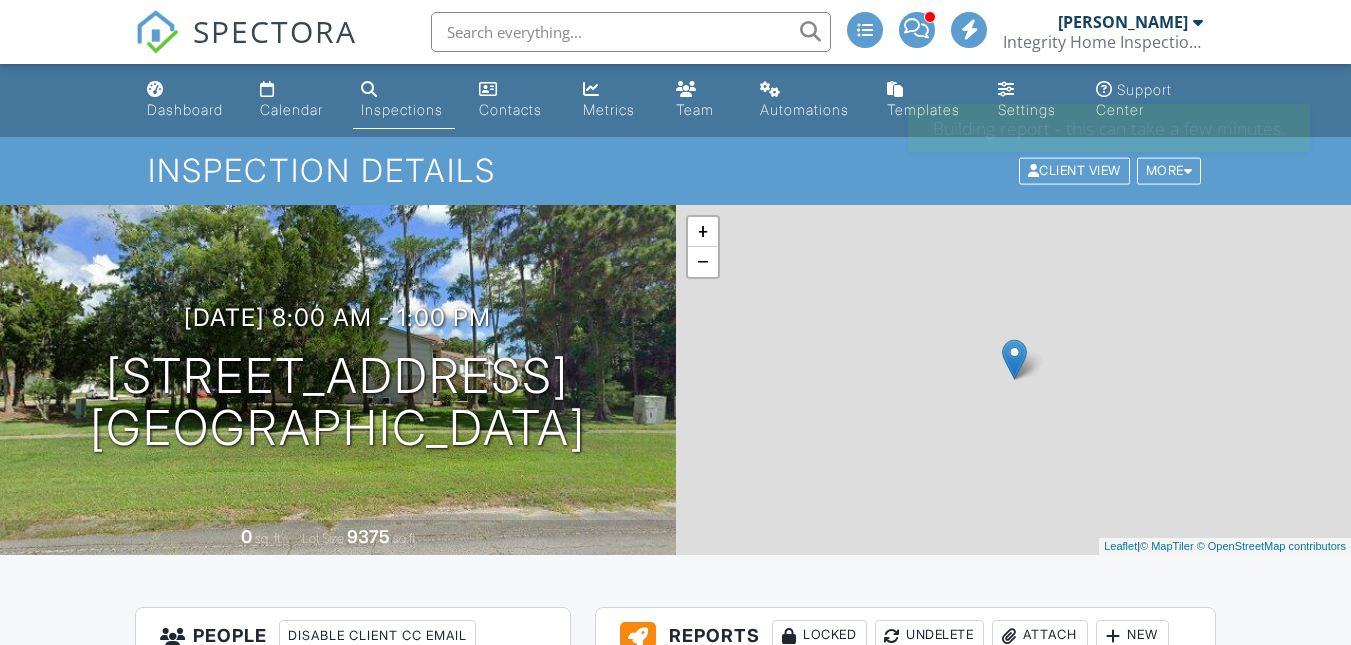 click on "Locked" at bounding box center [819, 636] 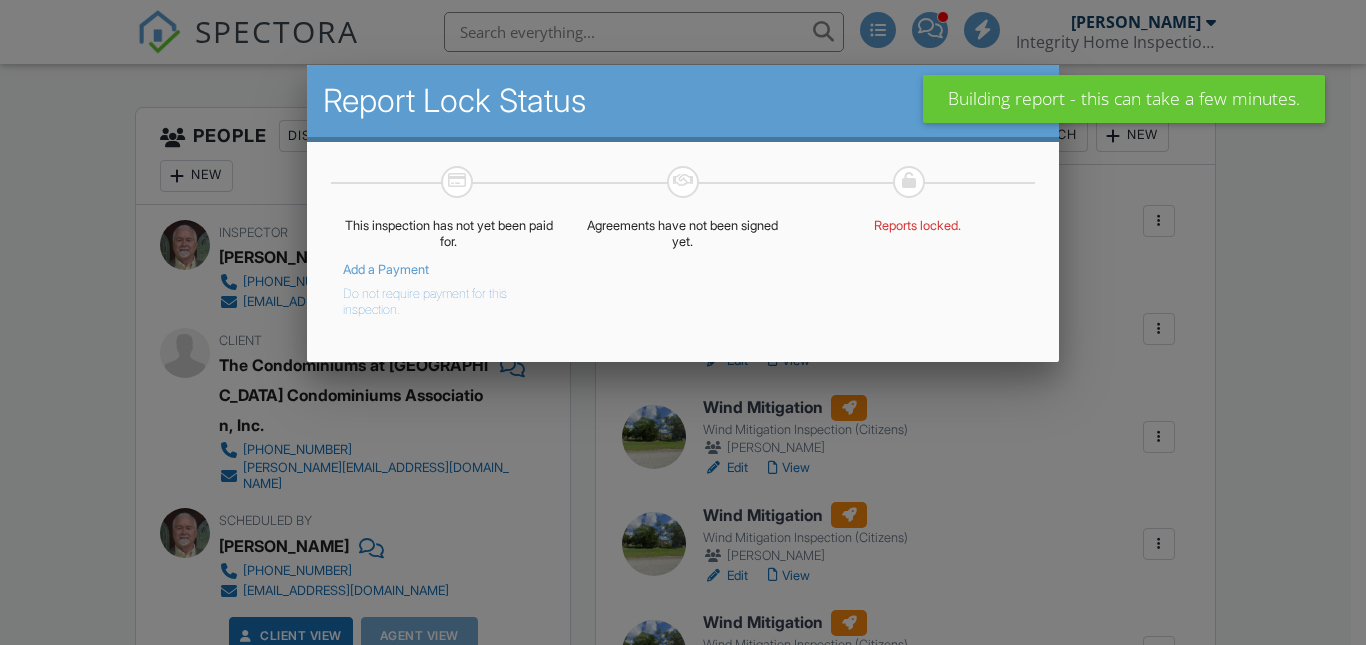 scroll, scrollTop: 500, scrollLeft: 0, axis: vertical 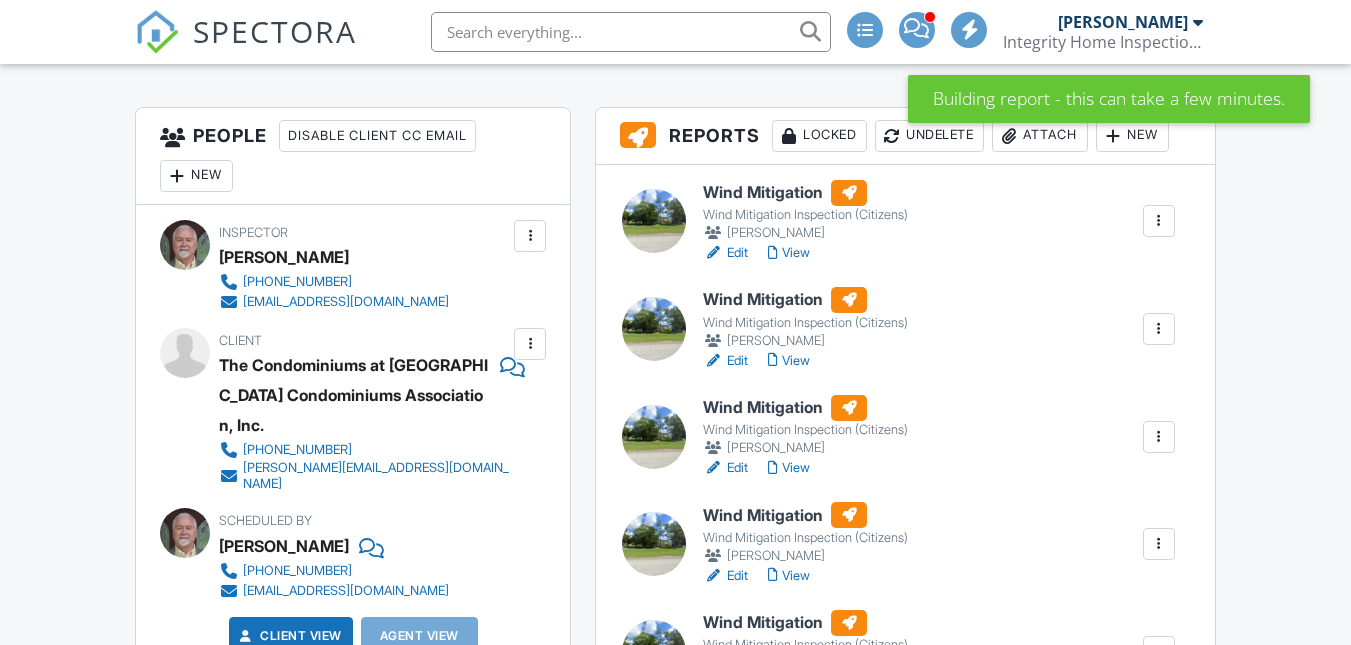 click on "Edit" at bounding box center (725, 253) 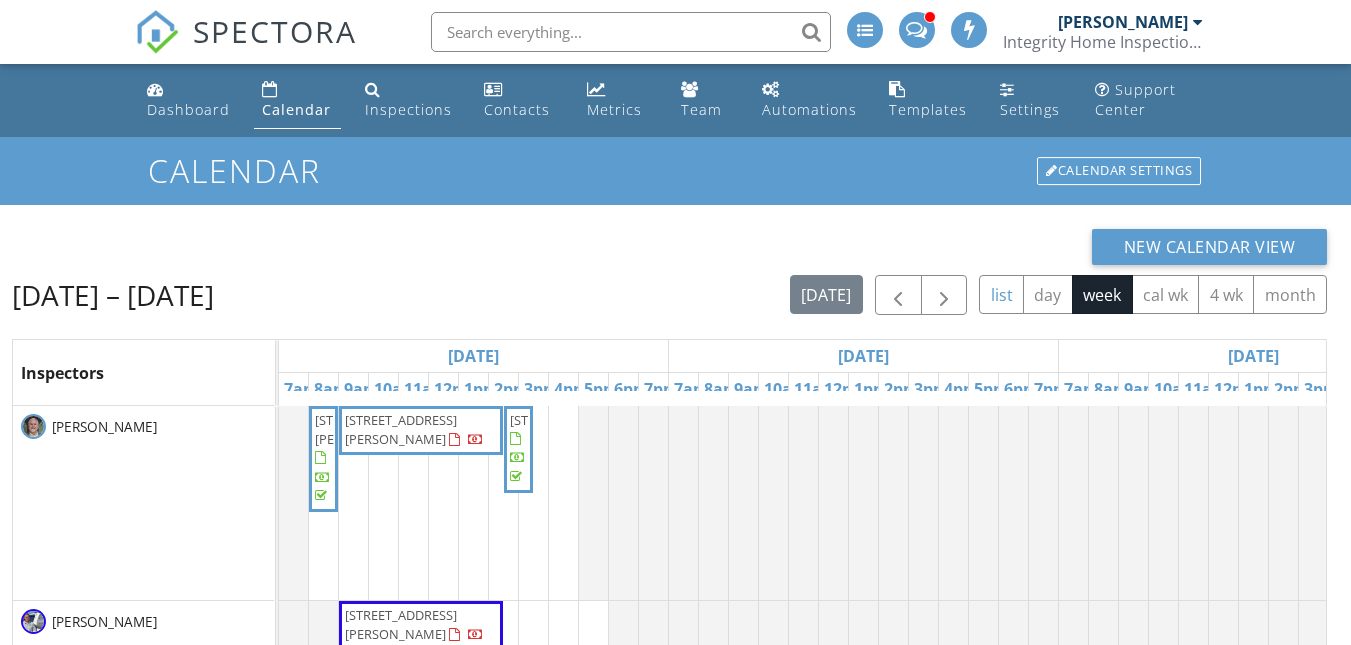 scroll, scrollTop: 0, scrollLeft: 0, axis: both 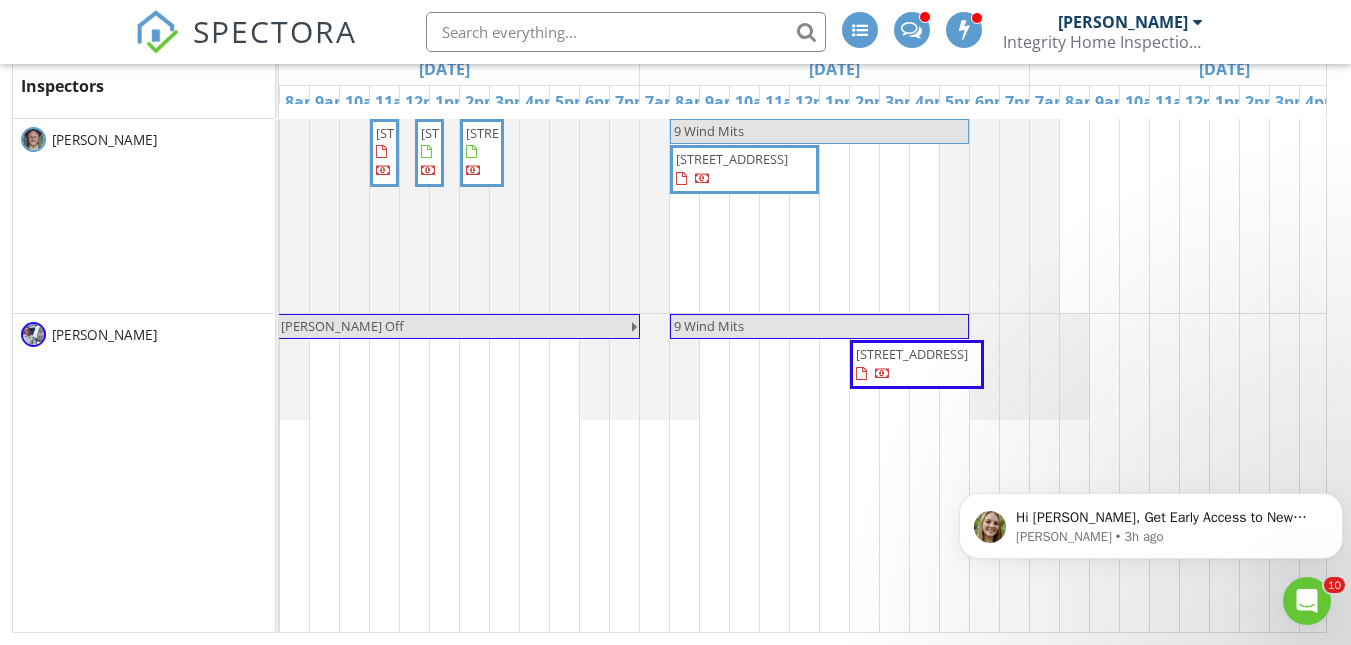 click on "1600 Big Tree Rd, Daytona Beach 32119" at bounding box center (744, 169) 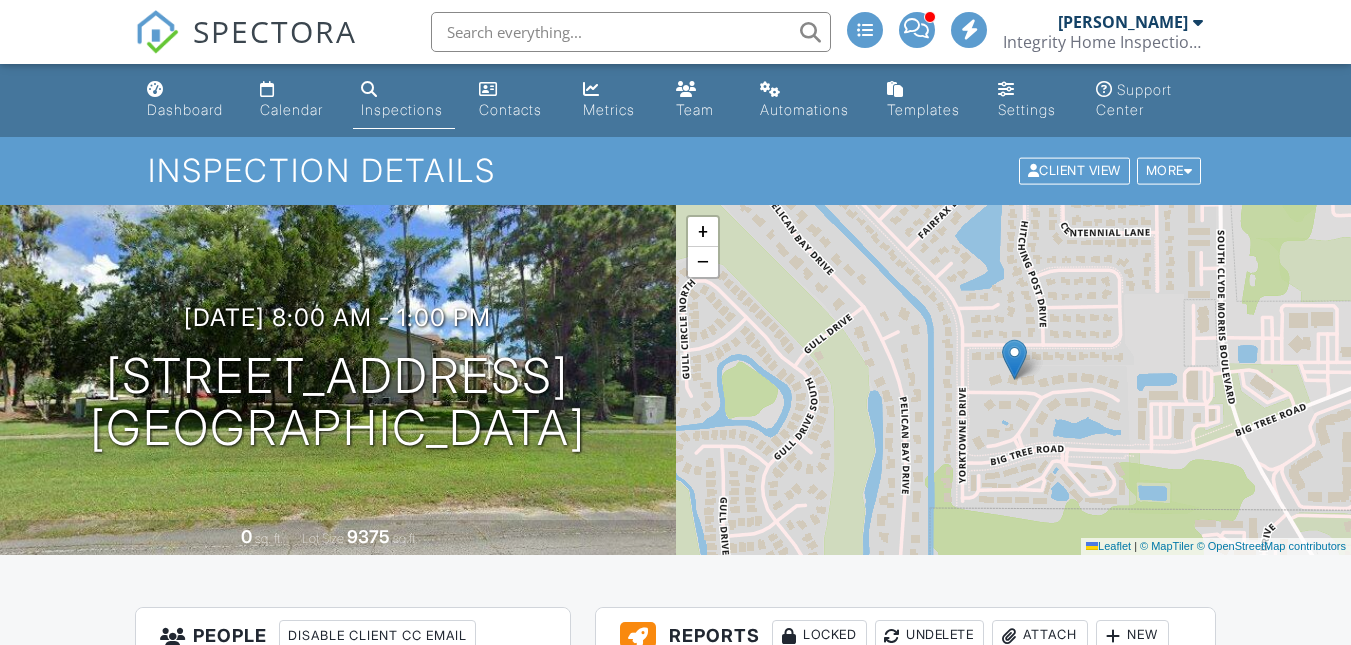 scroll, scrollTop: 400, scrollLeft: 0, axis: vertical 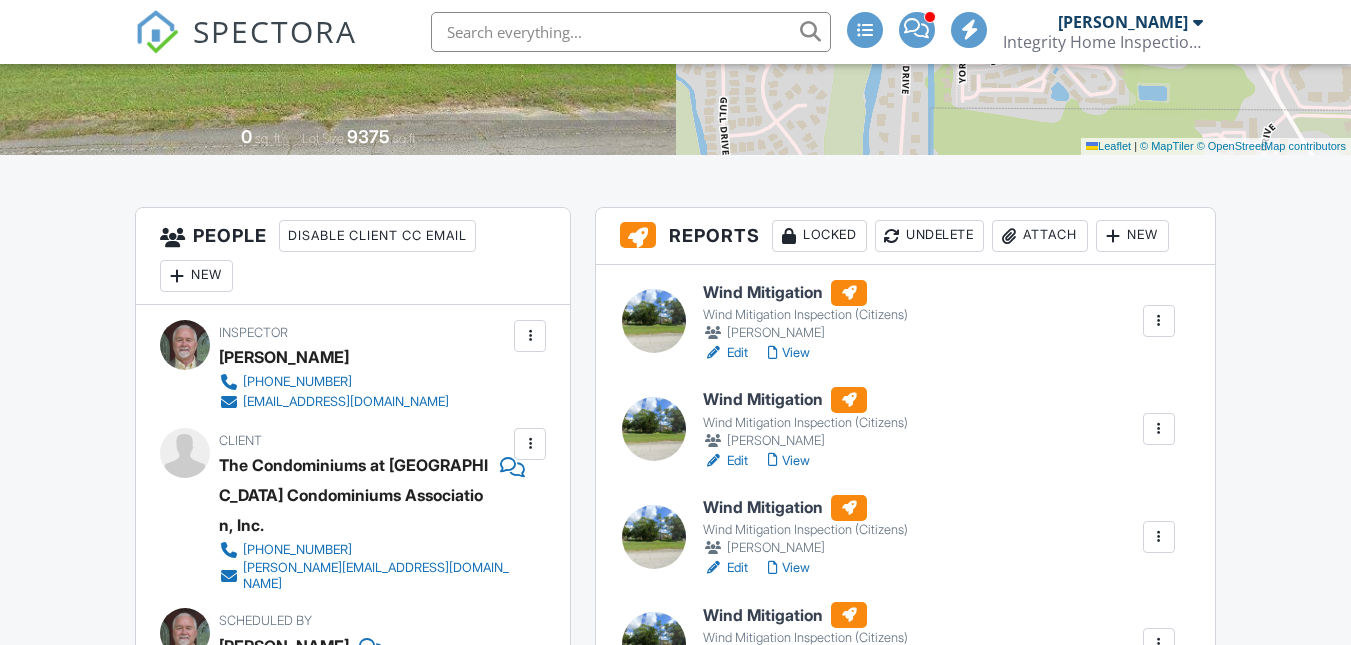 click on "Edit" at bounding box center [725, 461] 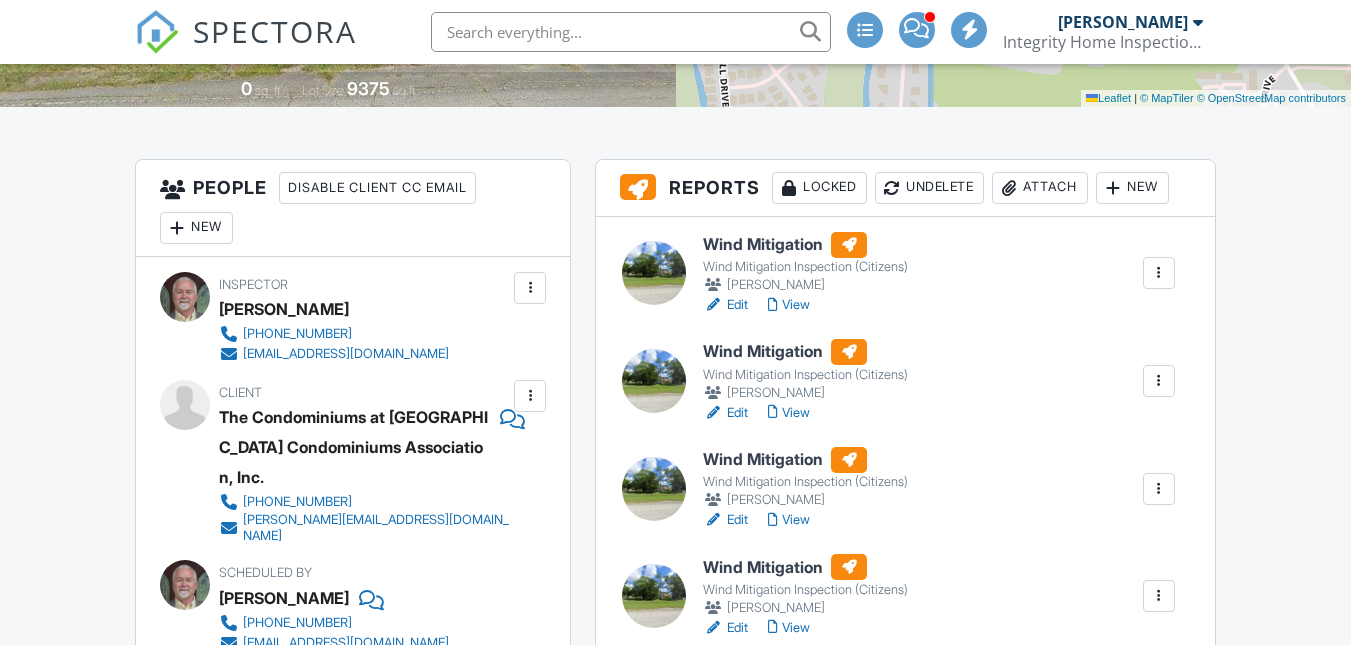 scroll, scrollTop: 448, scrollLeft: 0, axis: vertical 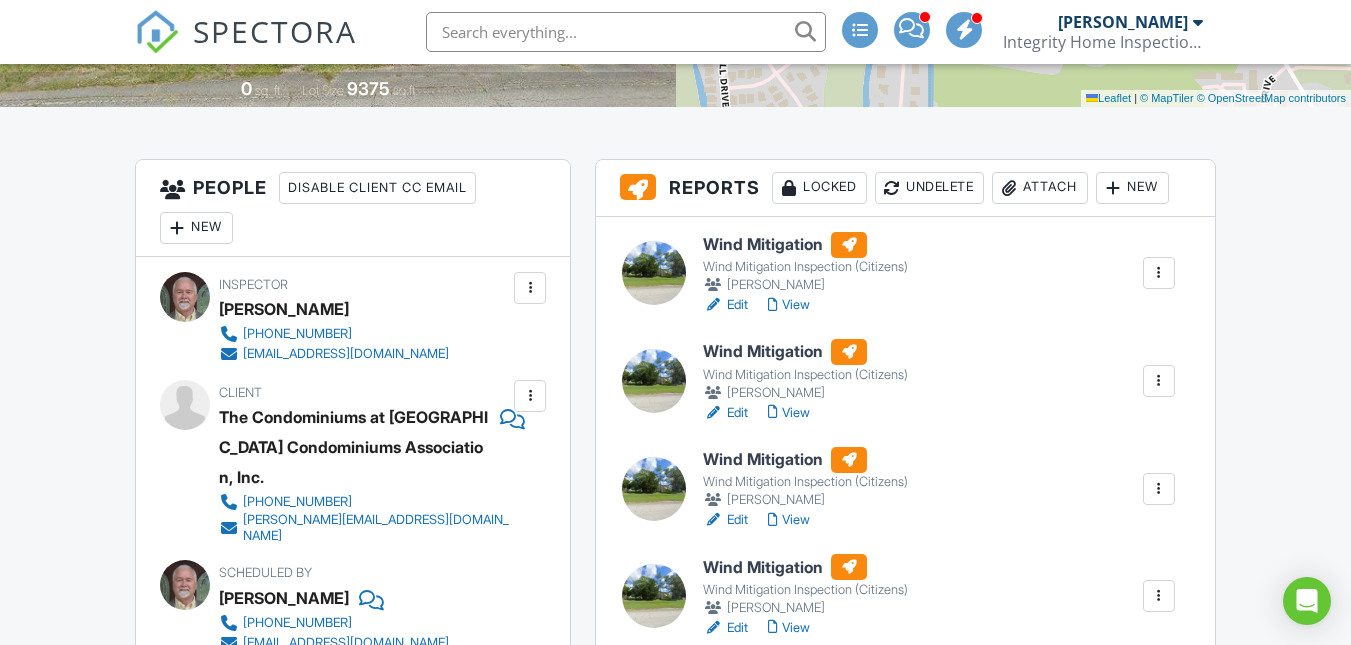 click on "Wind Mitigation" at bounding box center (805, 245) 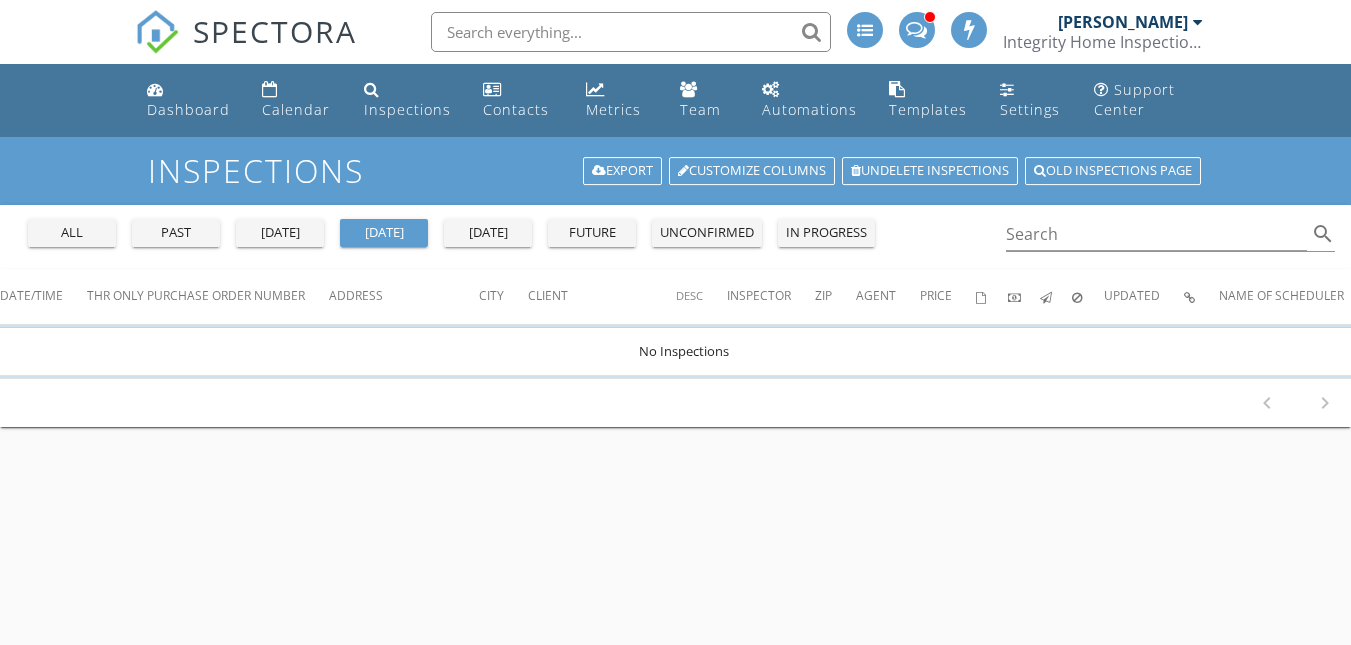 scroll, scrollTop: 0, scrollLeft: 0, axis: both 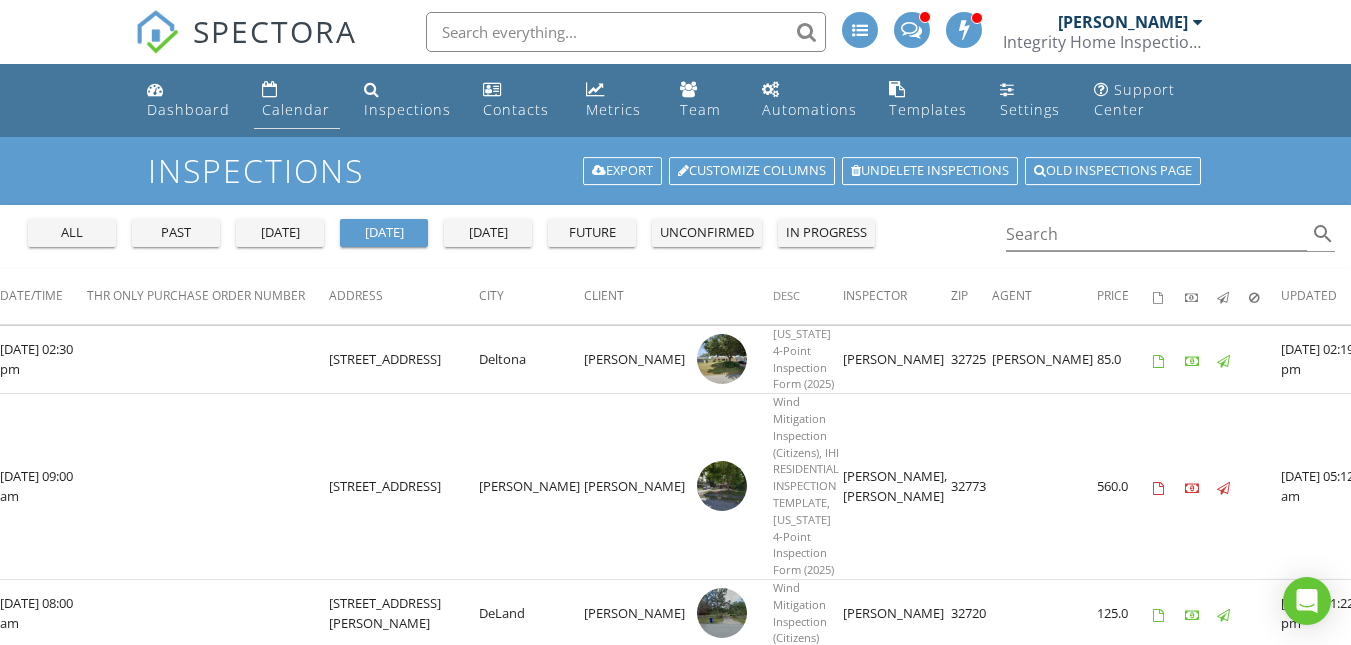 click on "Calendar" at bounding box center (297, 100) 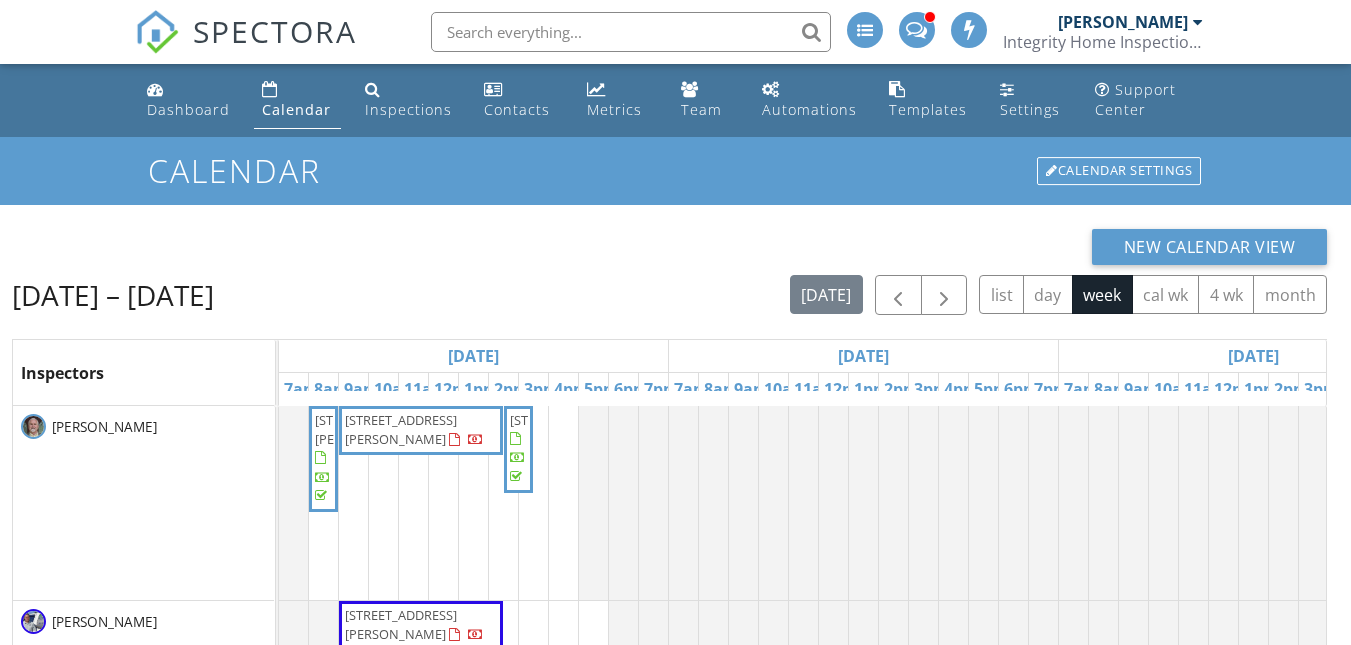 scroll, scrollTop: 0, scrollLeft: 0, axis: both 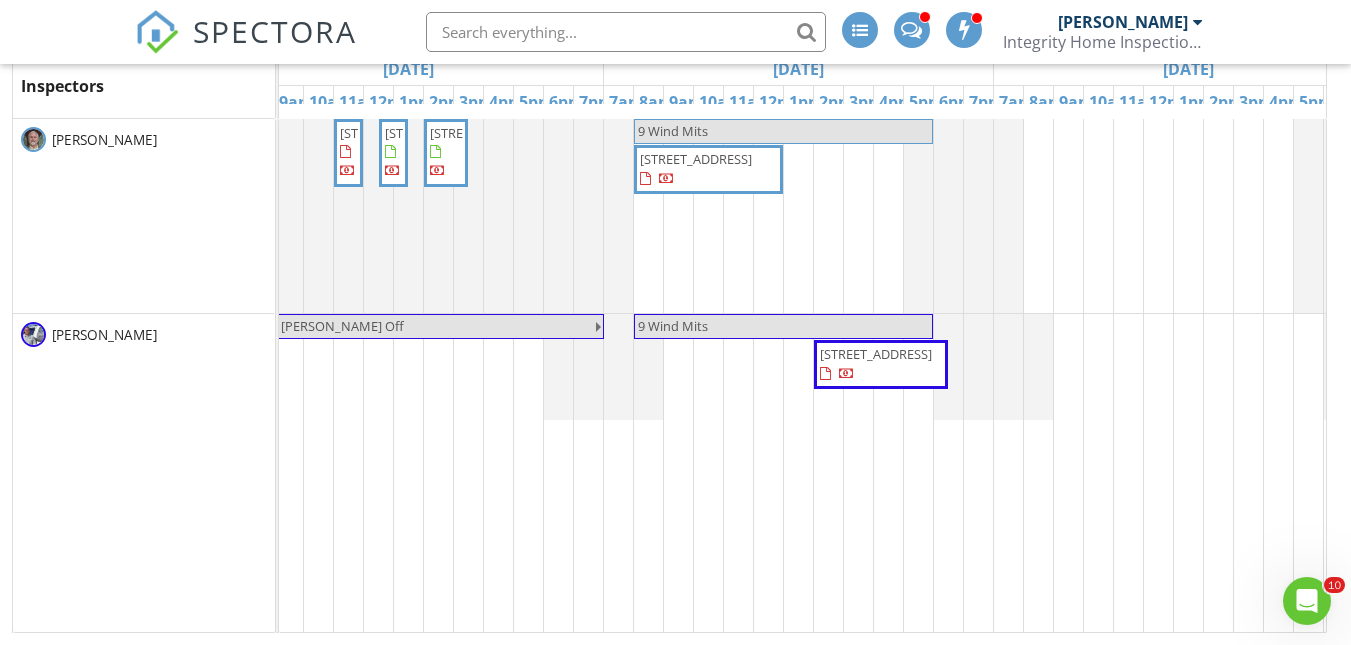 click on "[STREET_ADDRESS]" at bounding box center (708, 169) 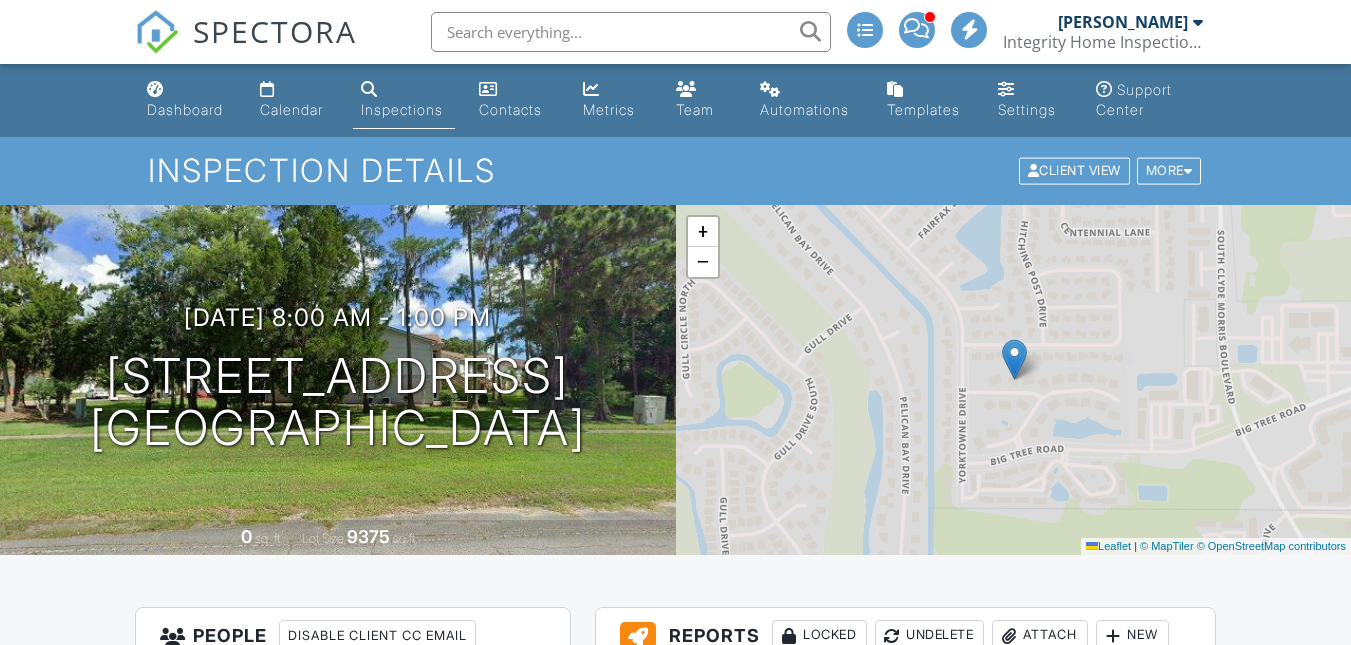 scroll, scrollTop: 400, scrollLeft: 0, axis: vertical 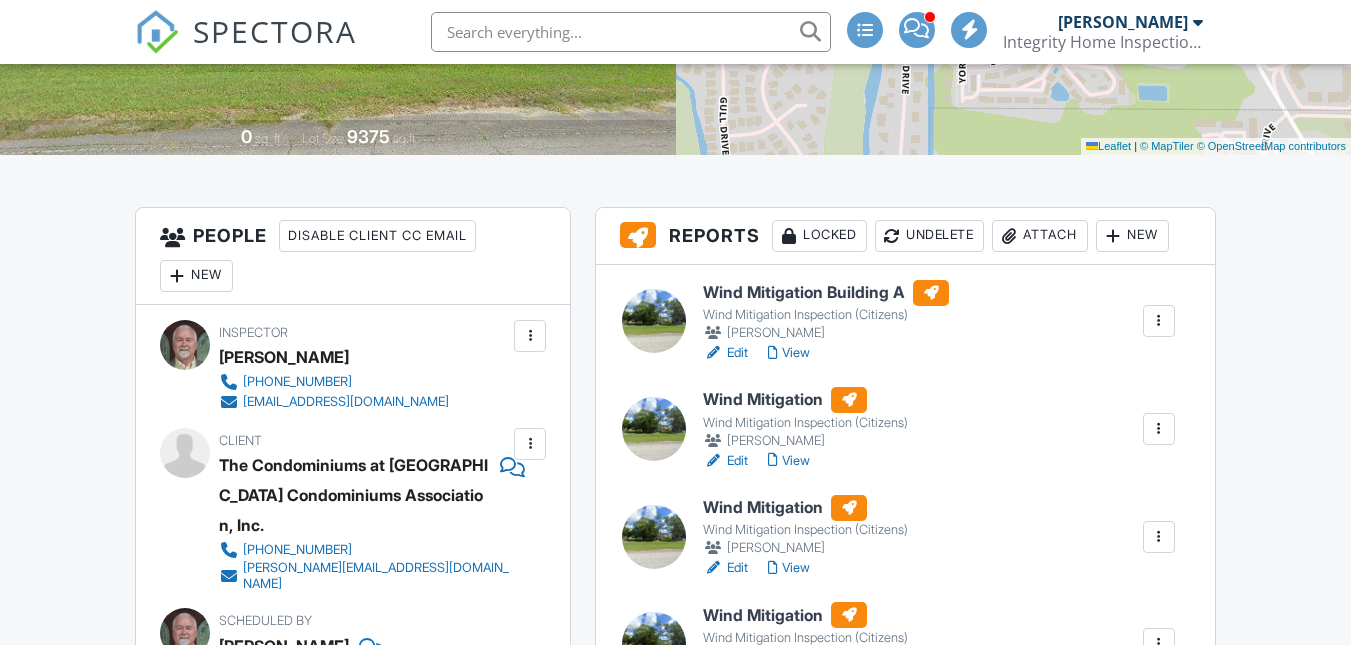 click on "Wind Mitigation" at bounding box center [805, 400] 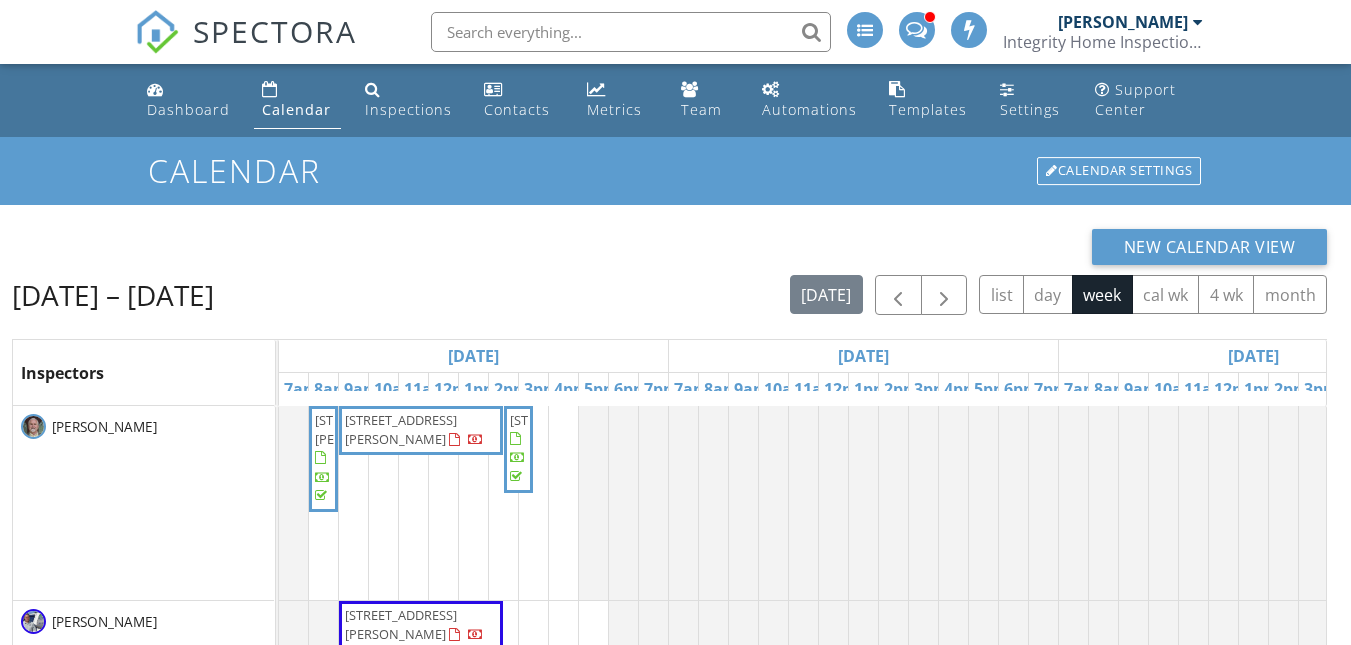 scroll, scrollTop: 0, scrollLeft: 0, axis: both 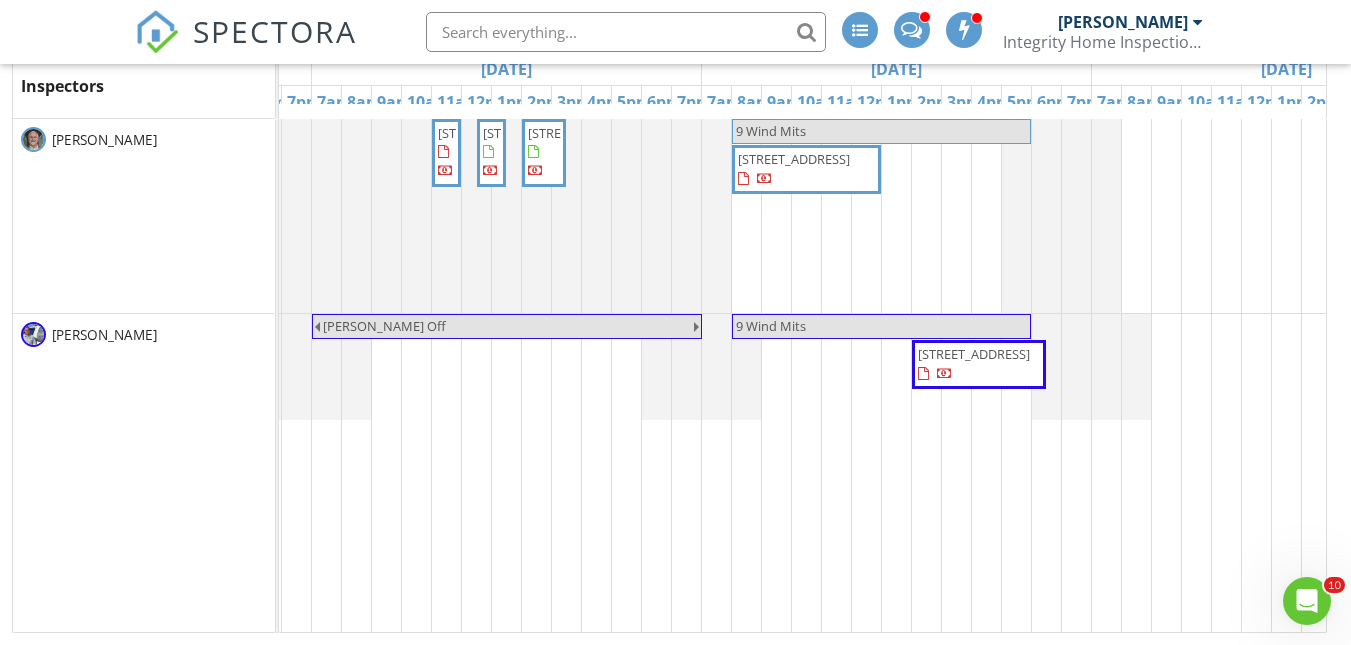 click on "[STREET_ADDRESS]" at bounding box center [806, 169] 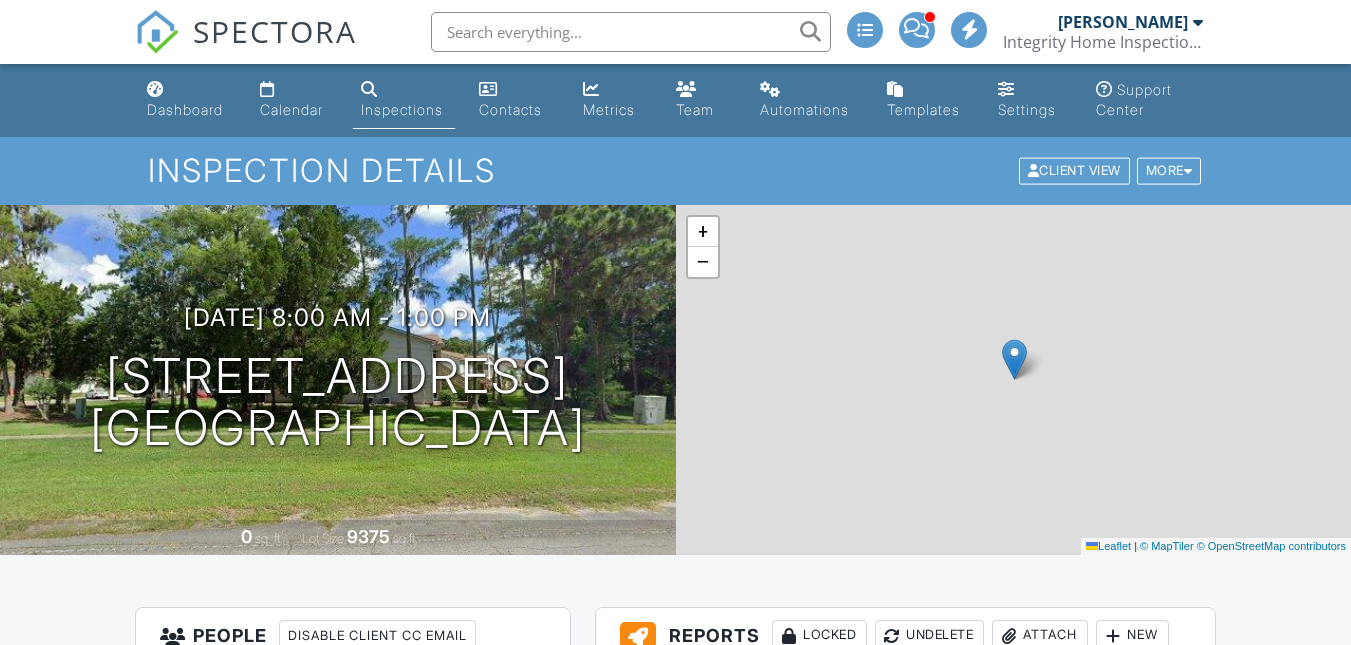 scroll, scrollTop: 0, scrollLeft: 0, axis: both 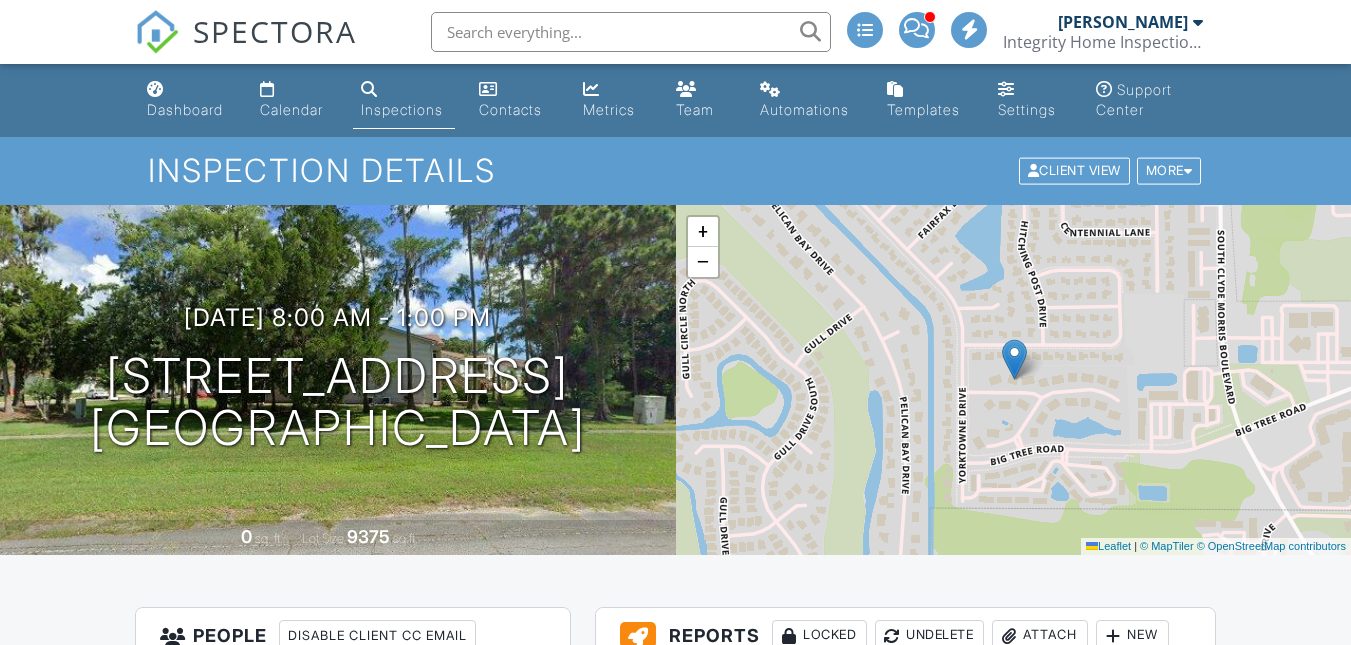 click on "Wind Mitigation" at bounding box center (805, 908) 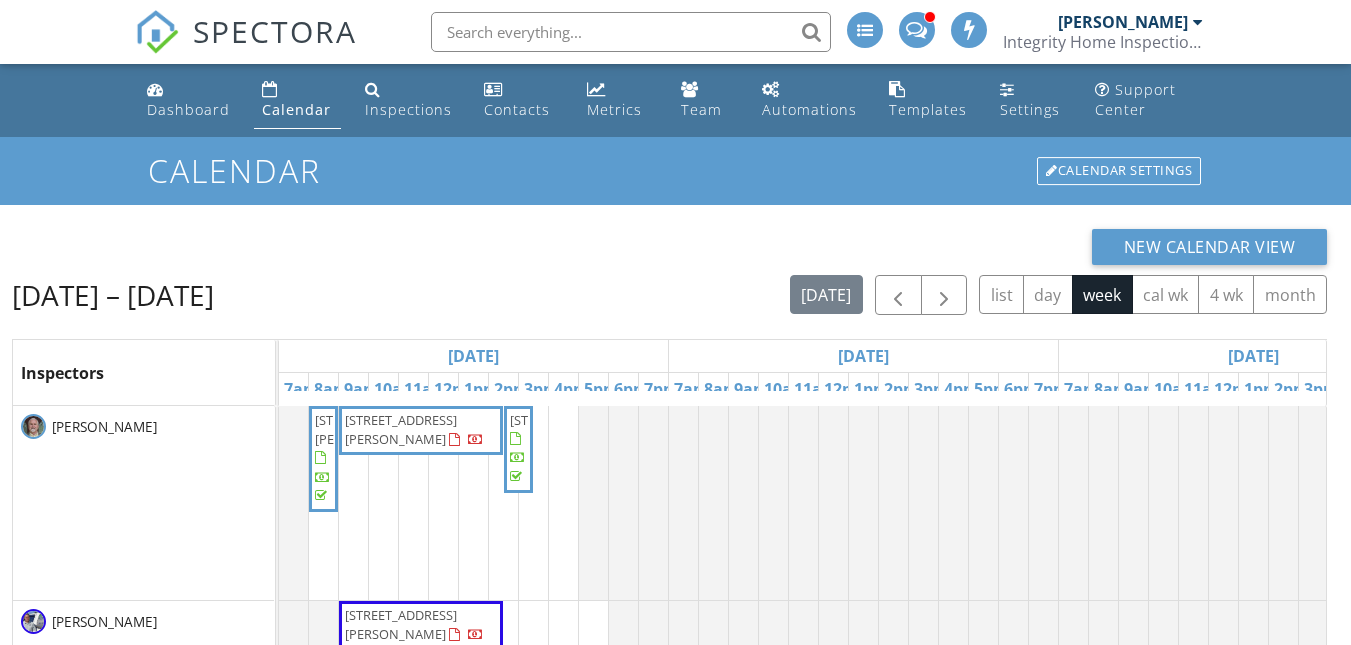 scroll, scrollTop: 0, scrollLeft: 0, axis: both 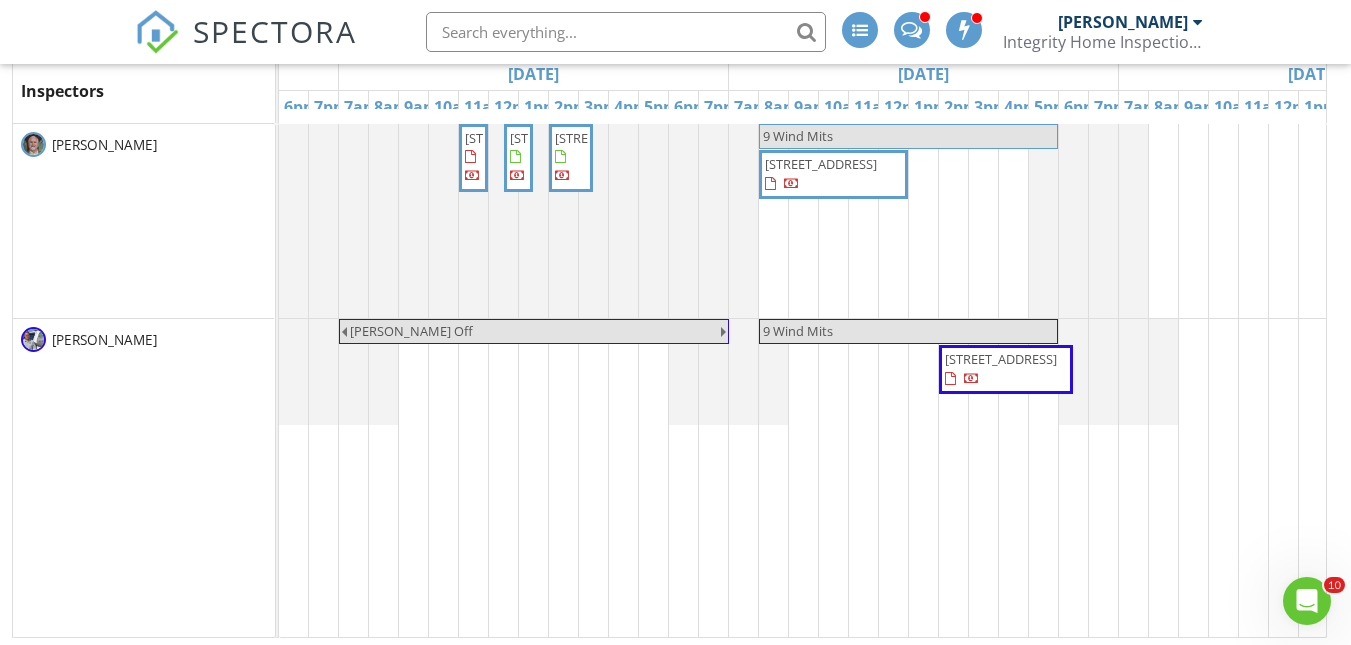 click on "1600 Big Tree Rd, Daytona Beach 32119" at bounding box center (833, 174) 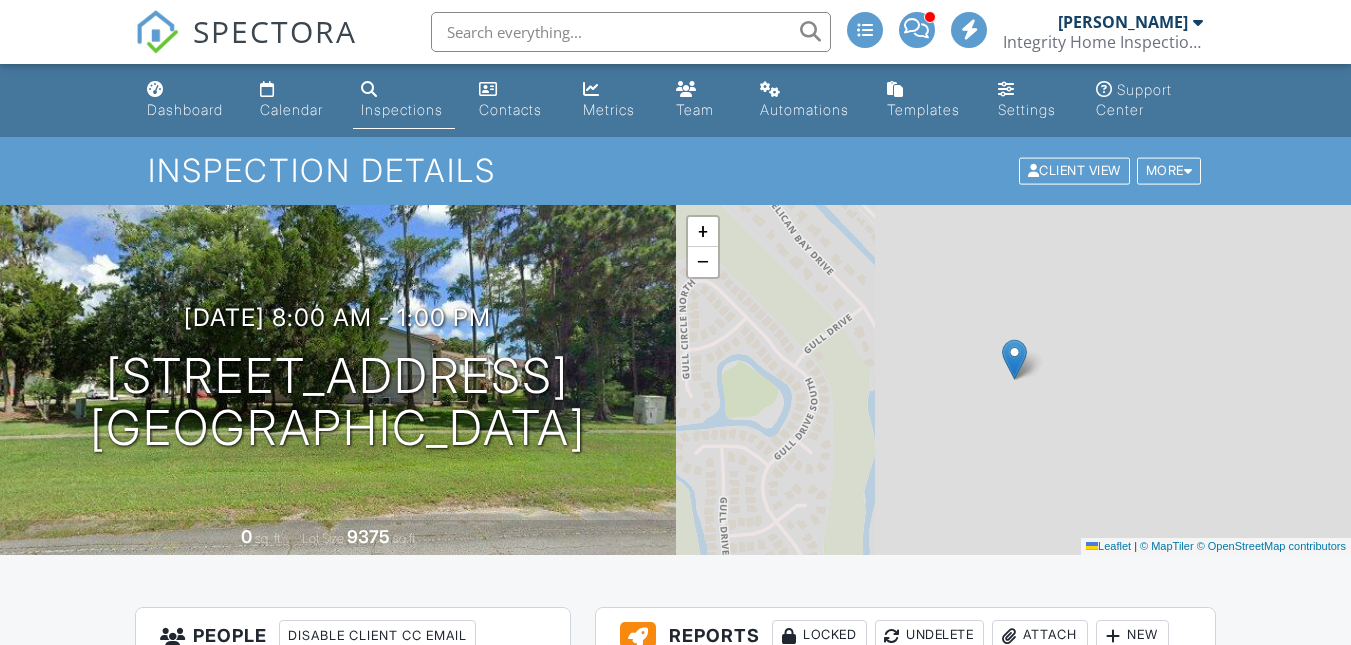 scroll, scrollTop: 800, scrollLeft: 0, axis: vertical 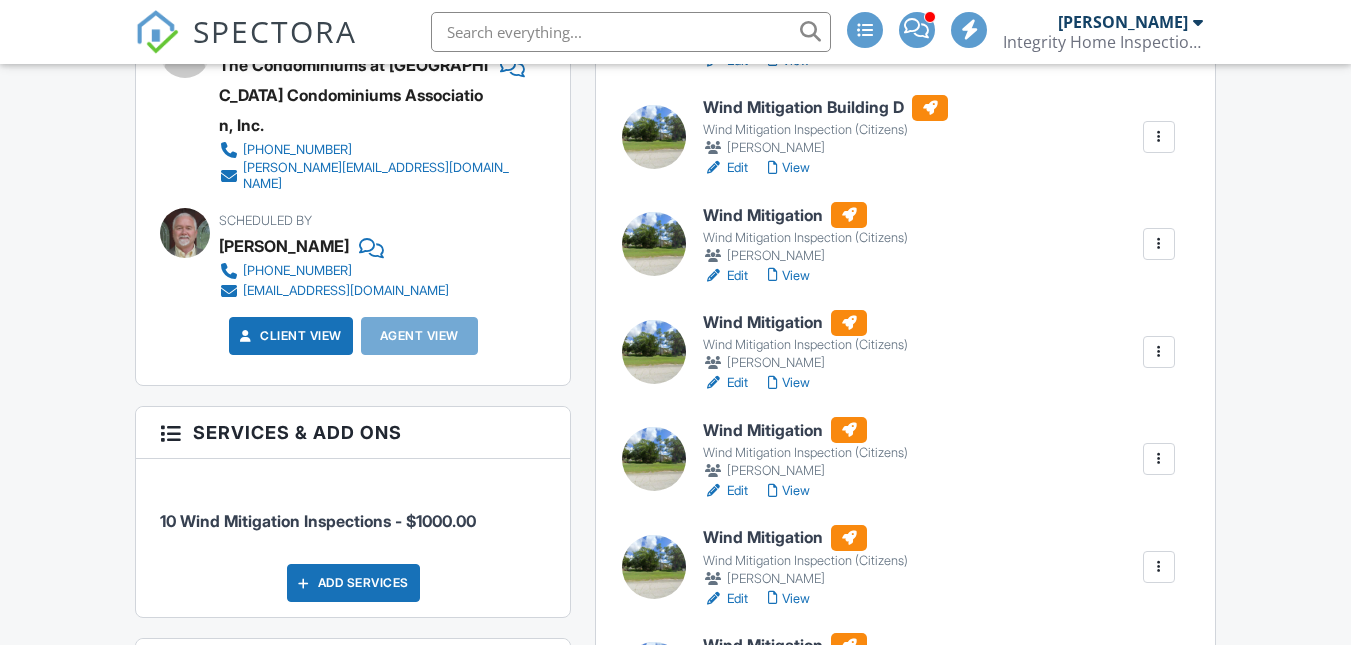 click on "Wind Mitigation" at bounding box center [805, 215] 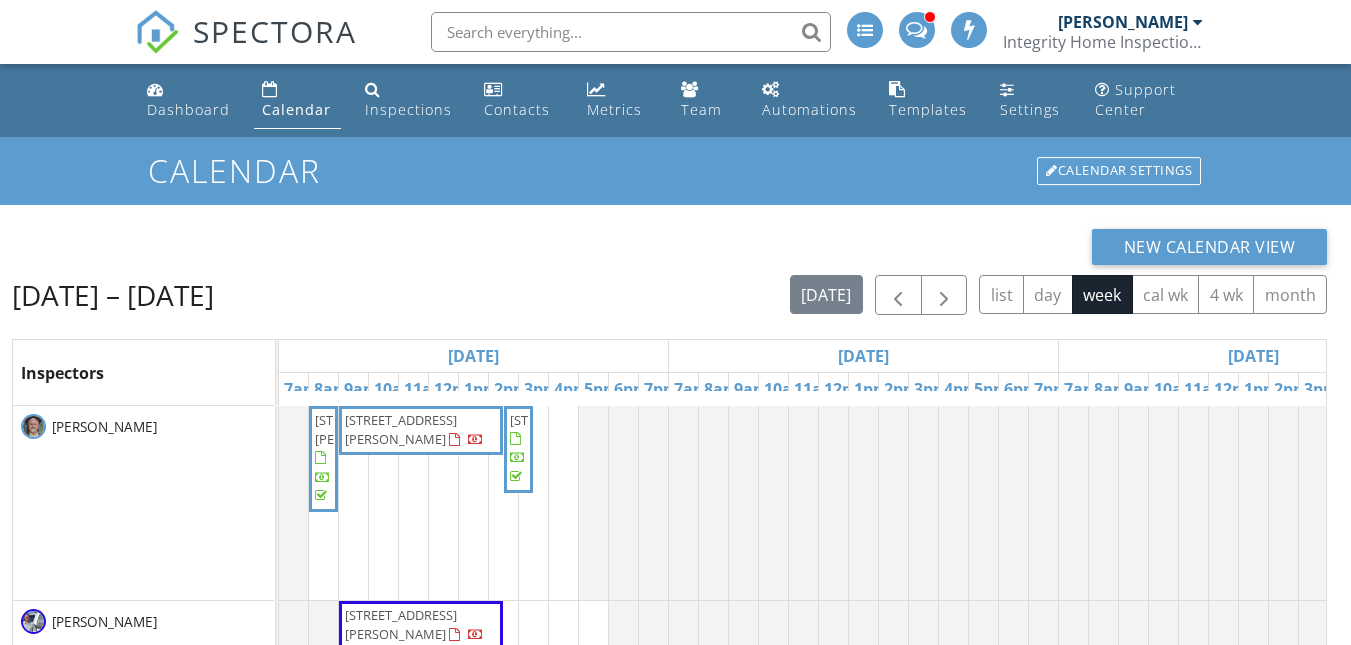 scroll, scrollTop: 0, scrollLeft: 0, axis: both 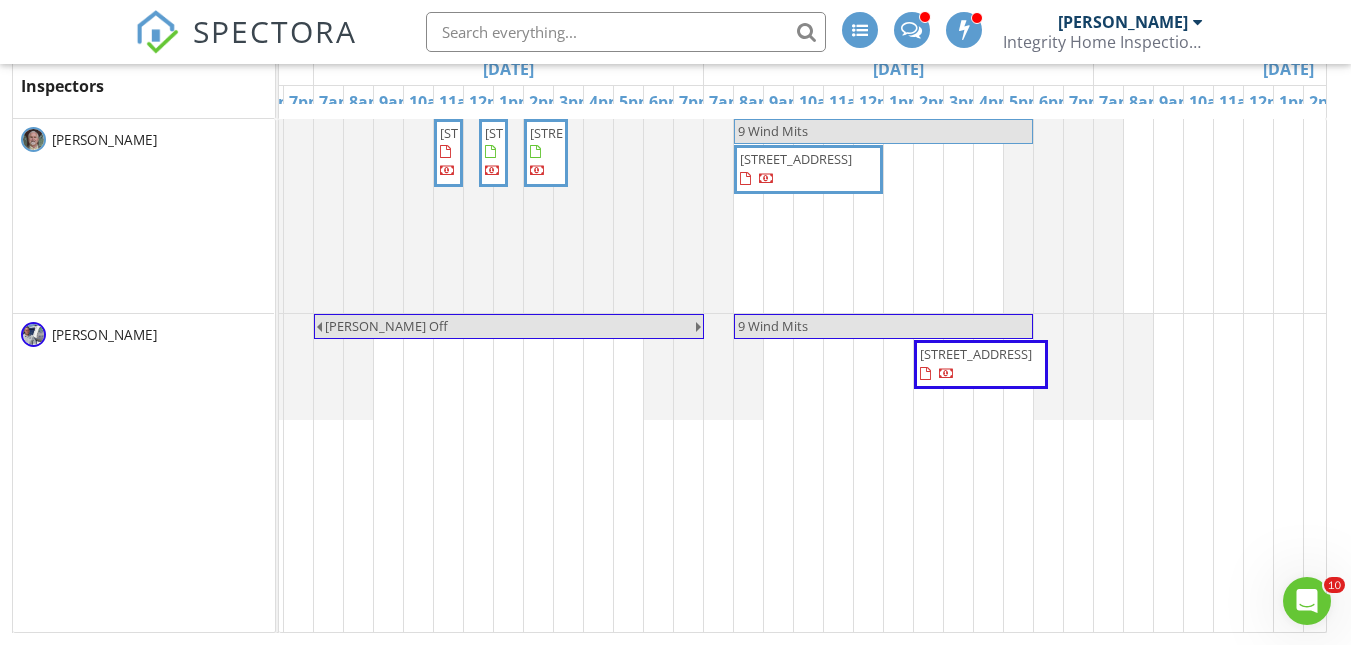 click on "1600 Big Tree Rd, Daytona Beach 32119" at bounding box center (796, 159) 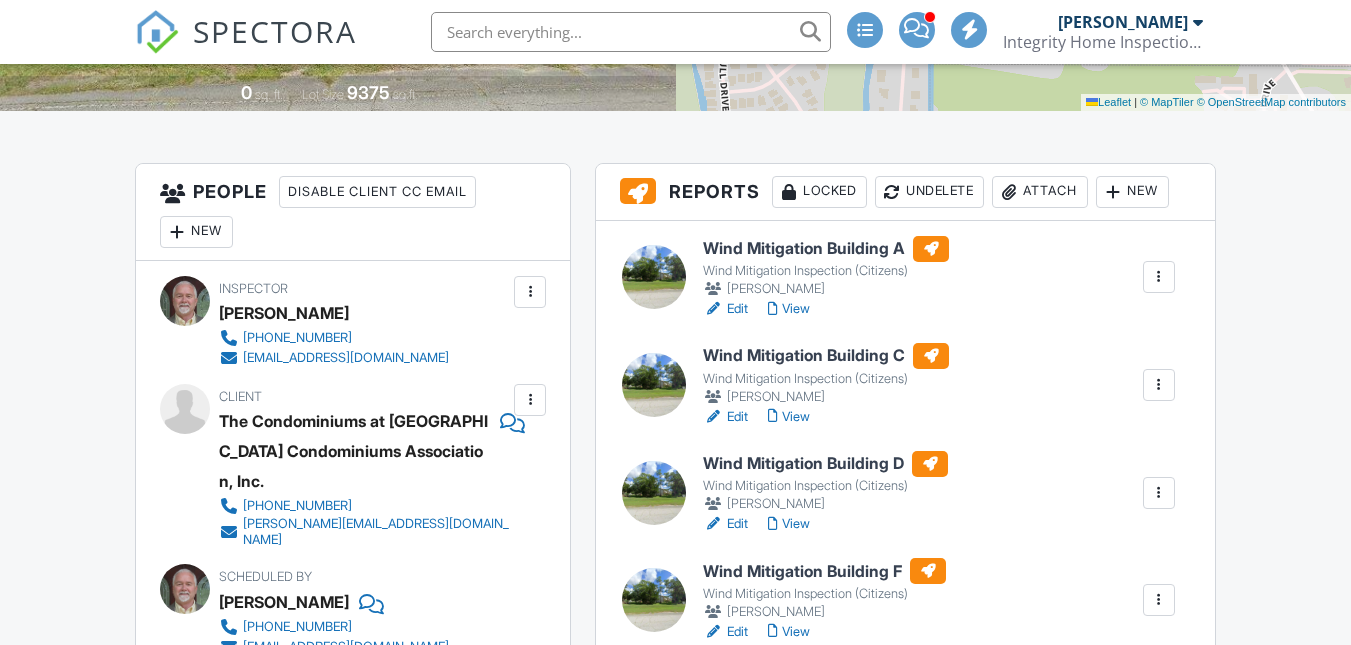scroll, scrollTop: 700, scrollLeft: 0, axis: vertical 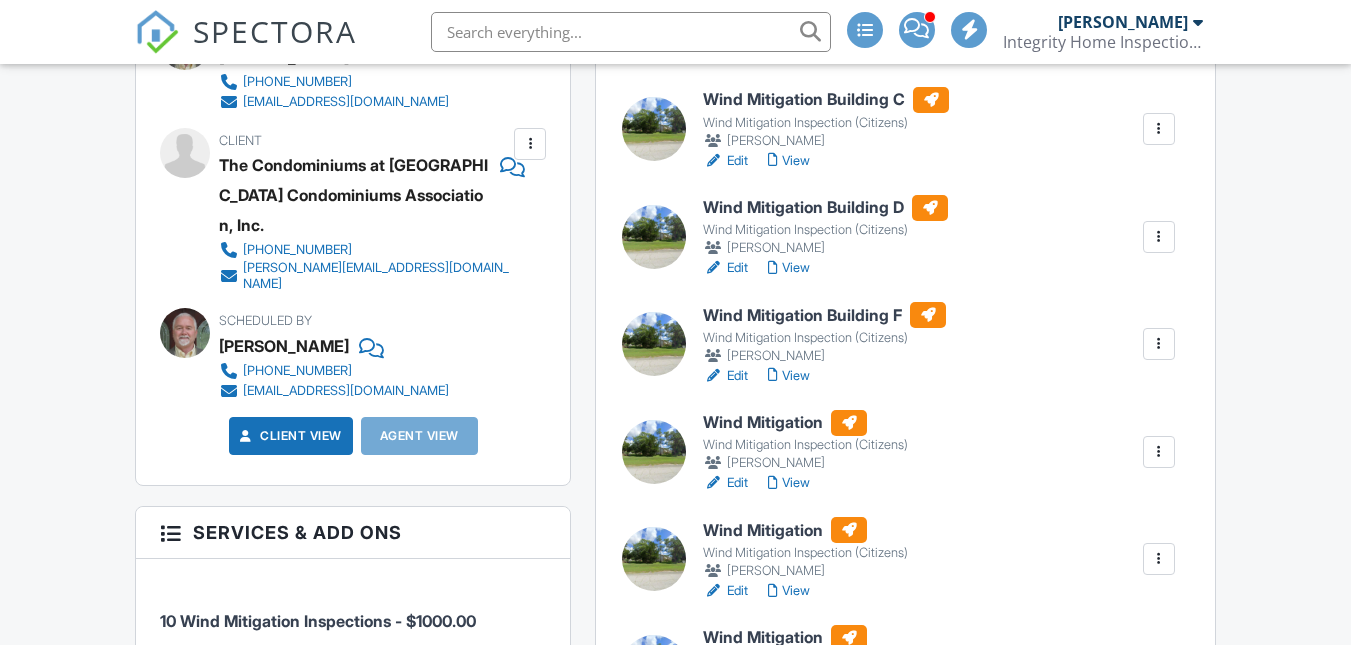 click on "Wind Mitigation Building D" at bounding box center [825, 208] 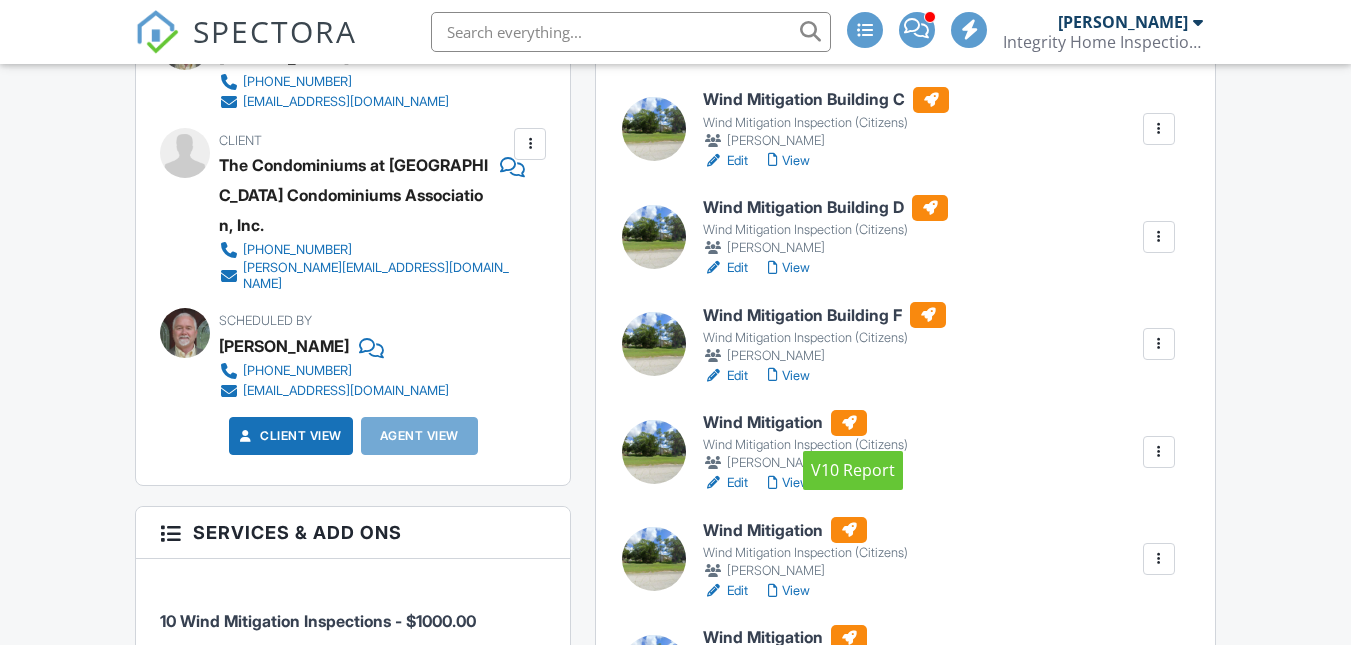 scroll, scrollTop: 700, scrollLeft: 0, axis: vertical 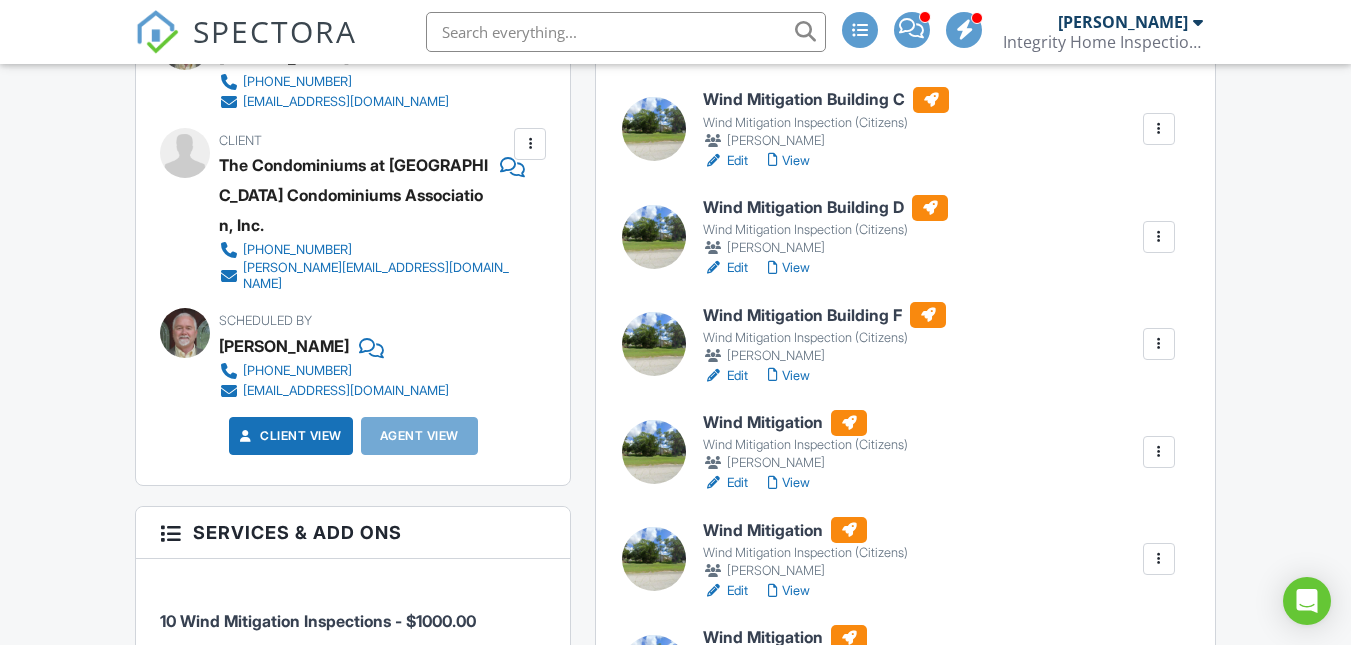 click on "Wind Mitigation" at bounding box center [805, 423] 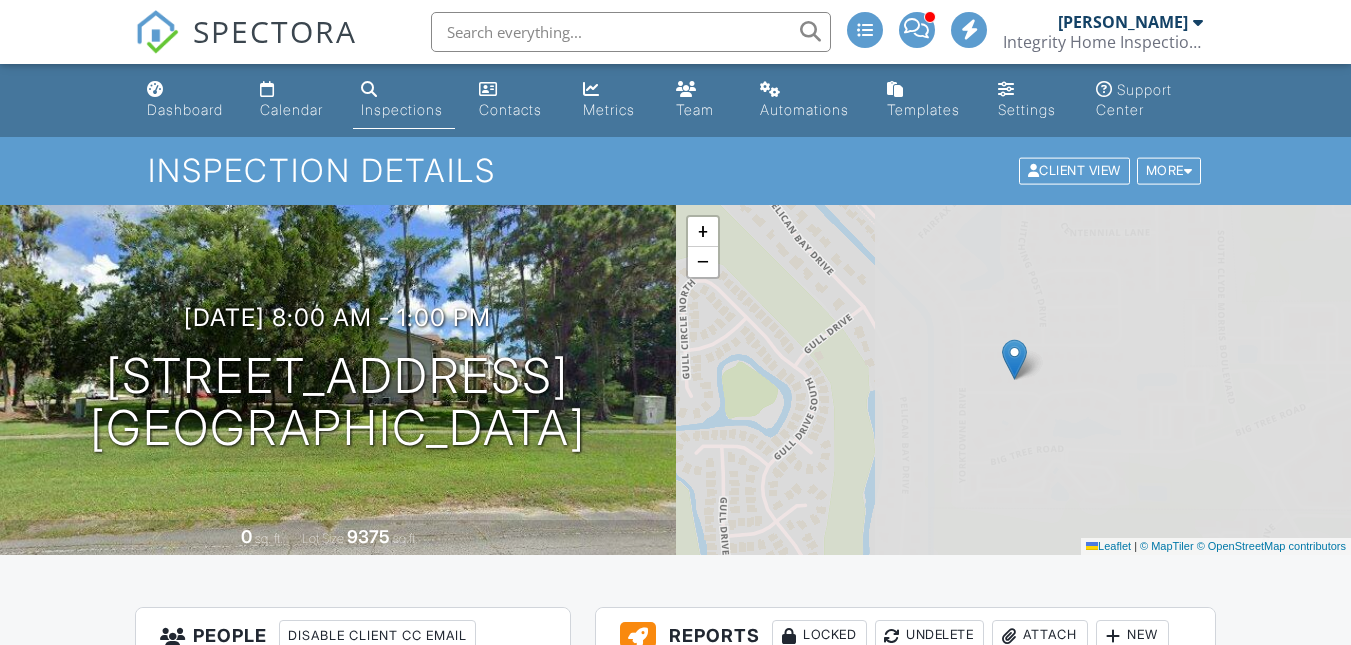 scroll, scrollTop: 800, scrollLeft: 0, axis: vertical 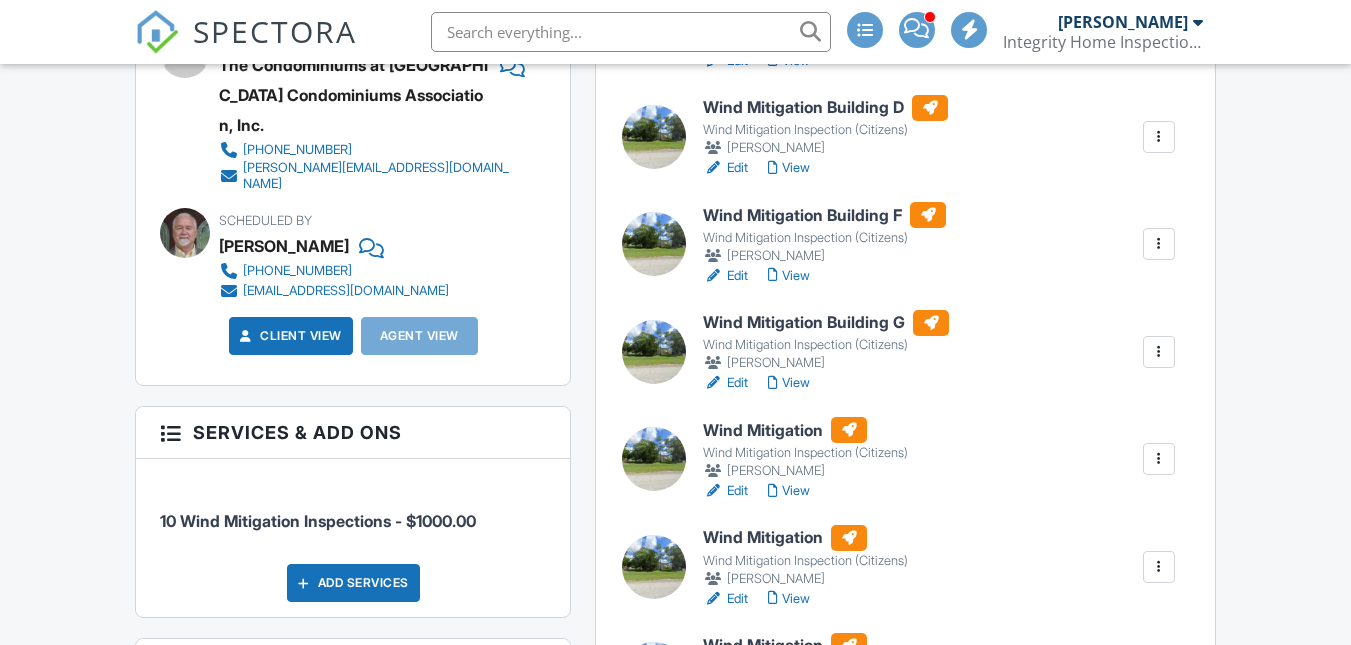 click on "Wind Mitigation" at bounding box center [805, 430] 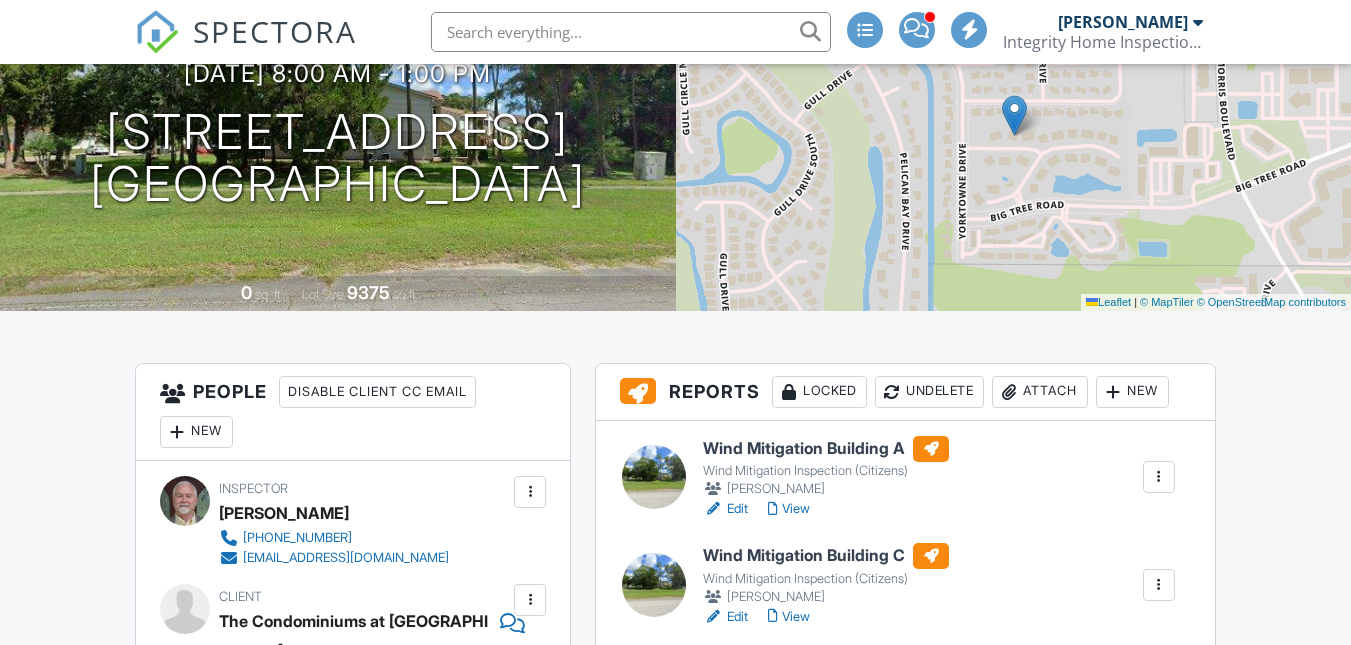 scroll, scrollTop: 1000, scrollLeft: 0, axis: vertical 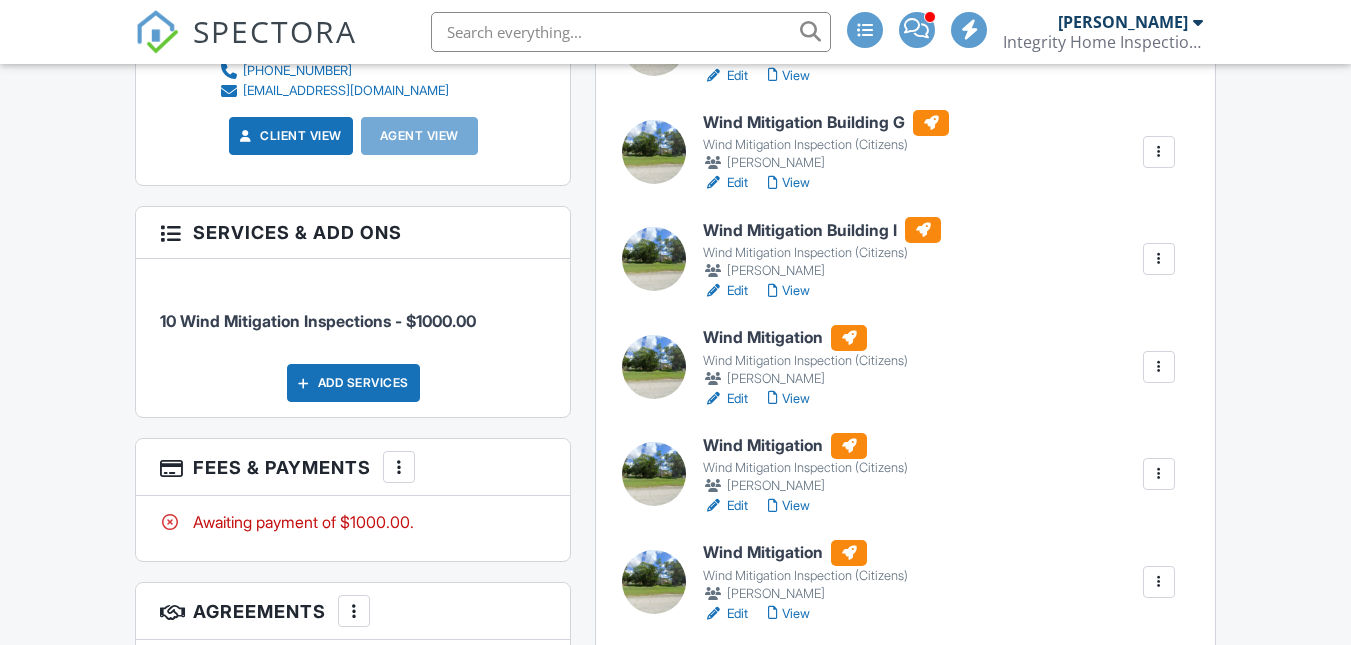 click on "Wind Mitigation" at bounding box center (805, 338) 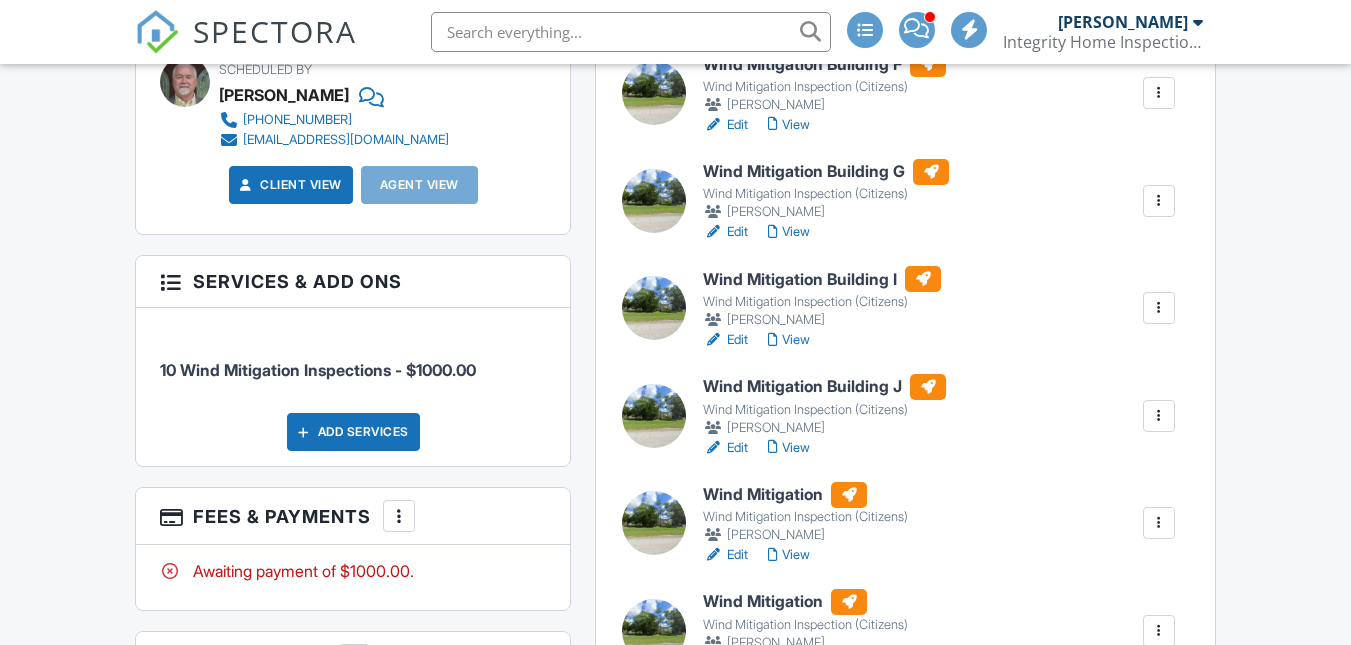 scroll, scrollTop: 1200, scrollLeft: 0, axis: vertical 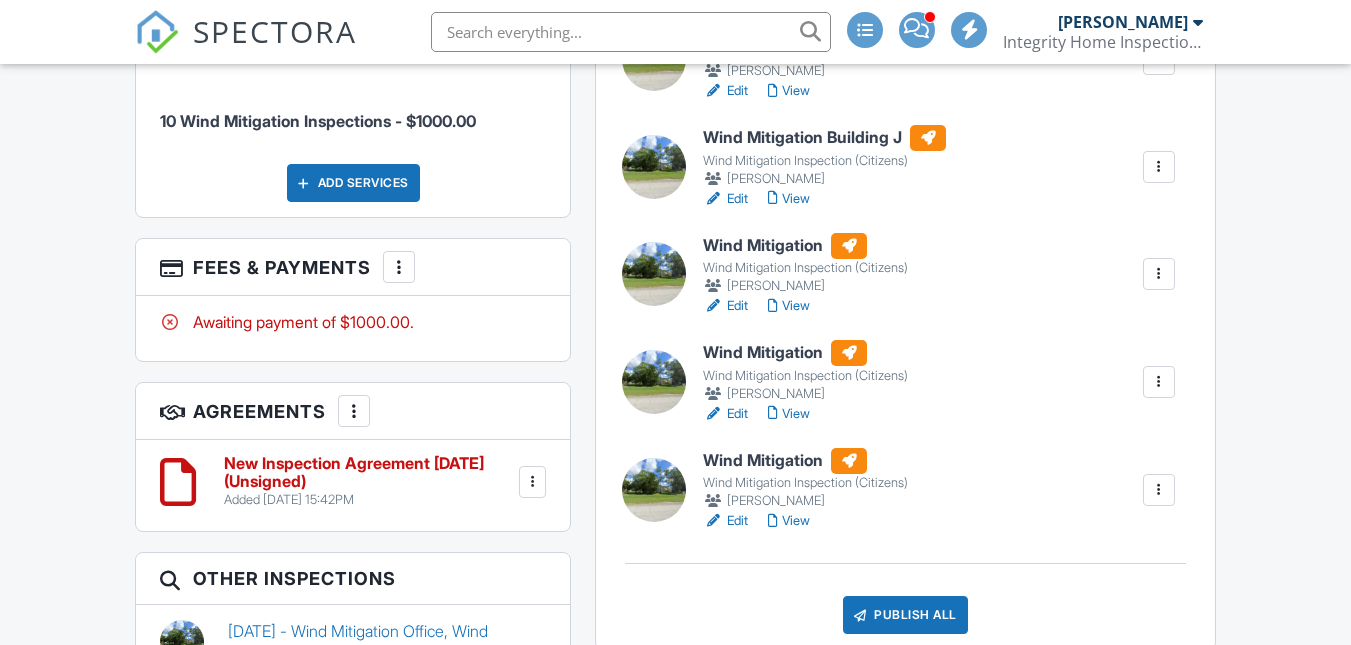 click on "Wind Mitigation" at bounding box center (805, 246) 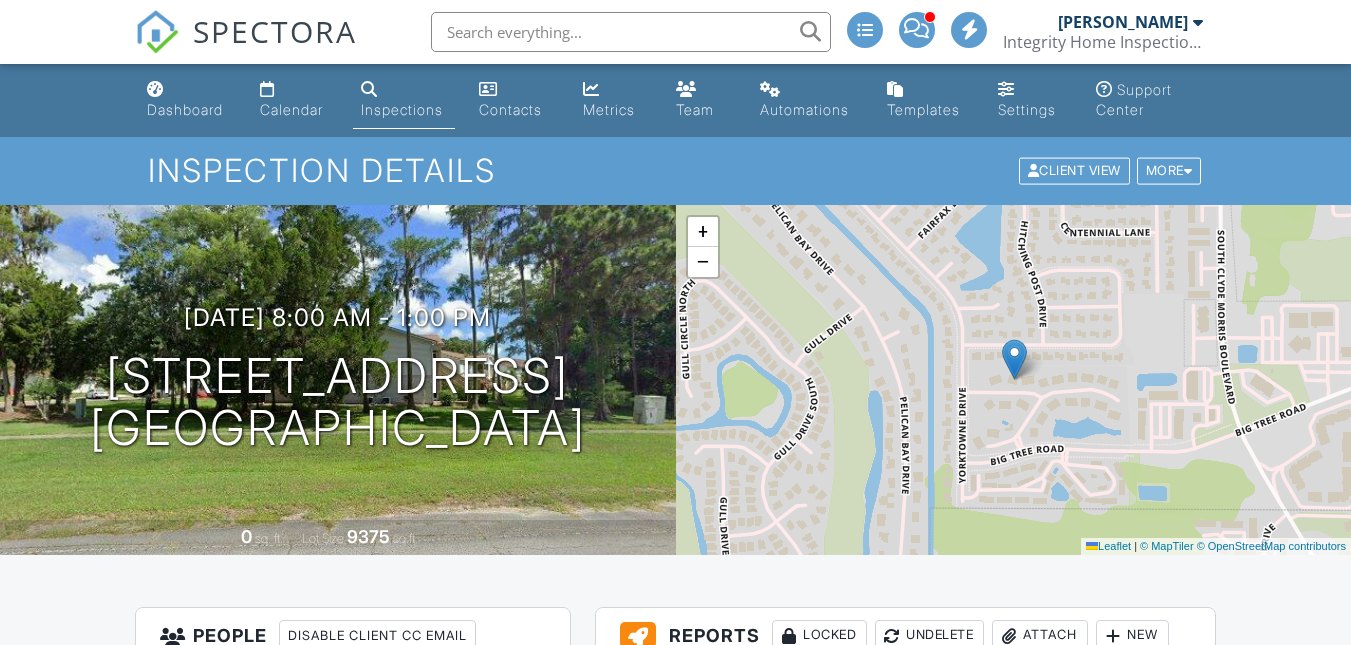 click on "Wind Mitigation" at bounding box center [805, 1553] 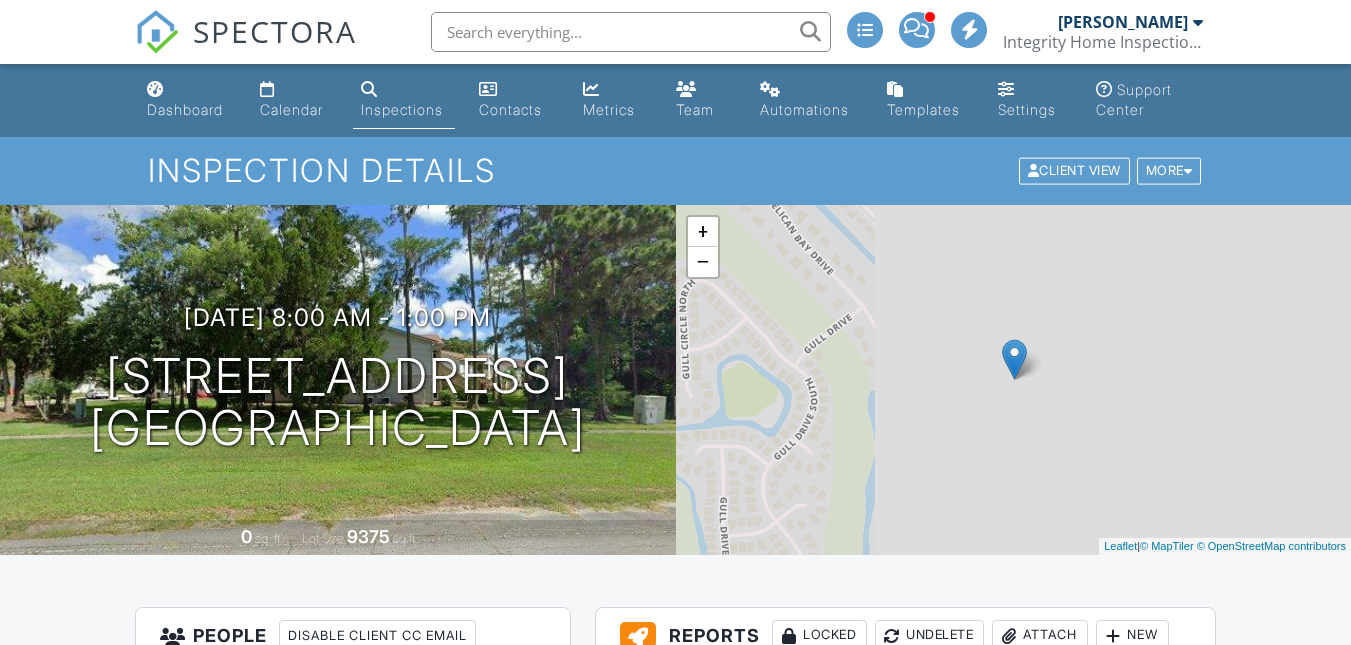 scroll, scrollTop: 1100, scrollLeft: 0, axis: vertical 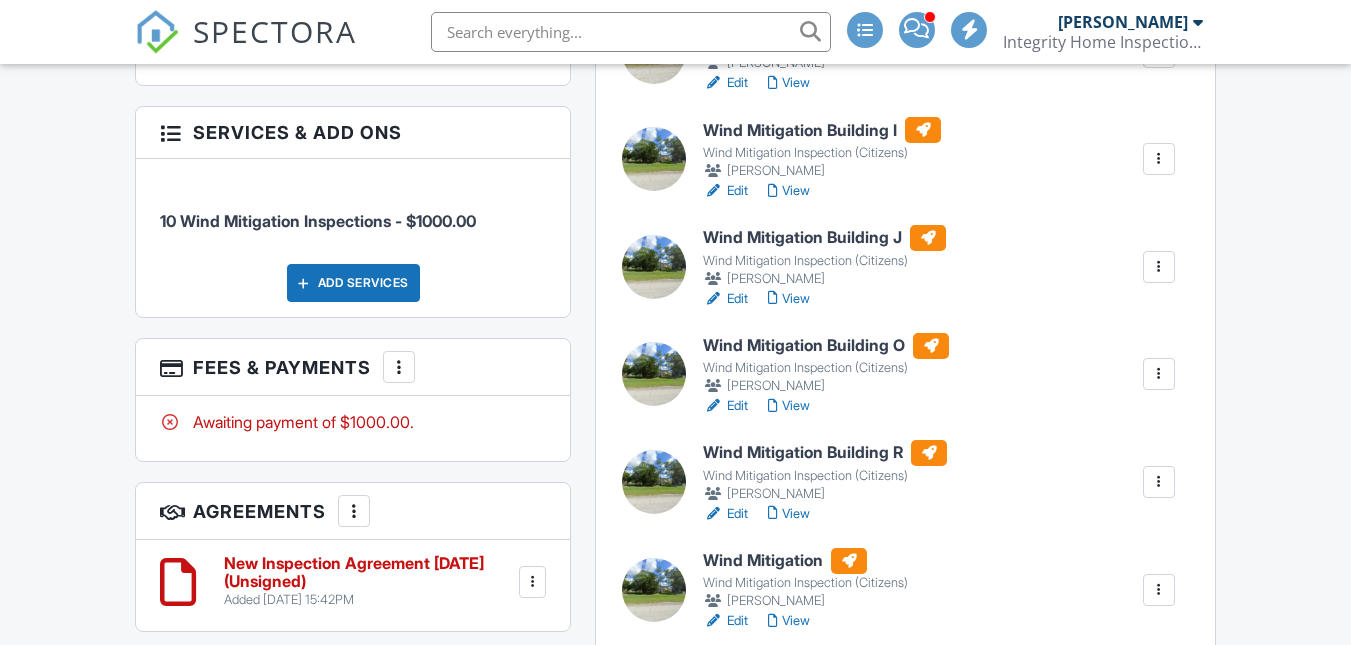 click on "Wind Mitigation" at bounding box center (805, 561) 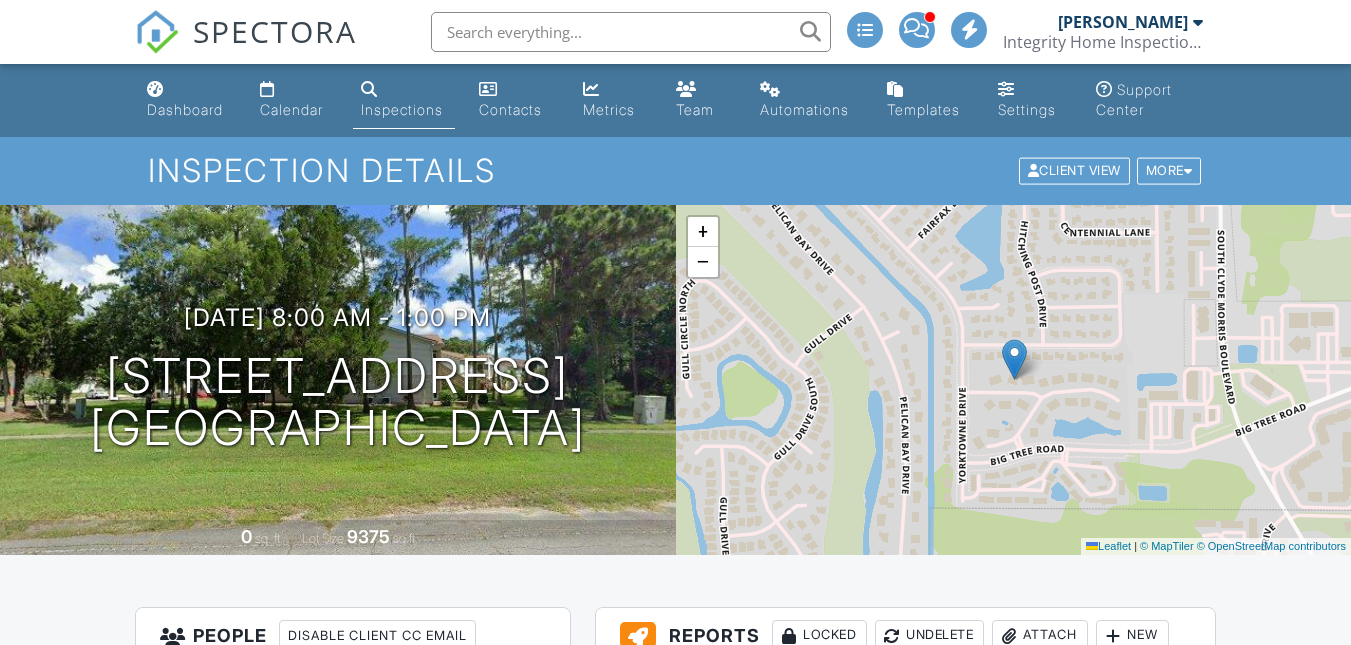 click on "Wind Mitigation Building U" at bounding box center [825, 1661] 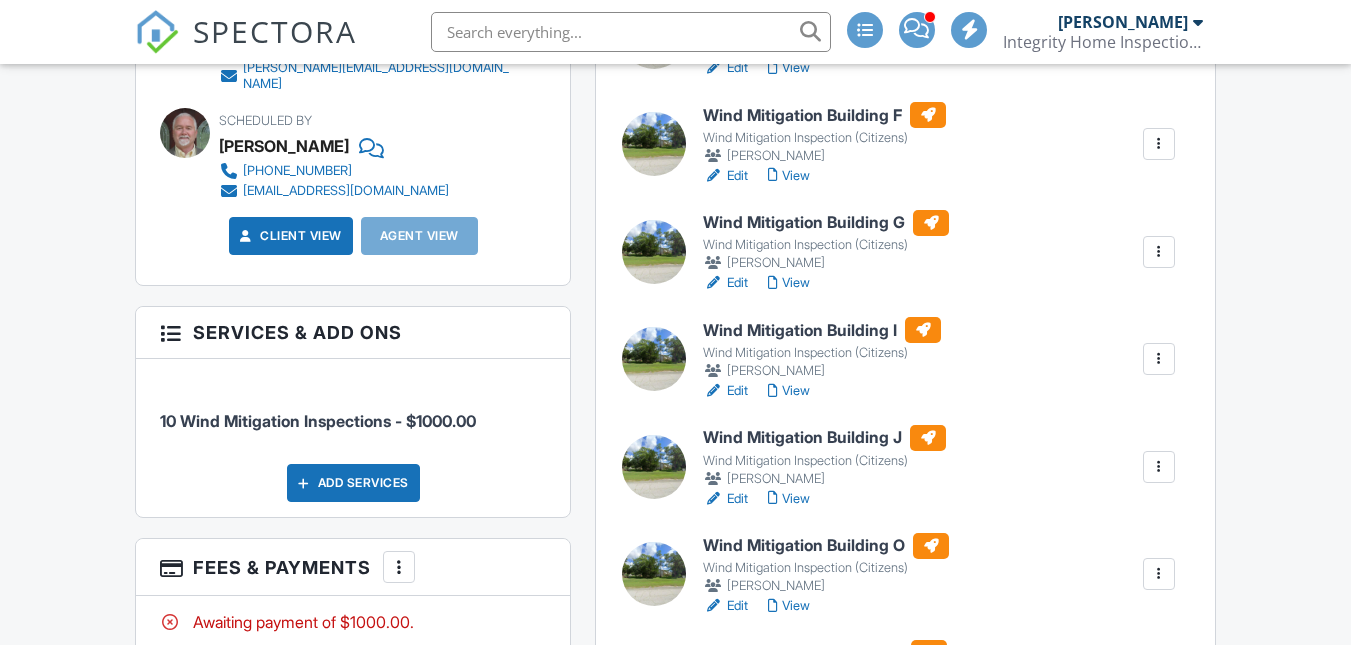 scroll, scrollTop: 1500, scrollLeft: 0, axis: vertical 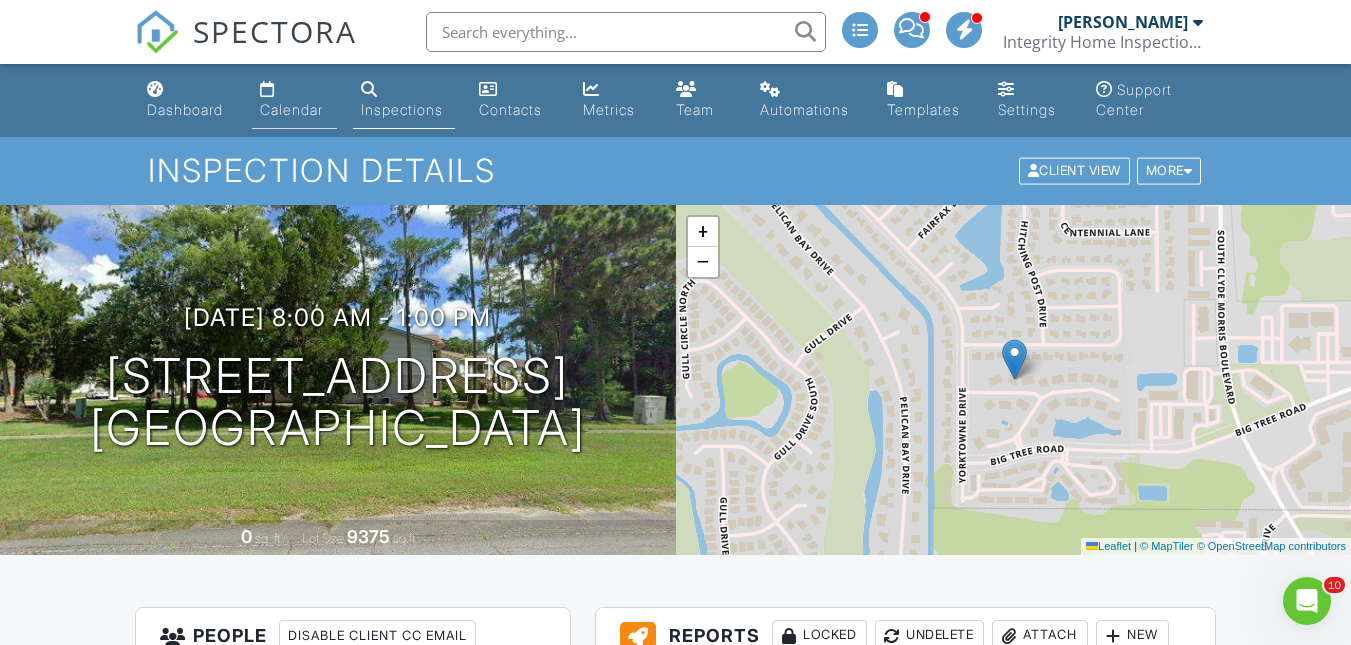 click on "Calendar" at bounding box center (291, 109) 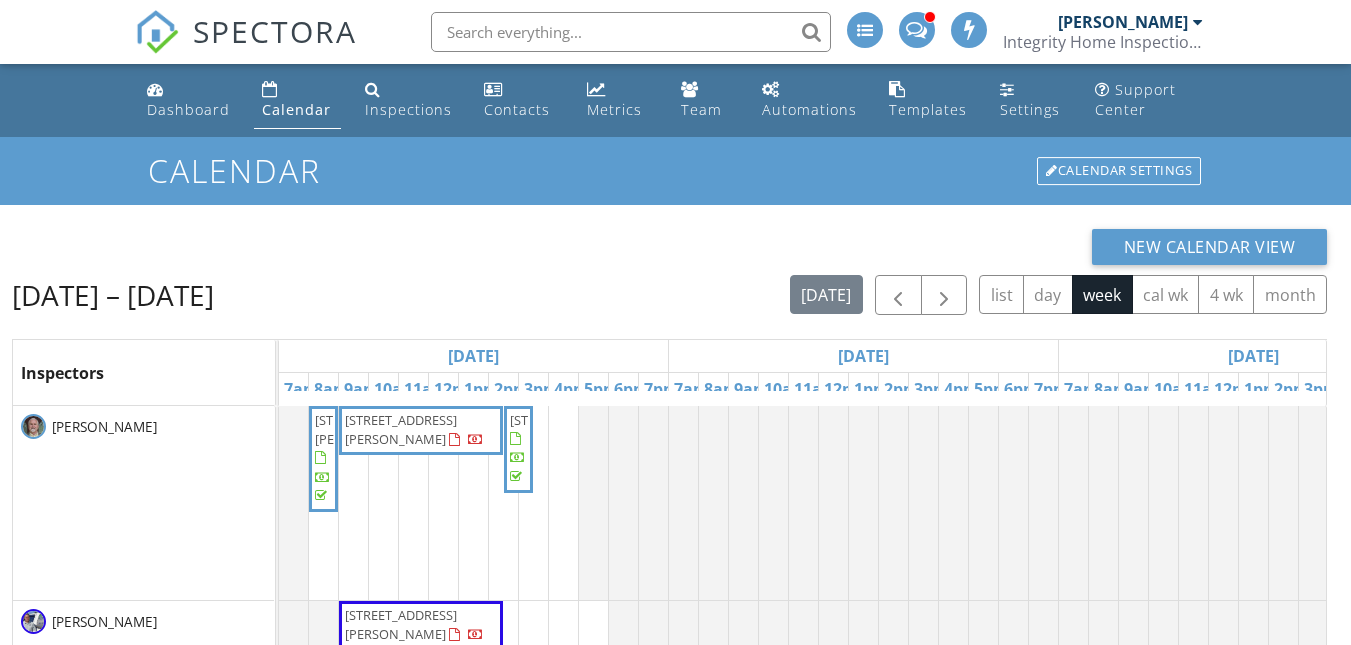 scroll, scrollTop: 0, scrollLeft: 0, axis: both 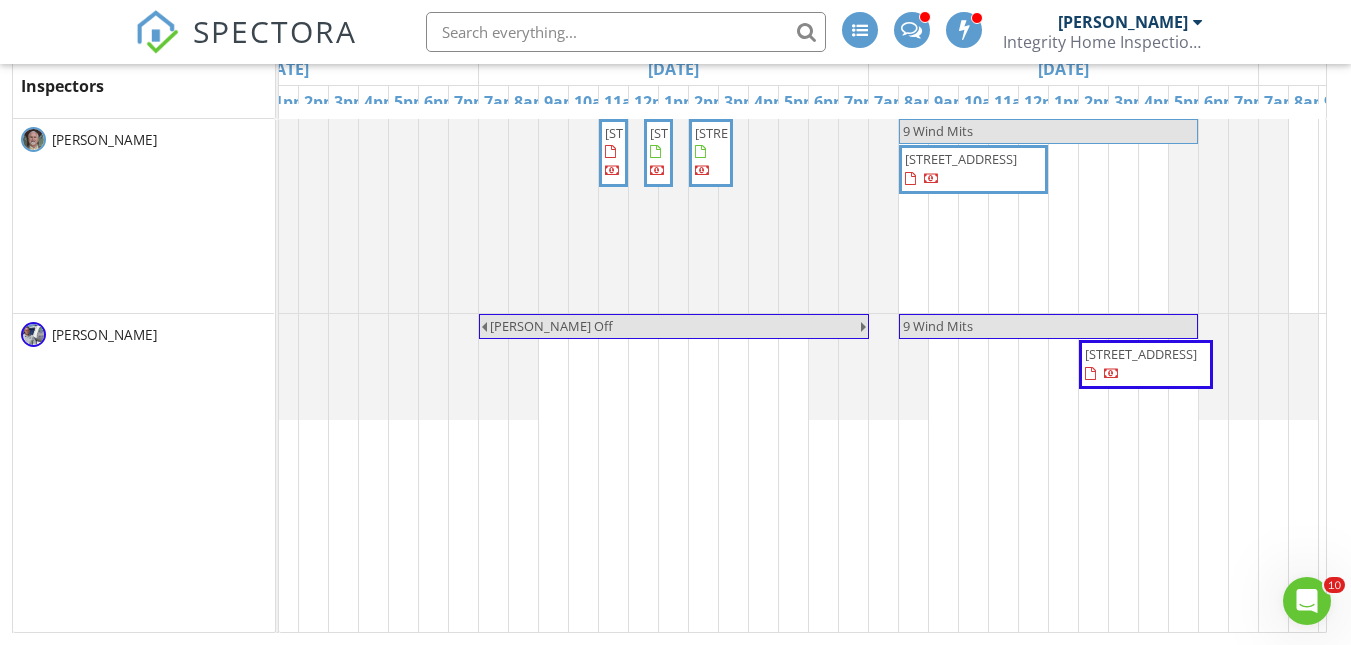 click at bounding box center (-691, 216) 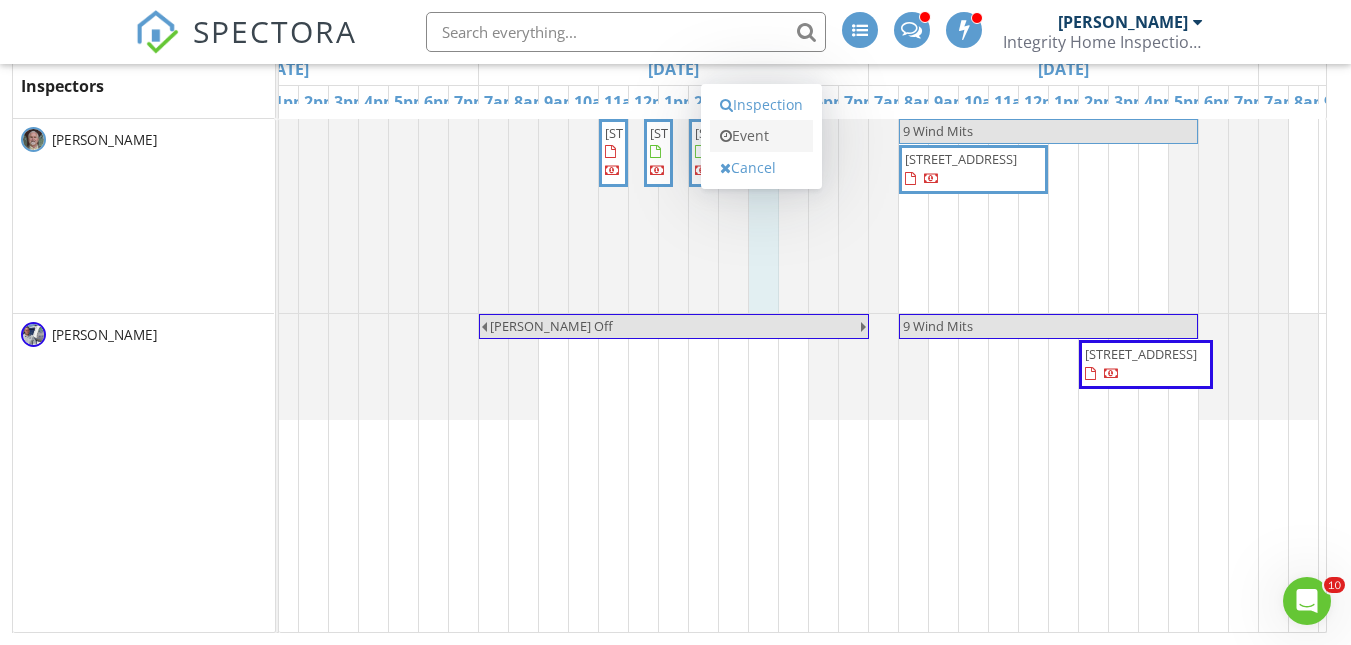 click on "Event" at bounding box center (761, 136) 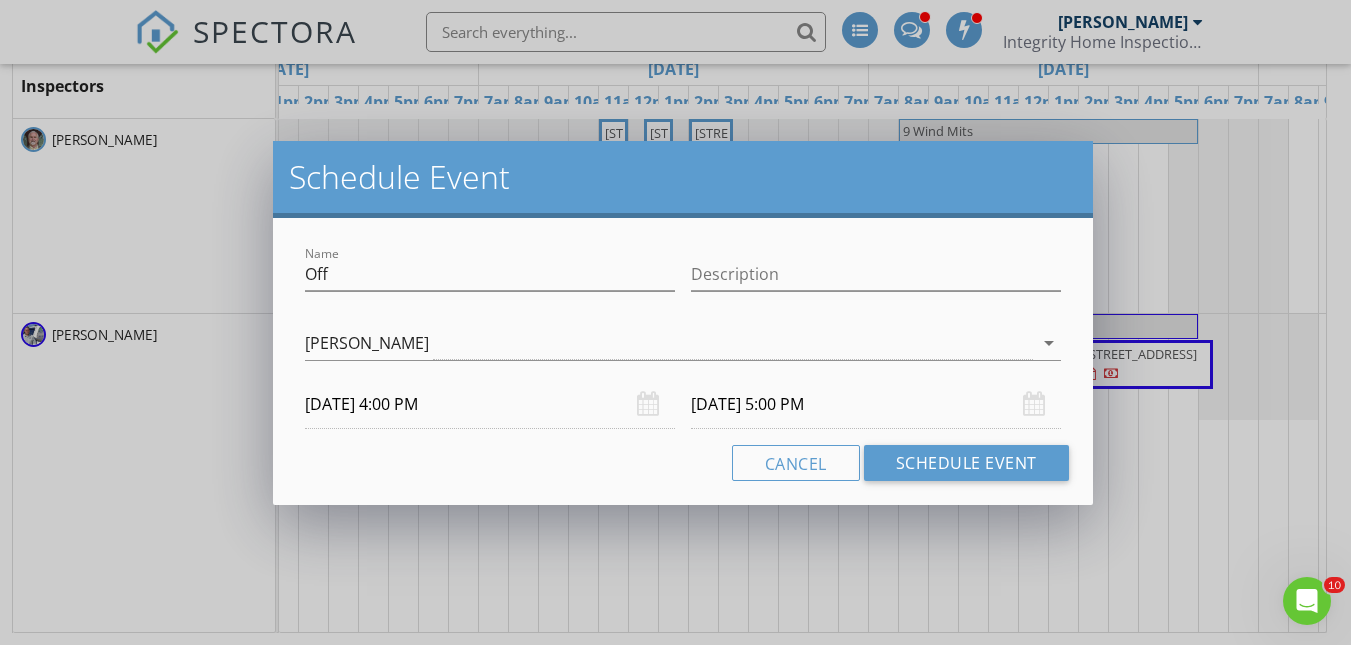 click on "07/14/2025 5:00 PM" at bounding box center [876, 404] 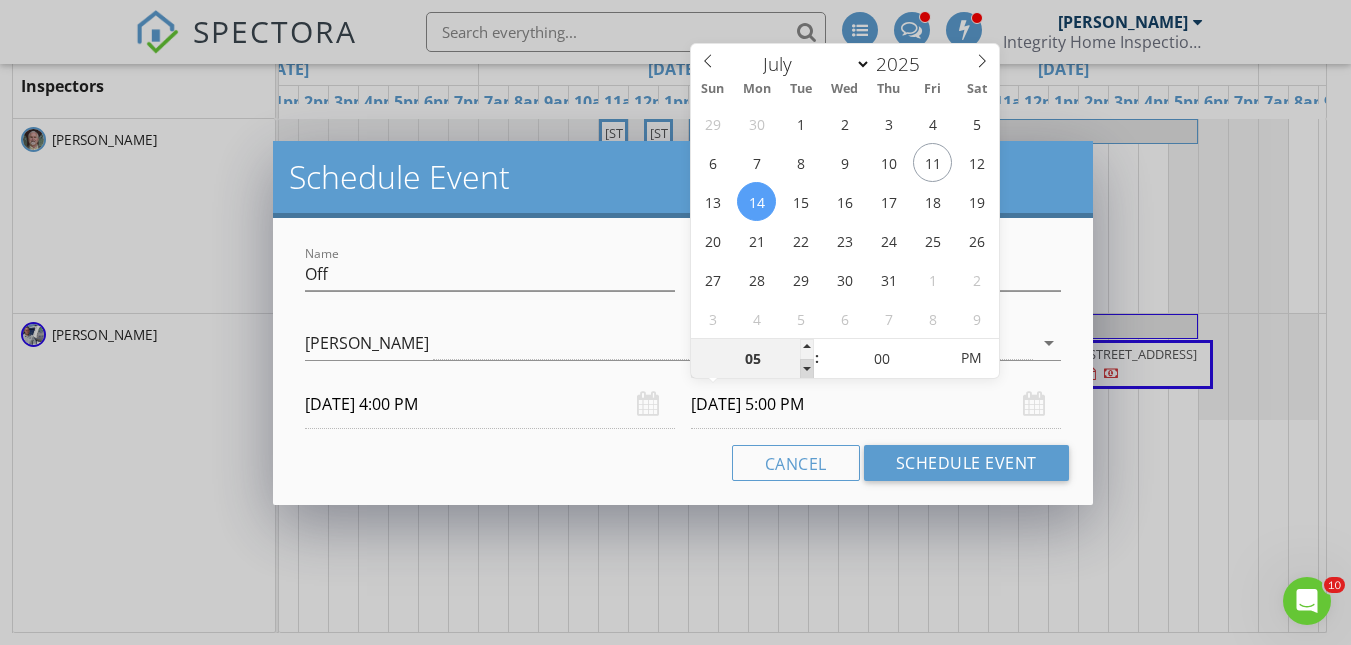 type on "04" 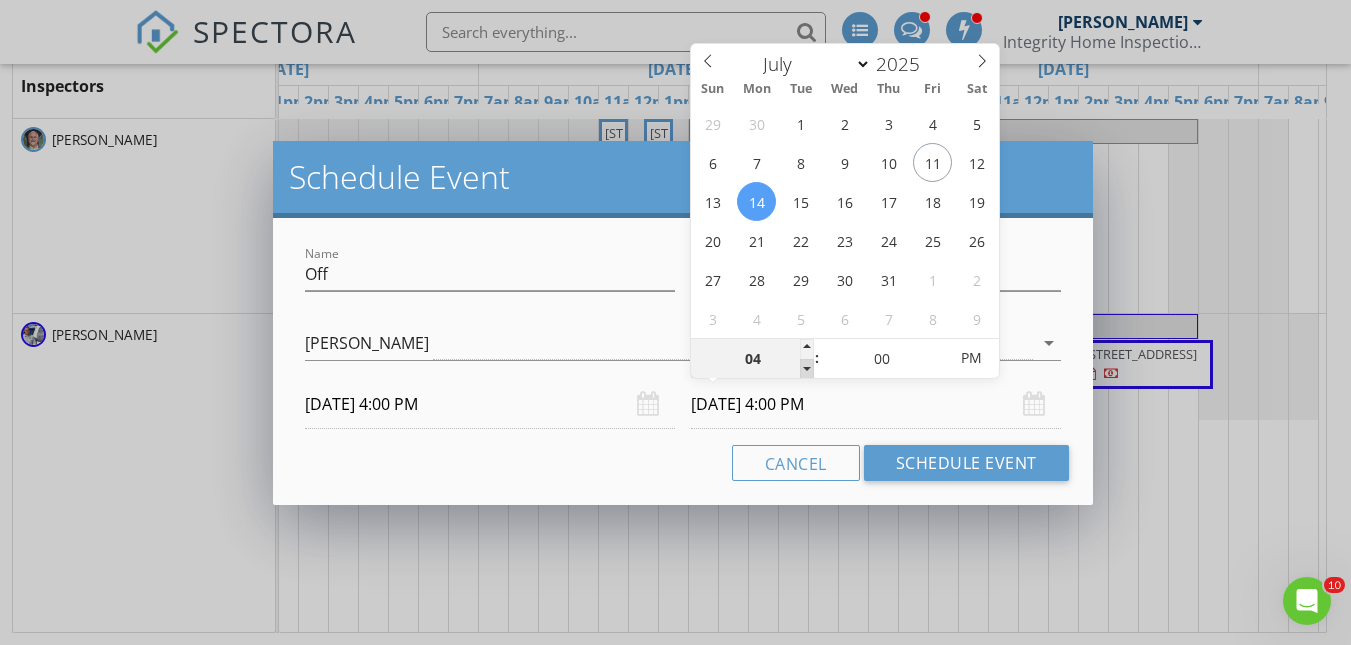 click at bounding box center (807, 369) 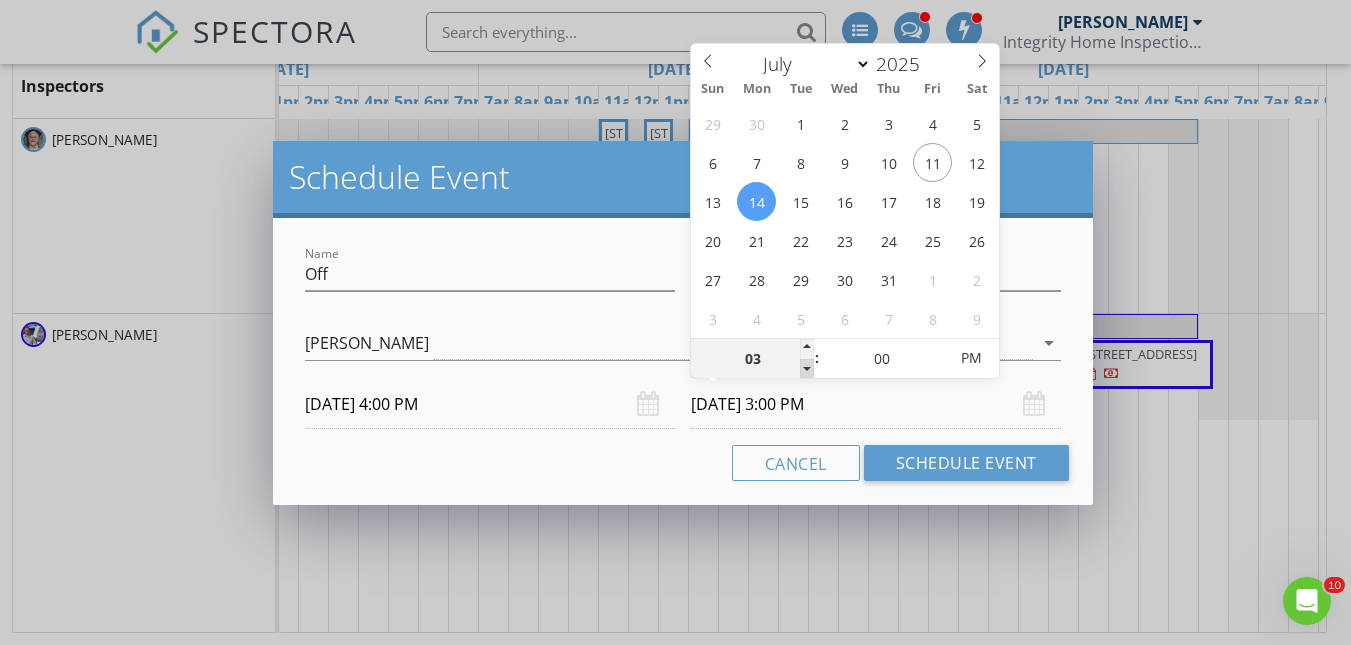 click at bounding box center (807, 369) 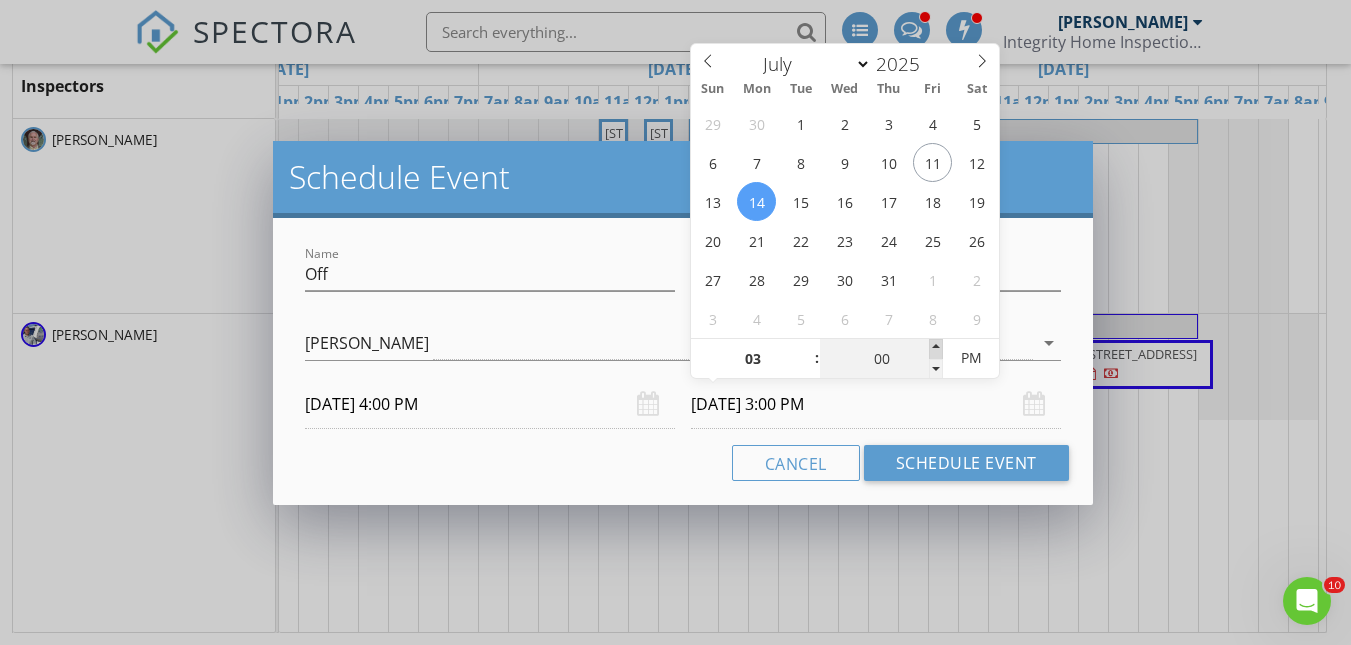 type on "05" 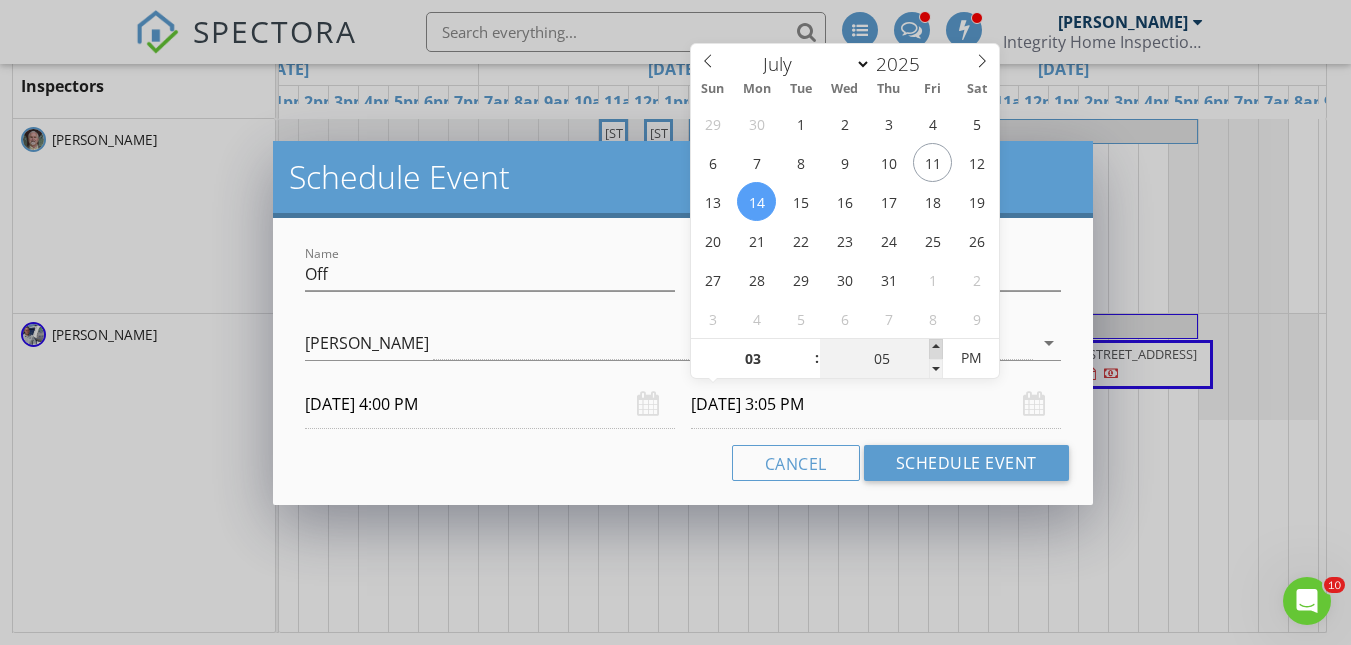 click at bounding box center [936, 349] 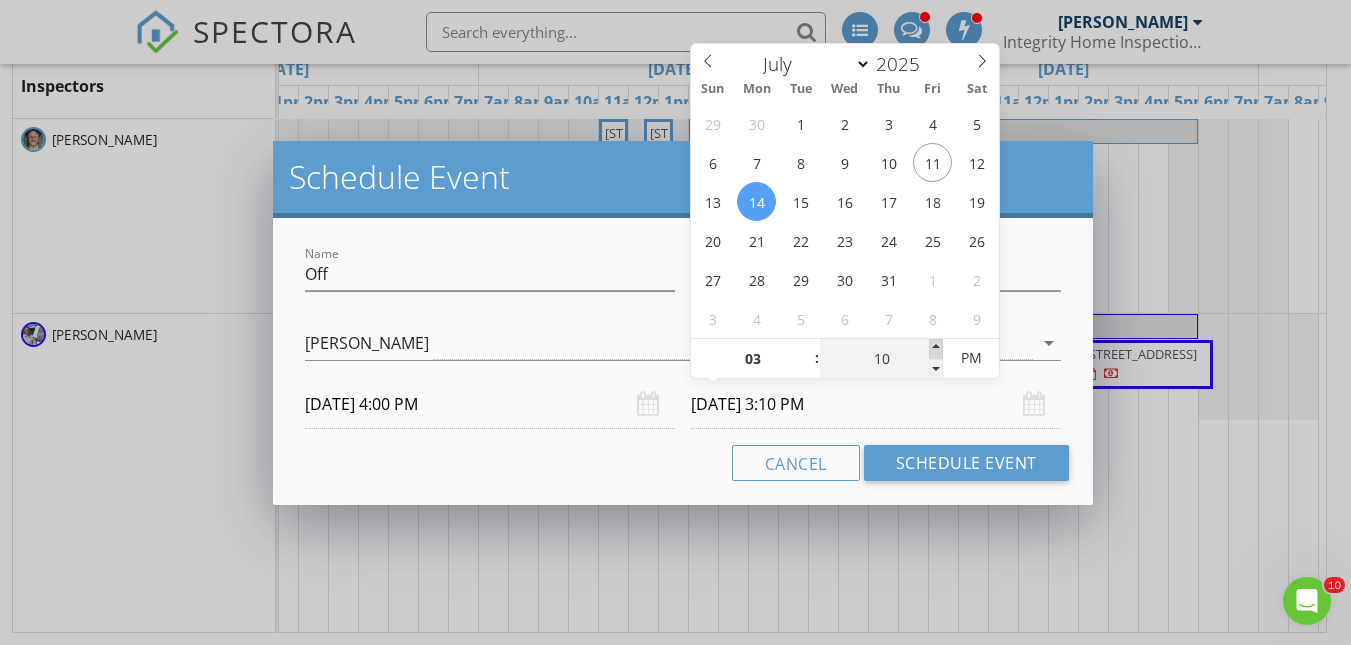 click at bounding box center [936, 349] 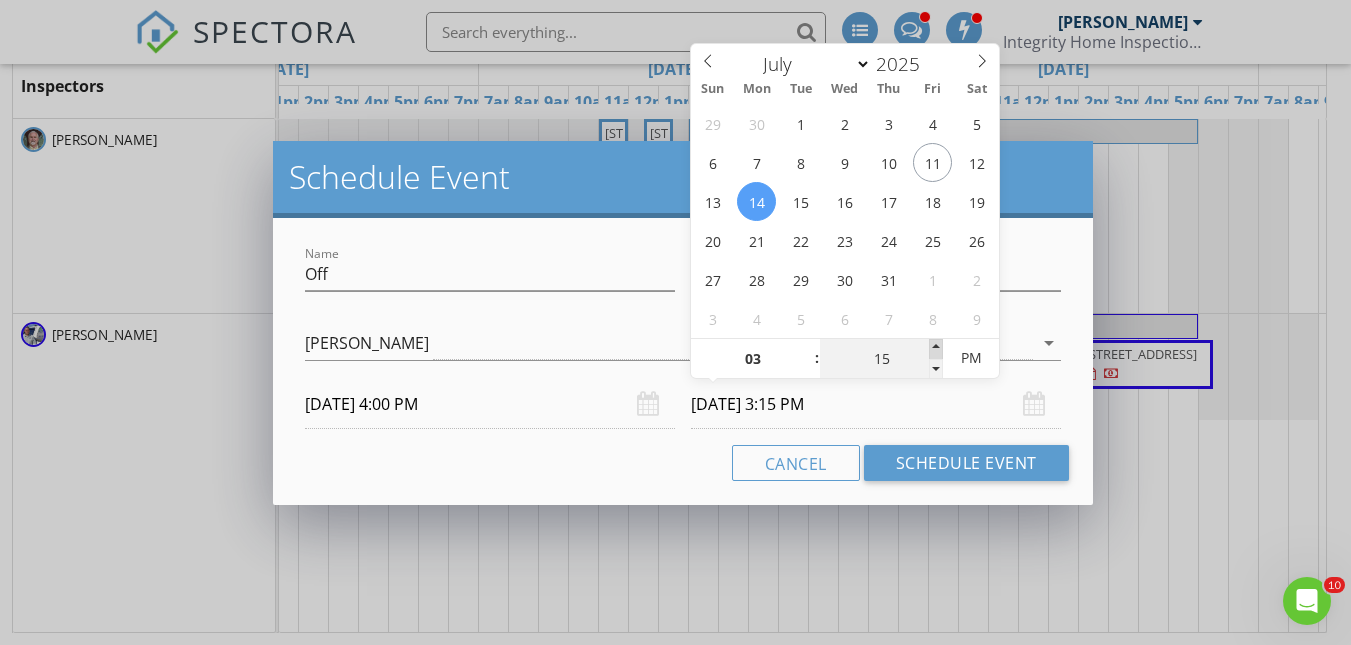 click at bounding box center (936, 349) 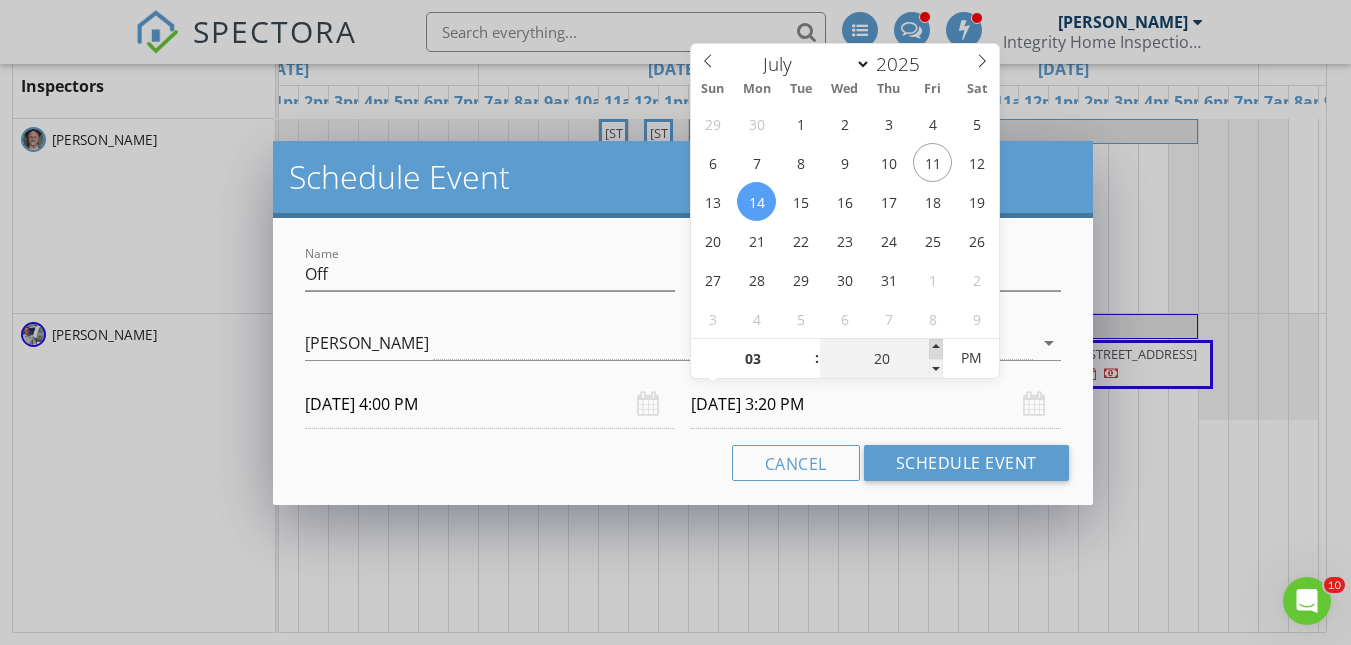 click at bounding box center [936, 349] 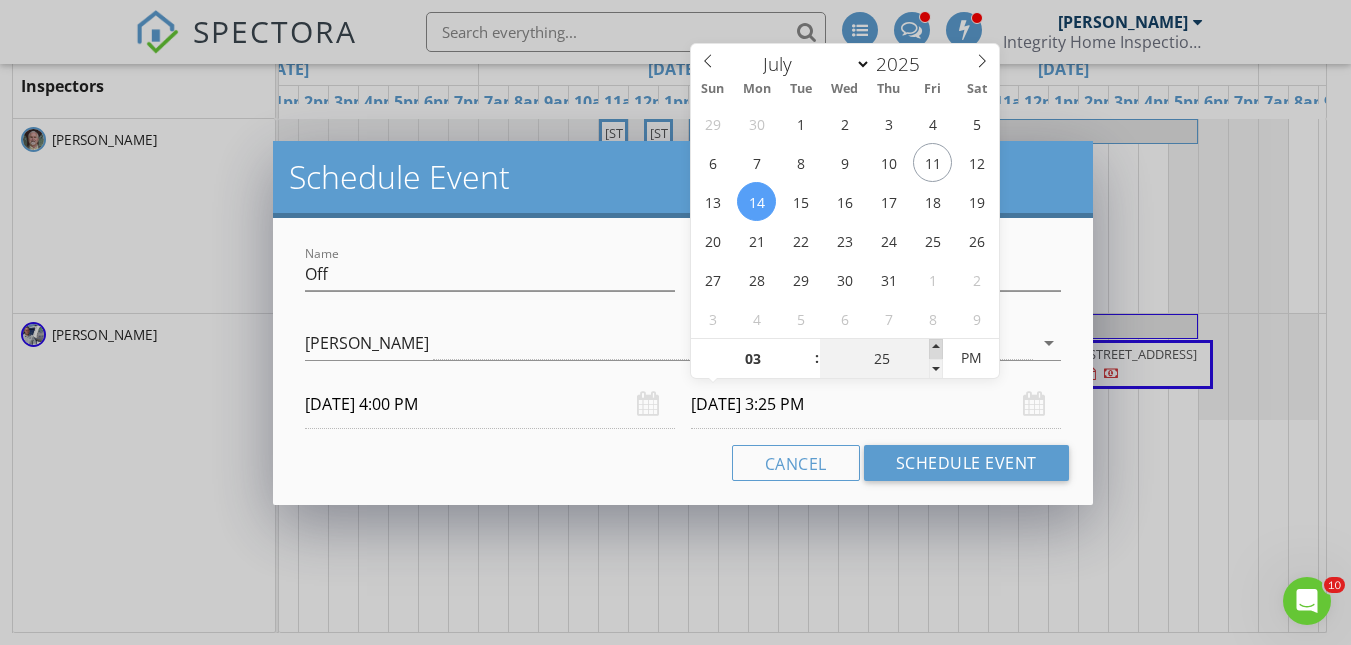 click at bounding box center (936, 349) 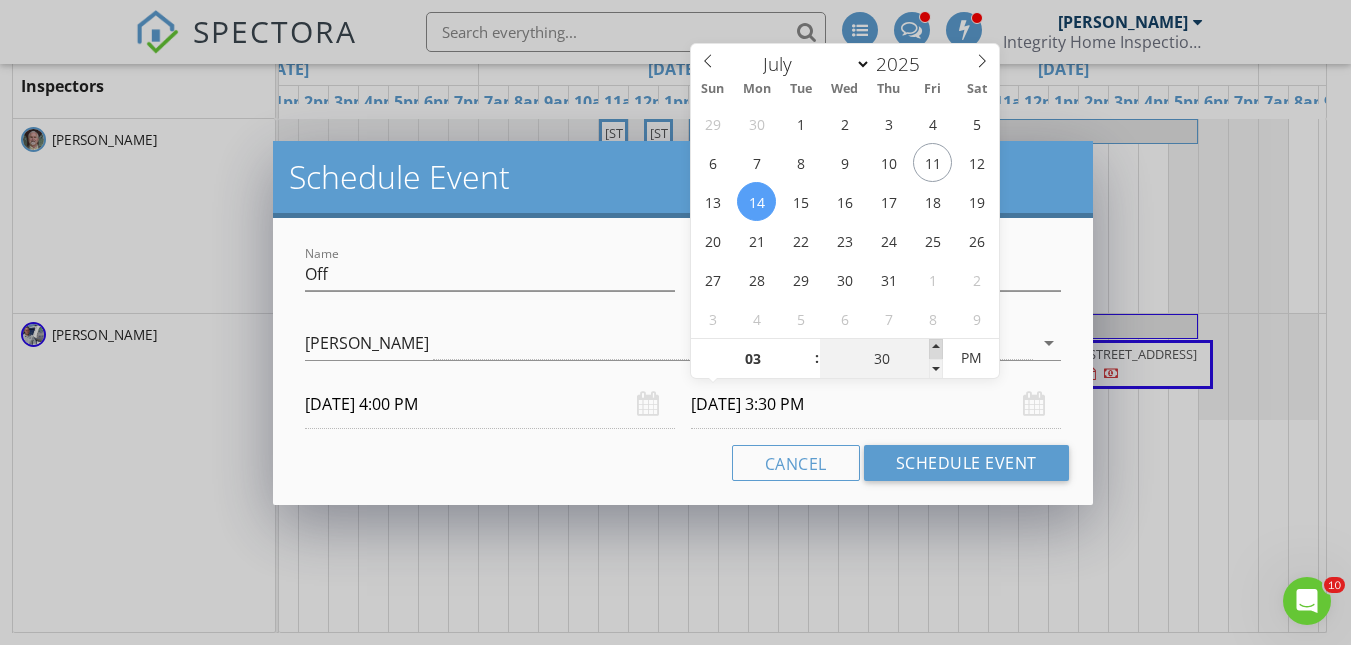click at bounding box center [936, 349] 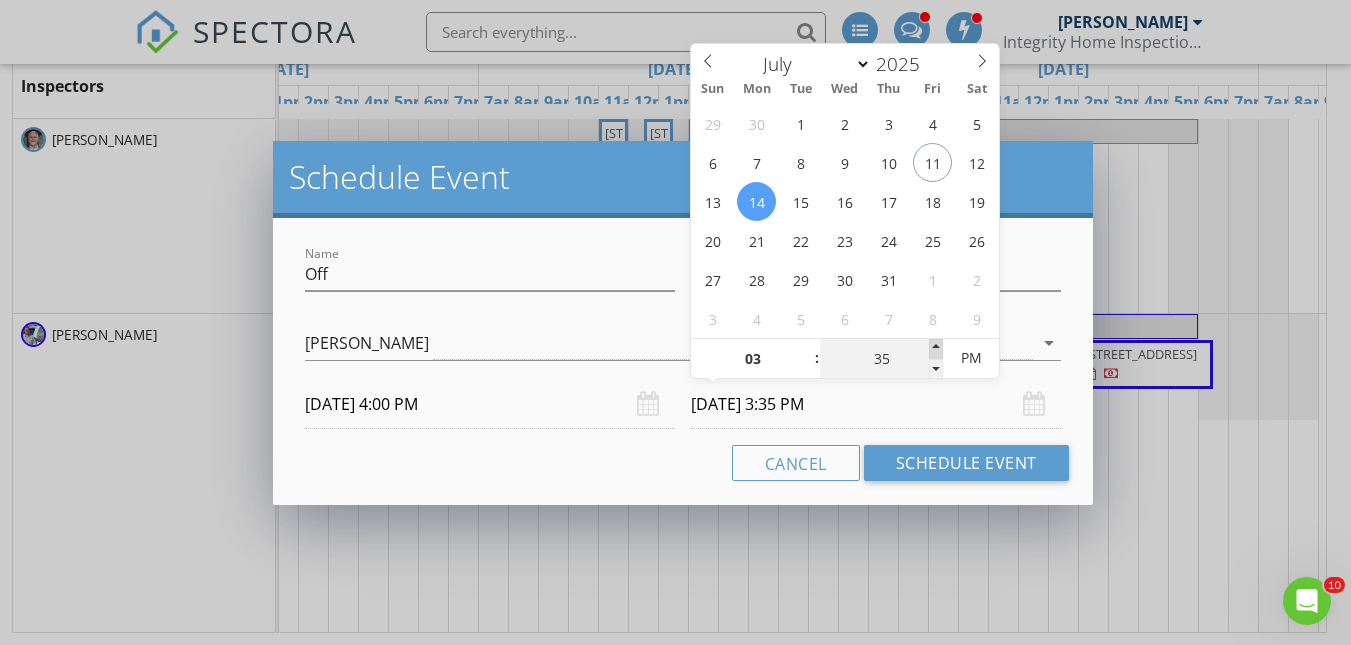click at bounding box center [936, 349] 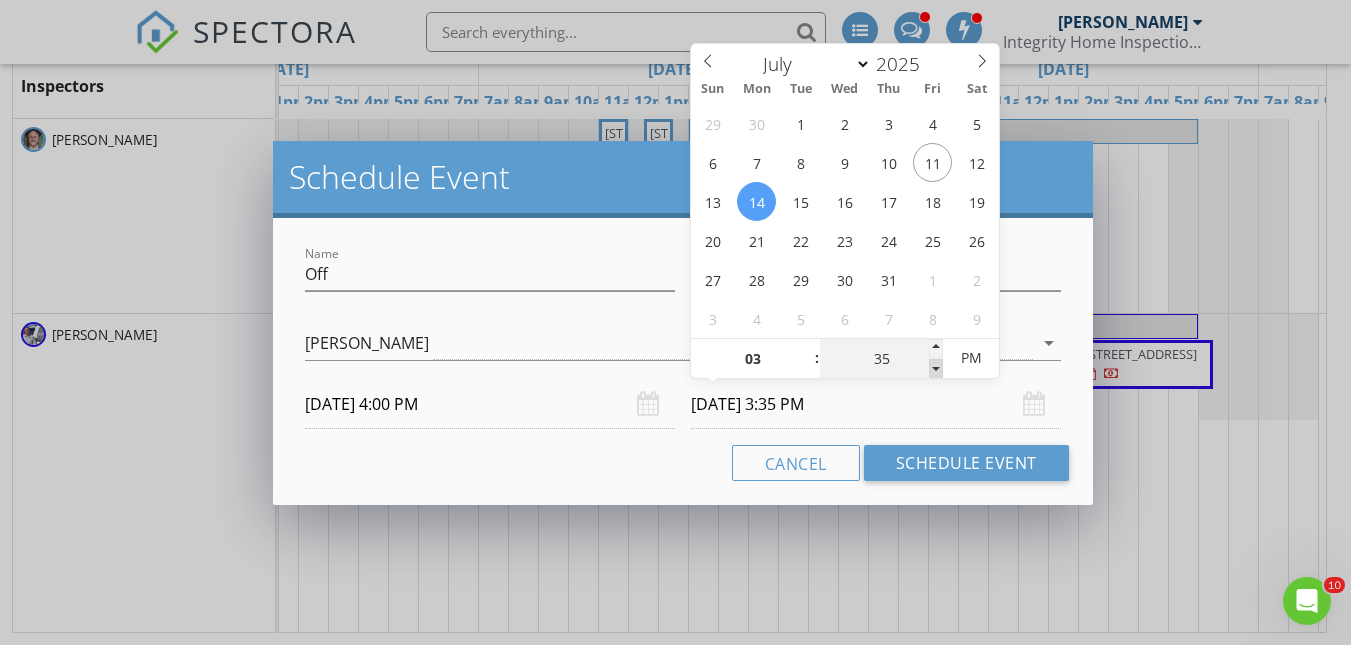type on "30" 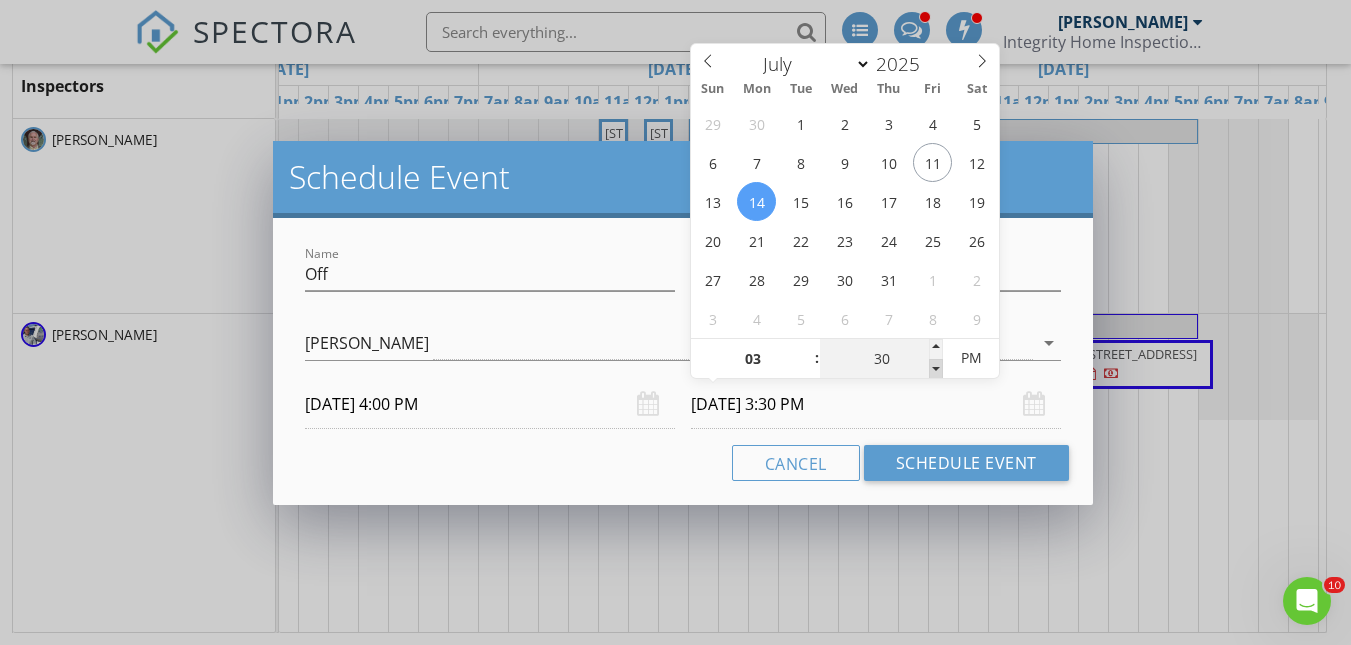 click at bounding box center (936, 369) 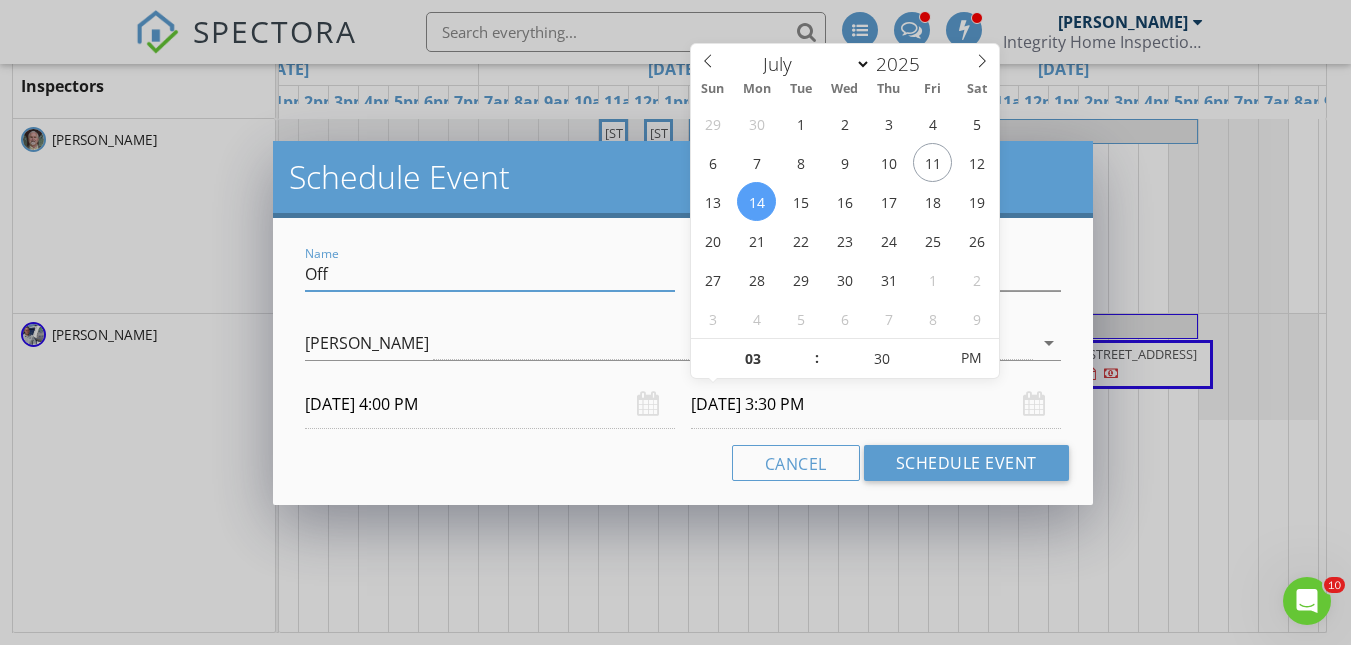 click on "Off" at bounding box center (490, 274) 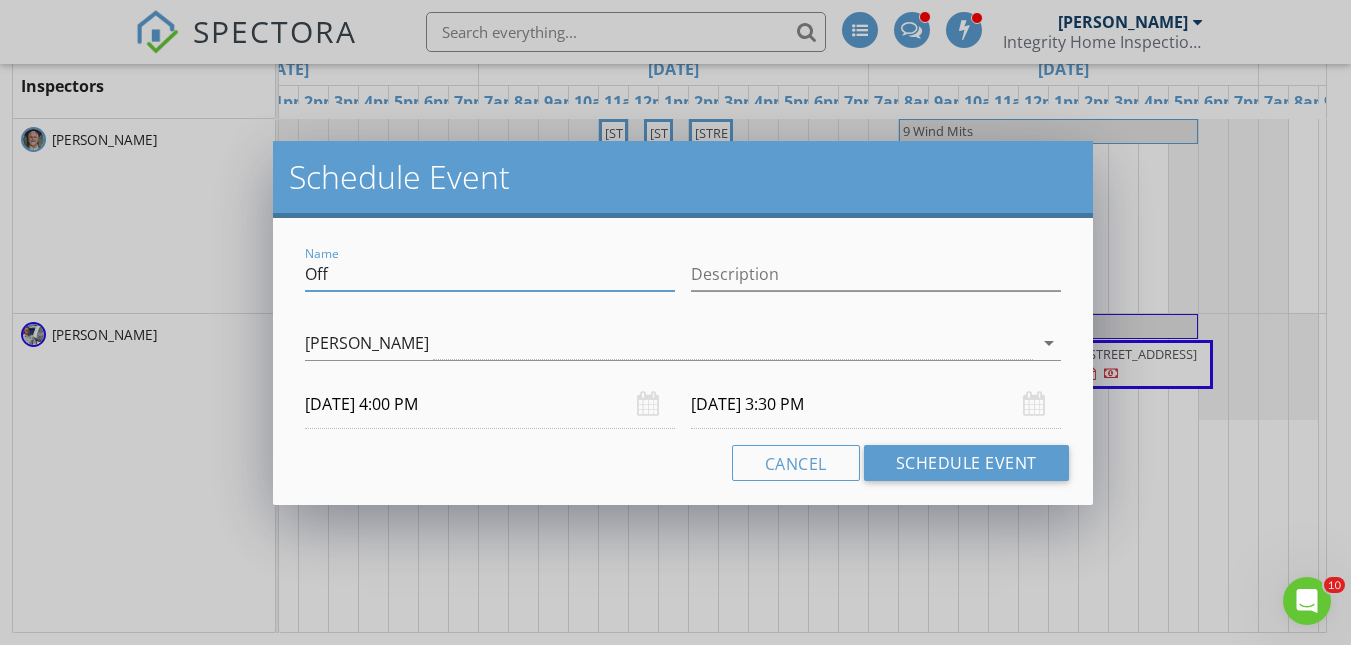 drag, startPoint x: 430, startPoint y: 280, endPoint x: 297, endPoint y: 273, distance: 133.18408 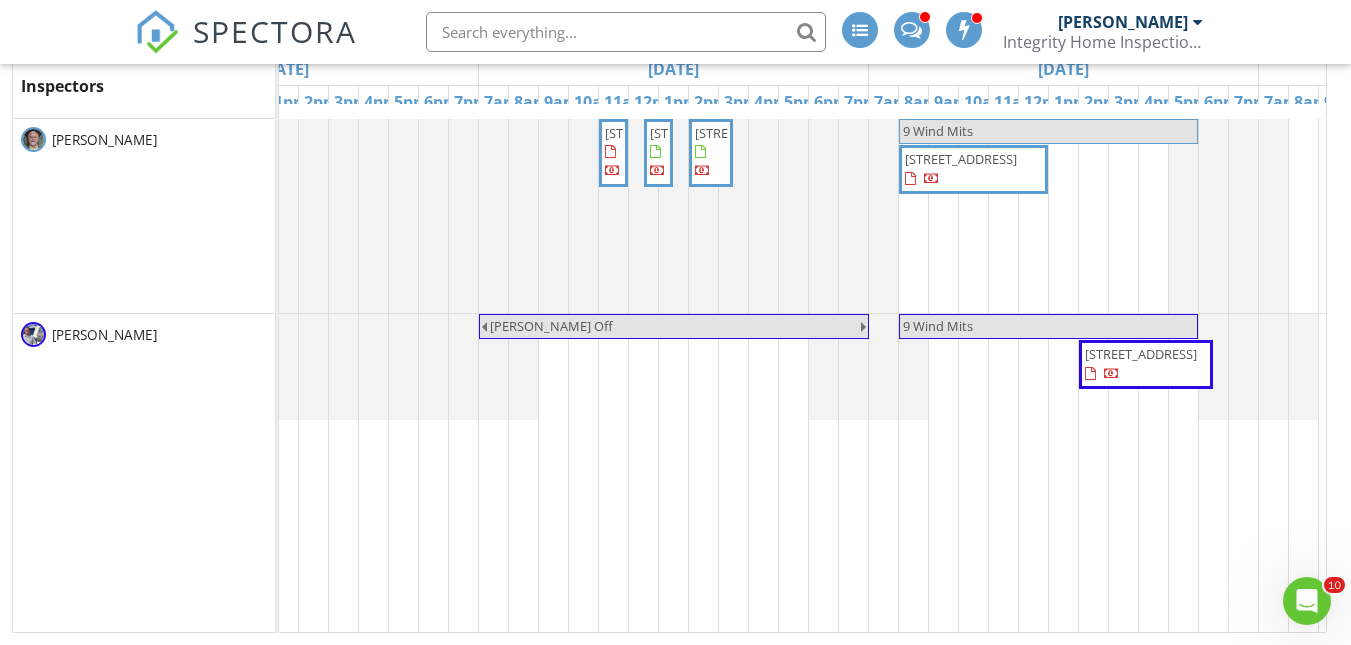 click at bounding box center (-691, 216) 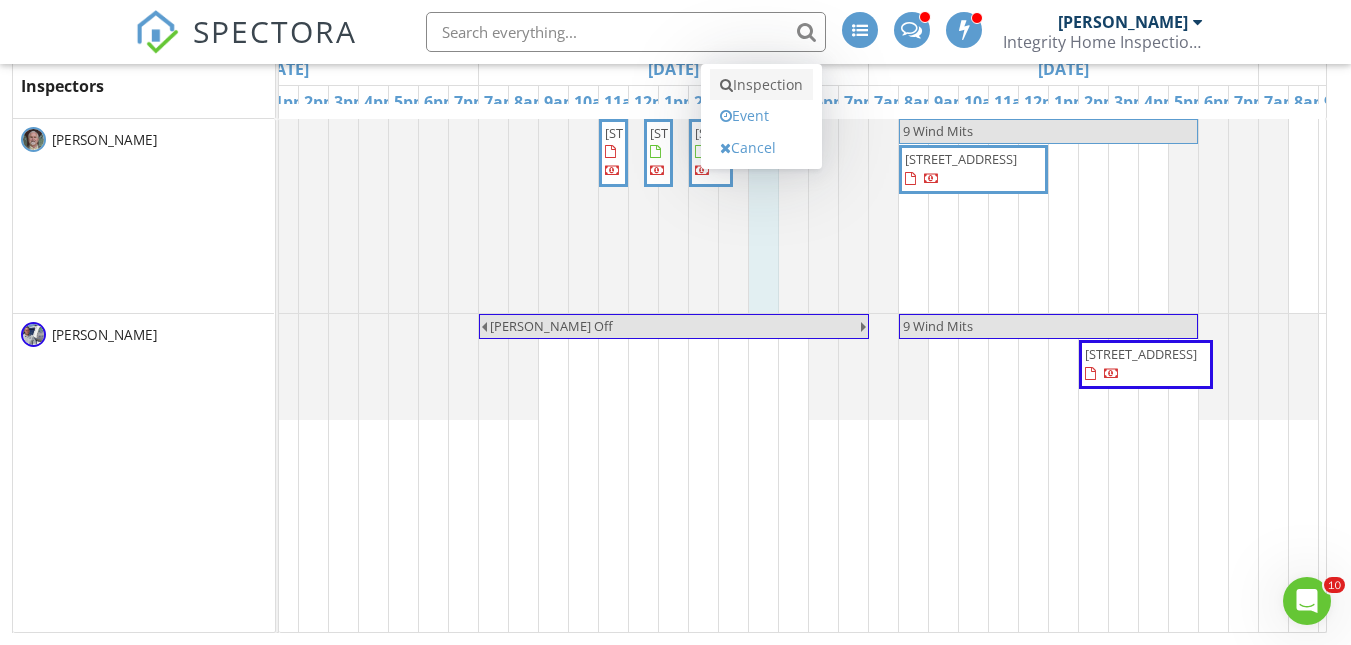 click on "Inspection" at bounding box center [761, 85] 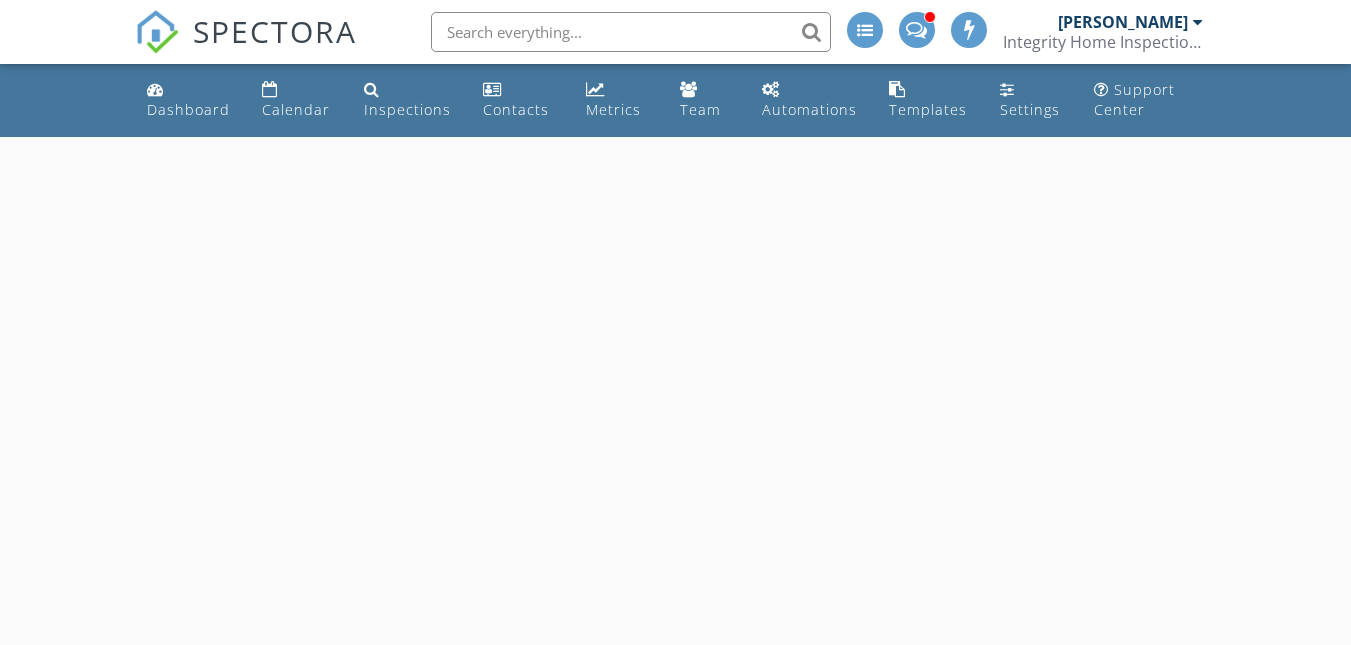 scroll, scrollTop: 0, scrollLeft: 0, axis: both 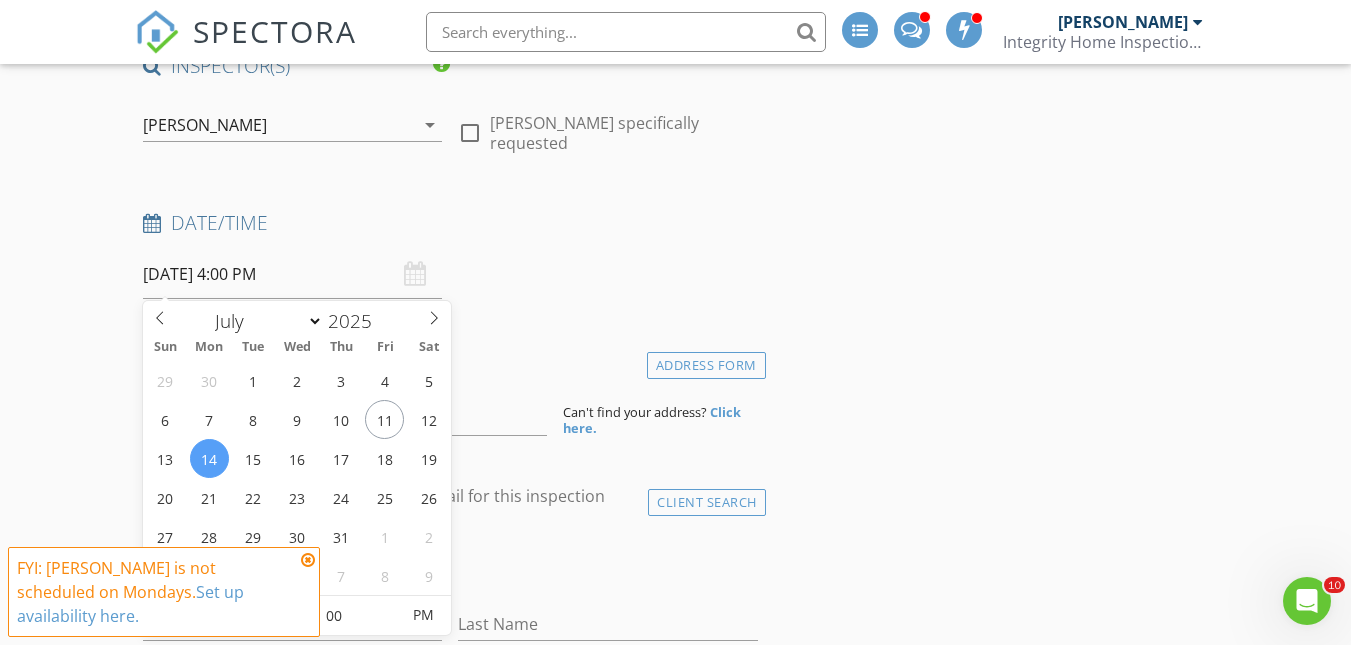 drag, startPoint x: 233, startPoint y: 274, endPoint x: 261, endPoint y: 274, distance: 28 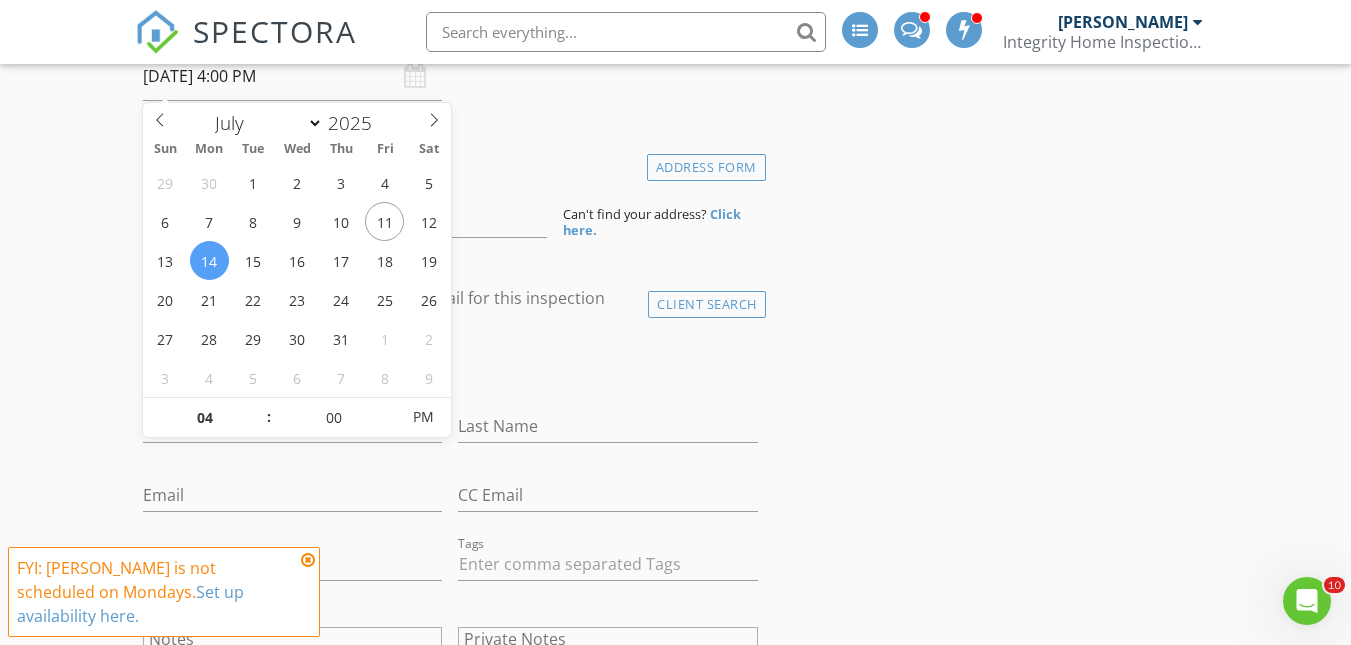 scroll, scrollTop: 400, scrollLeft: 0, axis: vertical 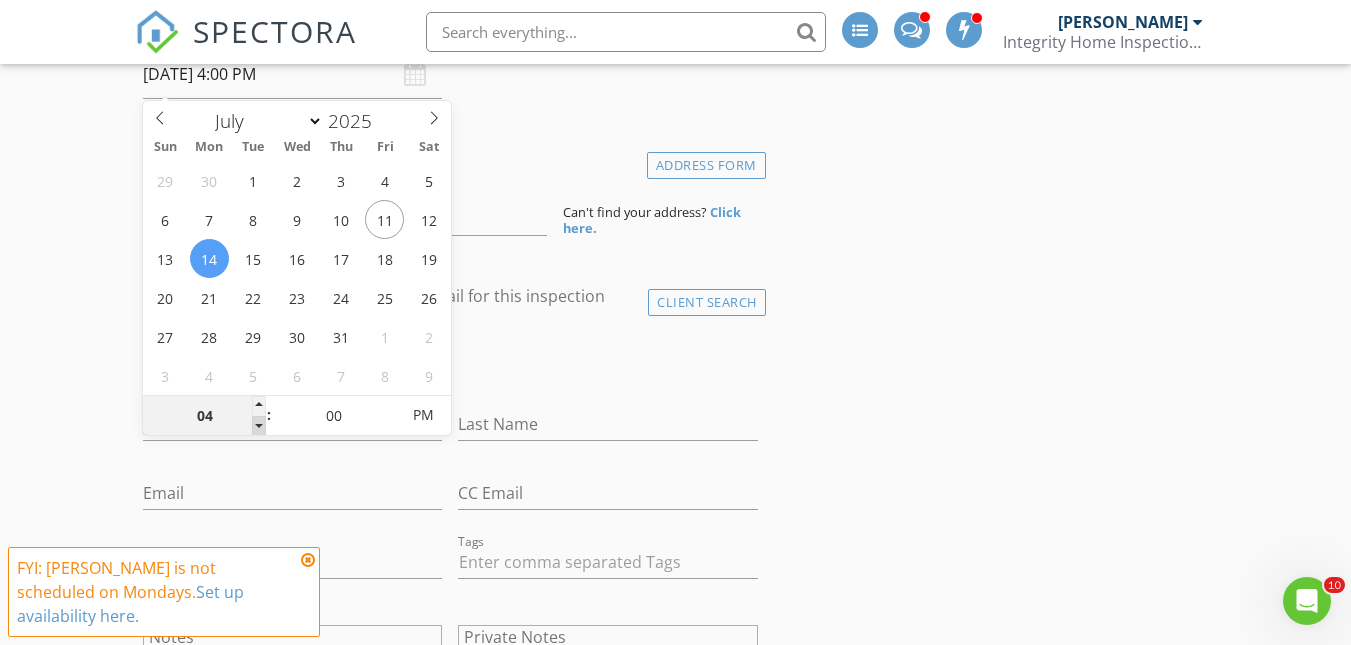 type on "03" 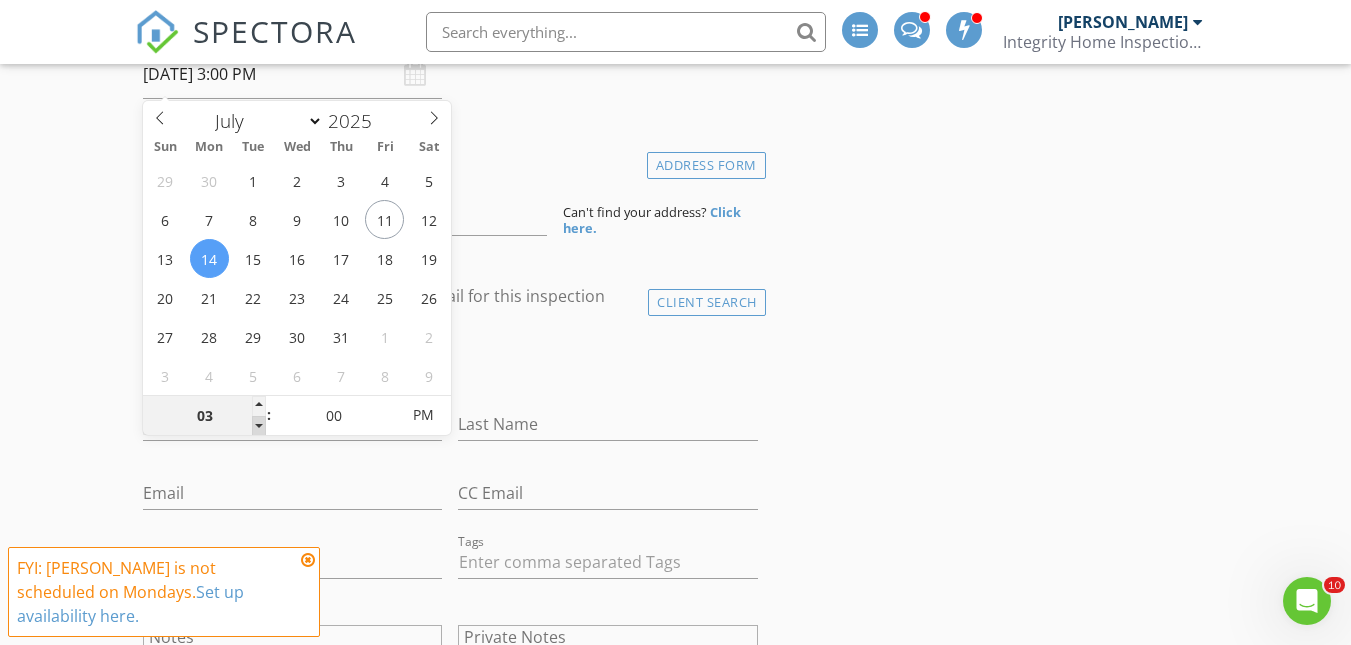click at bounding box center [259, 426] 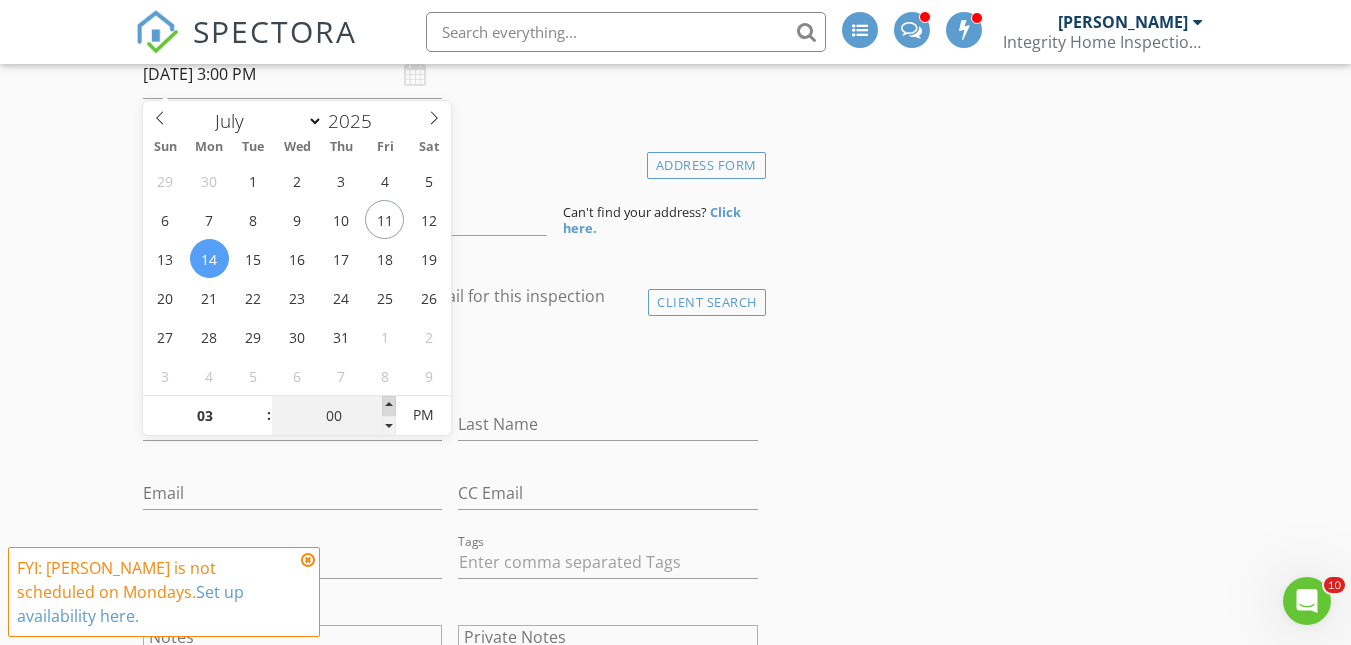 type on "05" 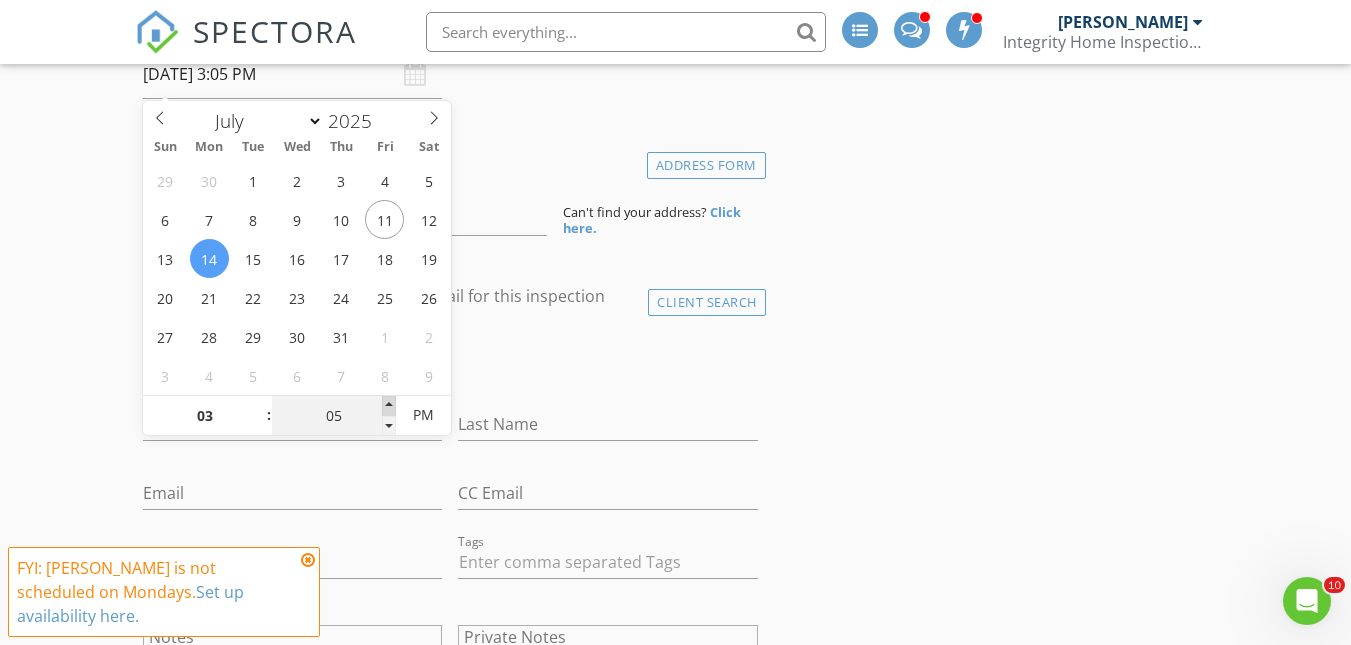 click at bounding box center [389, 406] 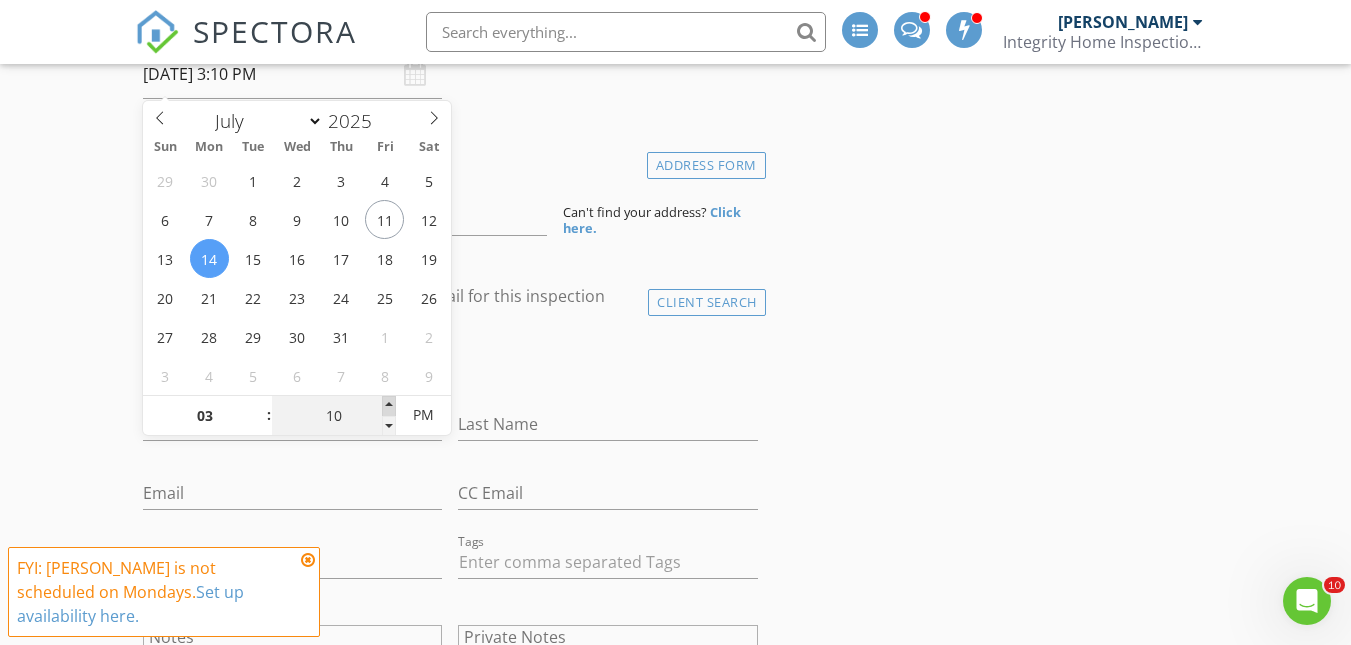 click at bounding box center (389, 406) 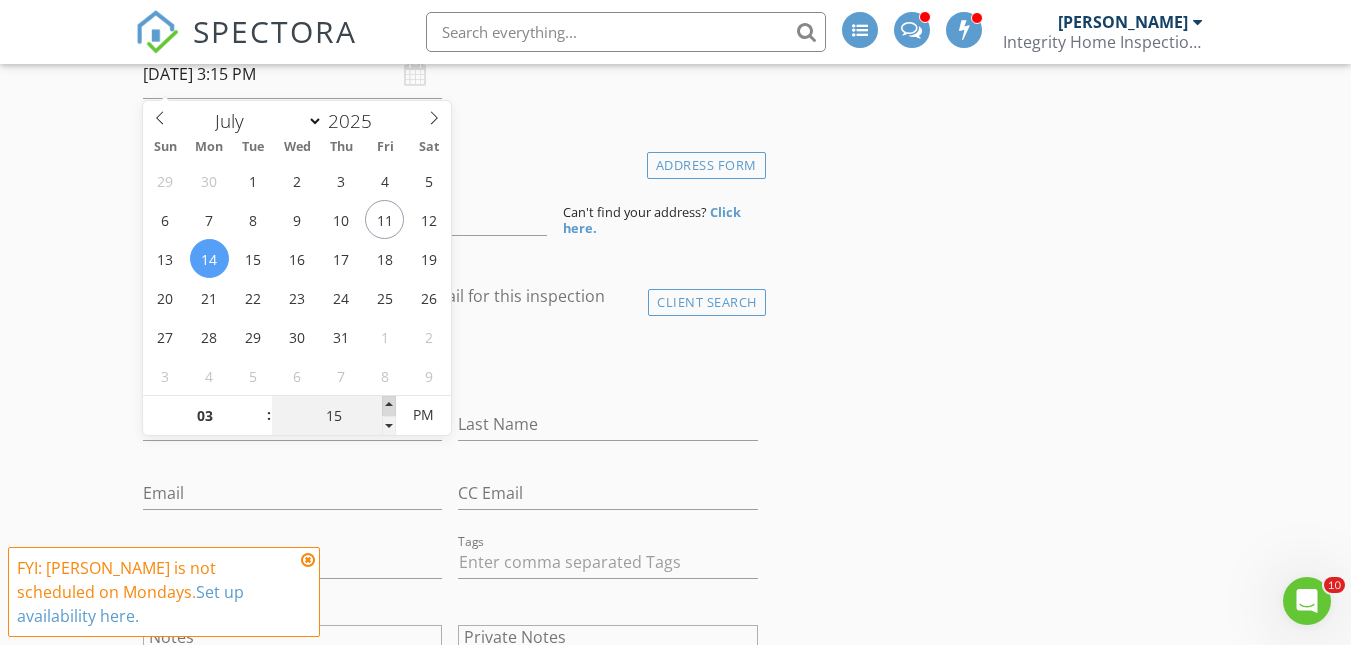 click at bounding box center (389, 406) 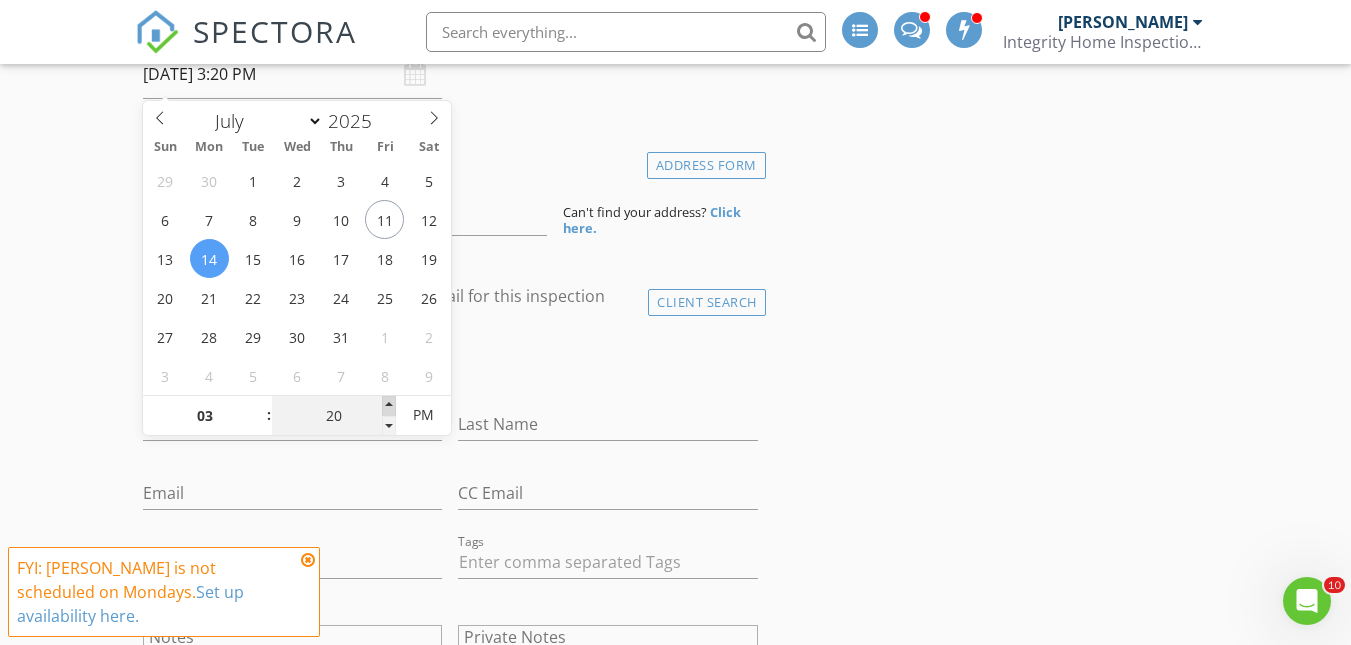 click at bounding box center (389, 406) 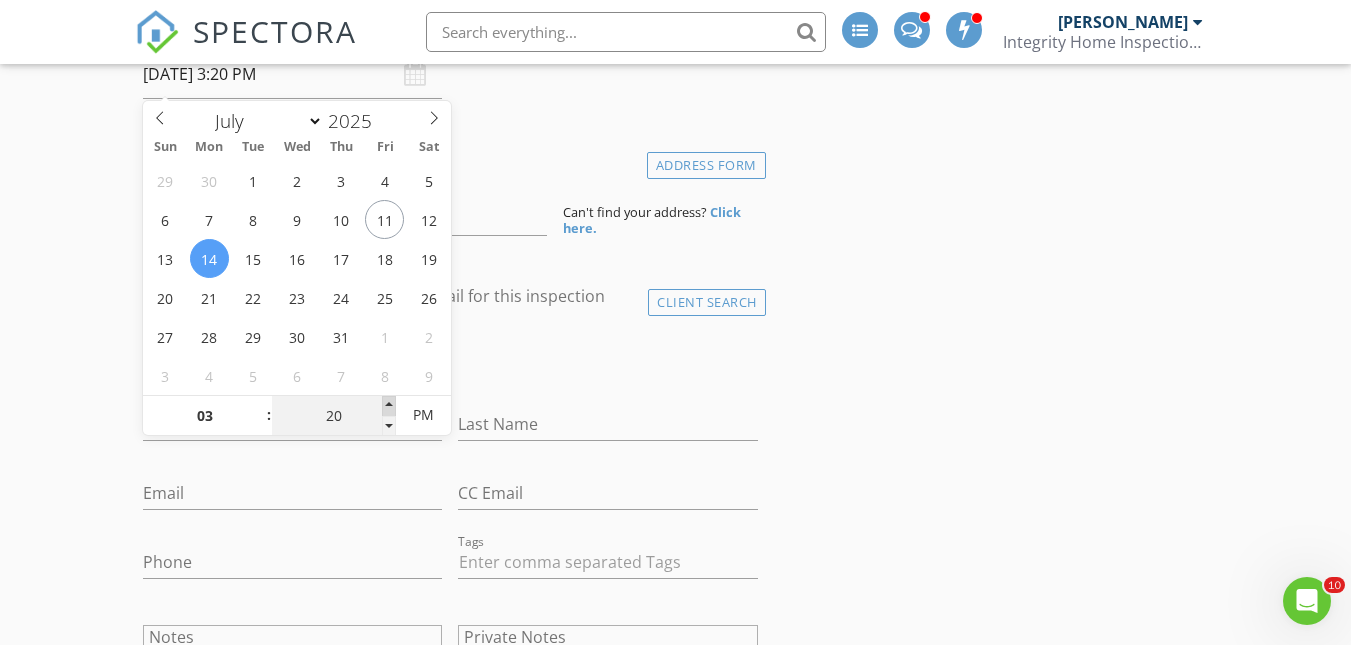 type on "25" 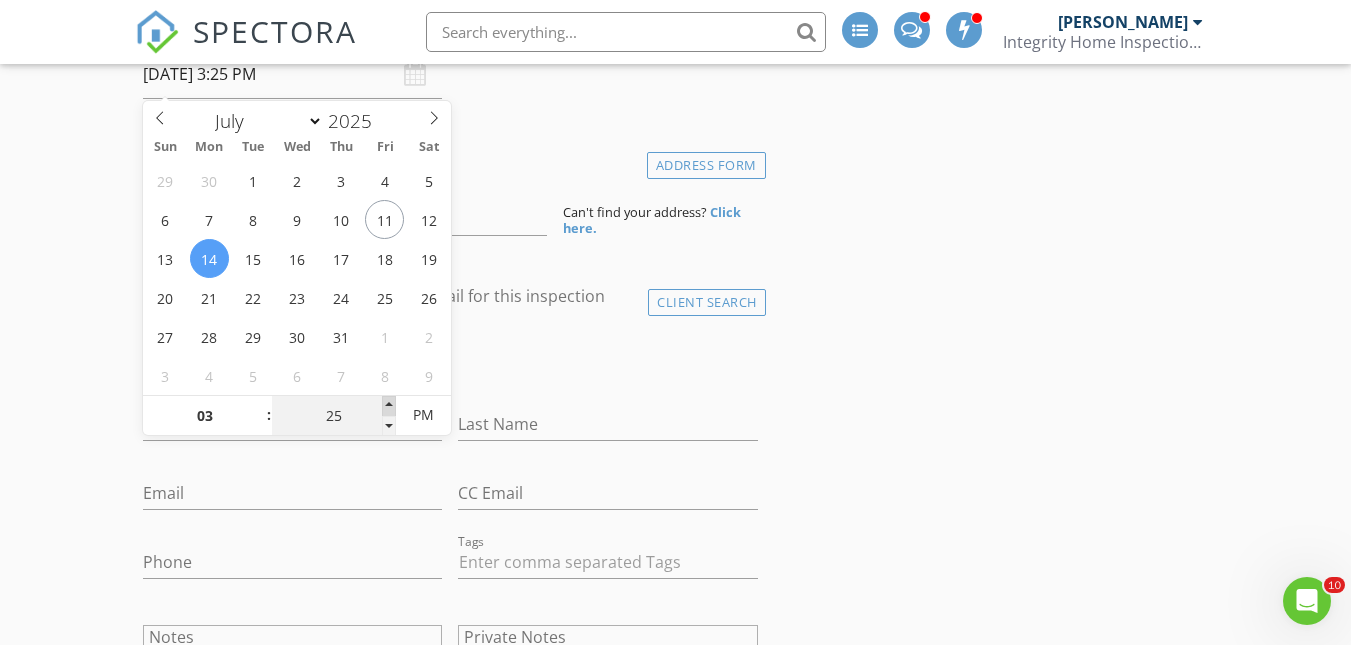 click at bounding box center [389, 406] 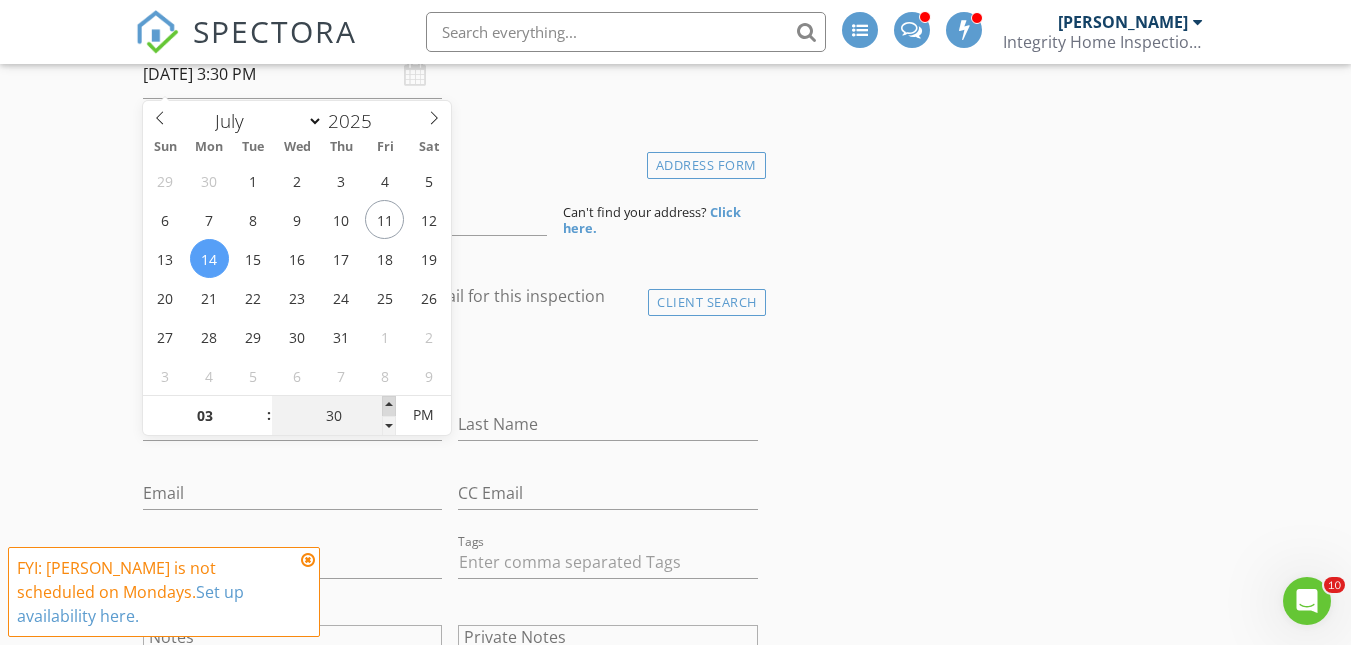 click at bounding box center [389, 406] 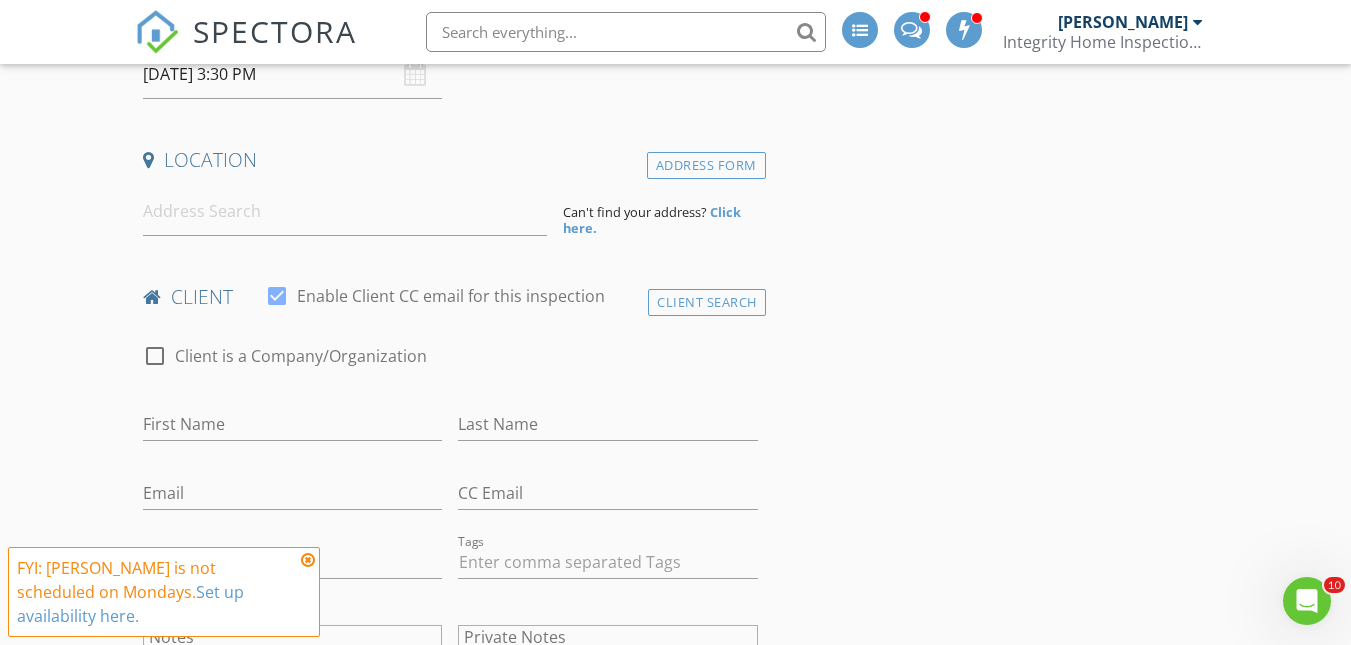 click on "INSPECTOR(S)
check_box   Watt Ramsey   PRIMARY   check_box_outline_blank   Albert Gonzalez     Watt Ramsey arrow_drop_down   check_box_outline_blank Watt Ramsey specifically requested
Date/Time
07/14/2025 3:30 PM
Location
Address Form       Can't find your address?   Click here.
client
check_box Enable Client CC email for this inspection   Client Search     check_box_outline_blank Client is a Company/Organization     First Name   Last Name   Email   CC Email   Phone         Tags         Notes   Private Notes
ADD ADDITIONAL client
SERVICES
check_box_outline_blank   Home inspection with 4-point and Wind Mitigation   check_box_outline_blank   Home Inspection and 4-point   check_box_outline_blank   Home inspection and Wind Mitigation   check_box_outline_blank" at bounding box center (675, 1579) 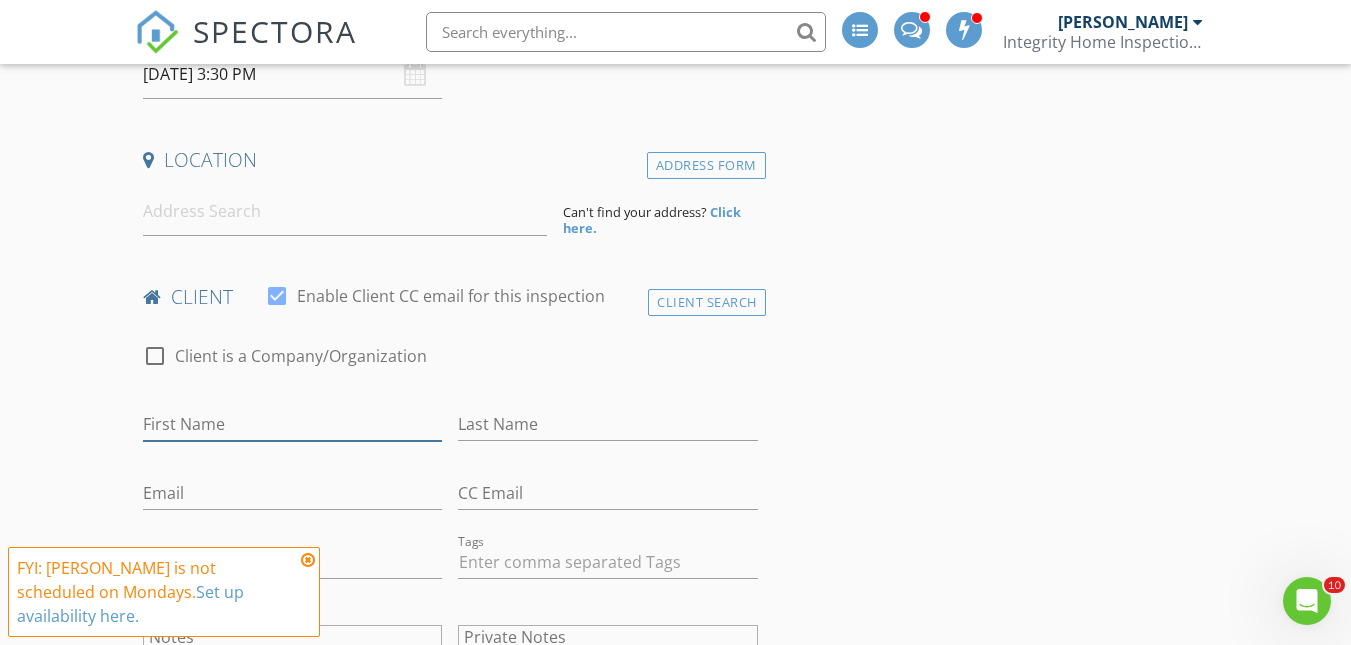 click on "First Name" at bounding box center [292, 424] 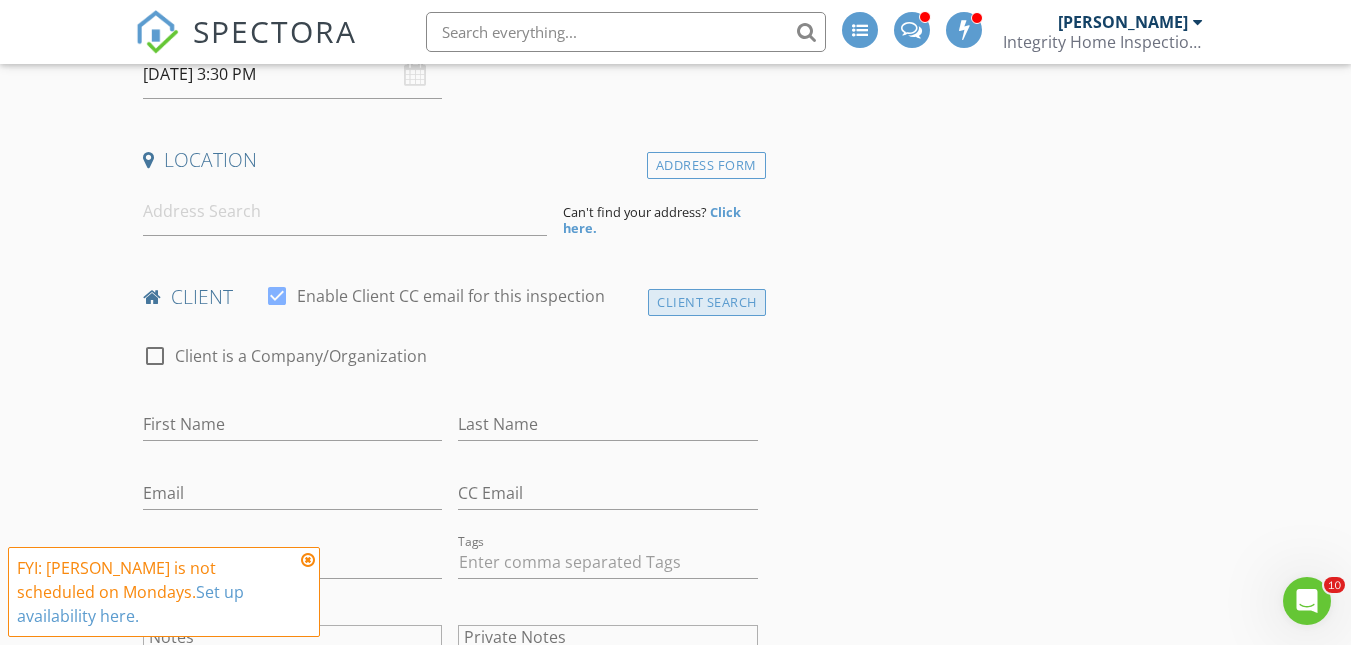 click on "Client Search" at bounding box center [707, 302] 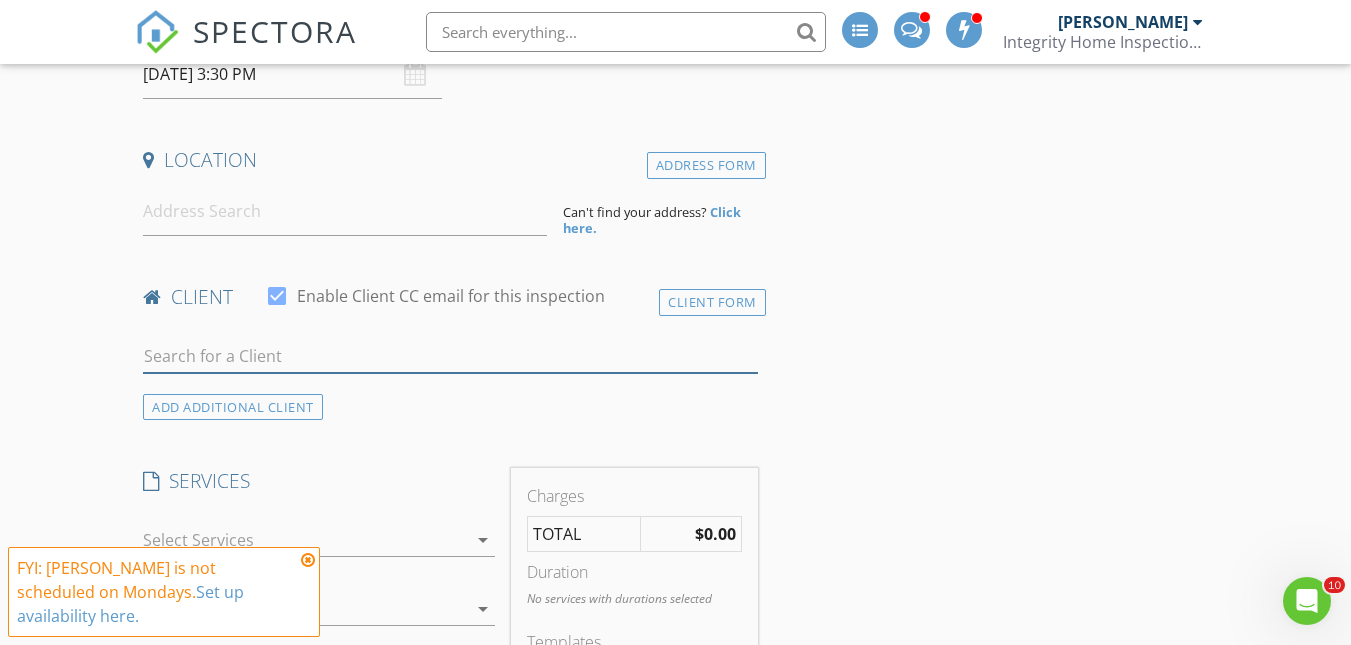 click at bounding box center [450, 356] 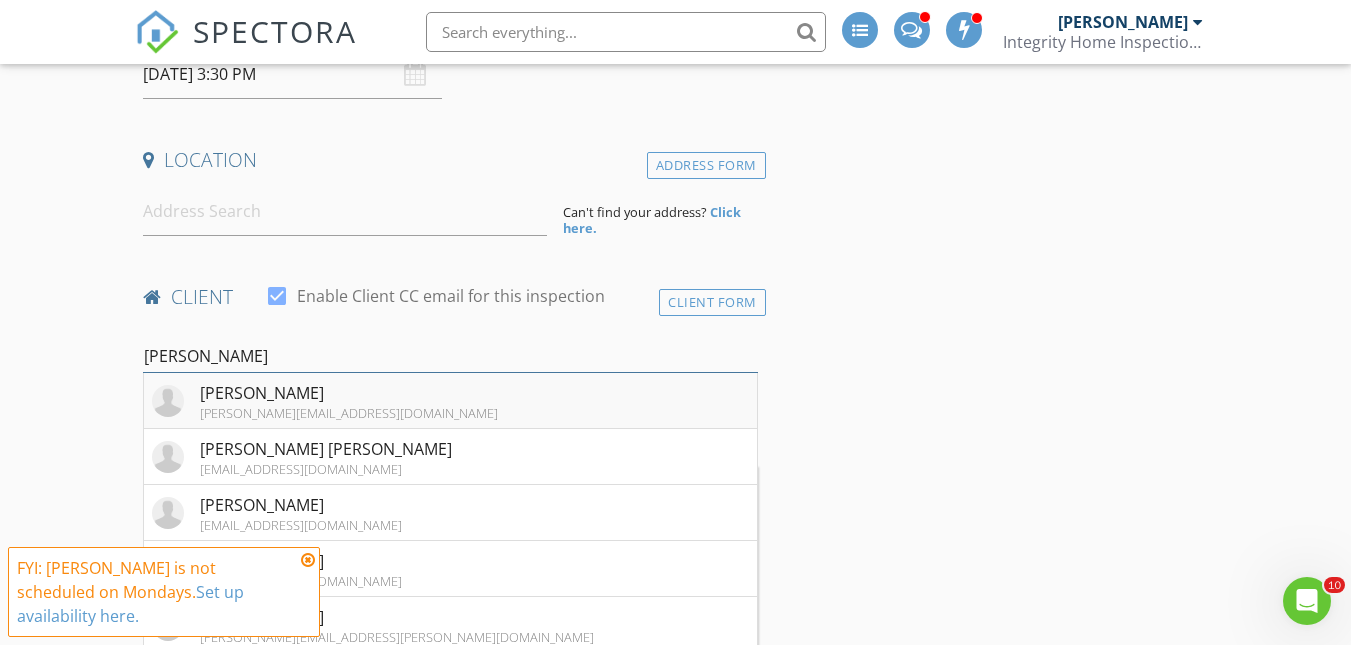type on "neil" 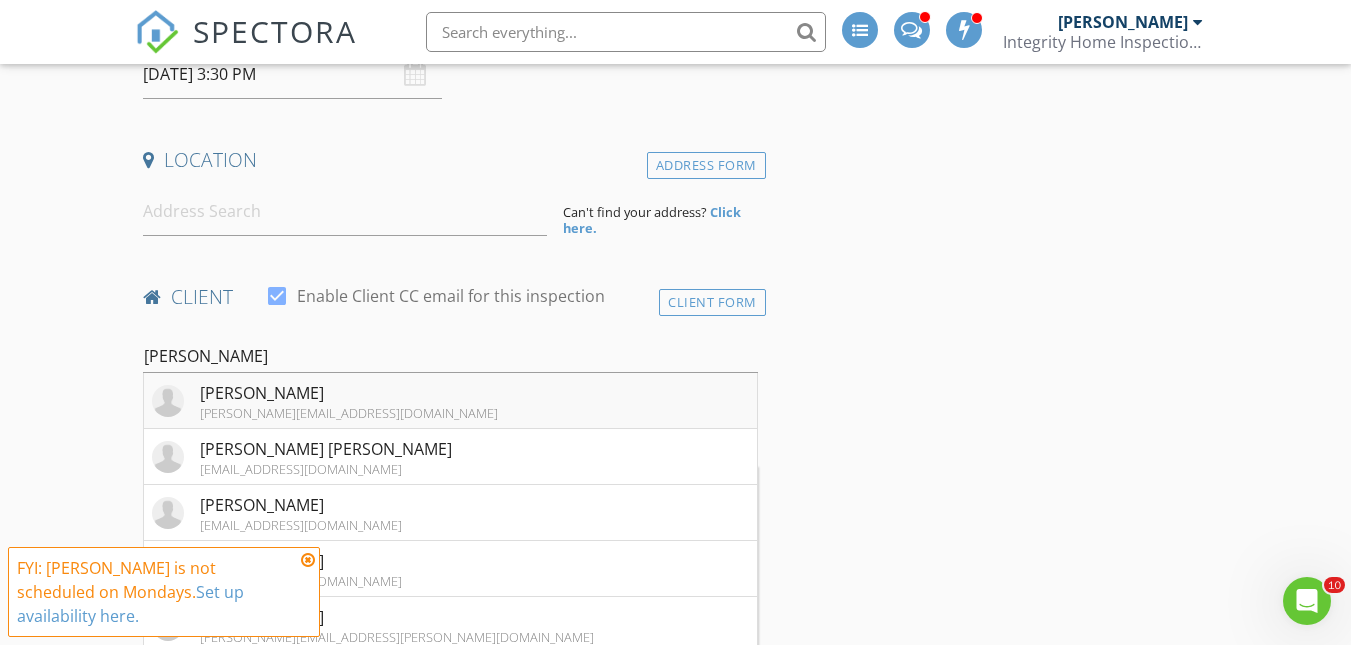click on "[PERSON_NAME][EMAIL_ADDRESS][DOMAIN_NAME]" at bounding box center (349, 413) 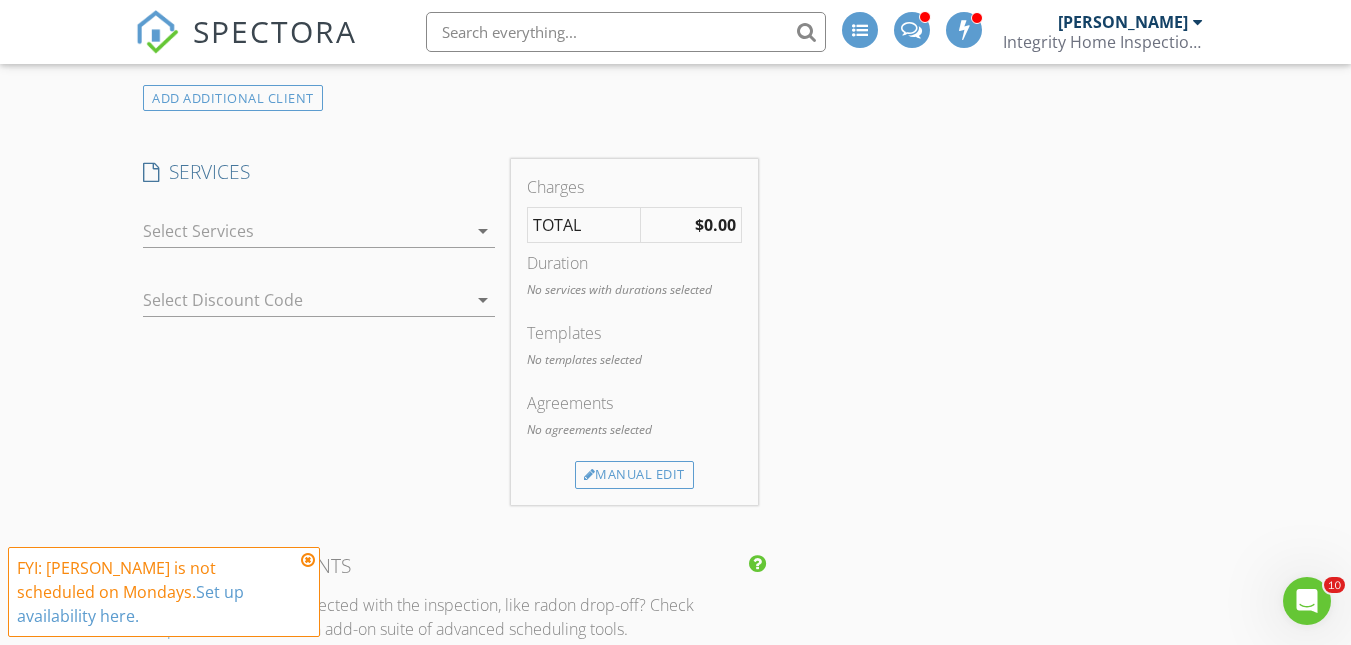 scroll, scrollTop: 1100, scrollLeft: 0, axis: vertical 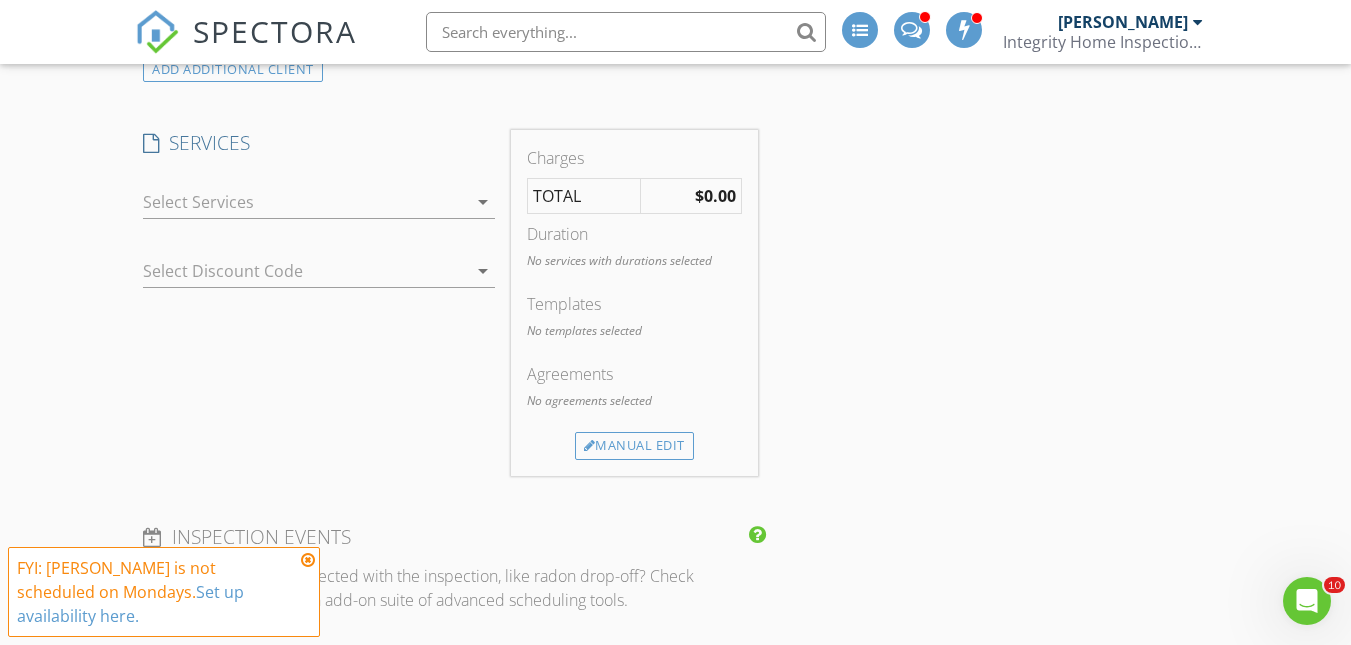 click on "arrow_drop_down" at bounding box center (483, 202) 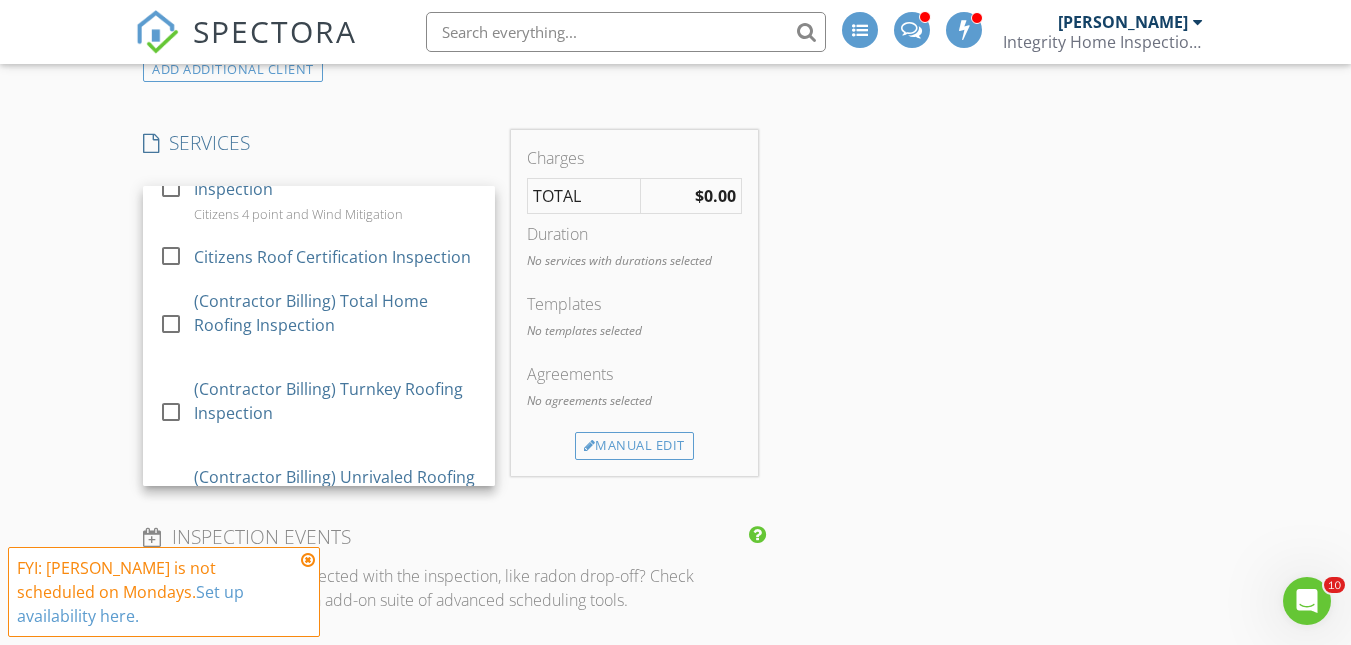 scroll, scrollTop: 1000, scrollLeft: 0, axis: vertical 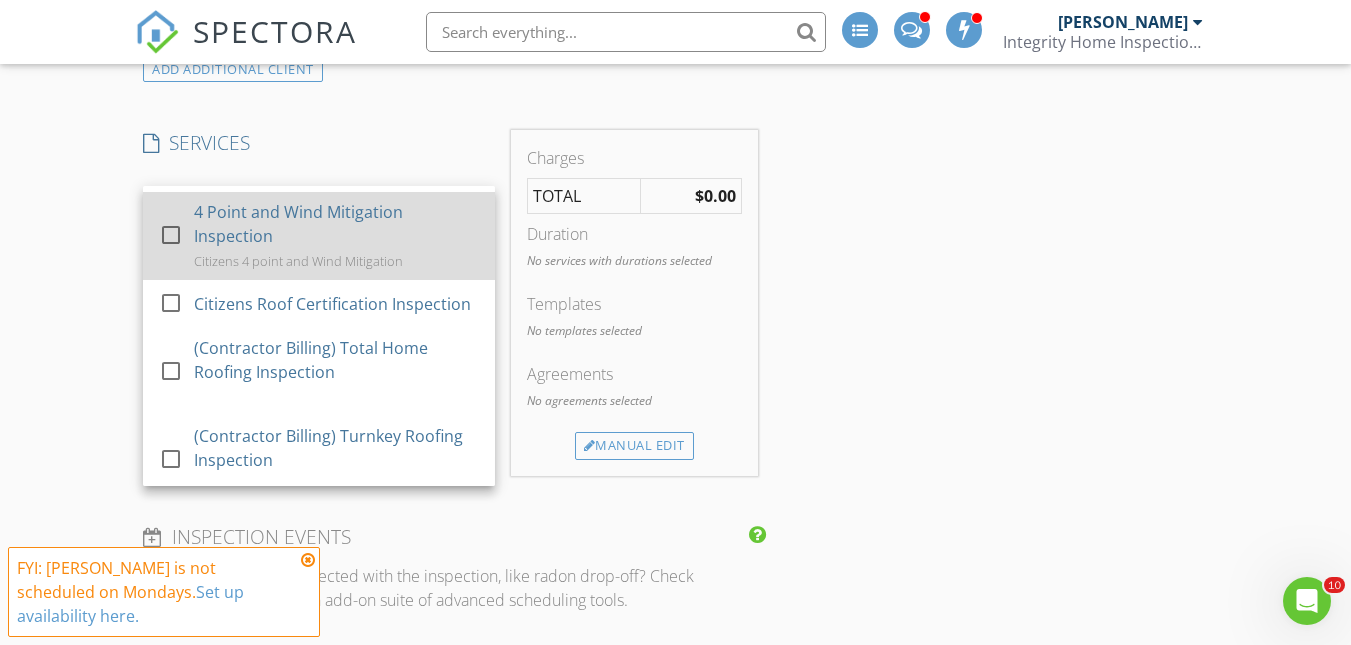 click at bounding box center (171, 235) 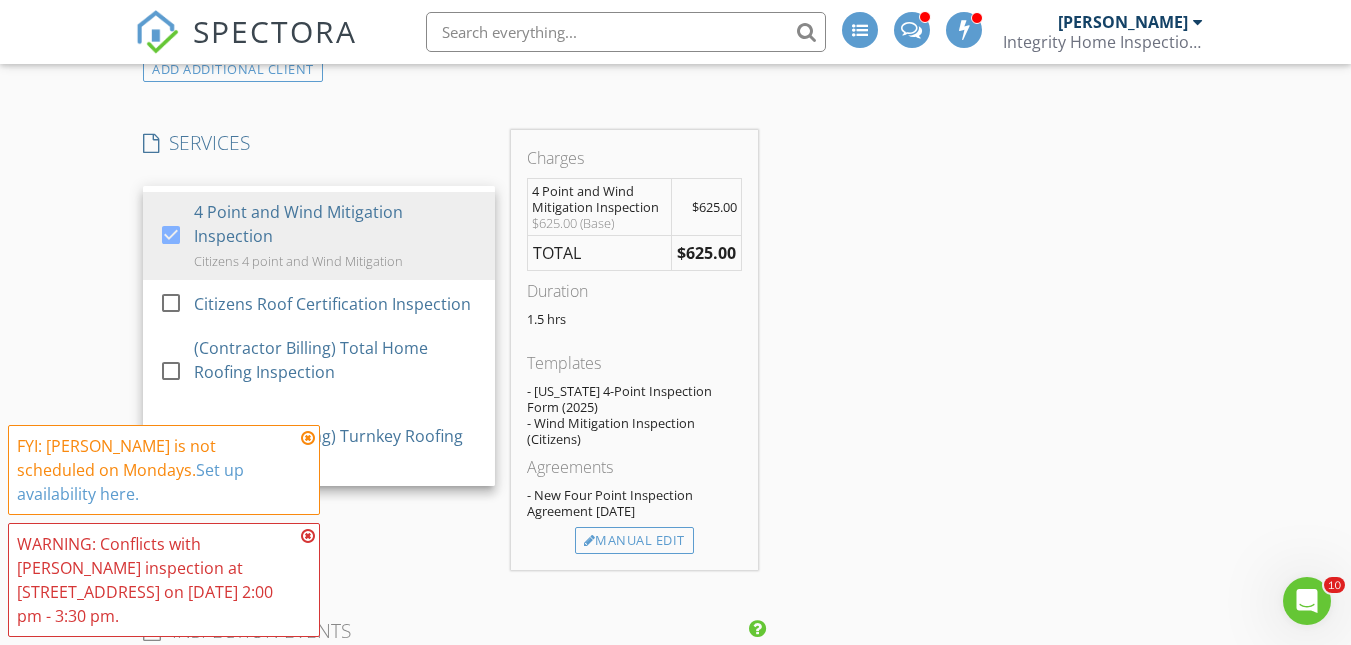 click on "INSPECTOR(S)
check_box   Watt Ramsey   PRIMARY   check_box_outline_blank   Albert Gonzalez     Watt Ramsey arrow_drop_down   check_box_outline_blank Watt Ramsey specifically requested
Date/Time
07/14/2025 3:30 PM
Location
Address Form       Can't find your address?   Click here.
client
check_box Enable Client CC email for this inspection   Client Search     check_box_outline_blank Client is a Company/Organization     First Name Neil   Last Name Yang   Email neil_yang@hotmail.com   CC Email   Phone +1 (347) 328-4563         Tags         Notes   Private Notes
ADD ADDITIONAL client
SERVICES
check_box_outline_blank   Home inspection with 4-point and Wind Mitigation   check_box_outline_blank   Home Inspection and 4-point   check_box_outline_blank     check_box_outline_blank" at bounding box center [675, 926] 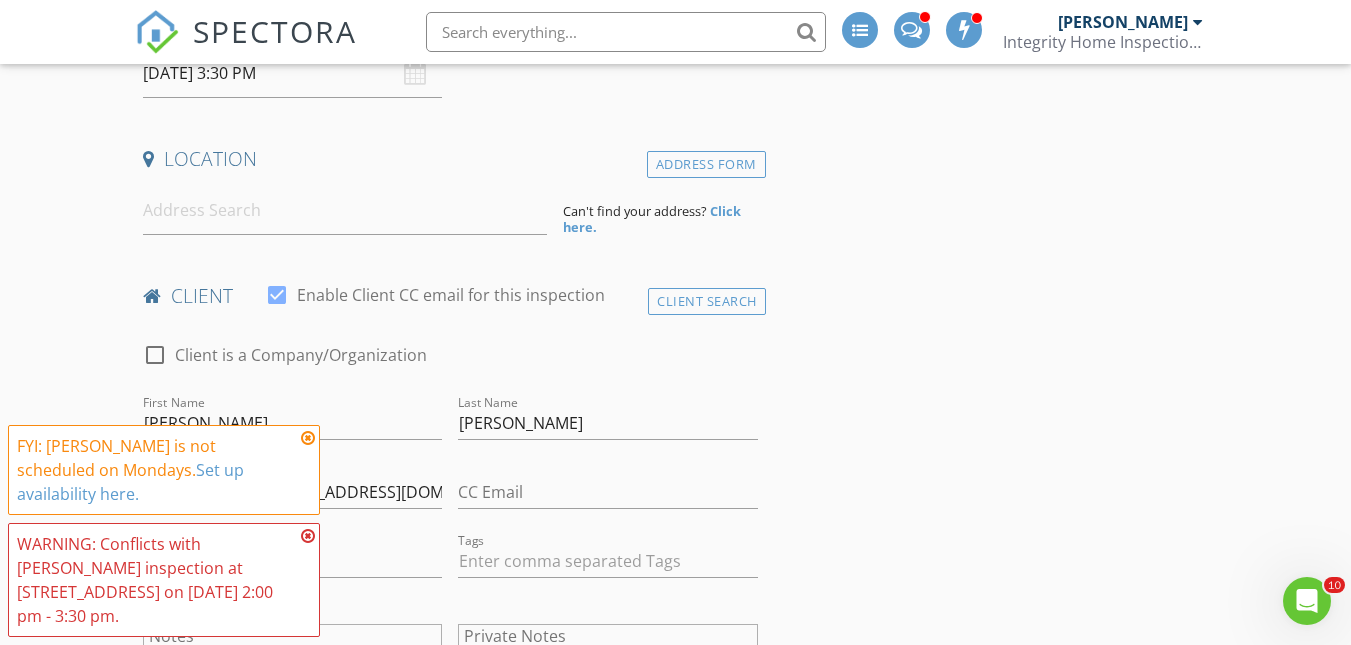 scroll, scrollTop: 400, scrollLeft: 0, axis: vertical 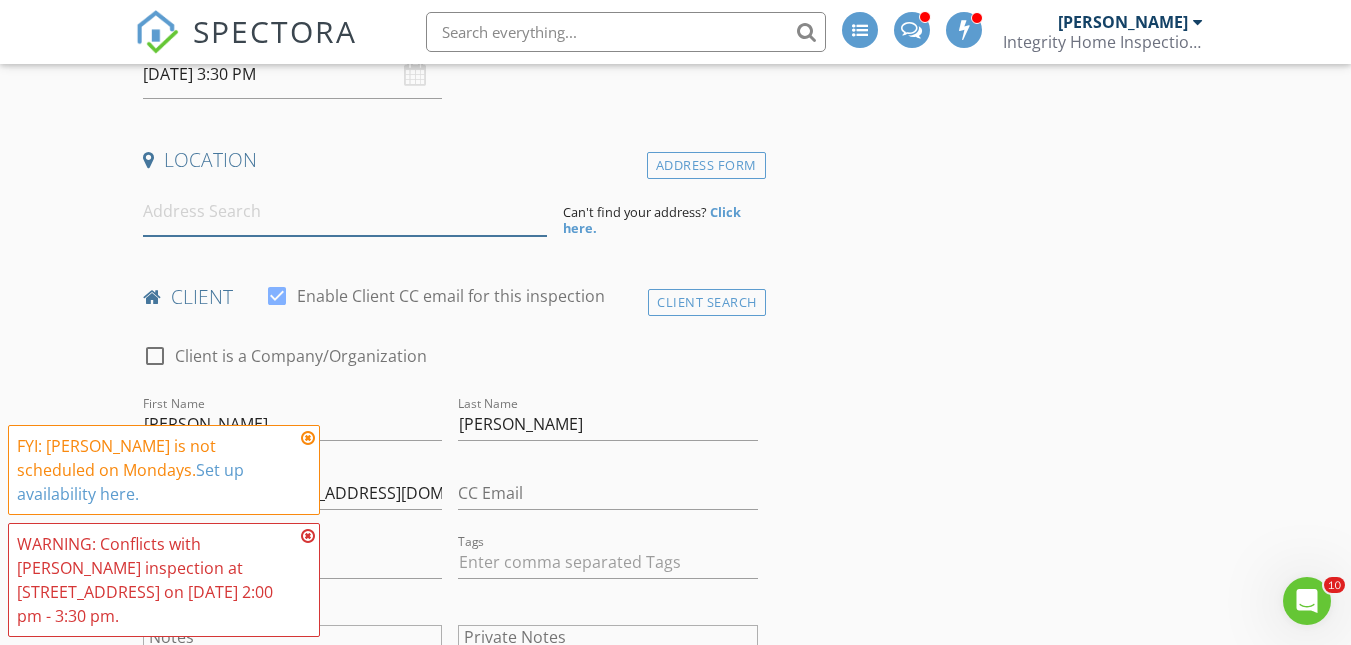 click at bounding box center (345, 211) 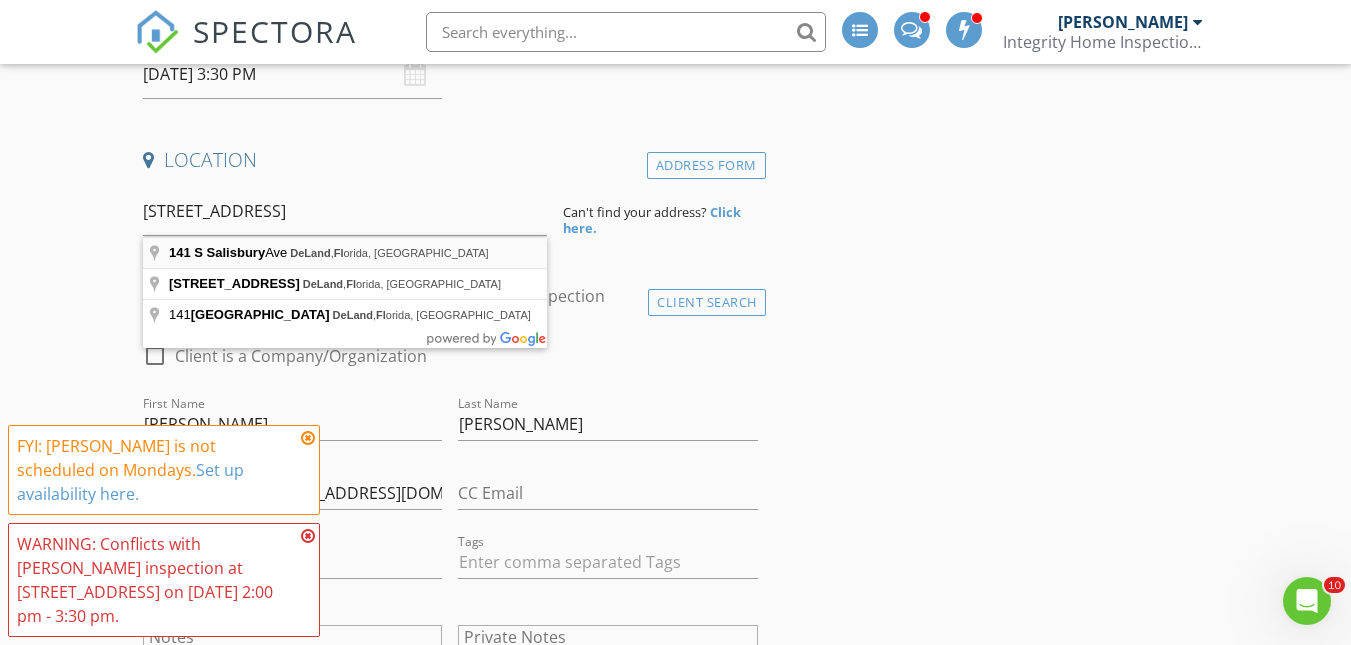 type on "141 S Salisbury Ave, DeLand, Florida, USA" 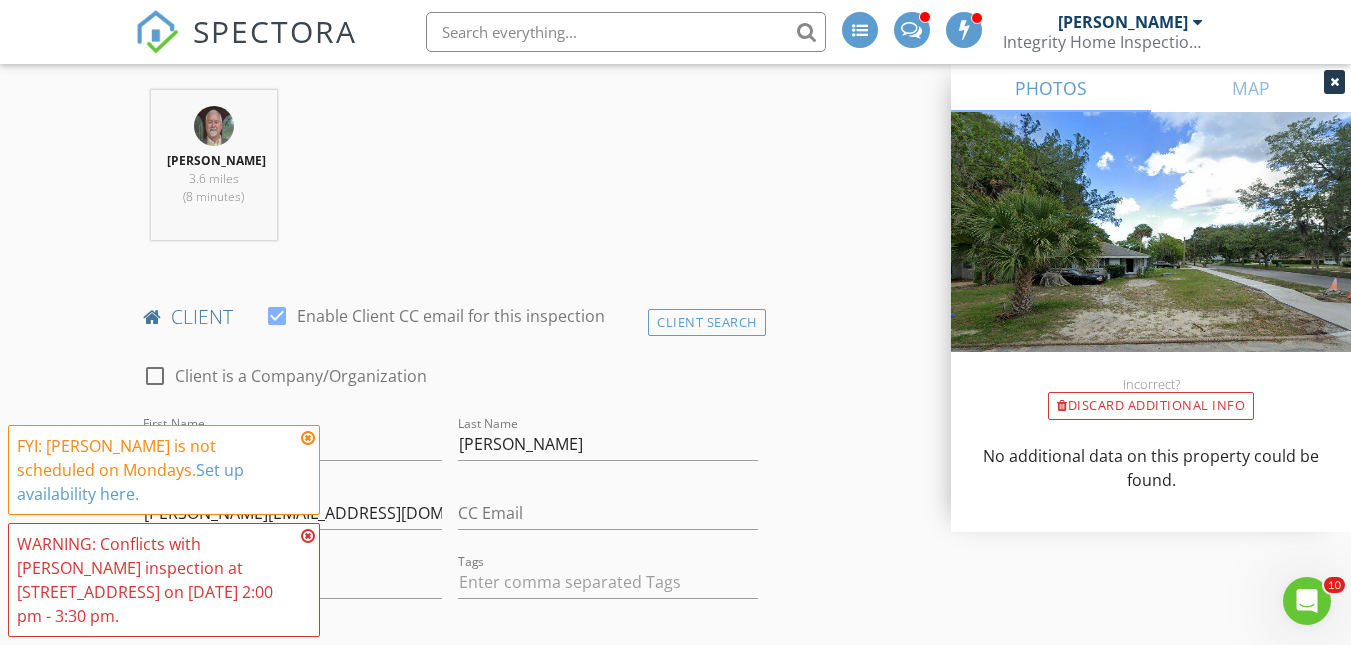 scroll, scrollTop: 800, scrollLeft: 0, axis: vertical 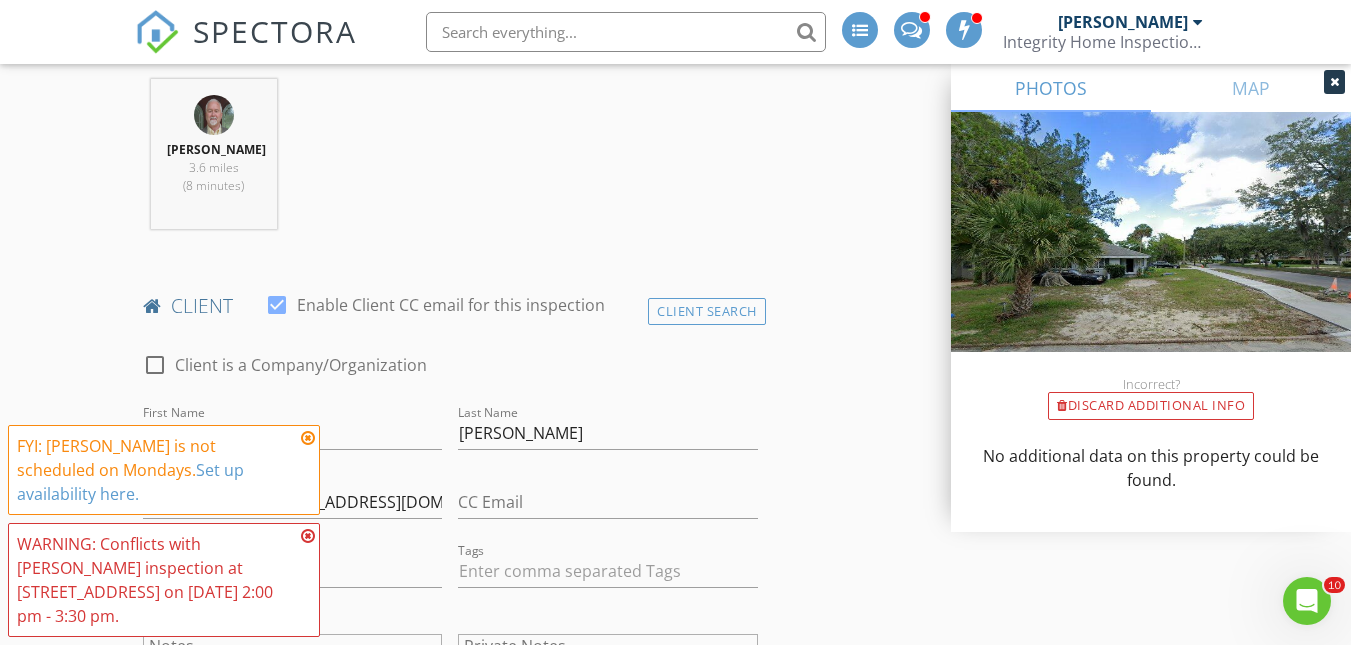 click at bounding box center [308, 438] 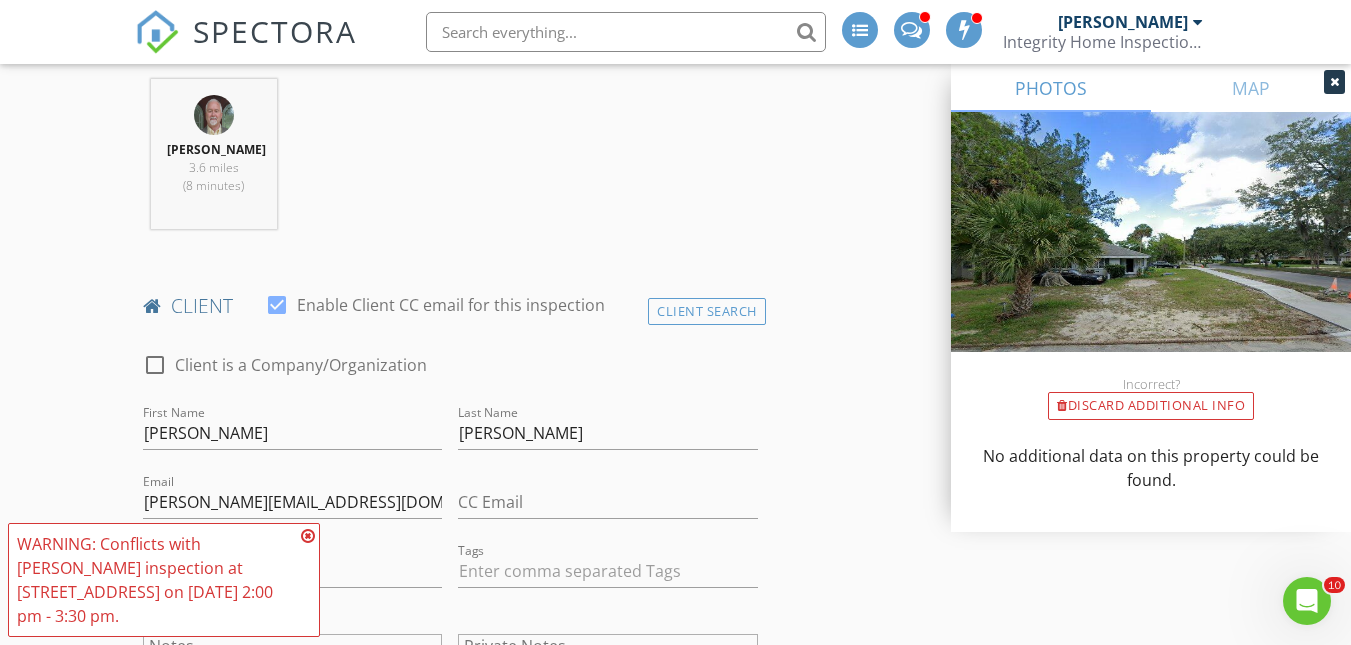 click at bounding box center (308, 536) 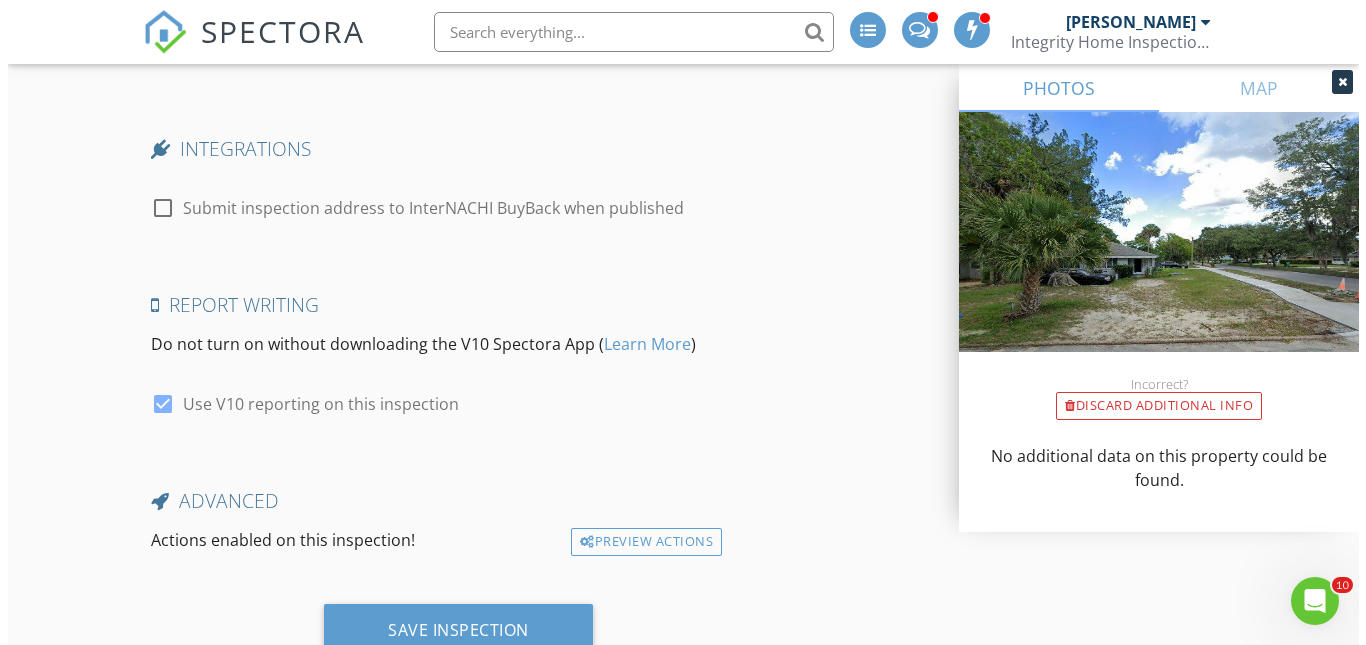 scroll, scrollTop: 3627, scrollLeft: 0, axis: vertical 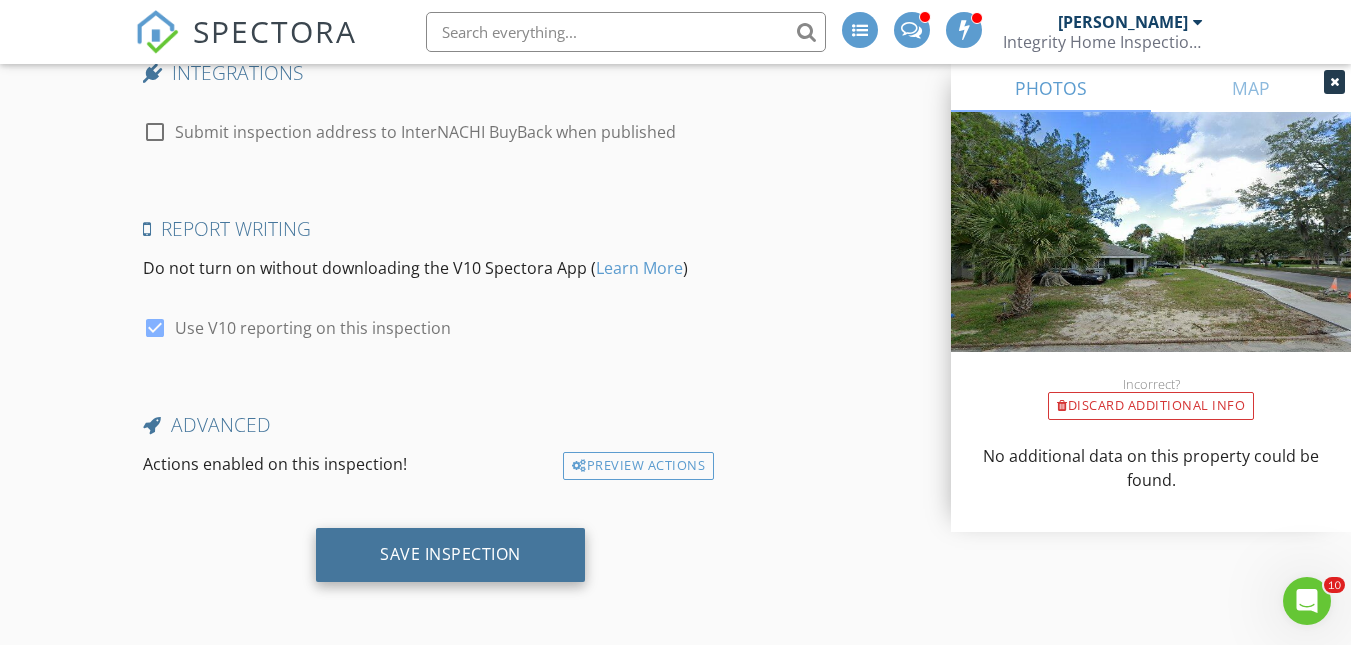 click on "Save Inspection" at bounding box center [450, 554] 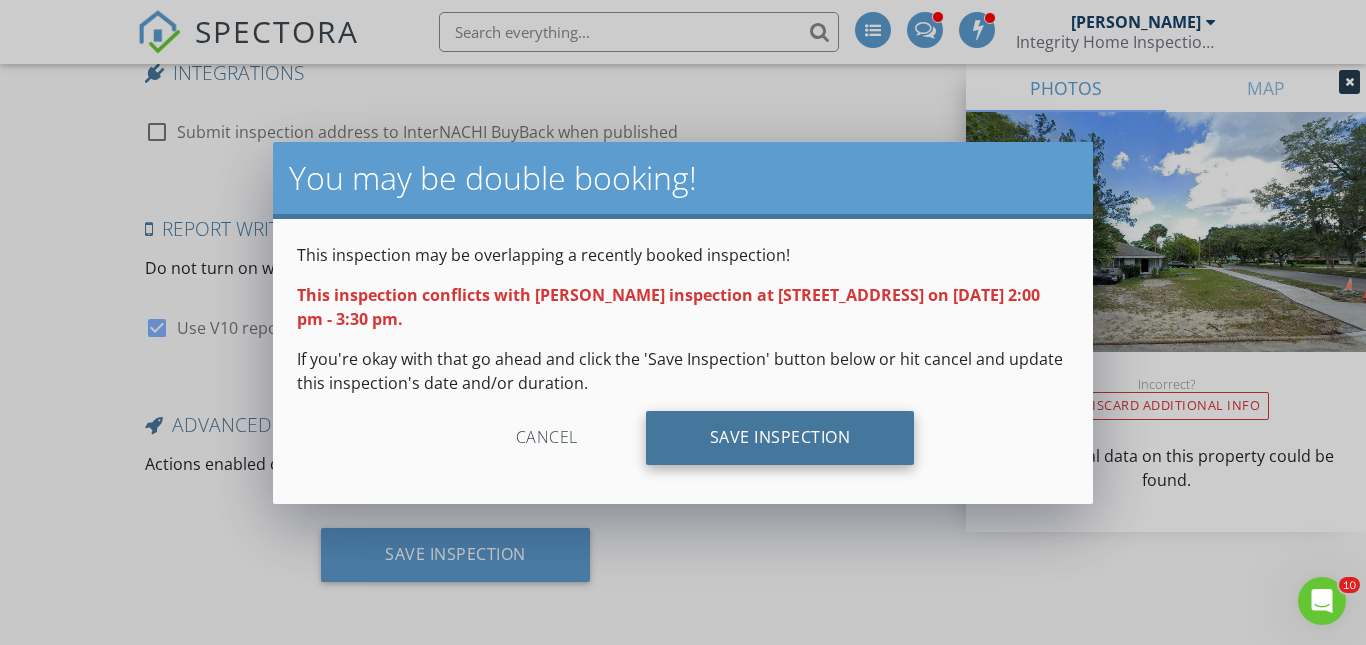 click on "Save Inspection" at bounding box center [780, 438] 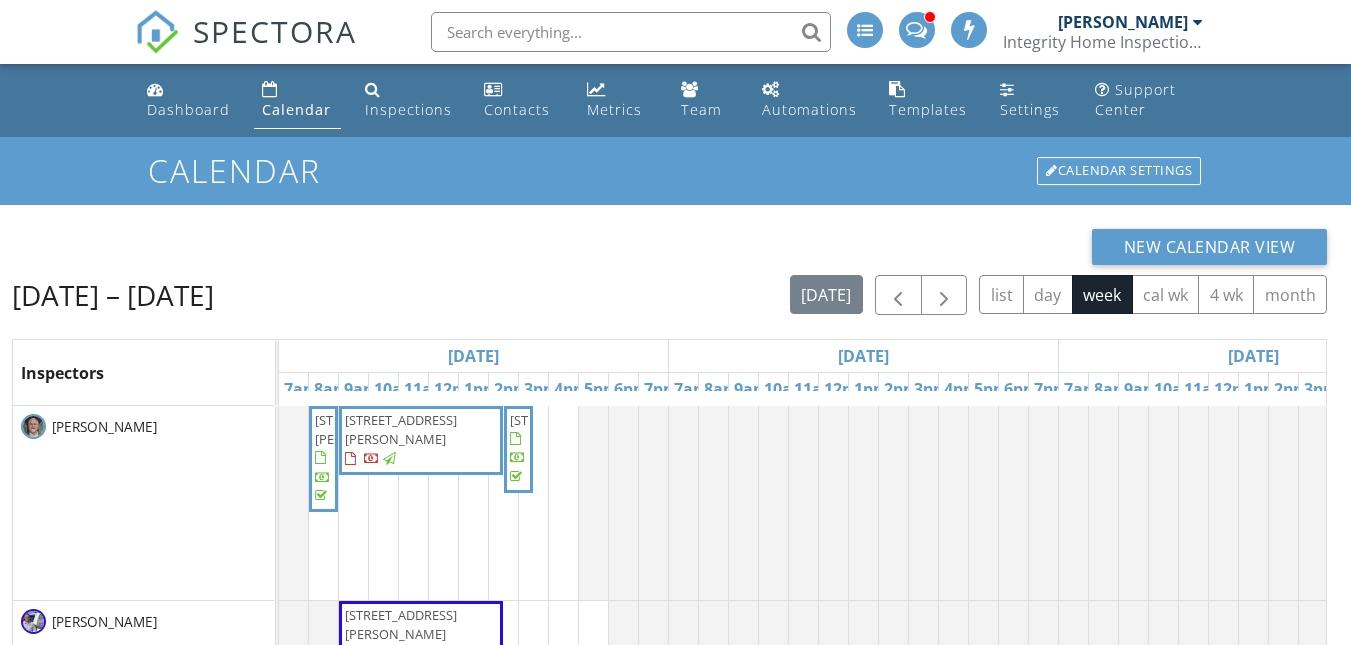 scroll, scrollTop: 0, scrollLeft: 0, axis: both 